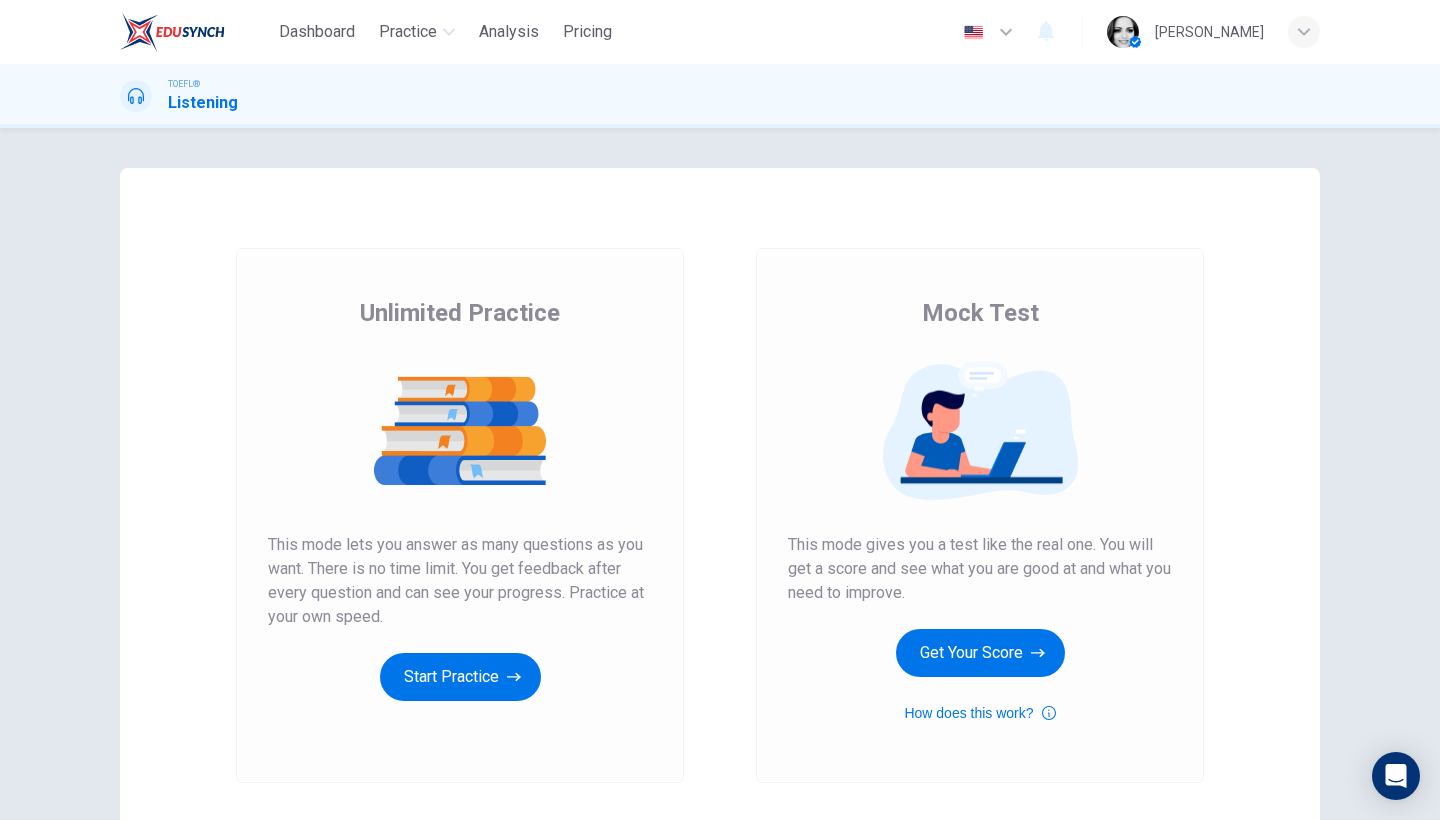 scroll, scrollTop: 0, scrollLeft: 0, axis: both 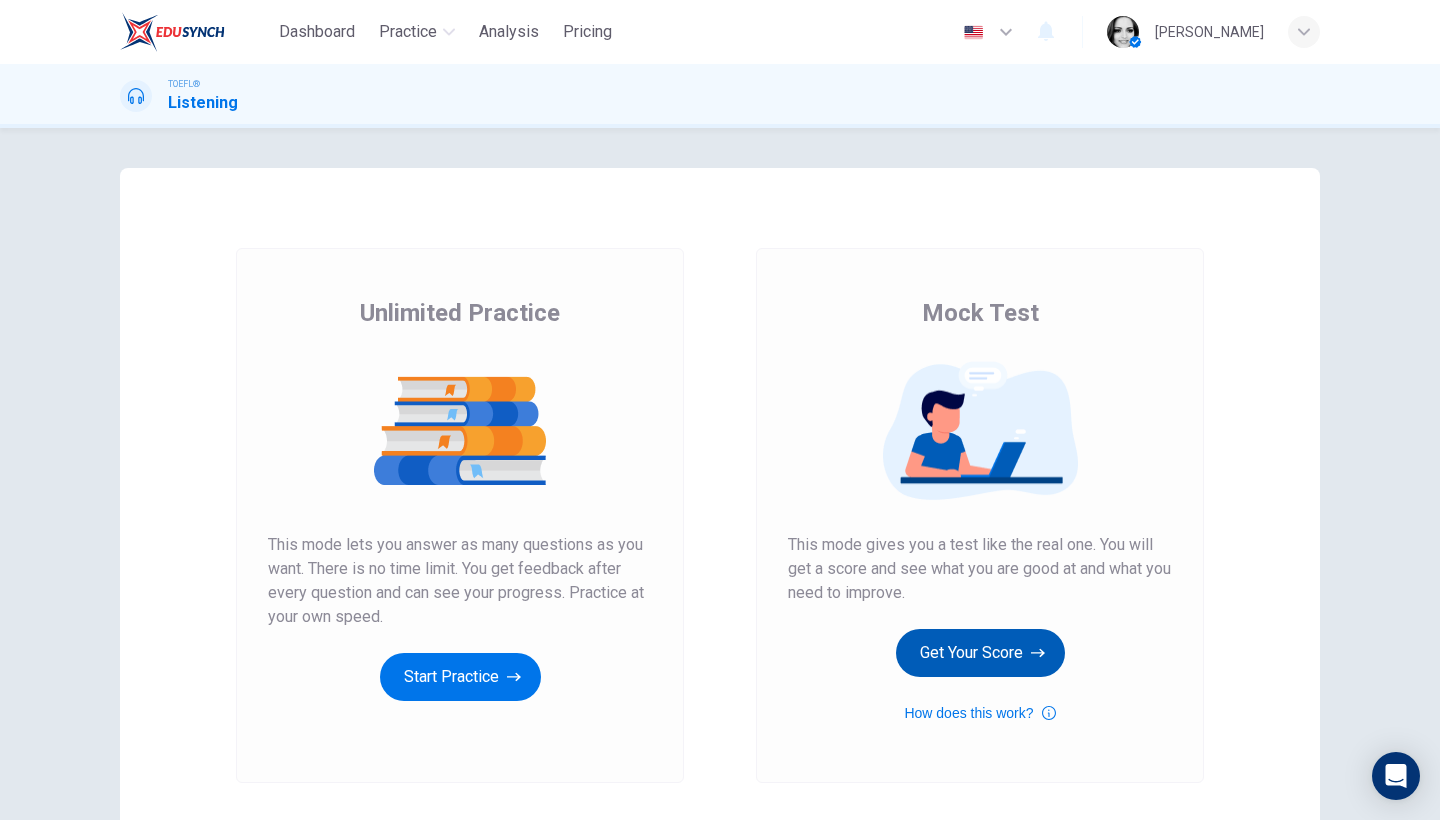 click on "Get Your Score" at bounding box center (980, 653) 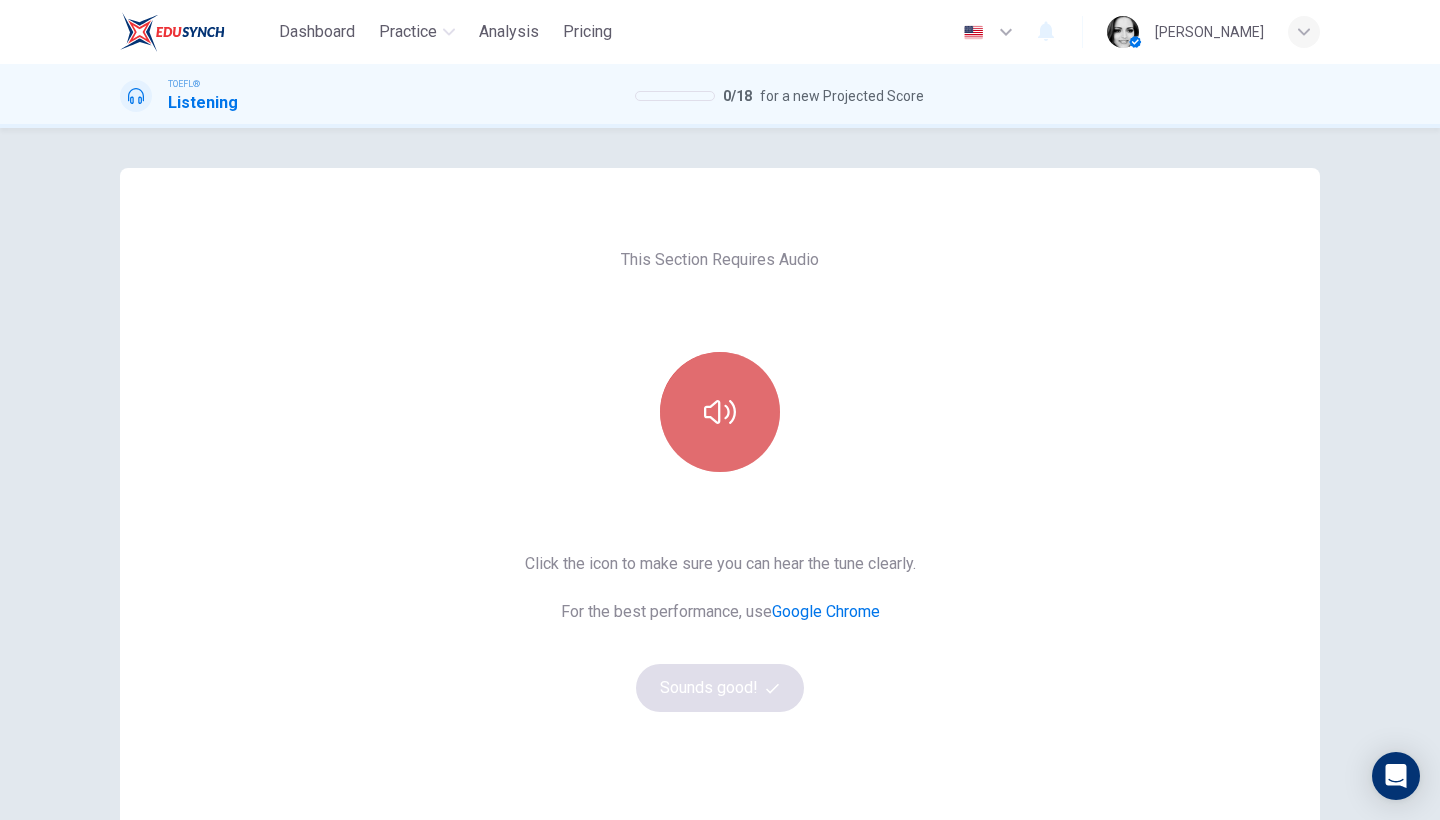 click 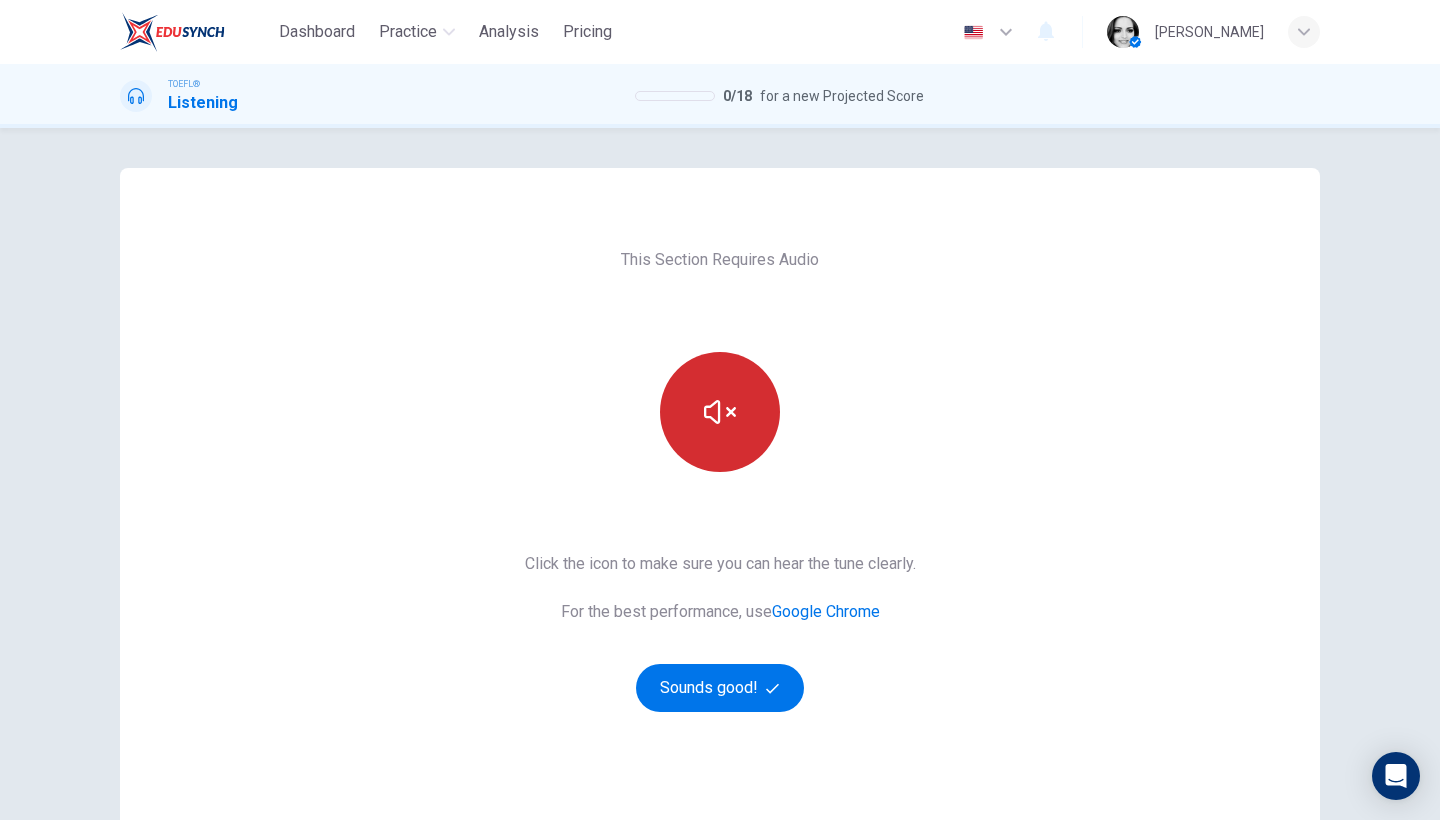 click at bounding box center [720, 412] 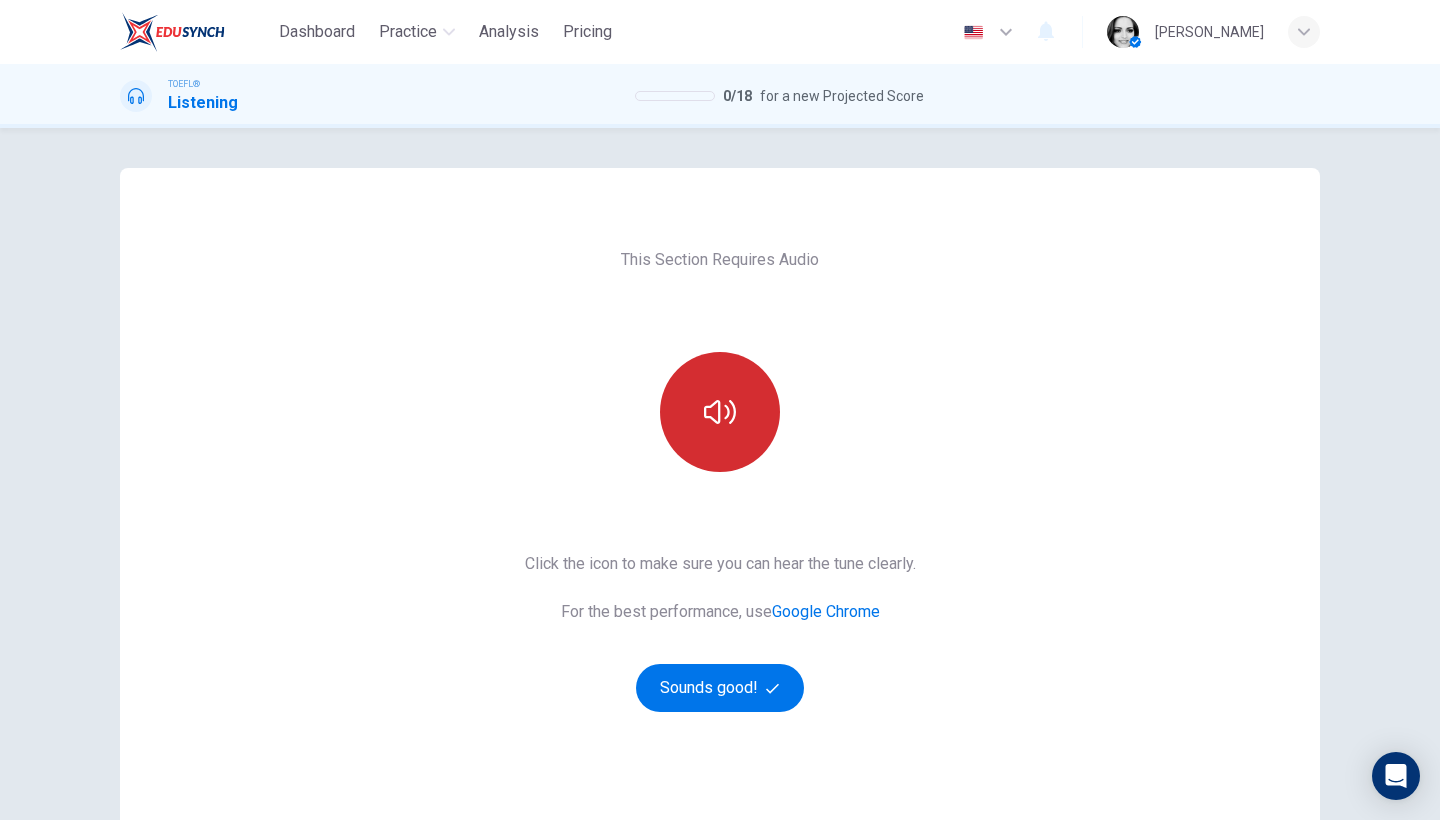click at bounding box center (720, 412) 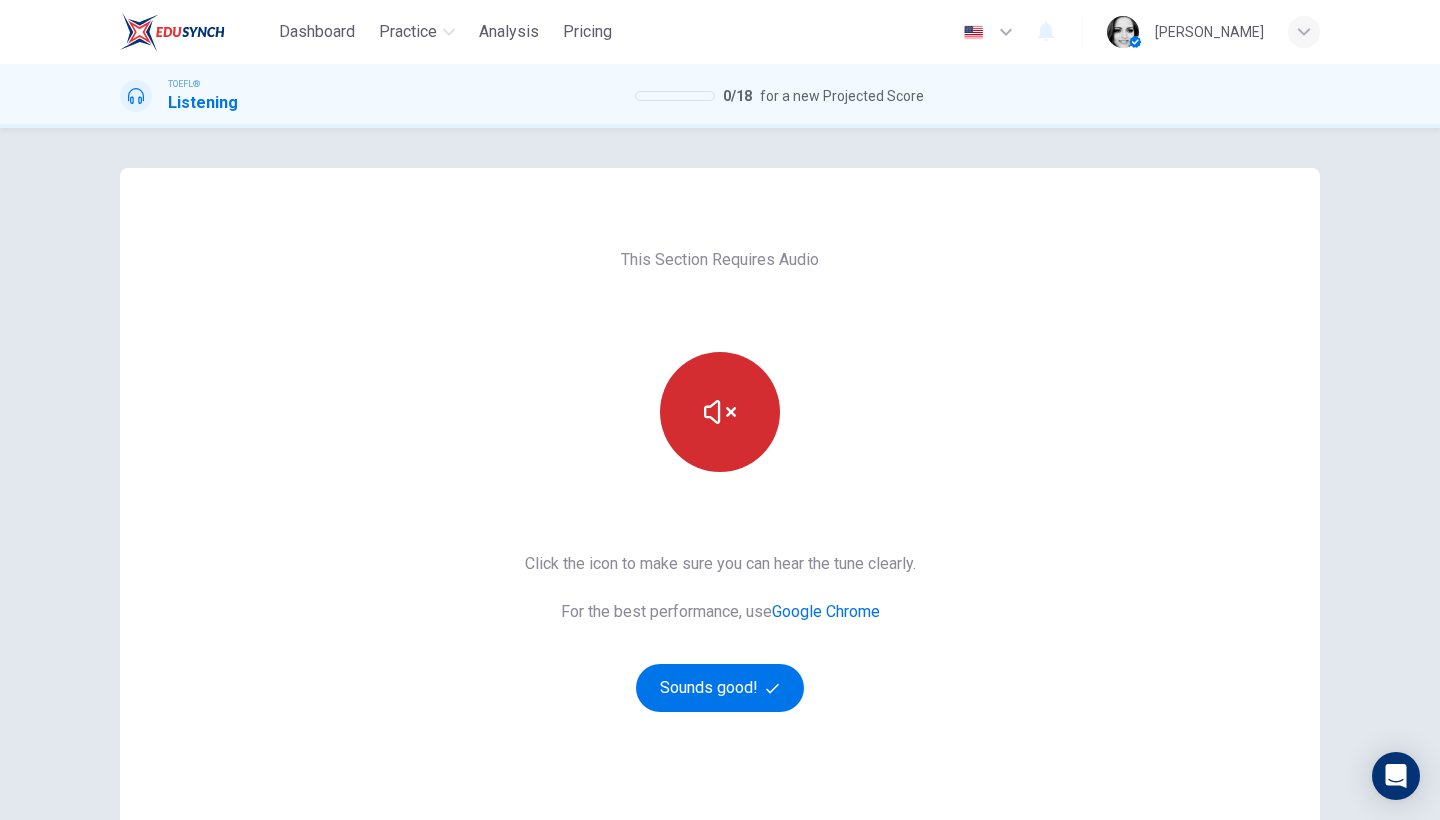 click at bounding box center [720, 412] 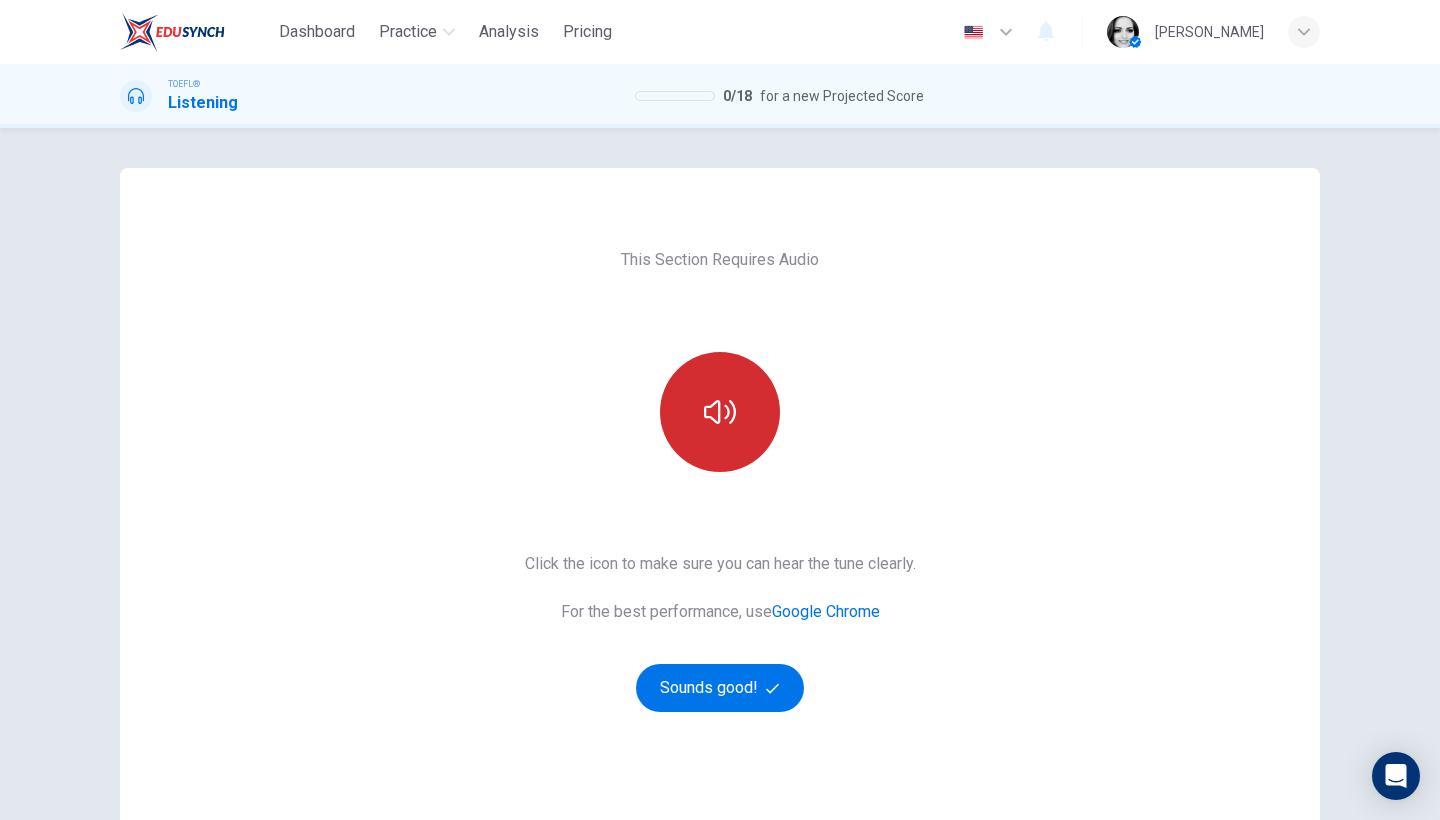 click at bounding box center [720, 412] 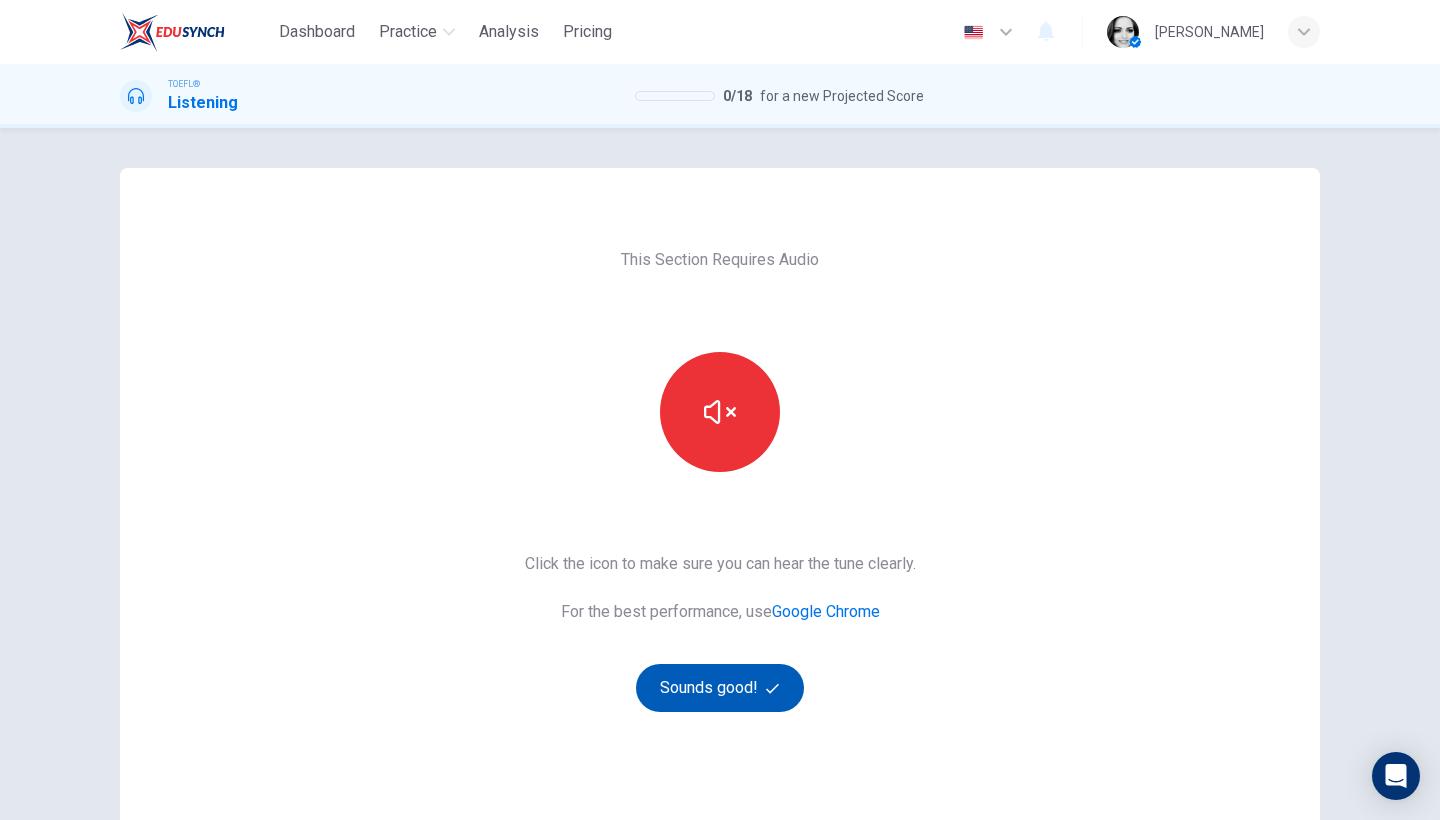 click on "Sounds good!" at bounding box center [720, 688] 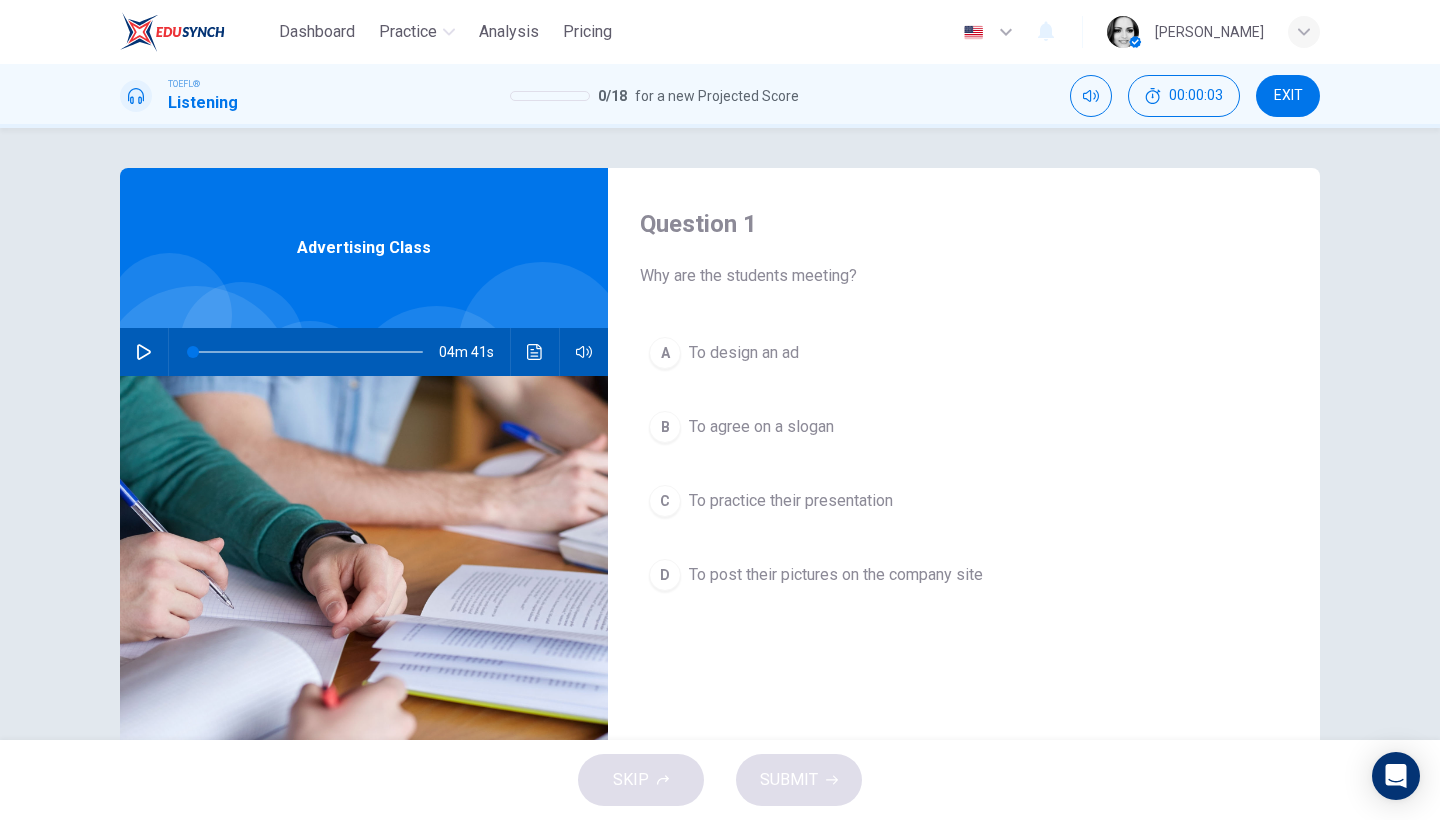 click 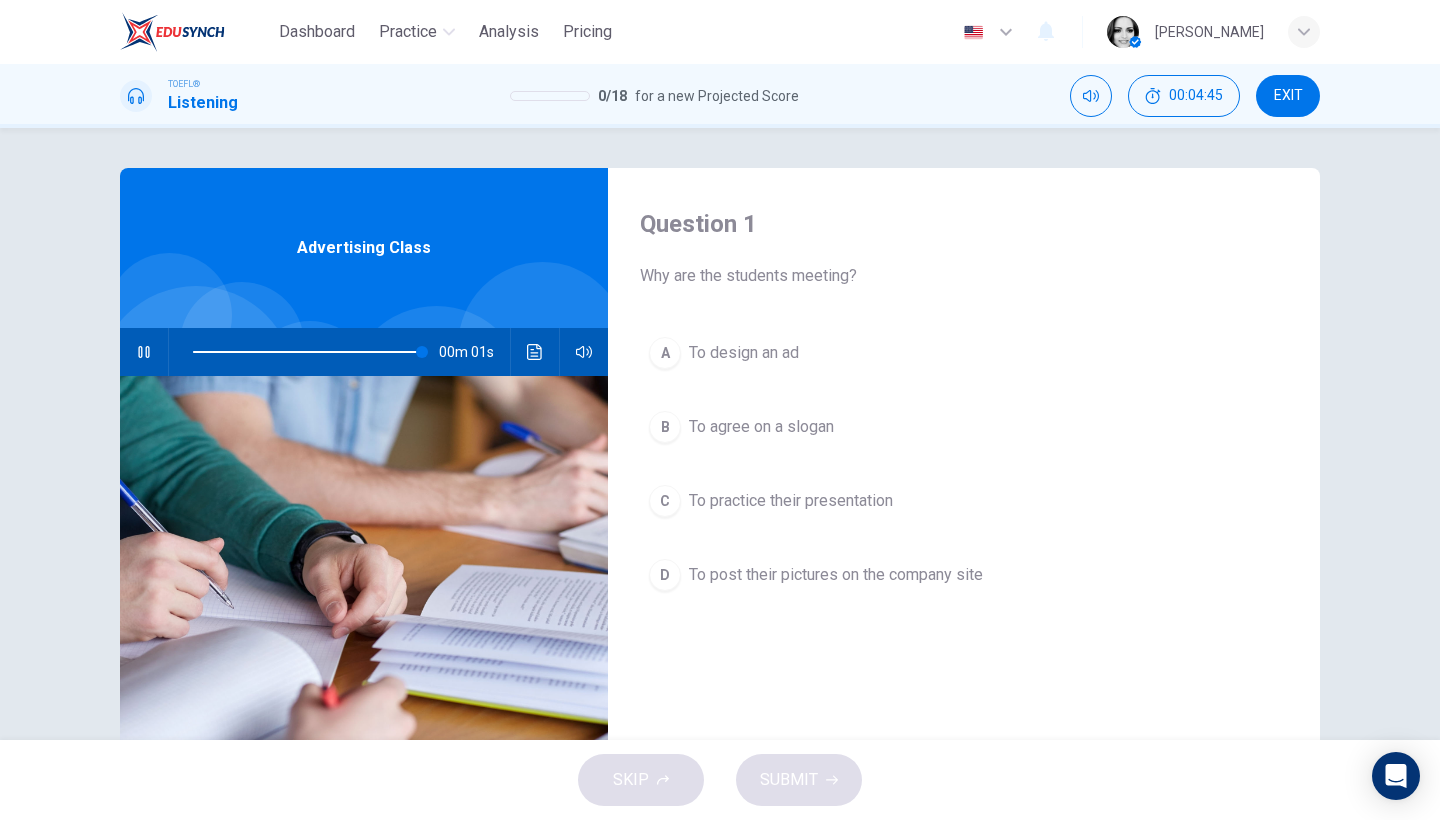 type on "0" 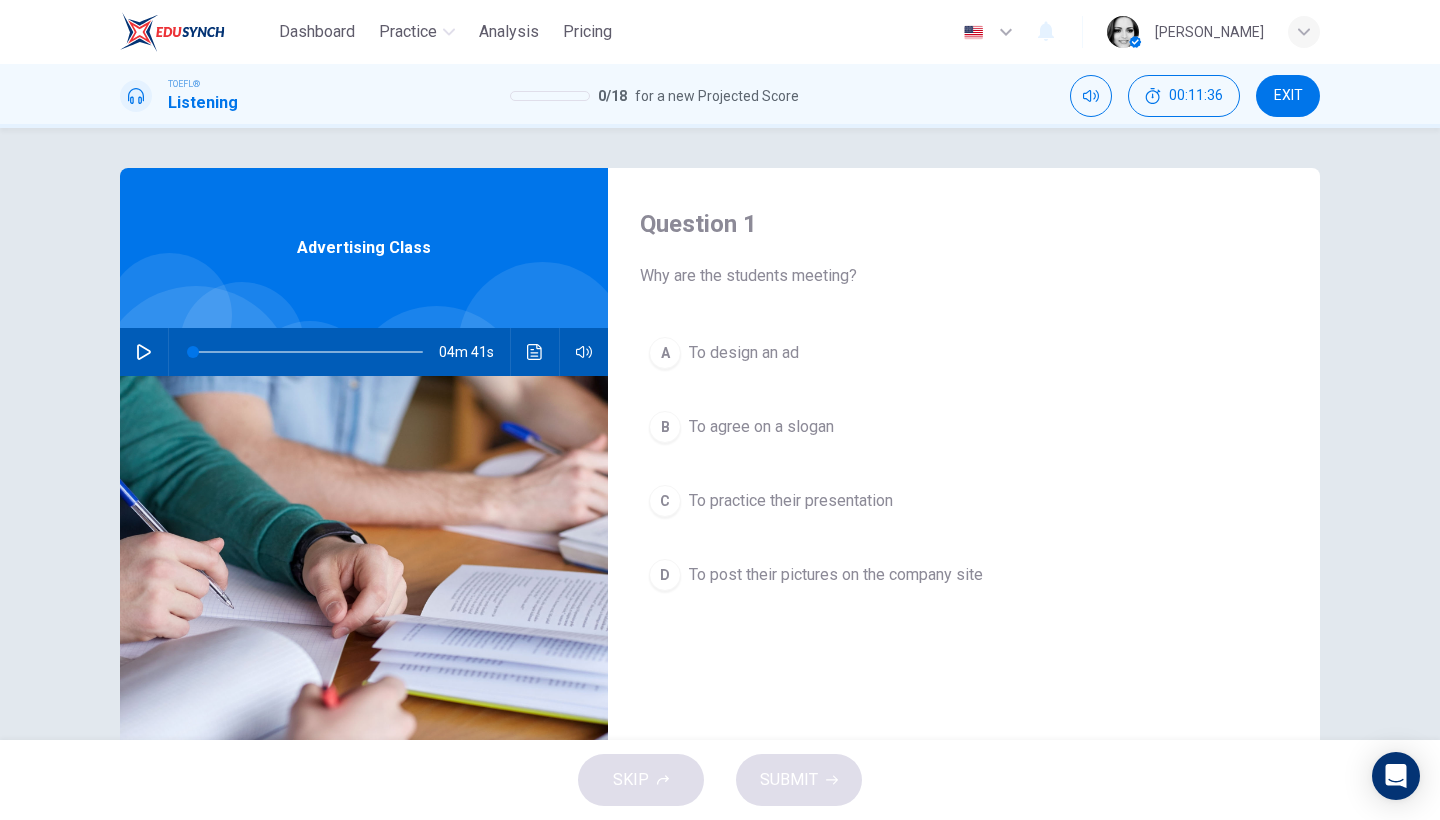 click on "To practice their presentation" at bounding box center [791, 501] 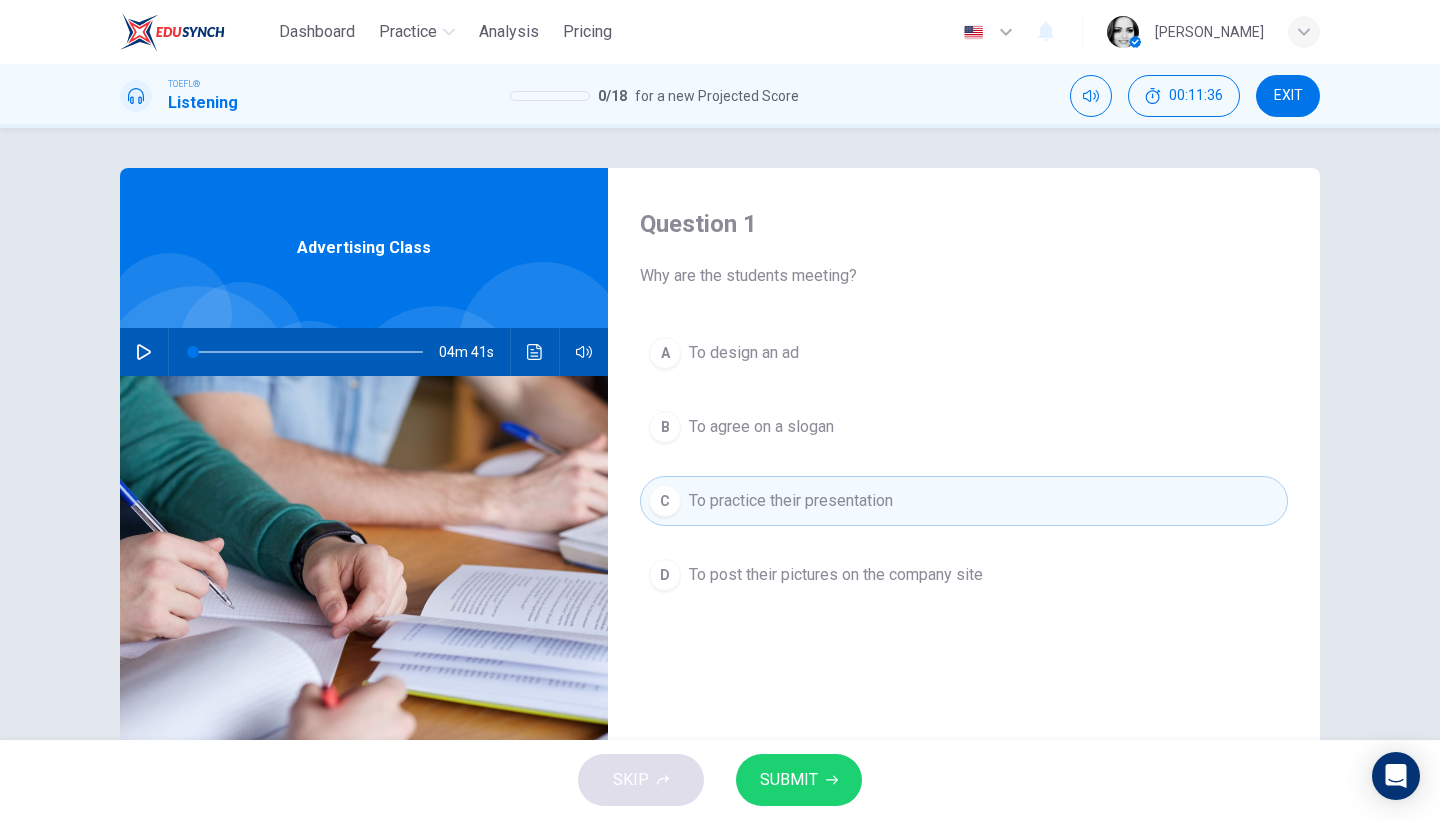 click on "To practice their presentation" at bounding box center [791, 501] 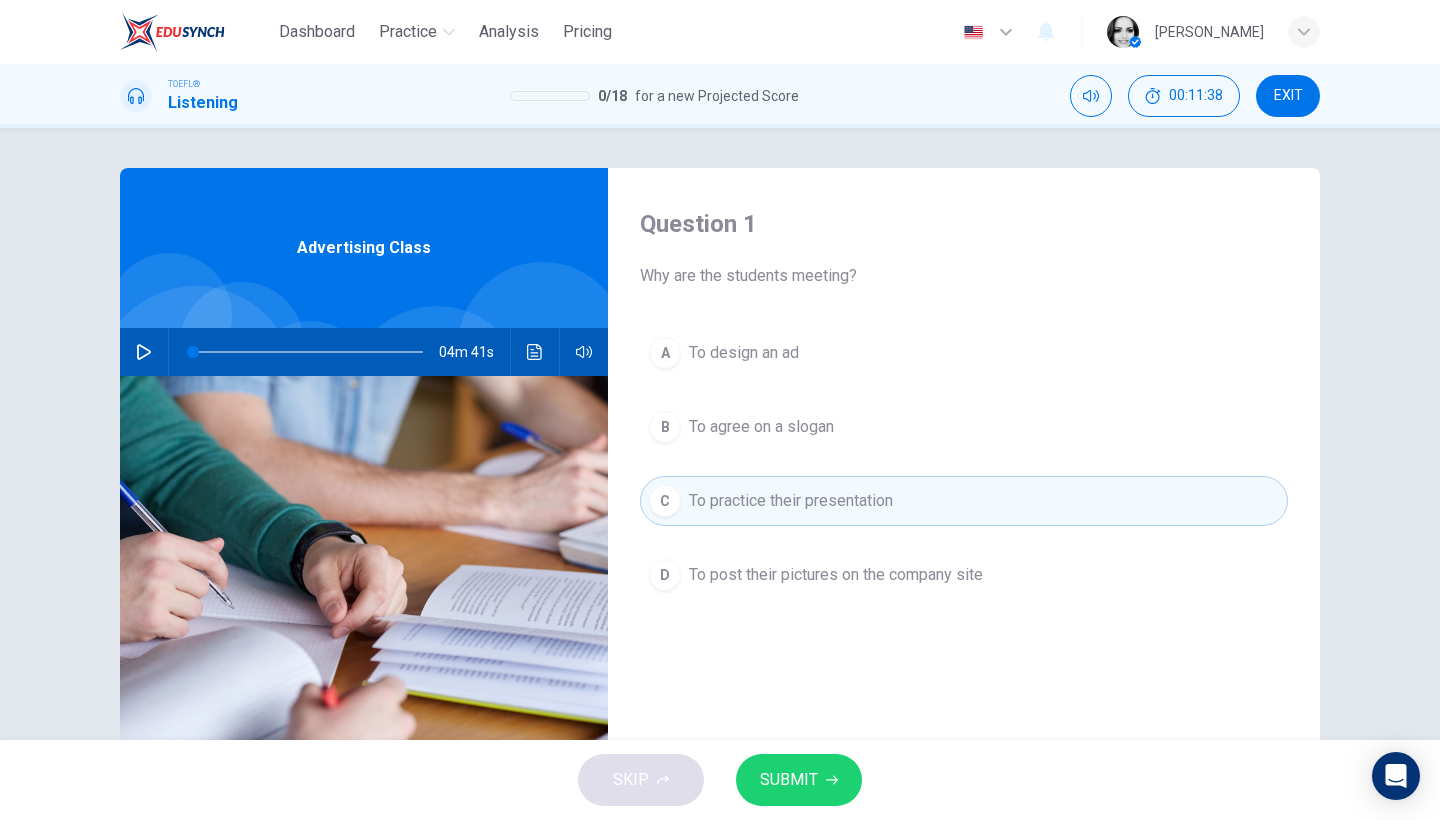 click 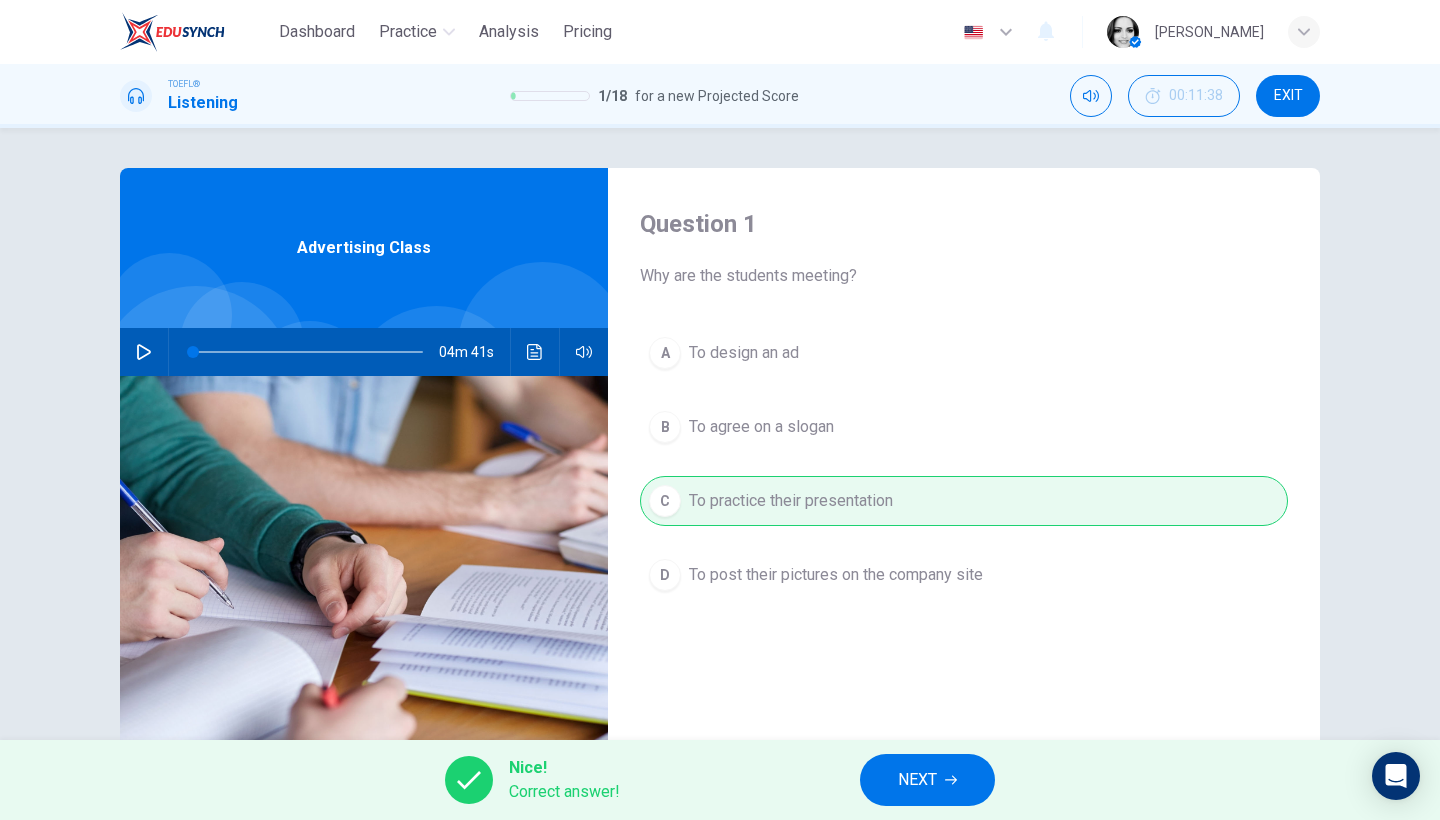 click on "NEXT" at bounding box center (917, 780) 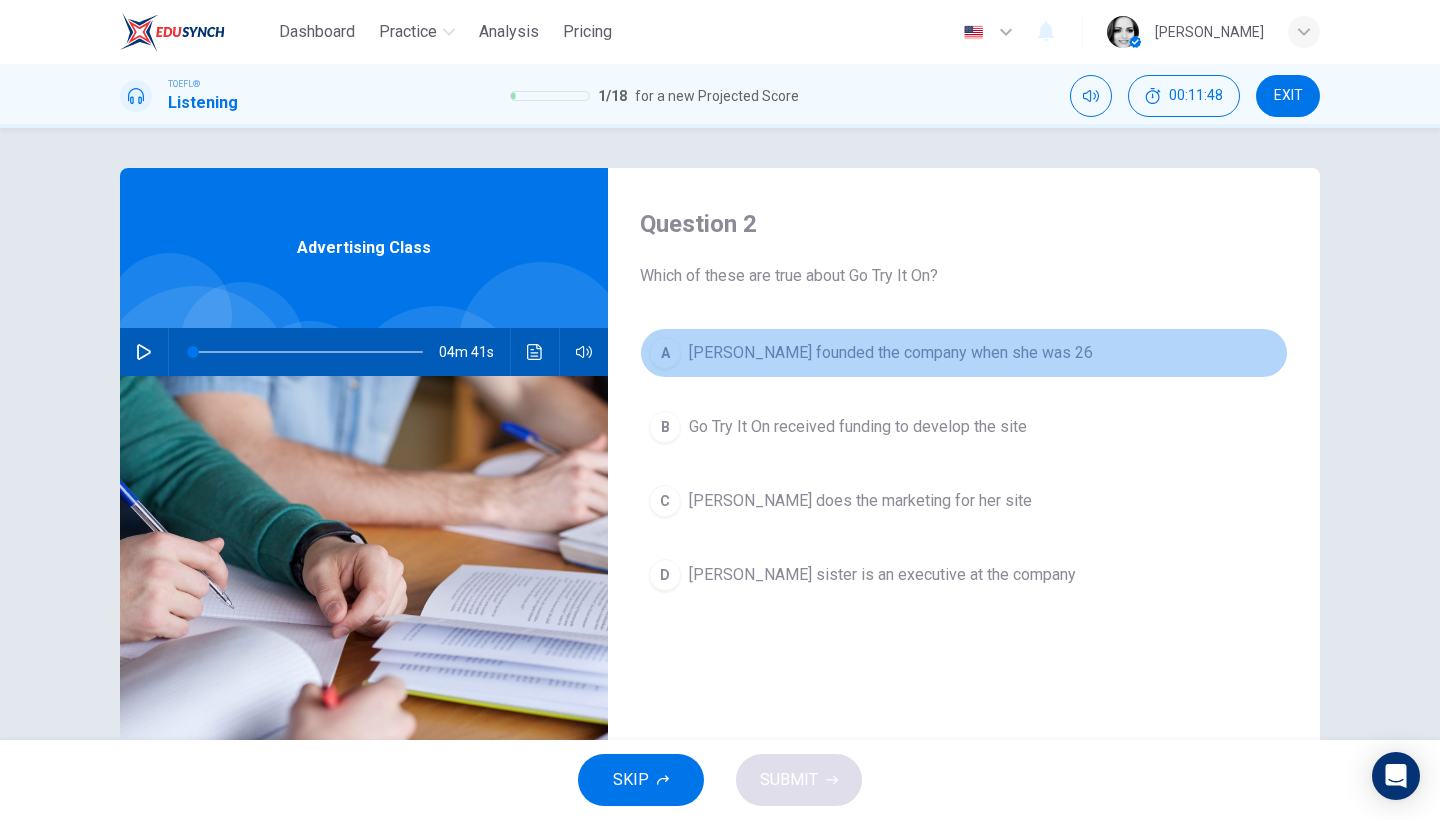 click on "[PERSON_NAME] founded the company when she was 26" at bounding box center (891, 353) 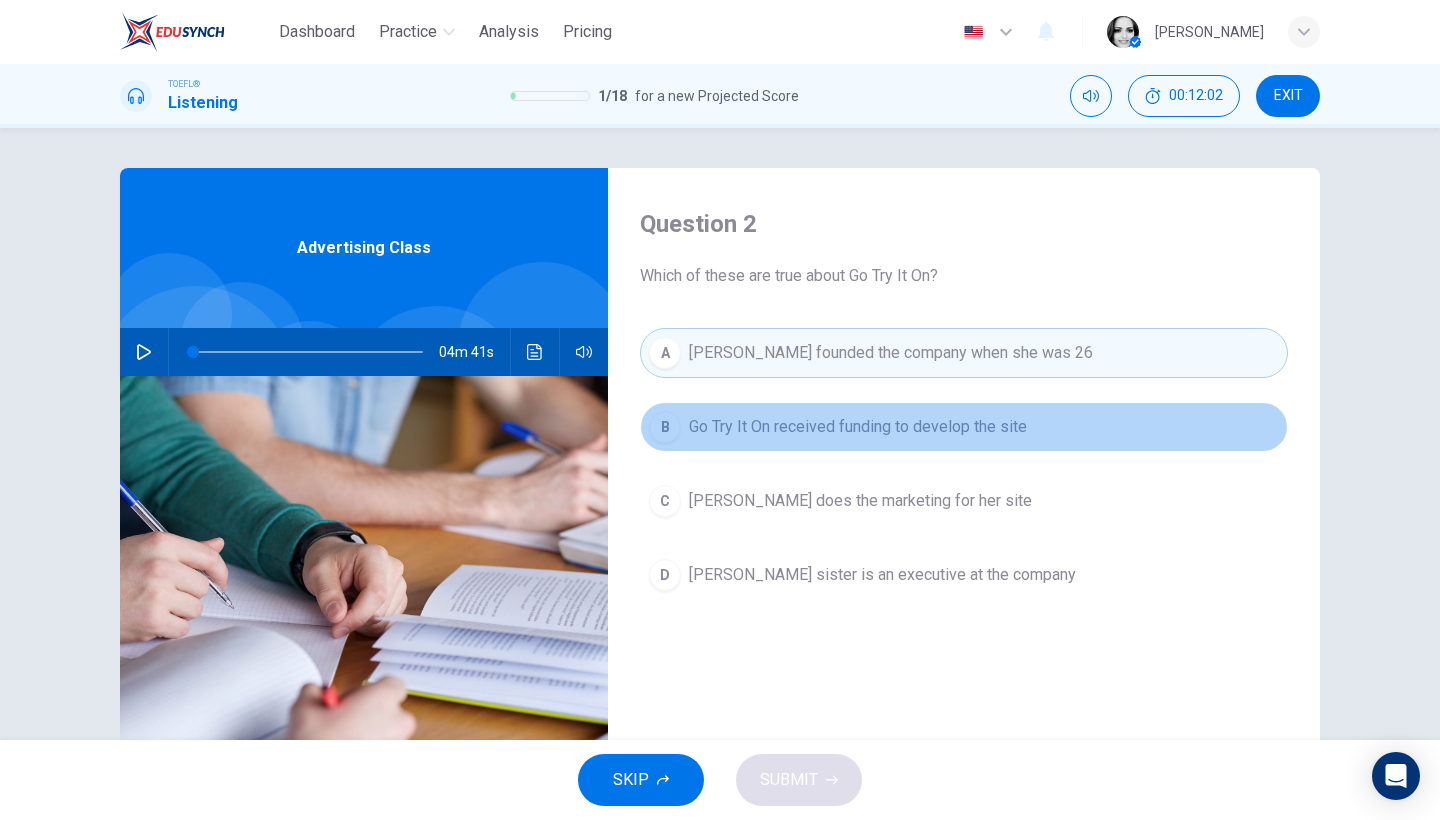 click on "Go Try It On received funding to develop the site" at bounding box center (858, 427) 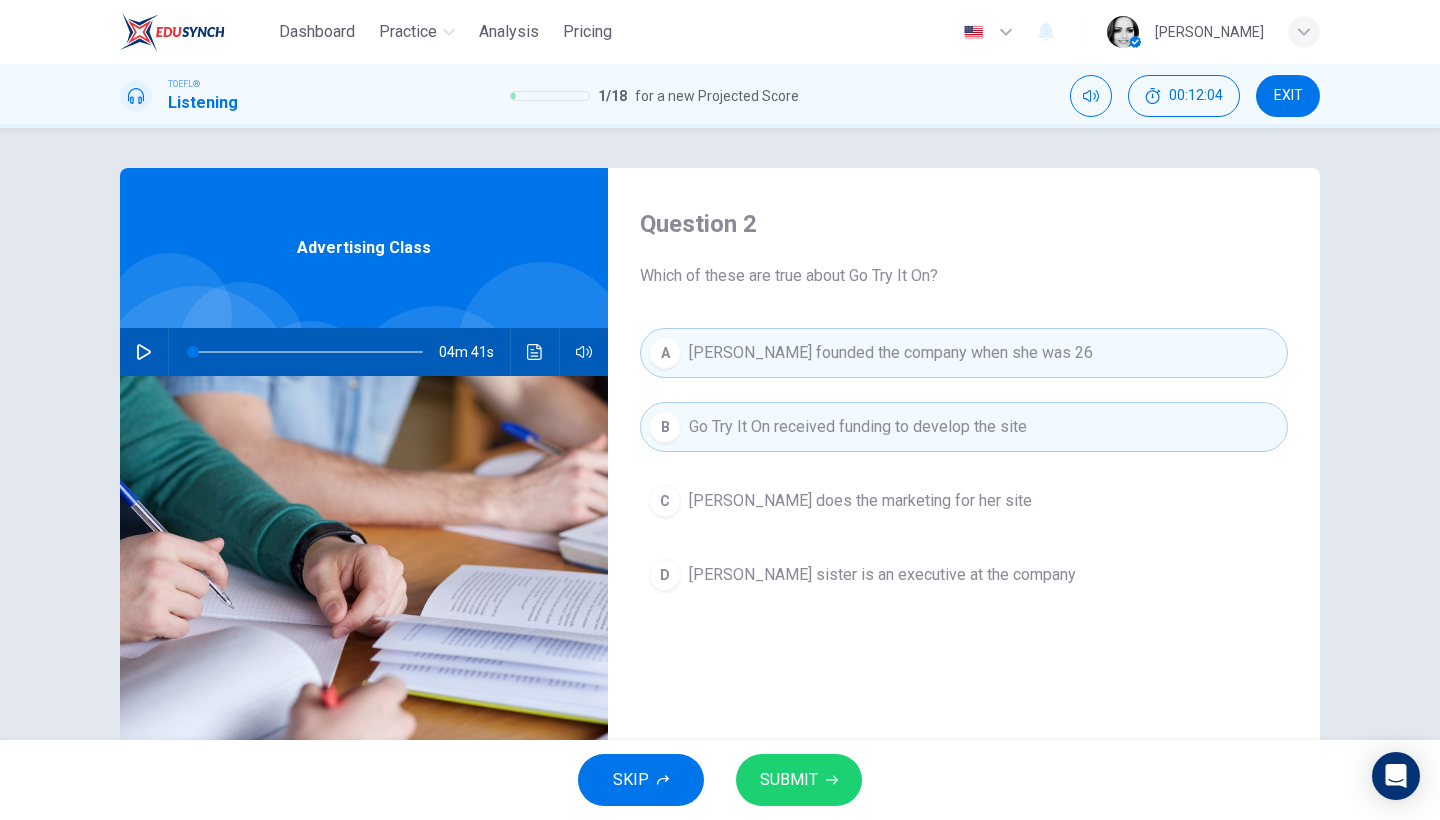 click on "[PERSON_NAME] founded the company when she was 26" at bounding box center [891, 353] 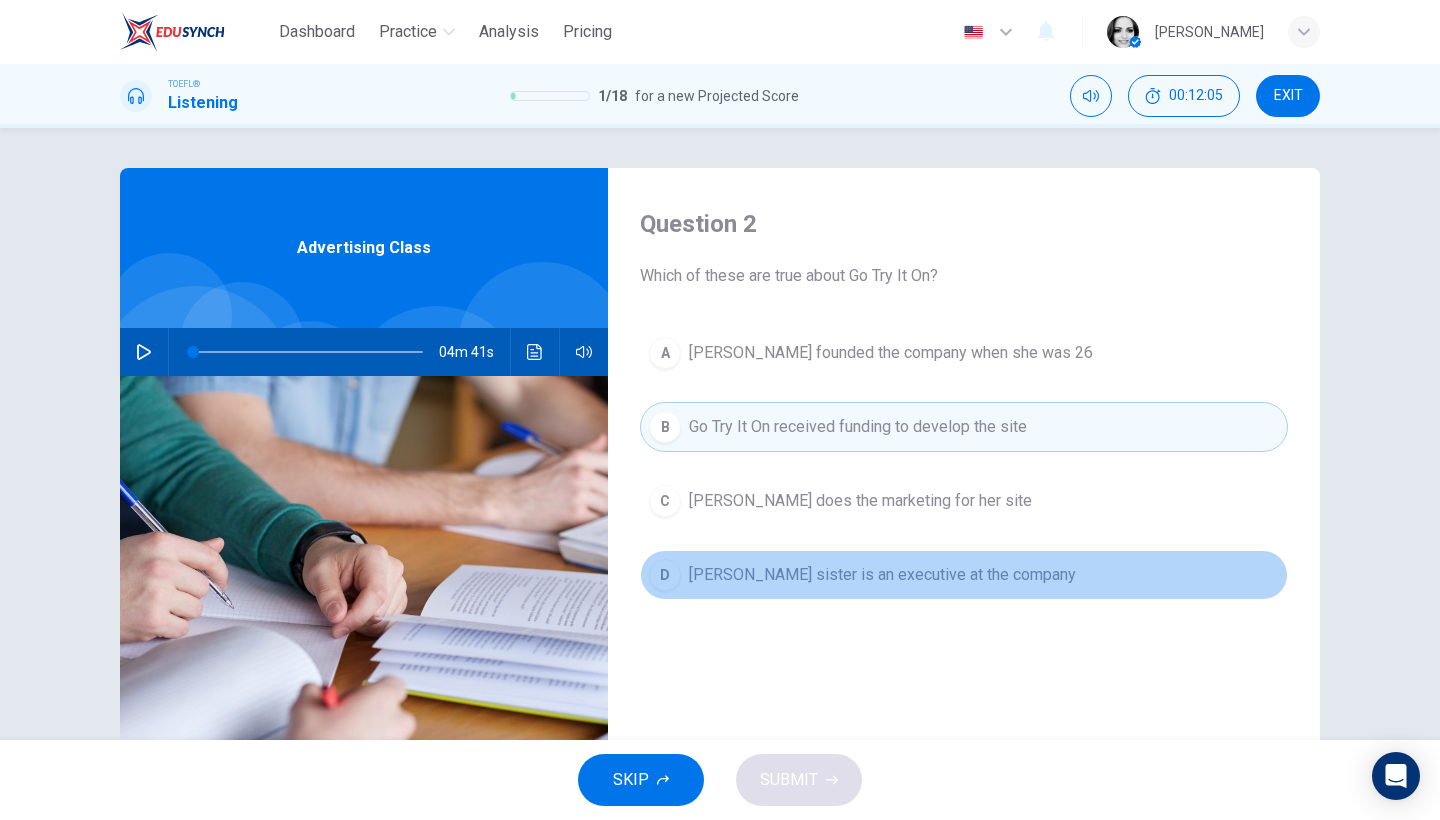 click on "[PERSON_NAME] sister is an executive at the company" at bounding box center [882, 575] 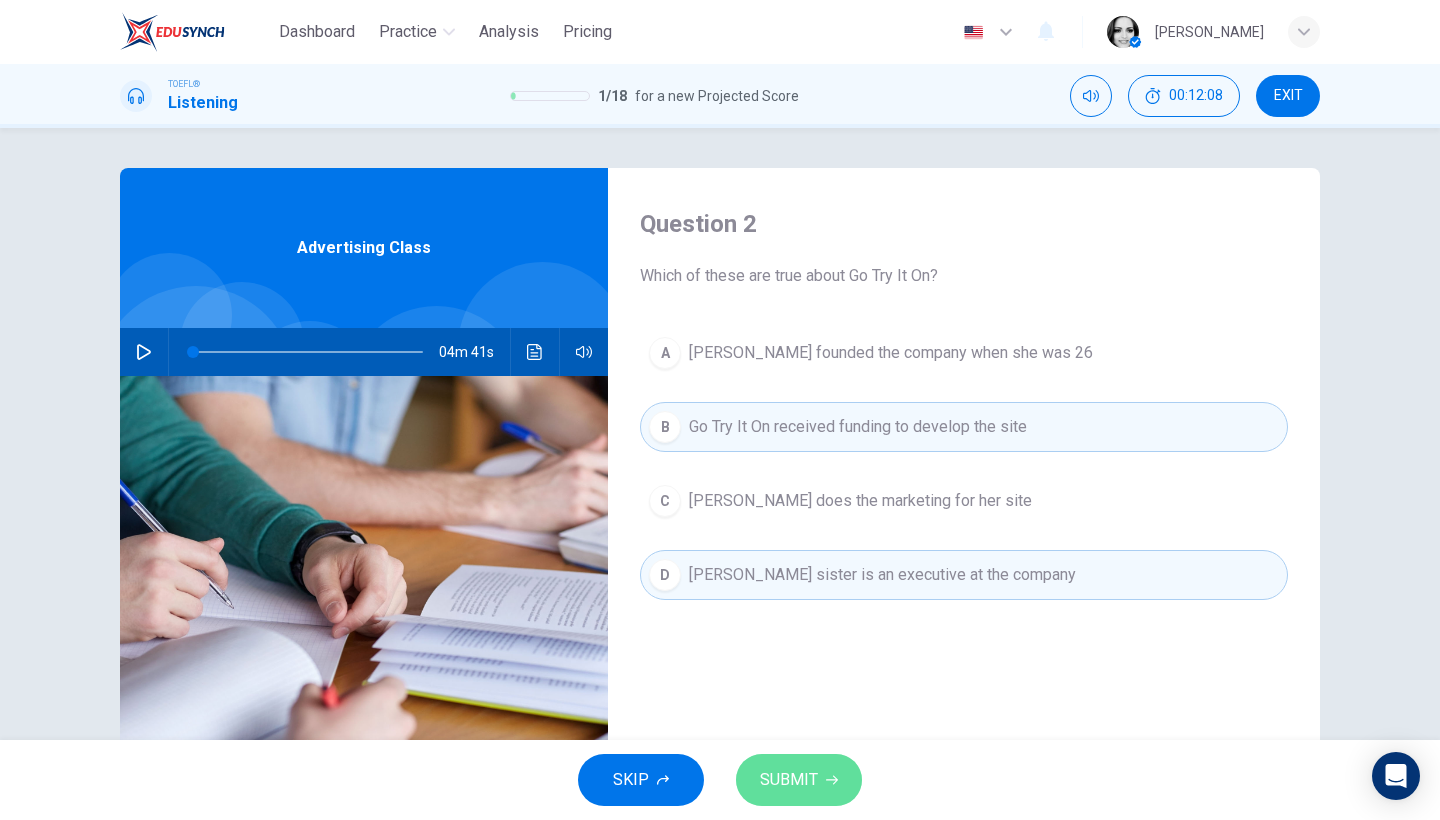 click on "SUBMIT" at bounding box center [799, 780] 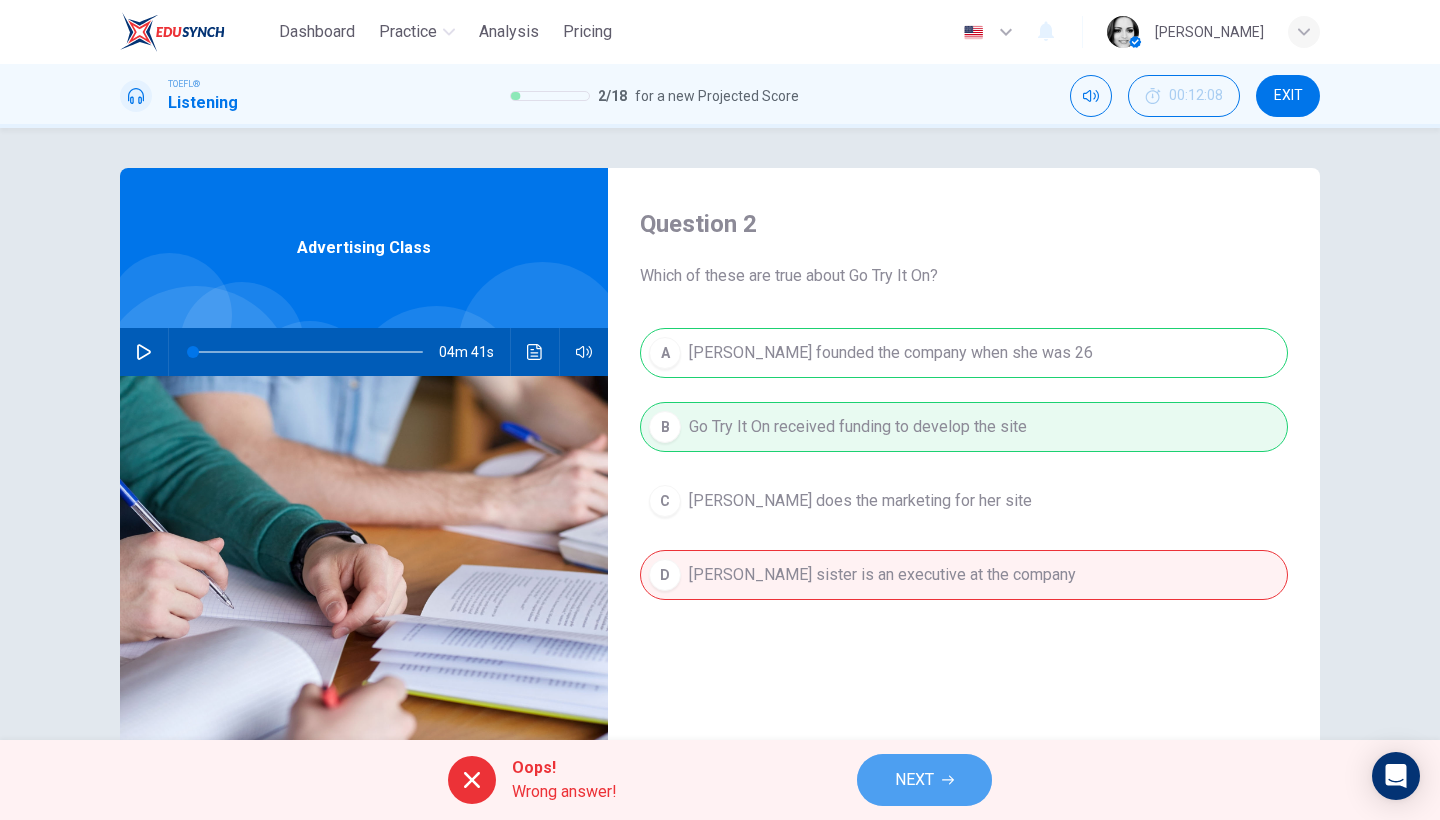click on "NEXT" at bounding box center [924, 780] 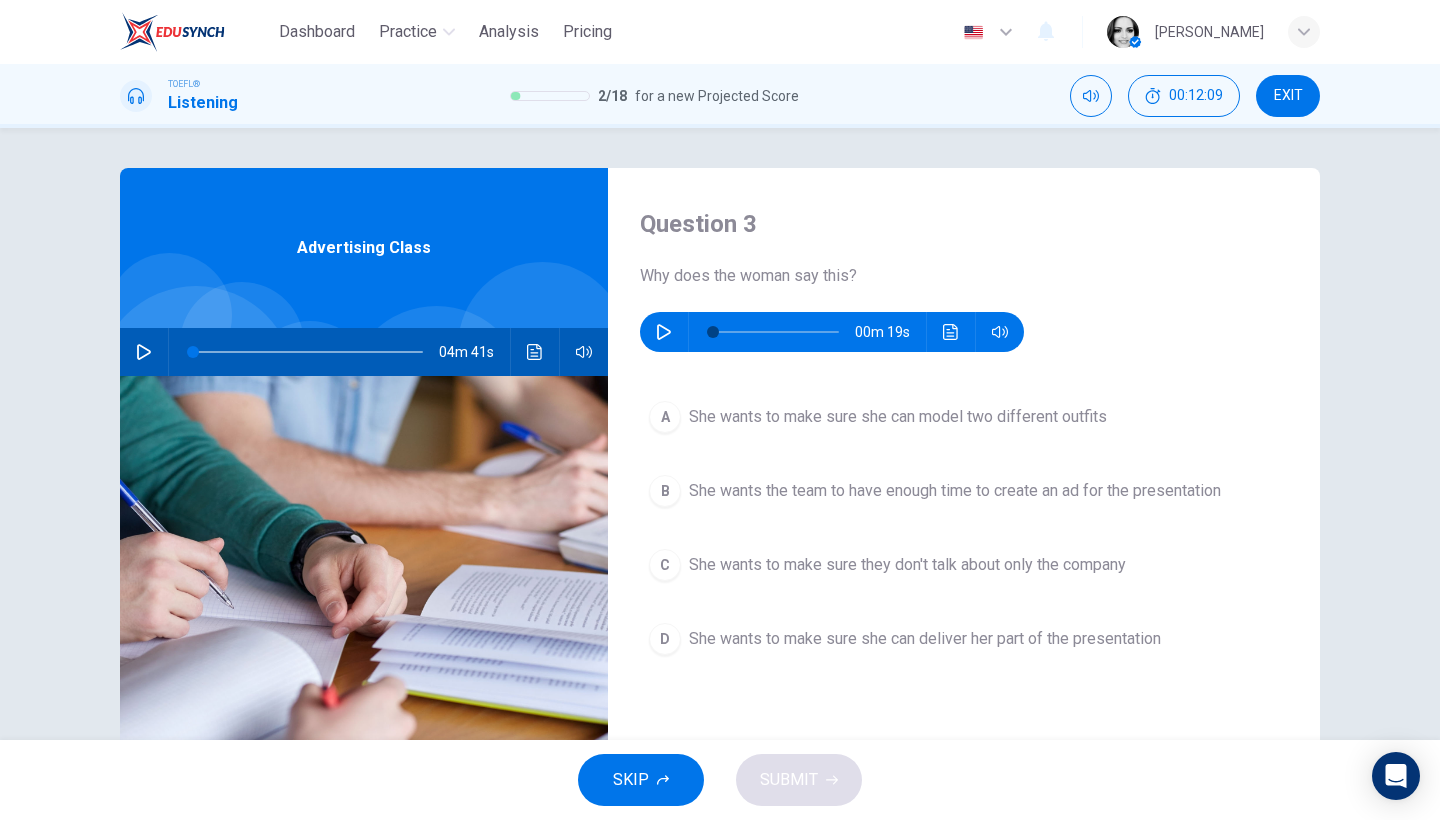 click at bounding box center (664, 332) 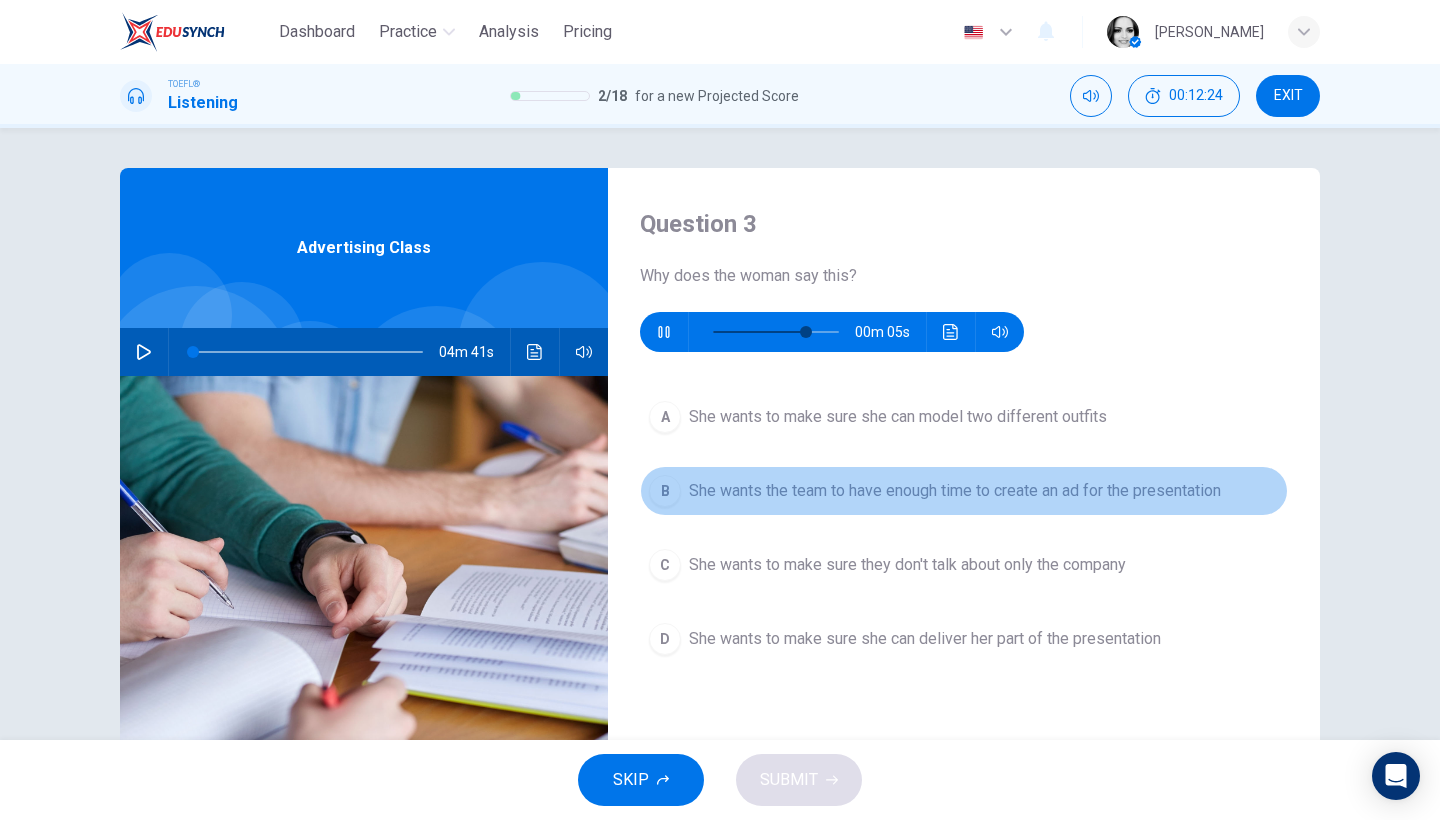 click on "She wants the team to have enough time to create an ad for the presentation" at bounding box center [955, 491] 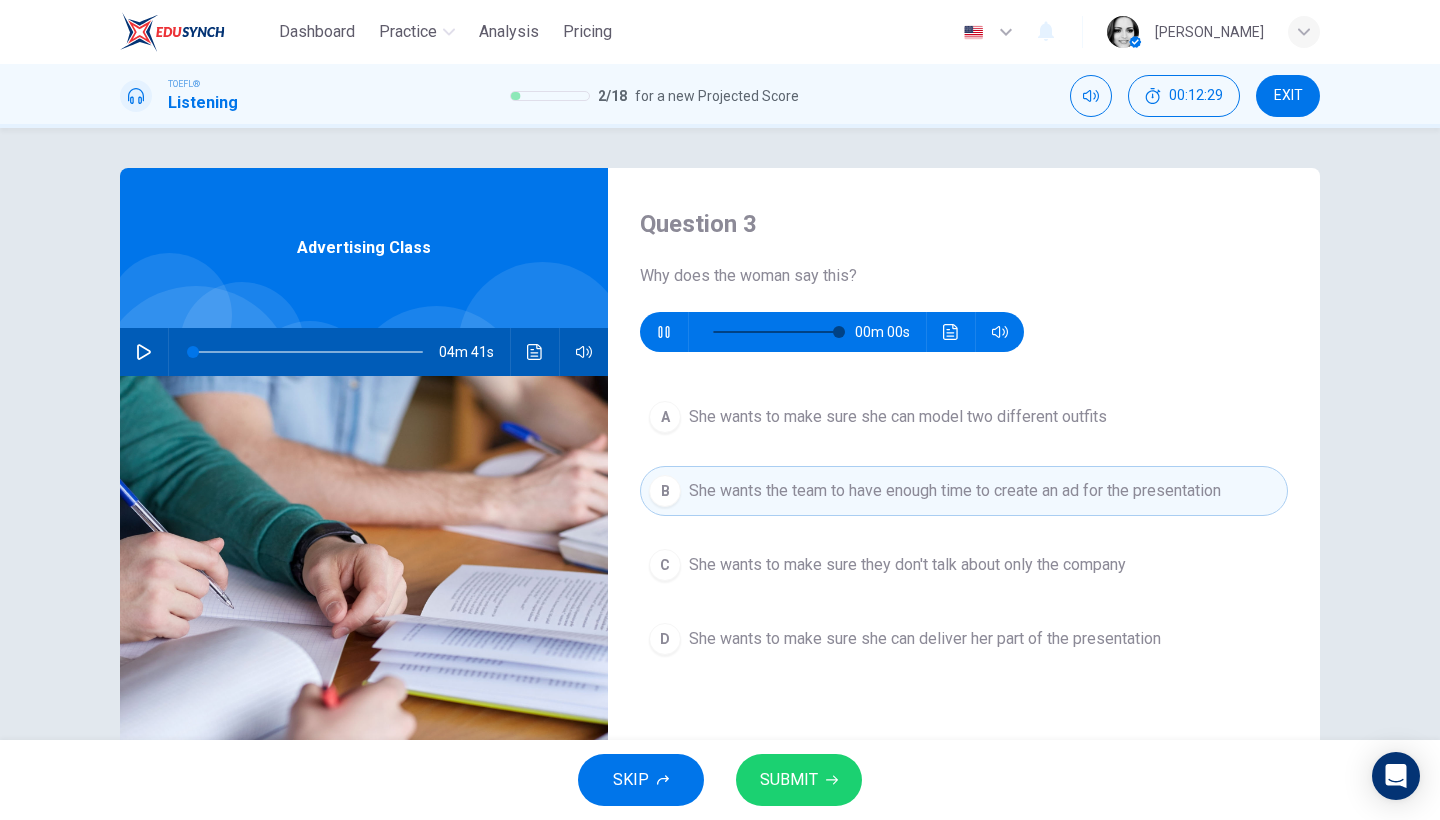type on "0" 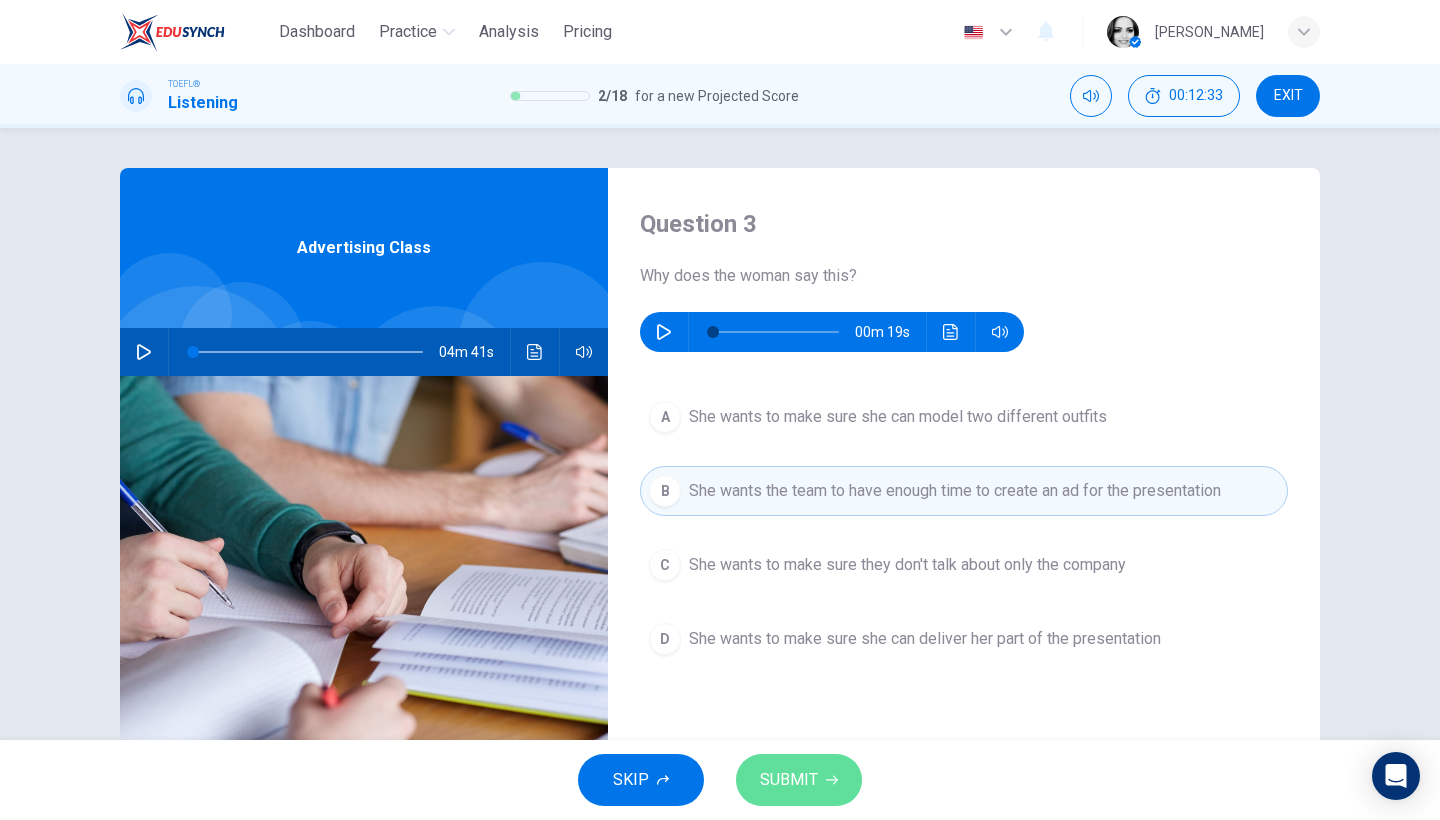 click on "SUBMIT" at bounding box center (789, 780) 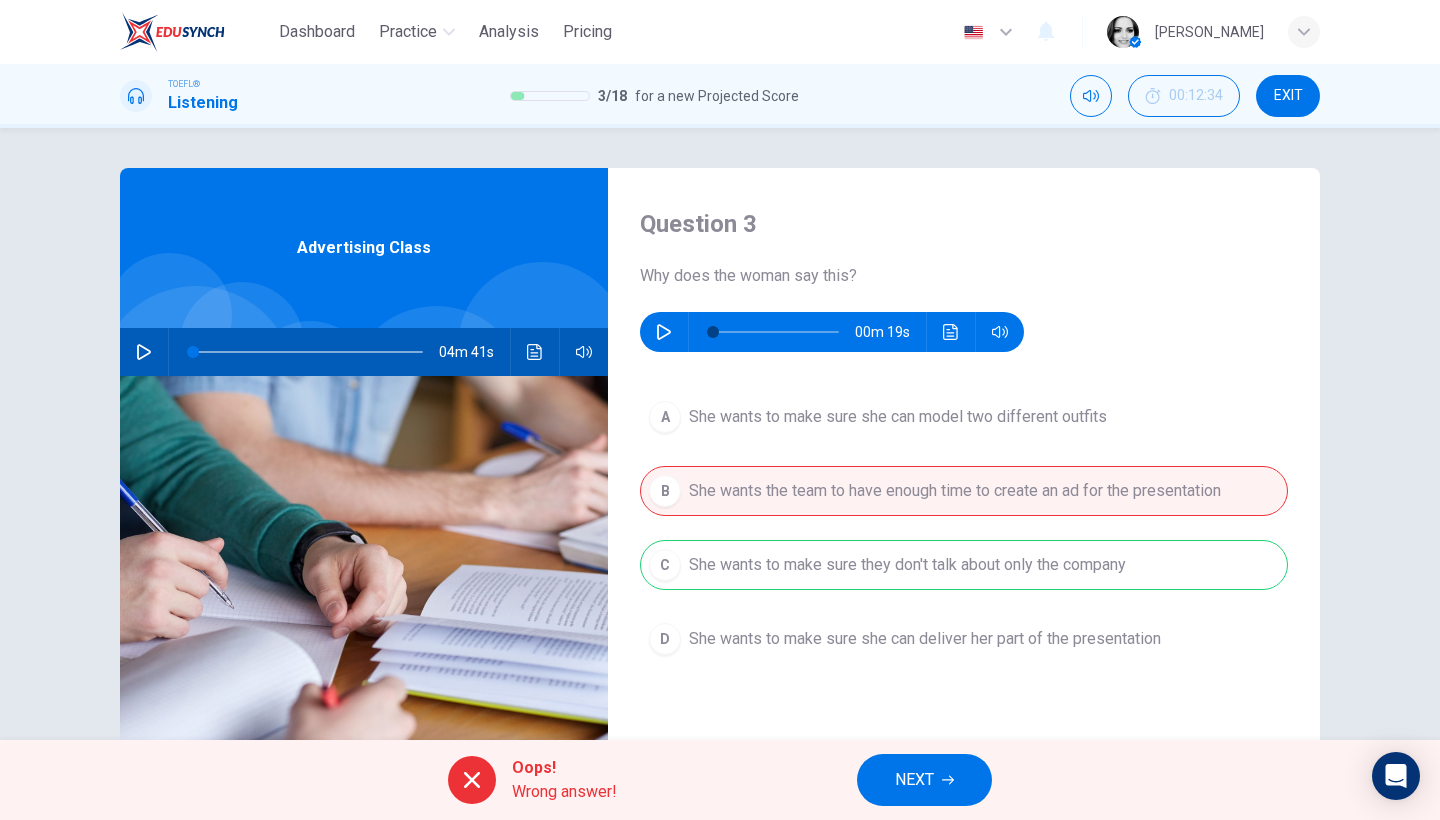 click on "NEXT" at bounding box center (924, 780) 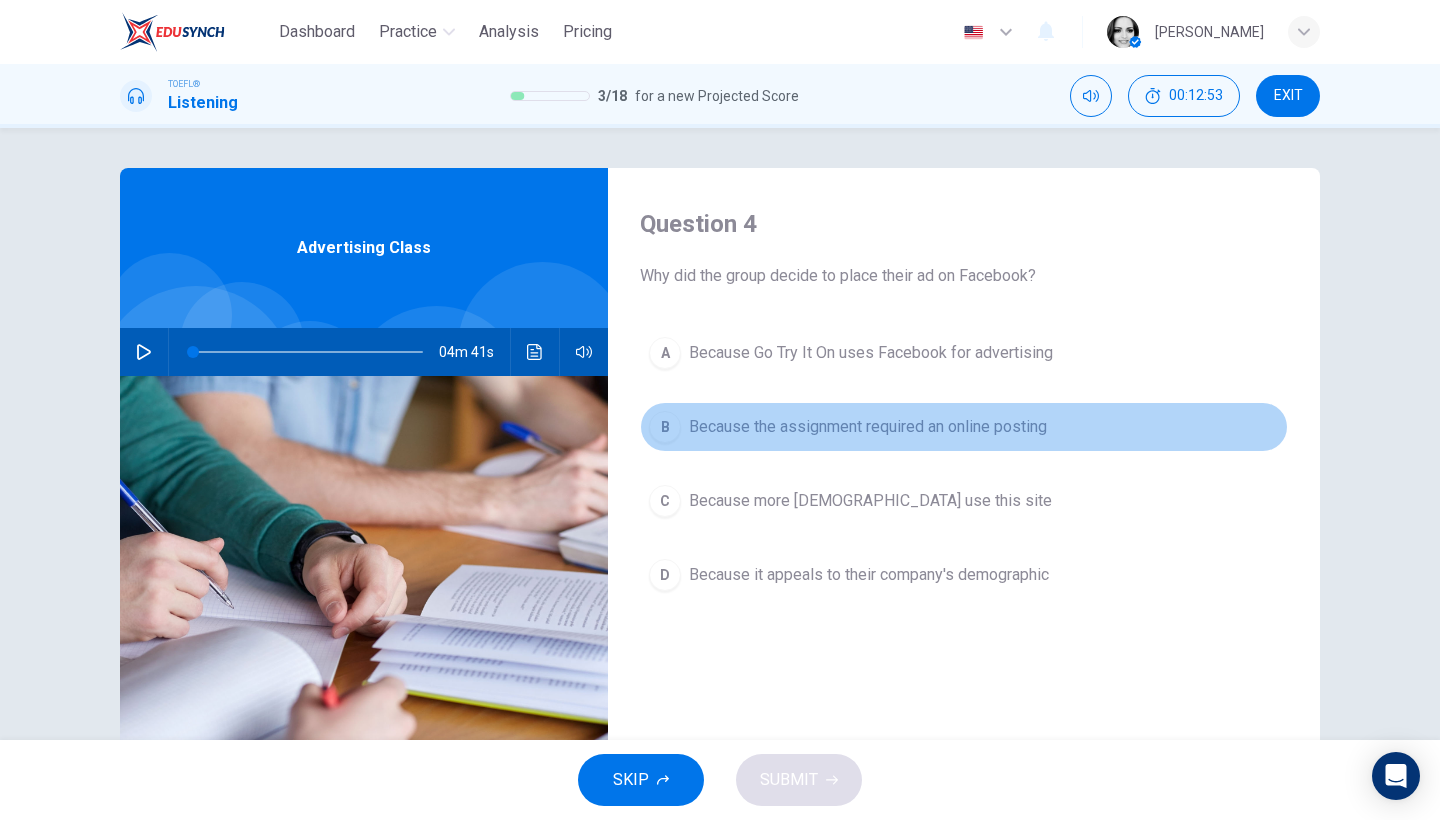 click on "Because the assignment required an online posting" at bounding box center [868, 427] 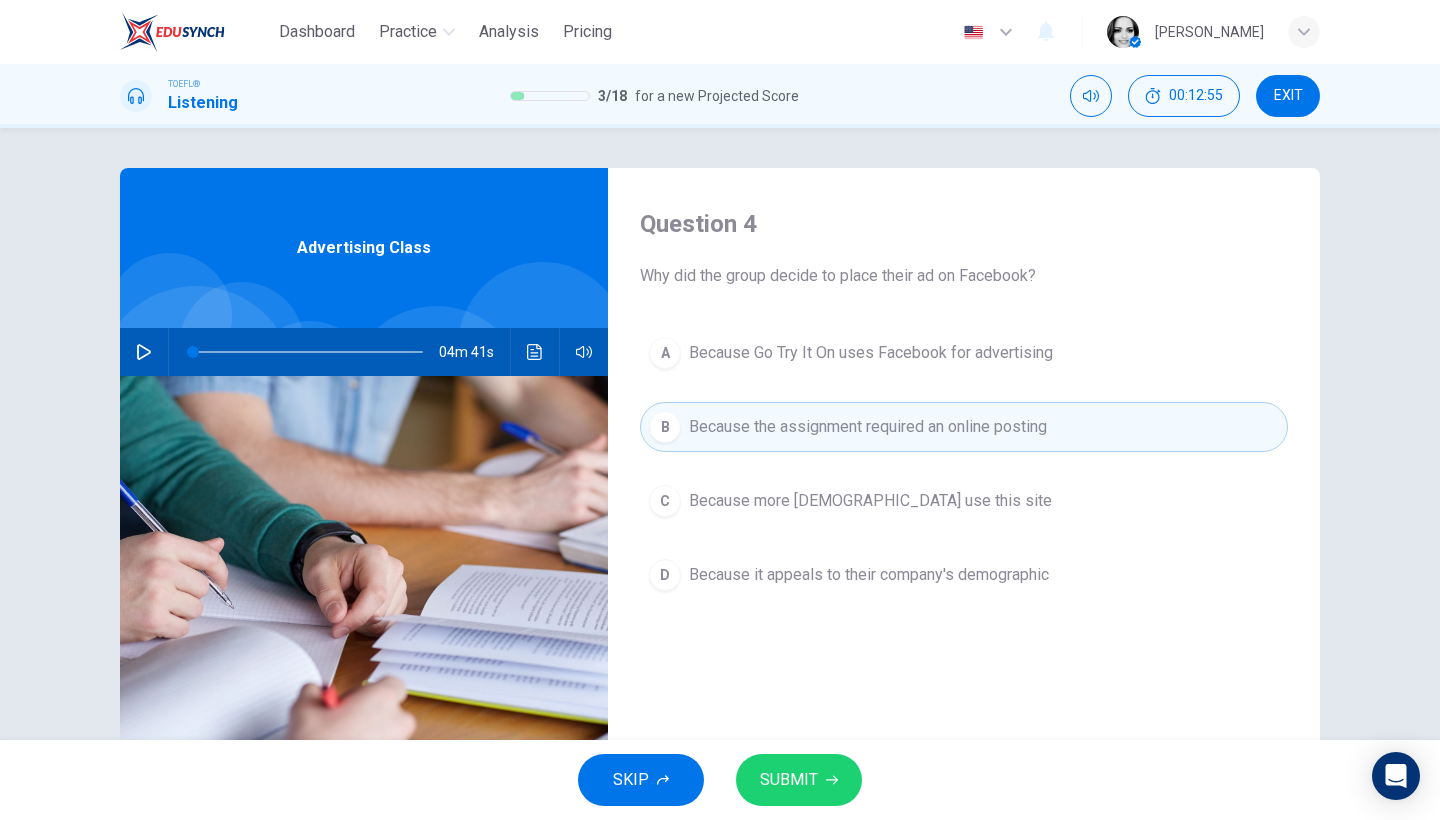 click on "SUBMIT" at bounding box center [799, 780] 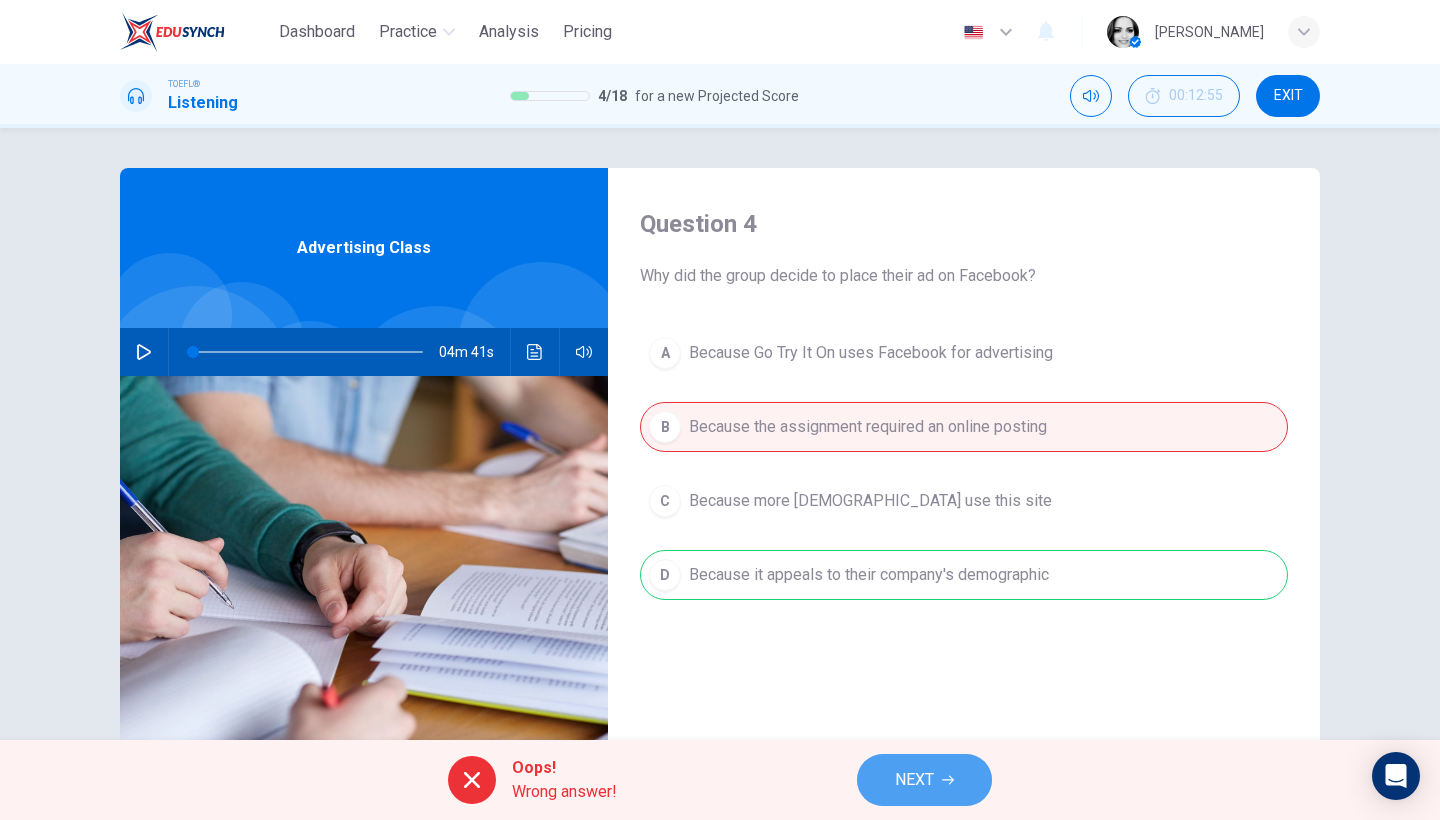 click on "NEXT" at bounding box center (924, 780) 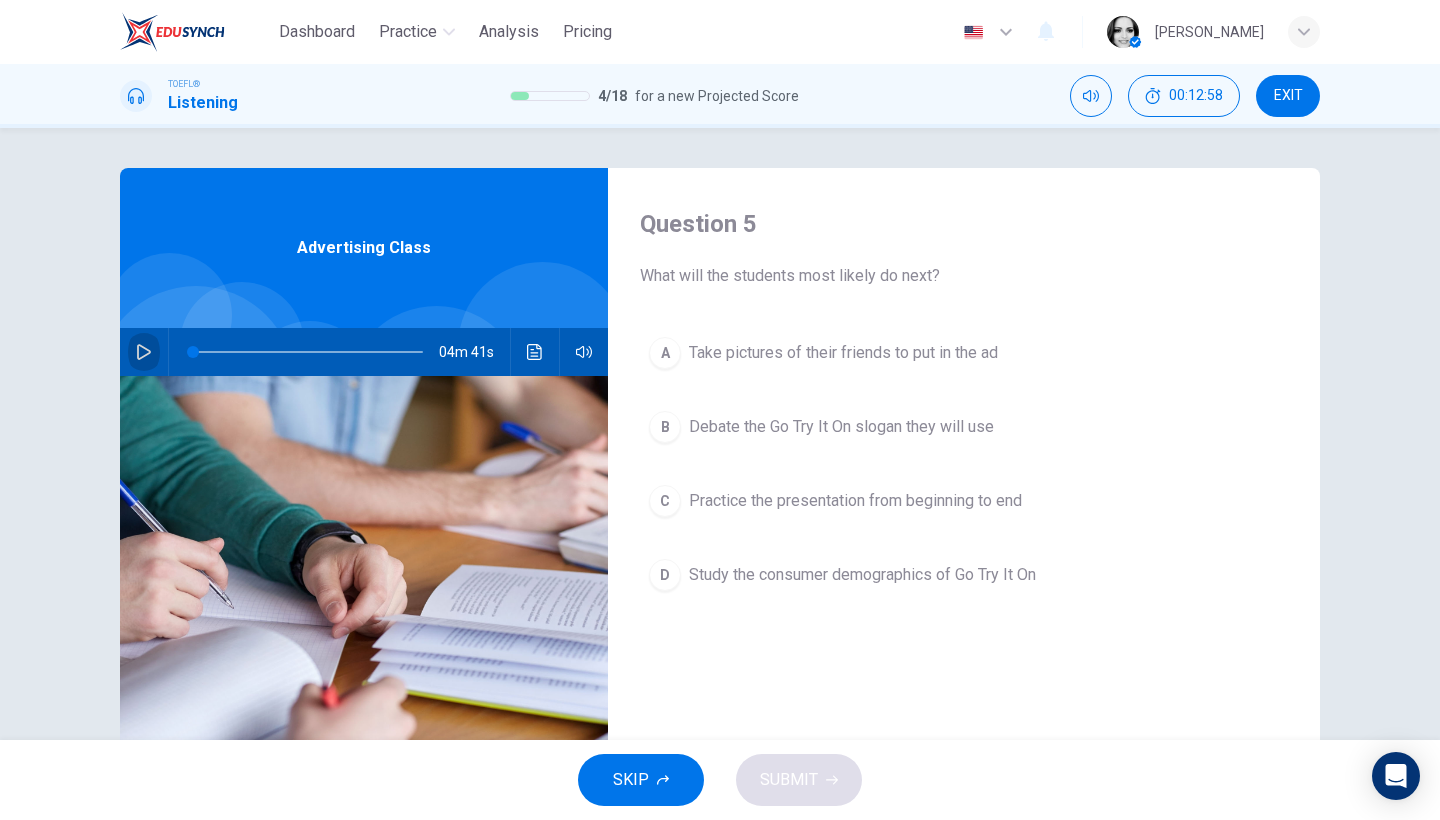 click at bounding box center (144, 352) 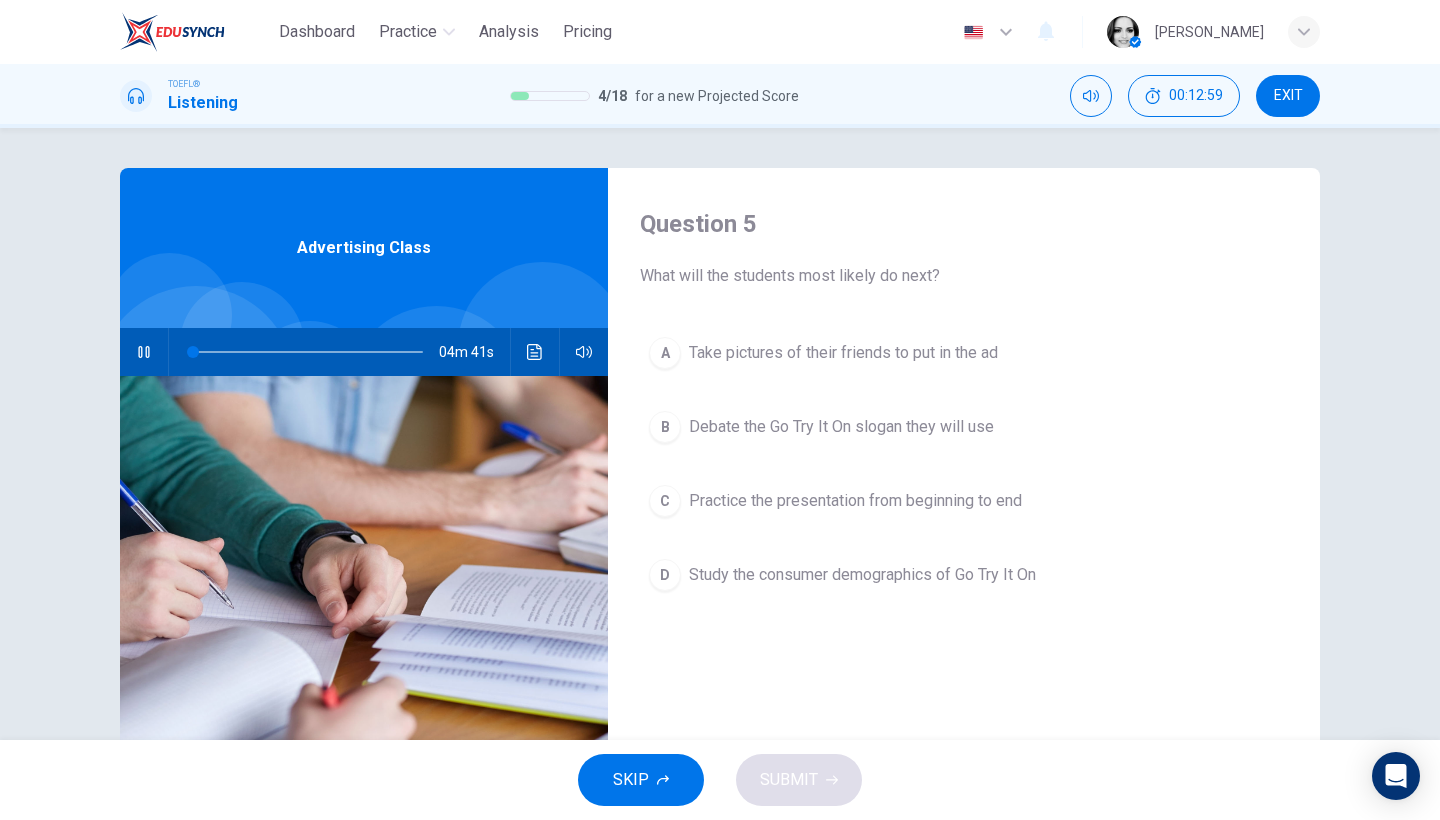 click at bounding box center [144, 352] 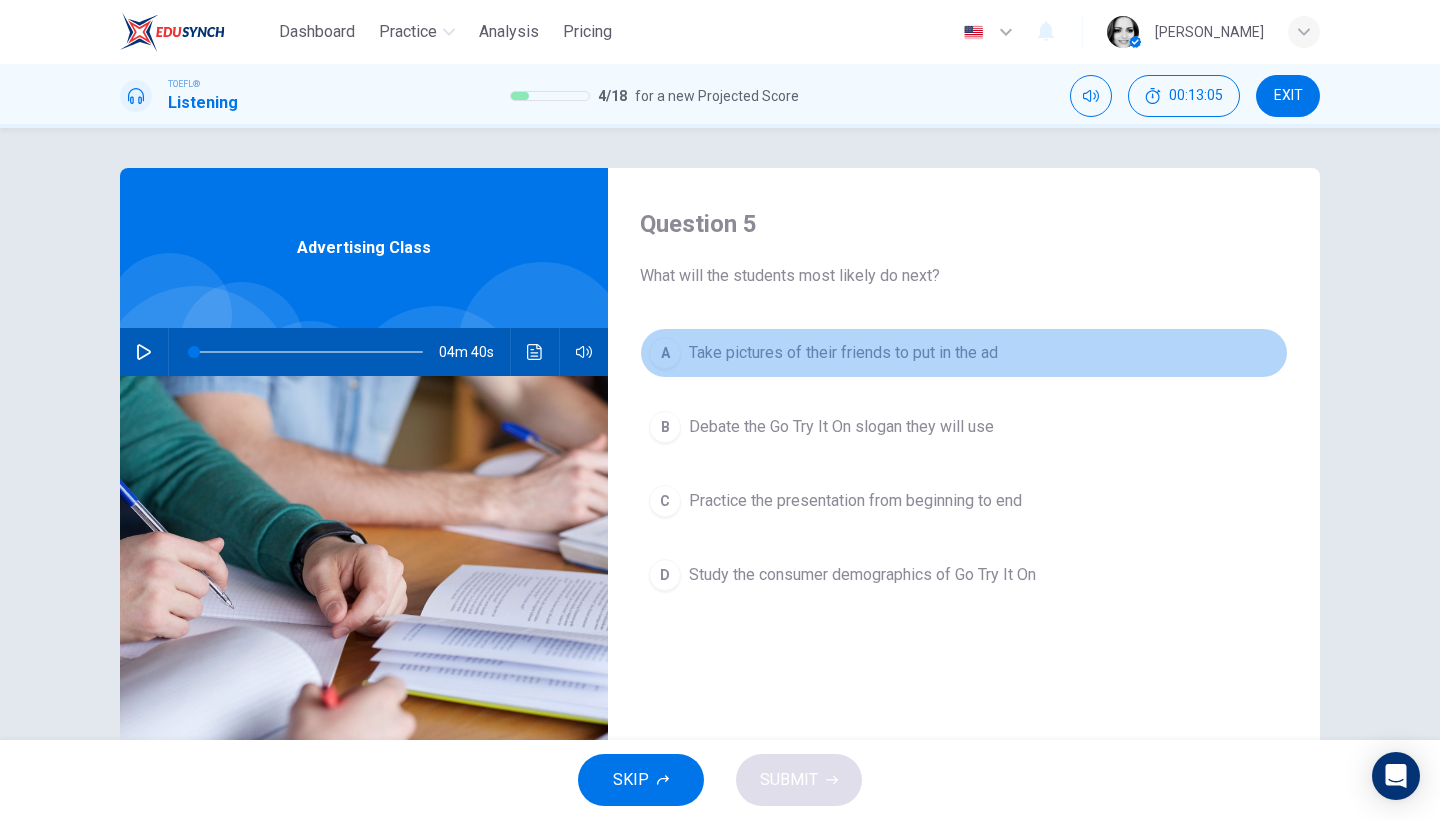click on "Take pictures of their friends to put in the ad" at bounding box center (843, 353) 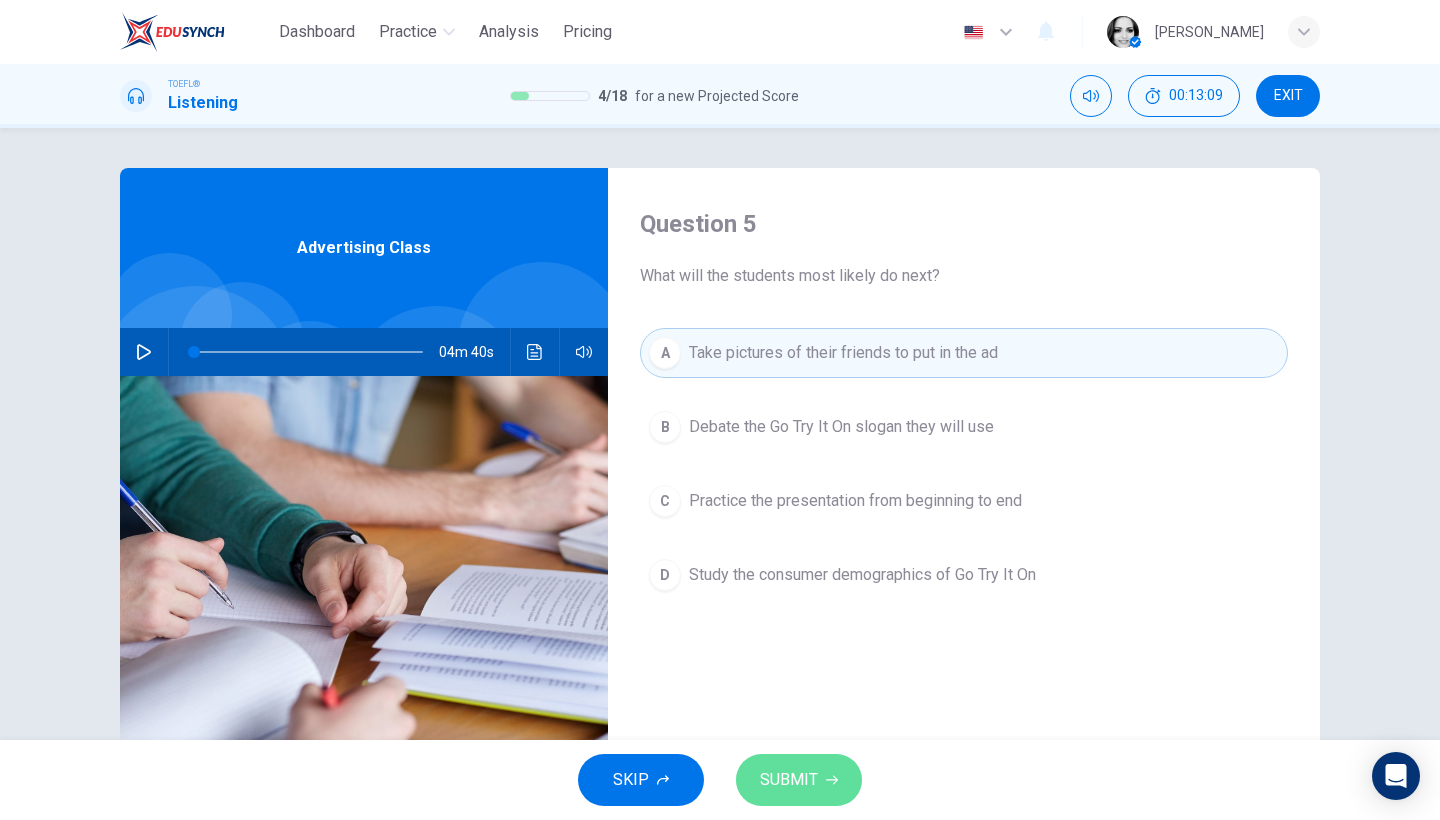click on "SUBMIT" at bounding box center [789, 780] 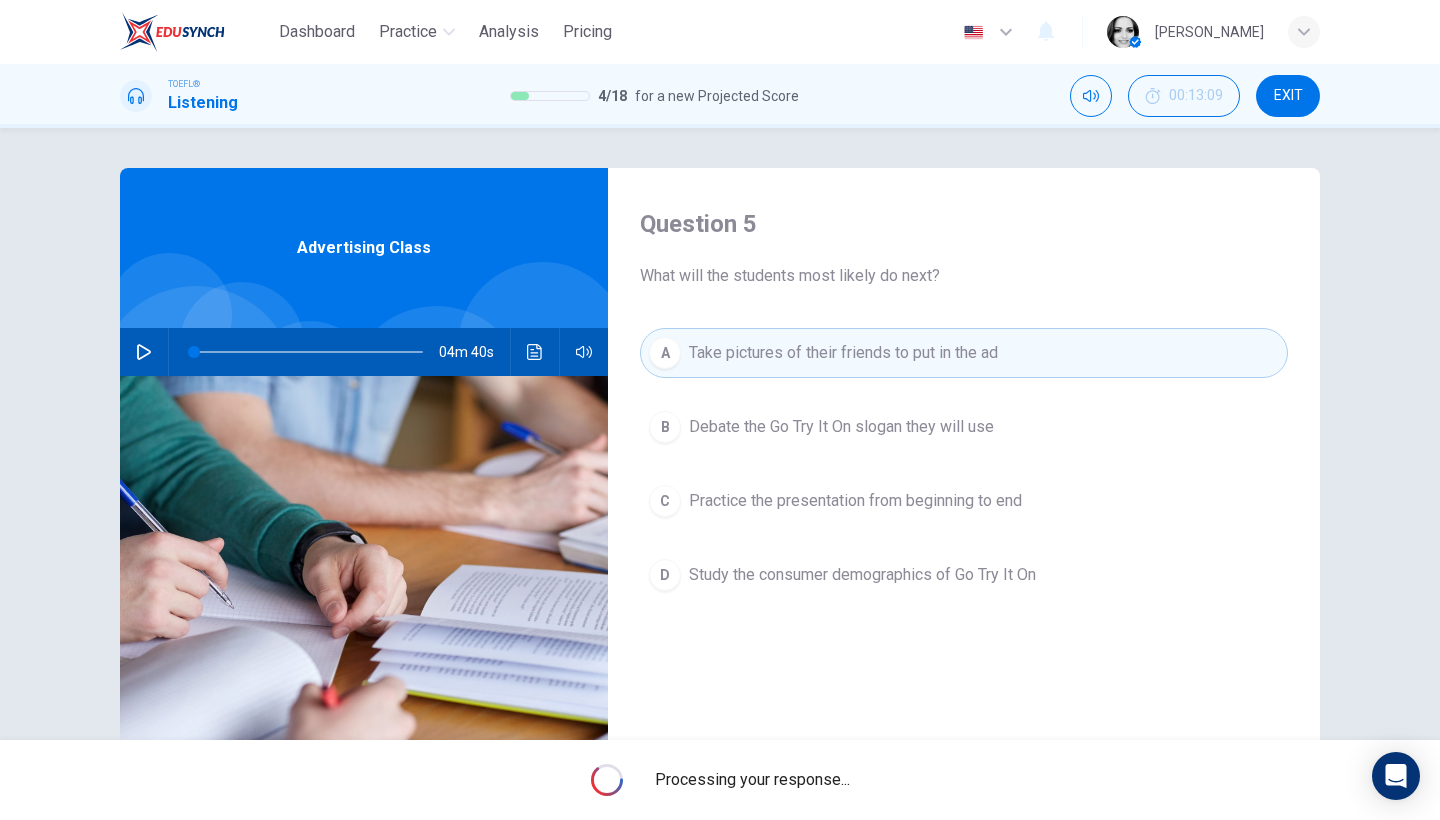 type on "0" 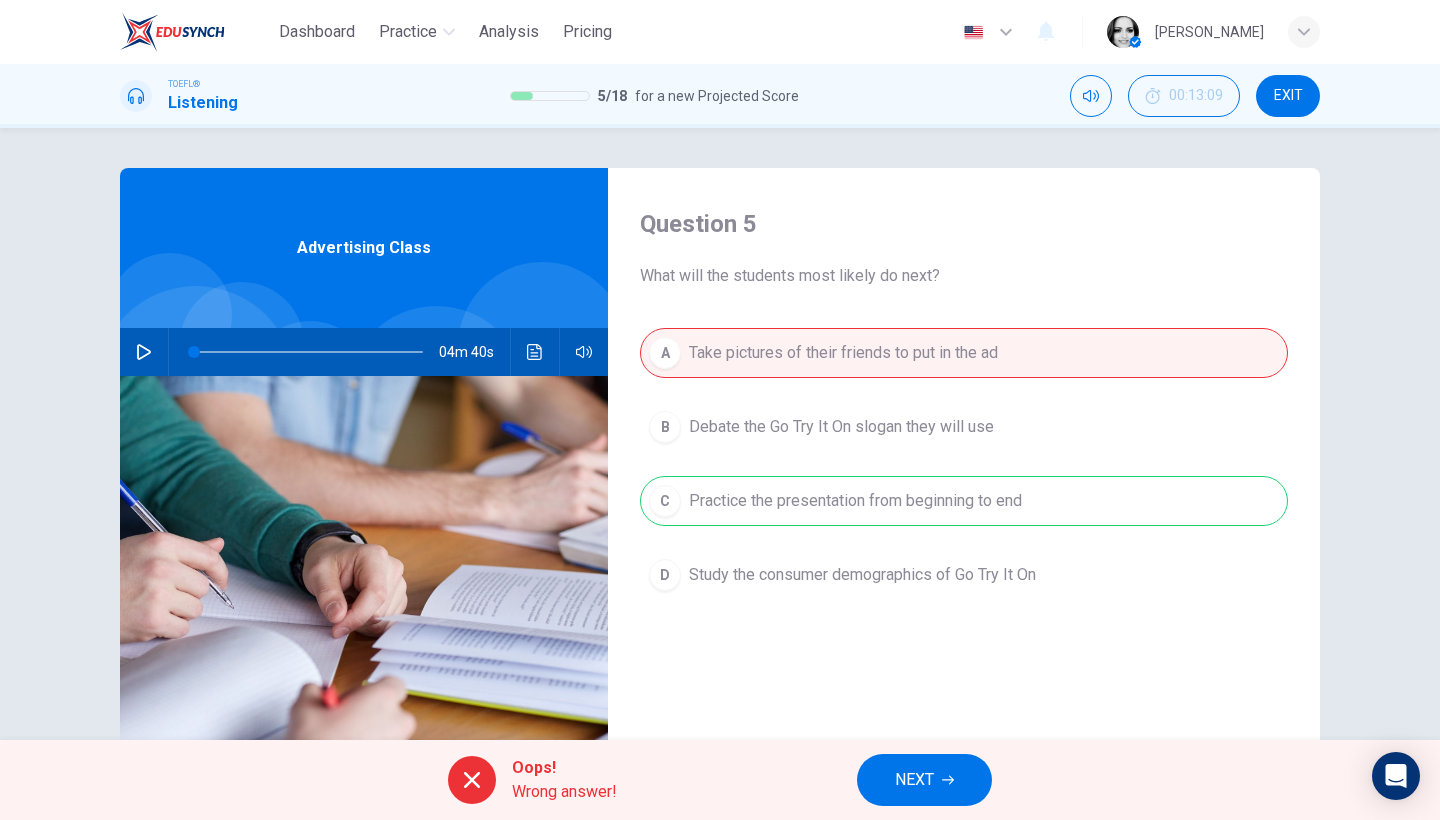 click 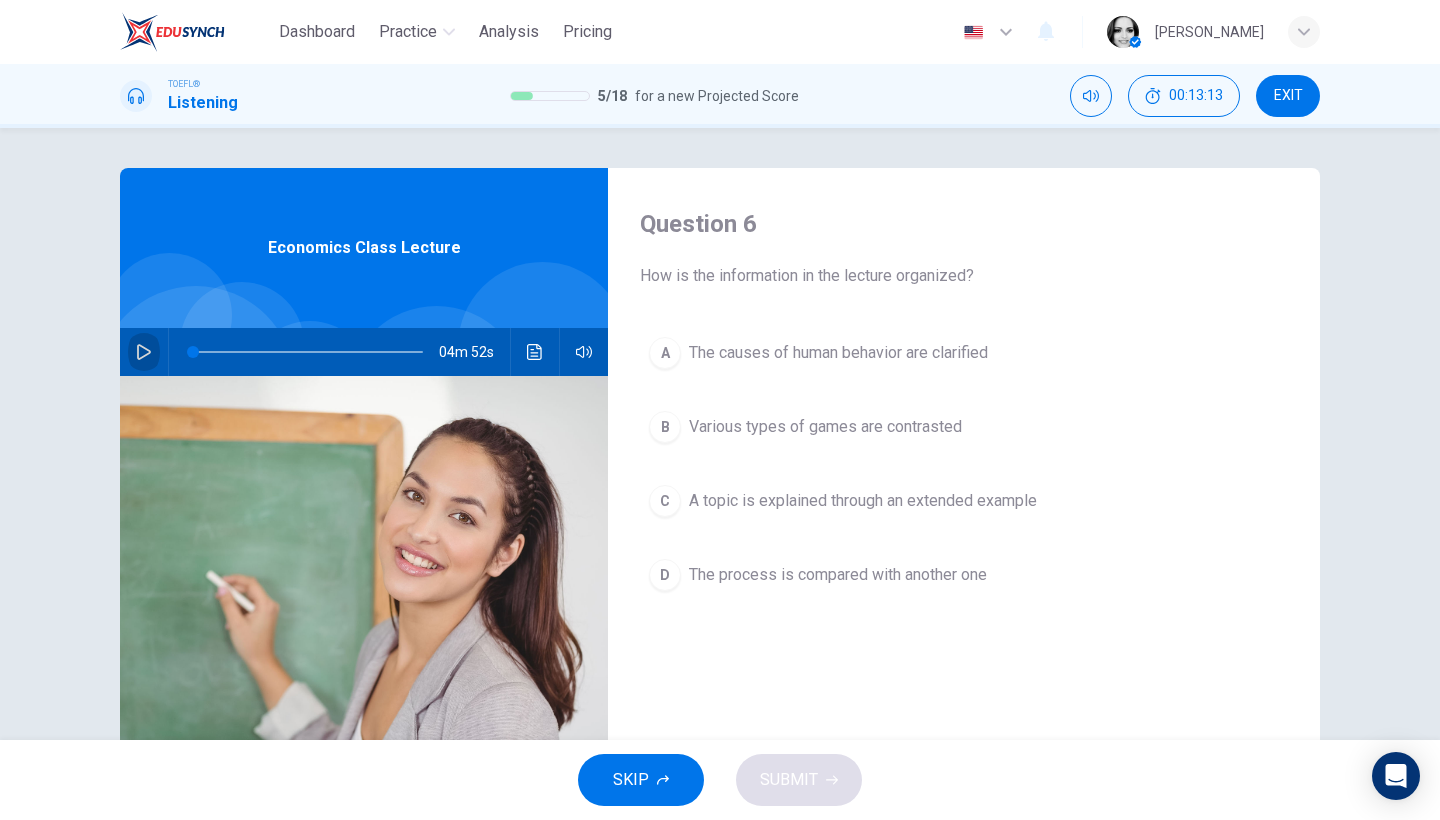 click 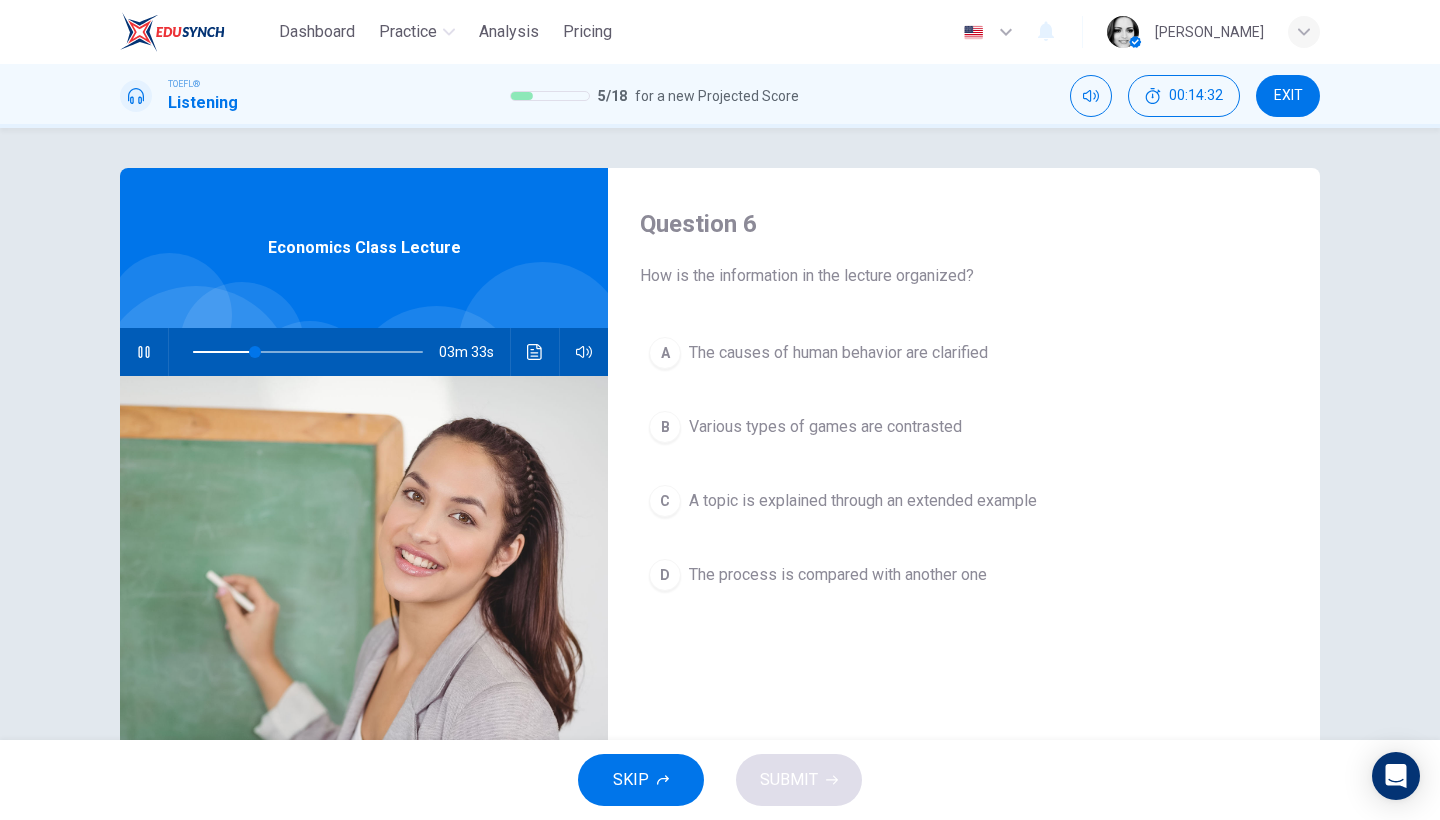 click on "Various types of games are contrasted" at bounding box center (825, 427) 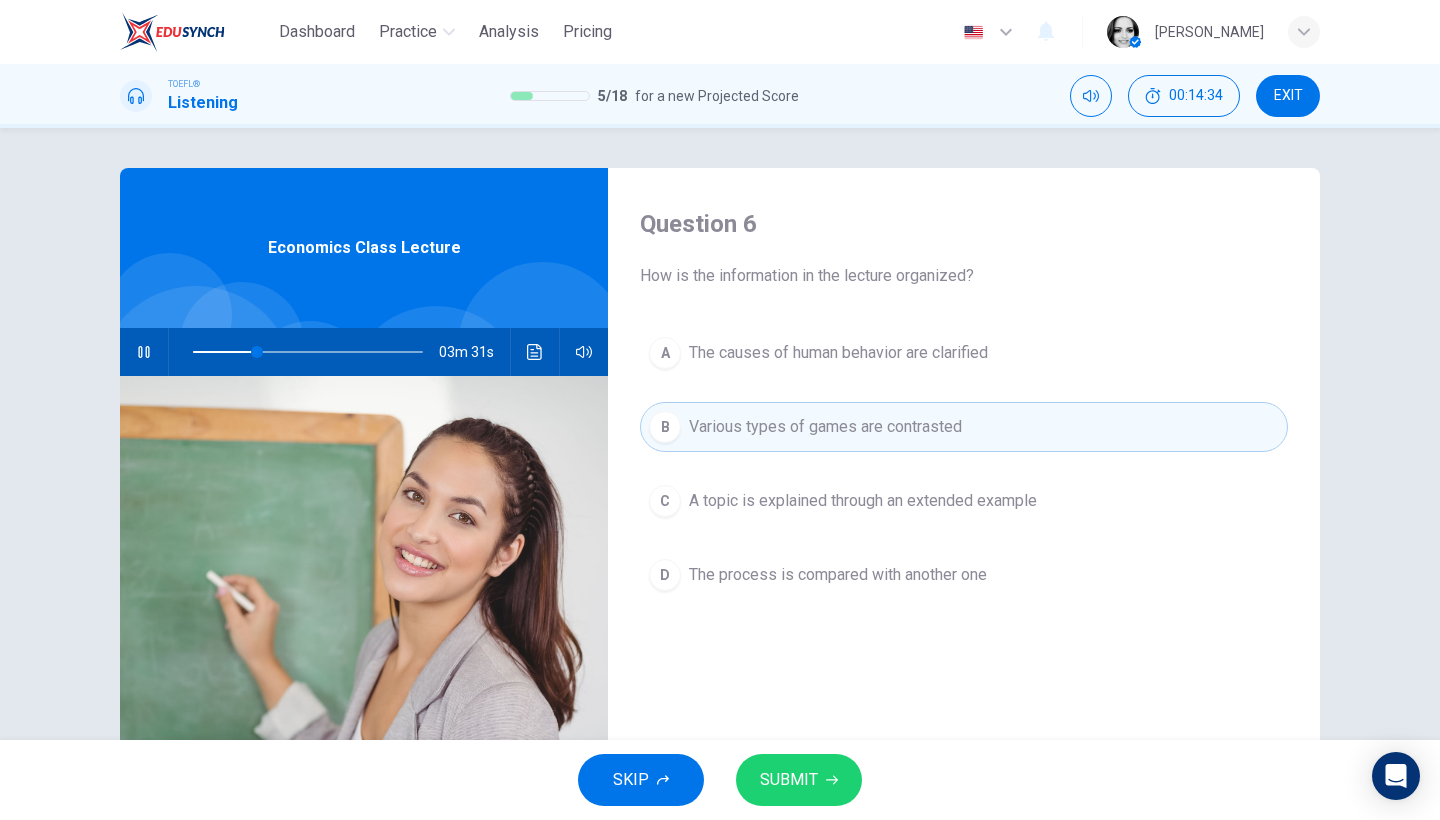 click on "SUBMIT" at bounding box center (789, 780) 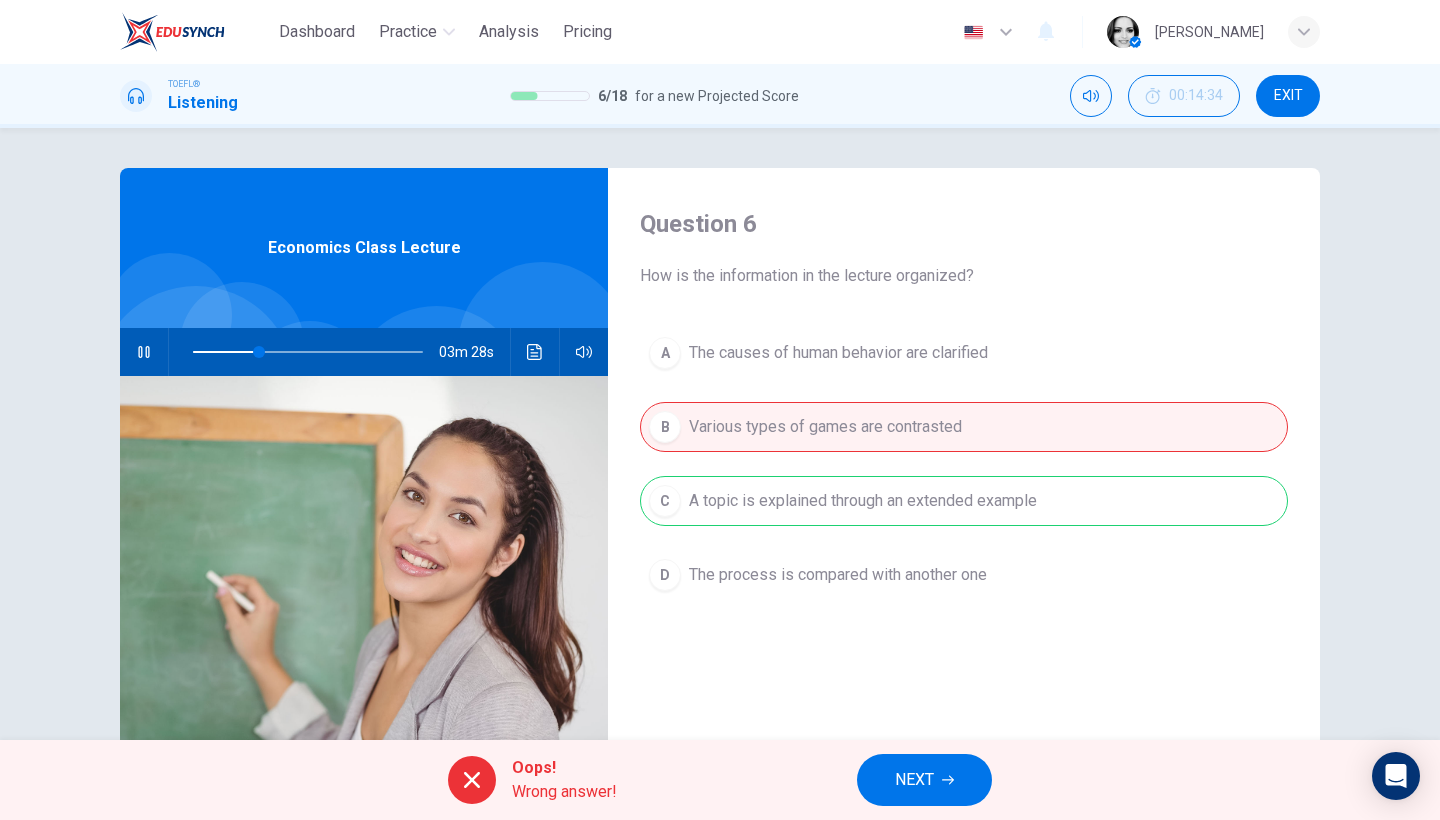 type on "29" 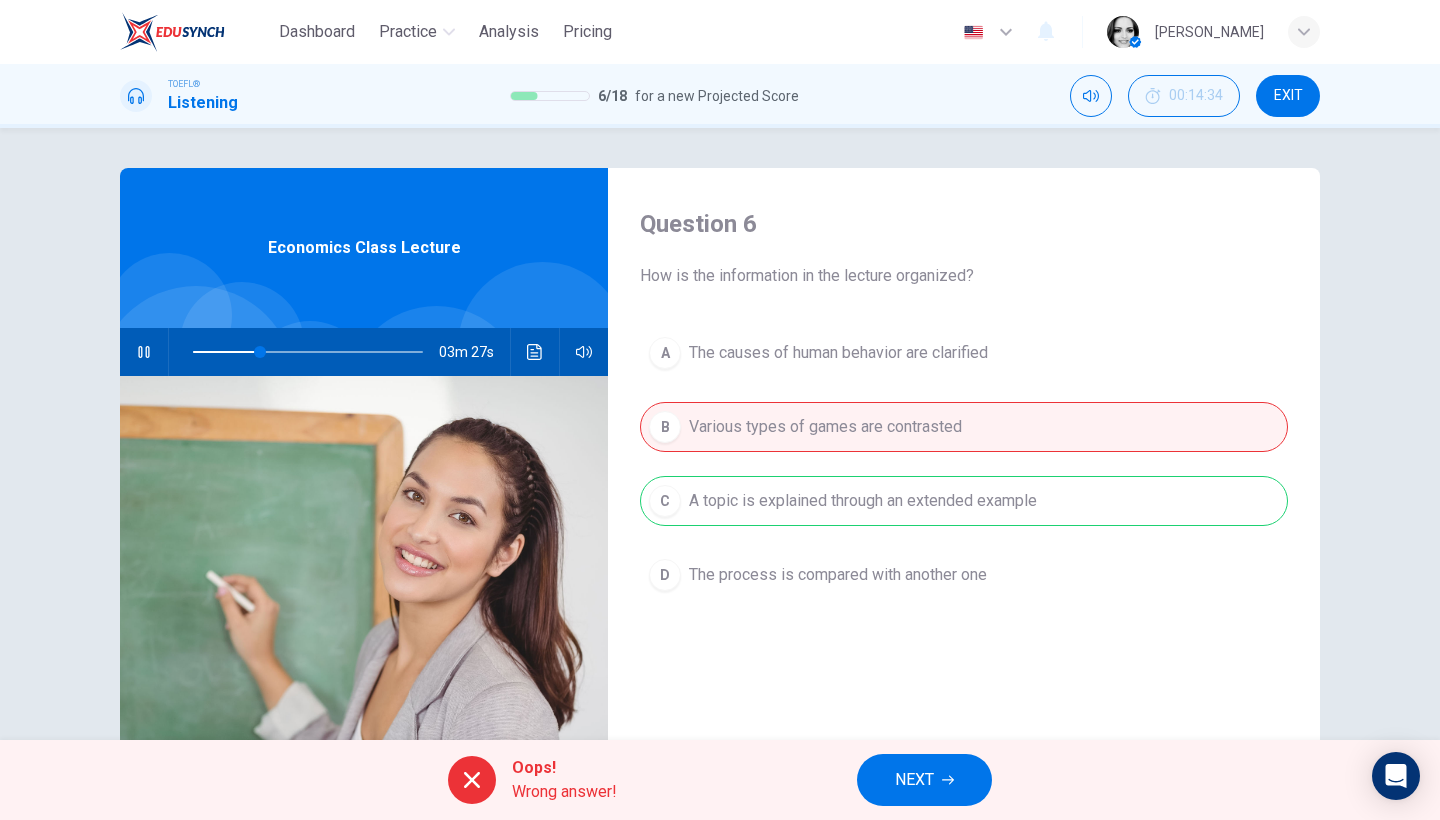 click on "EXIT" at bounding box center (1288, 96) 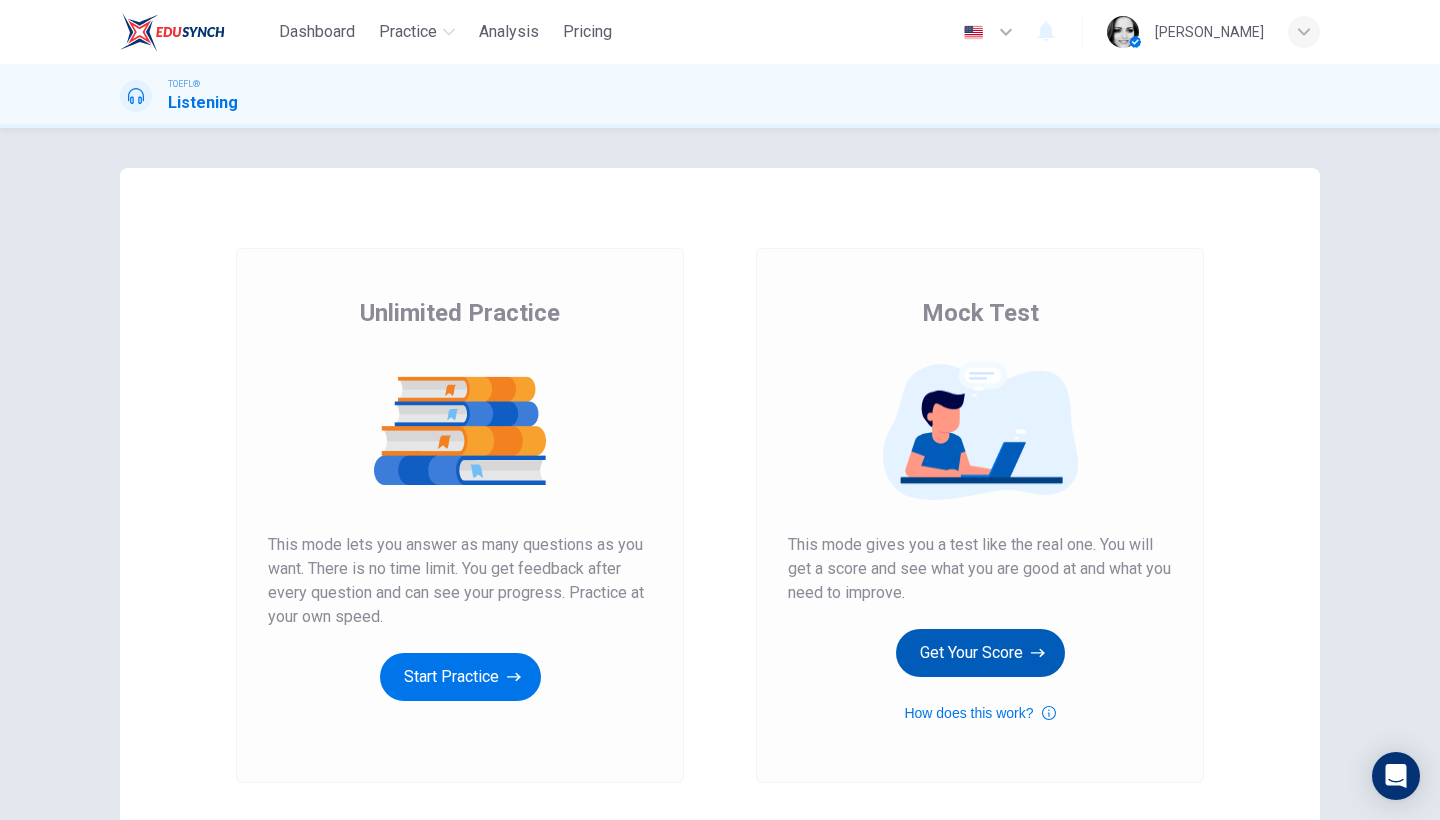 scroll, scrollTop: 0, scrollLeft: 0, axis: both 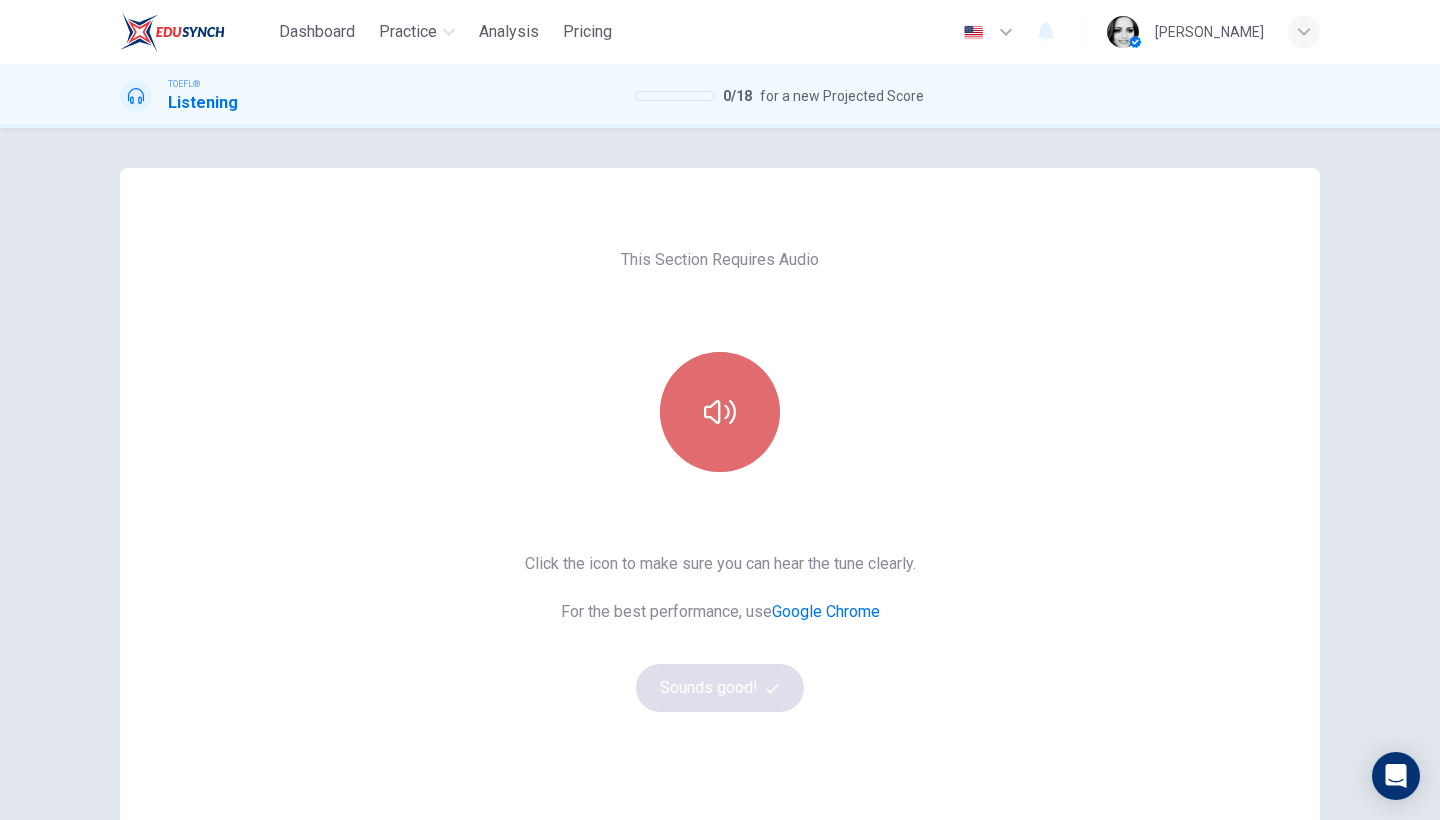 click at bounding box center (720, 412) 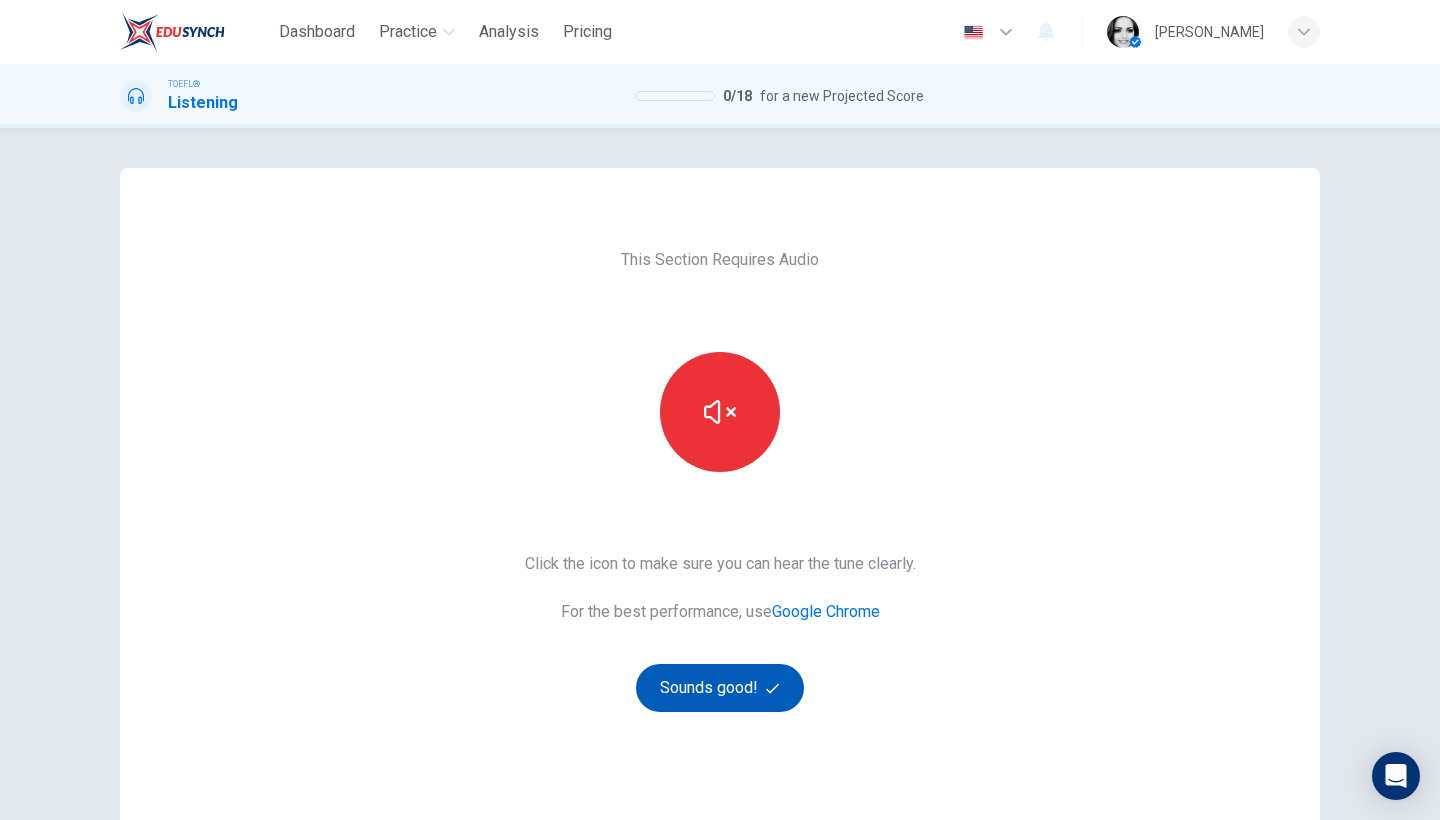 click on "Sounds good!" at bounding box center (720, 688) 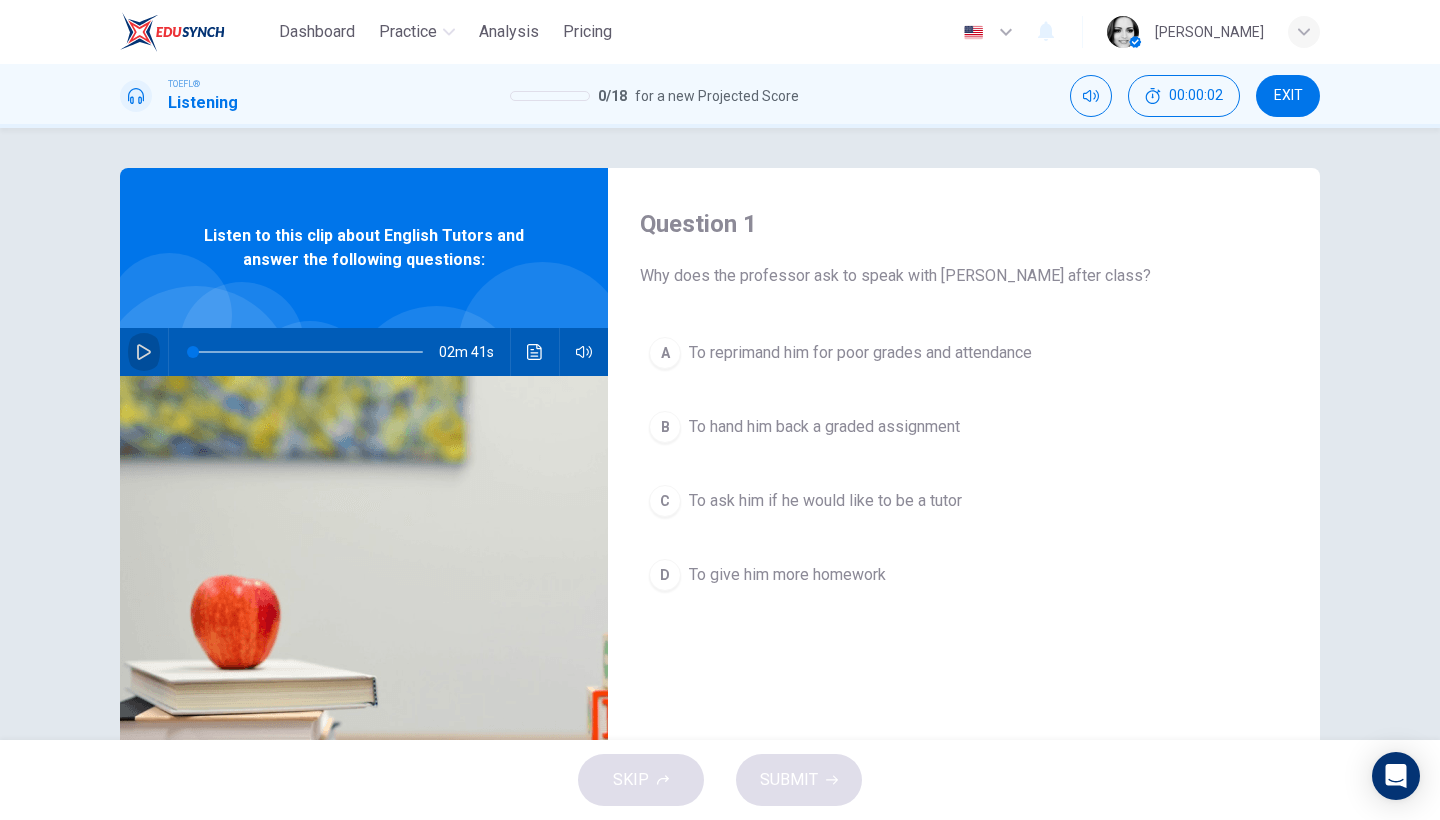 click 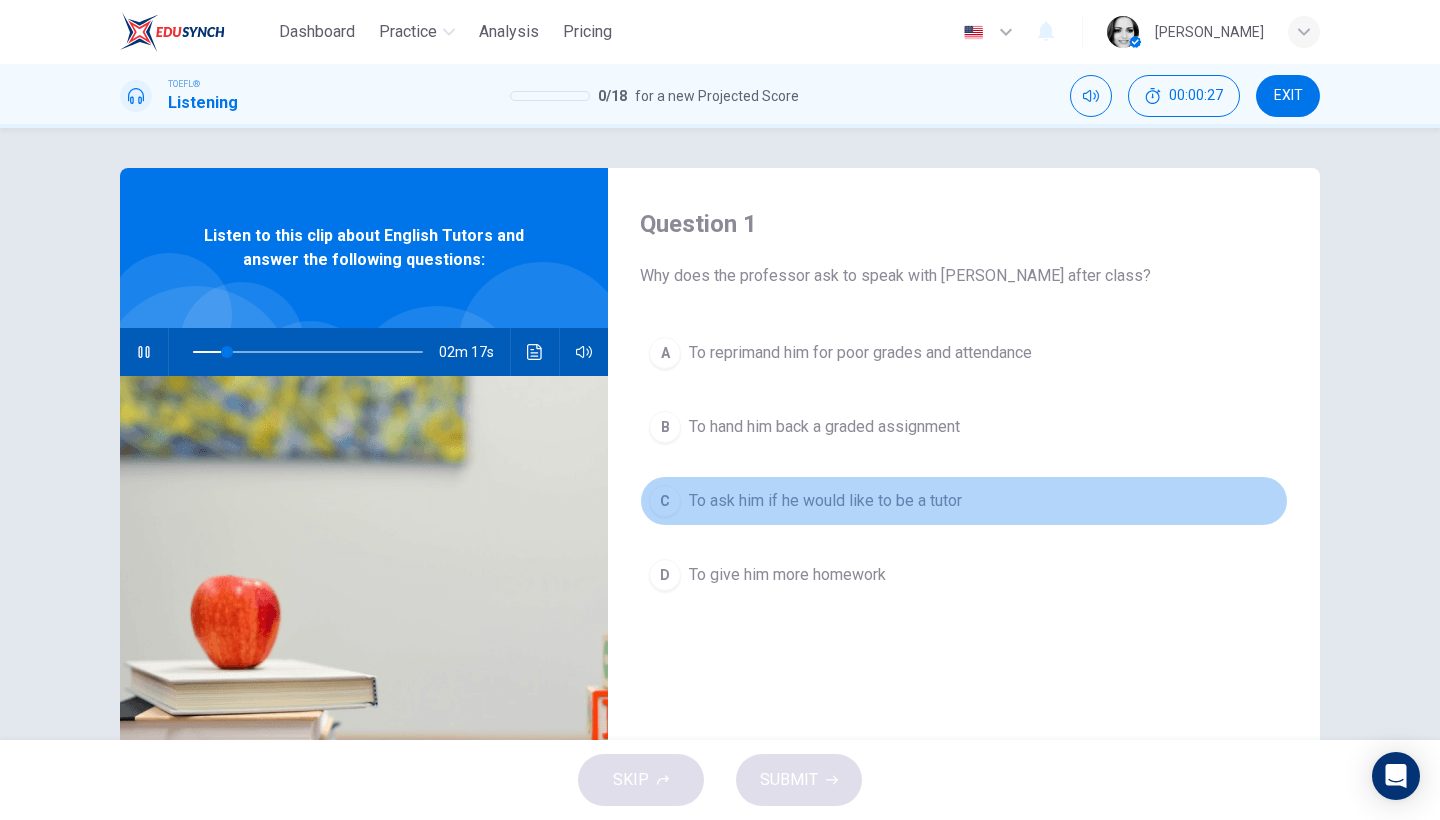 click on "C To ask him if he would like to be a tutor" at bounding box center (964, 501) 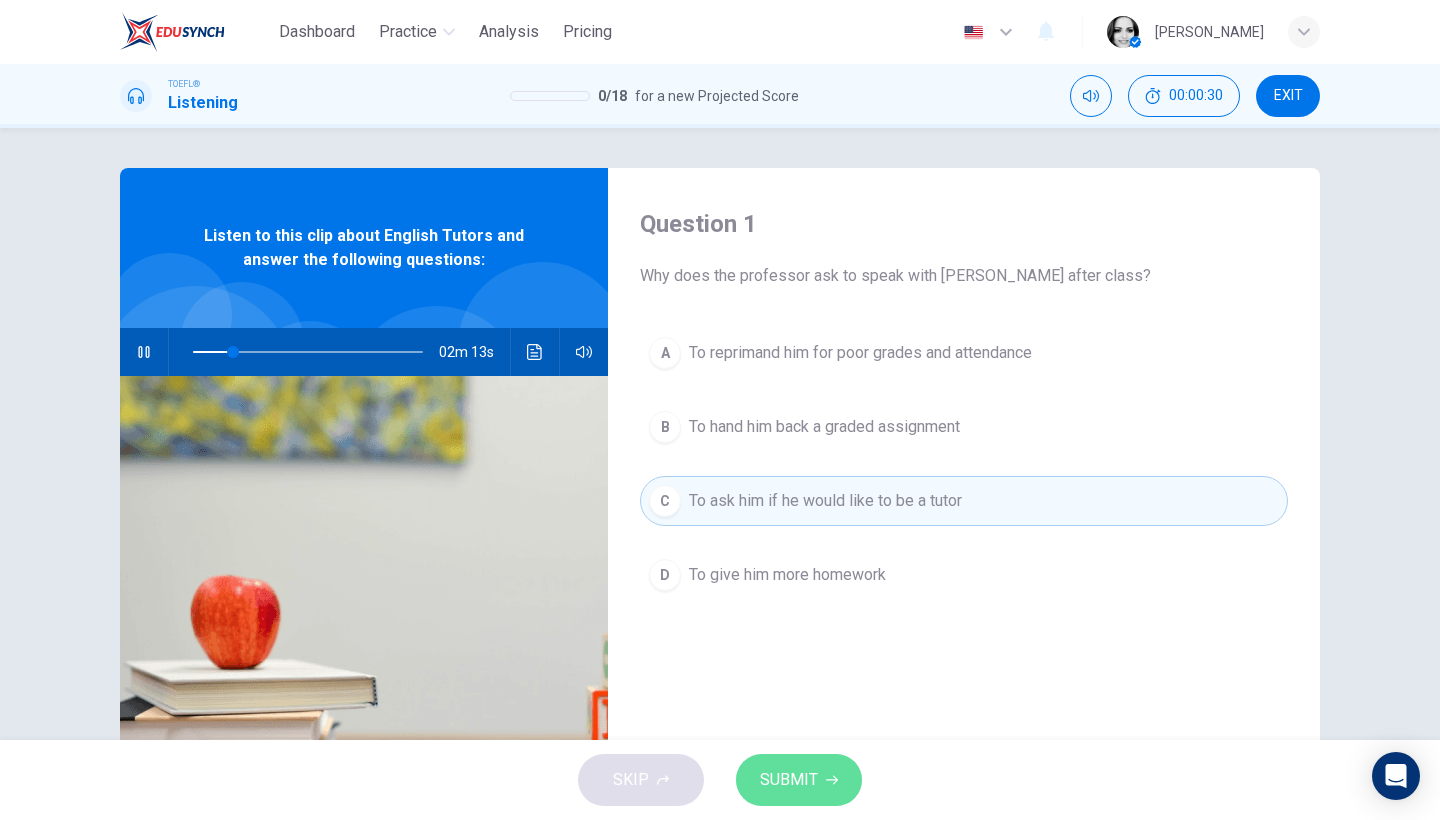 click on "SUBMIT" at bounding box center [789, 780] 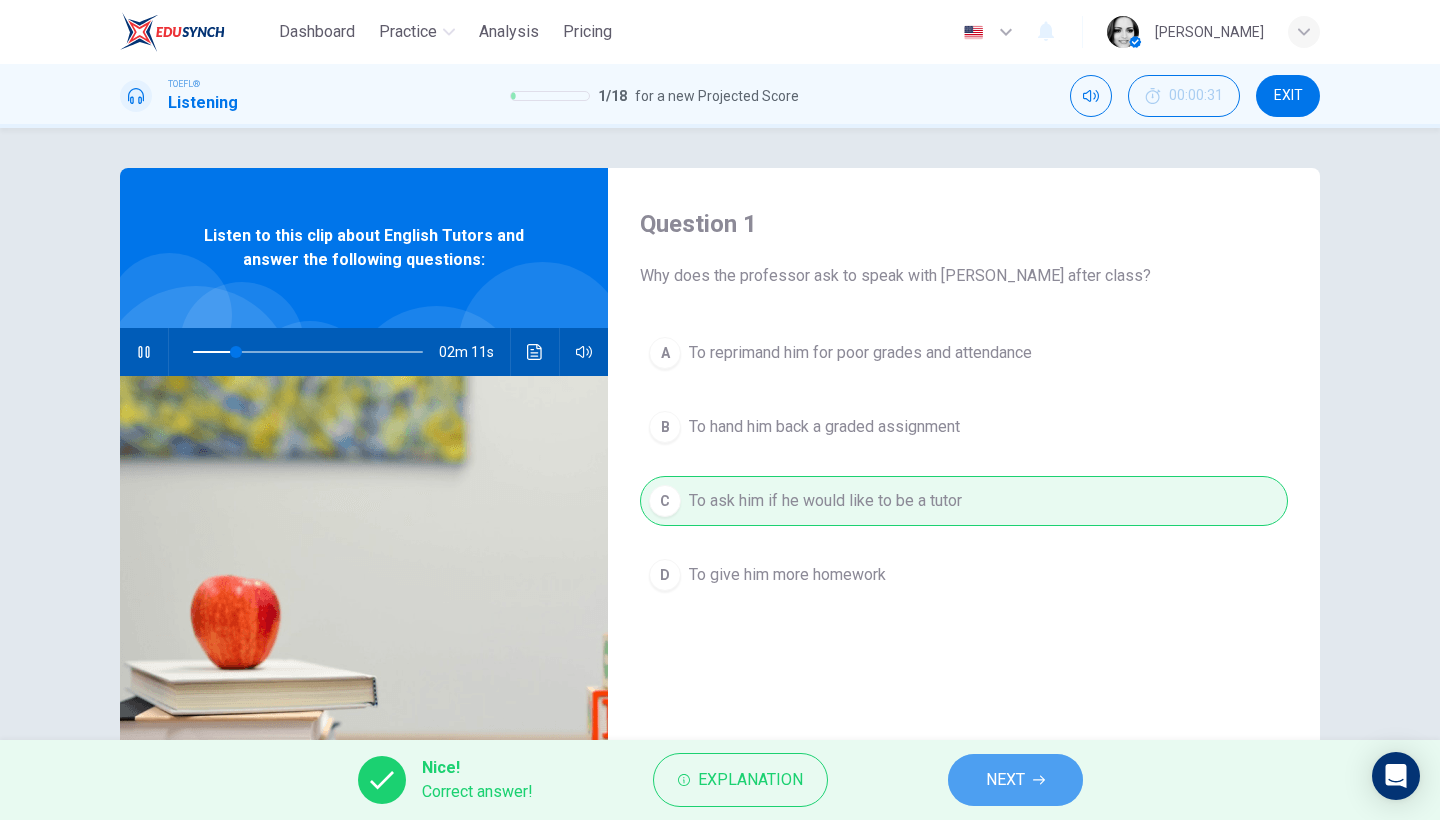 click on "NEXT" at bounding box center (1005, 780) 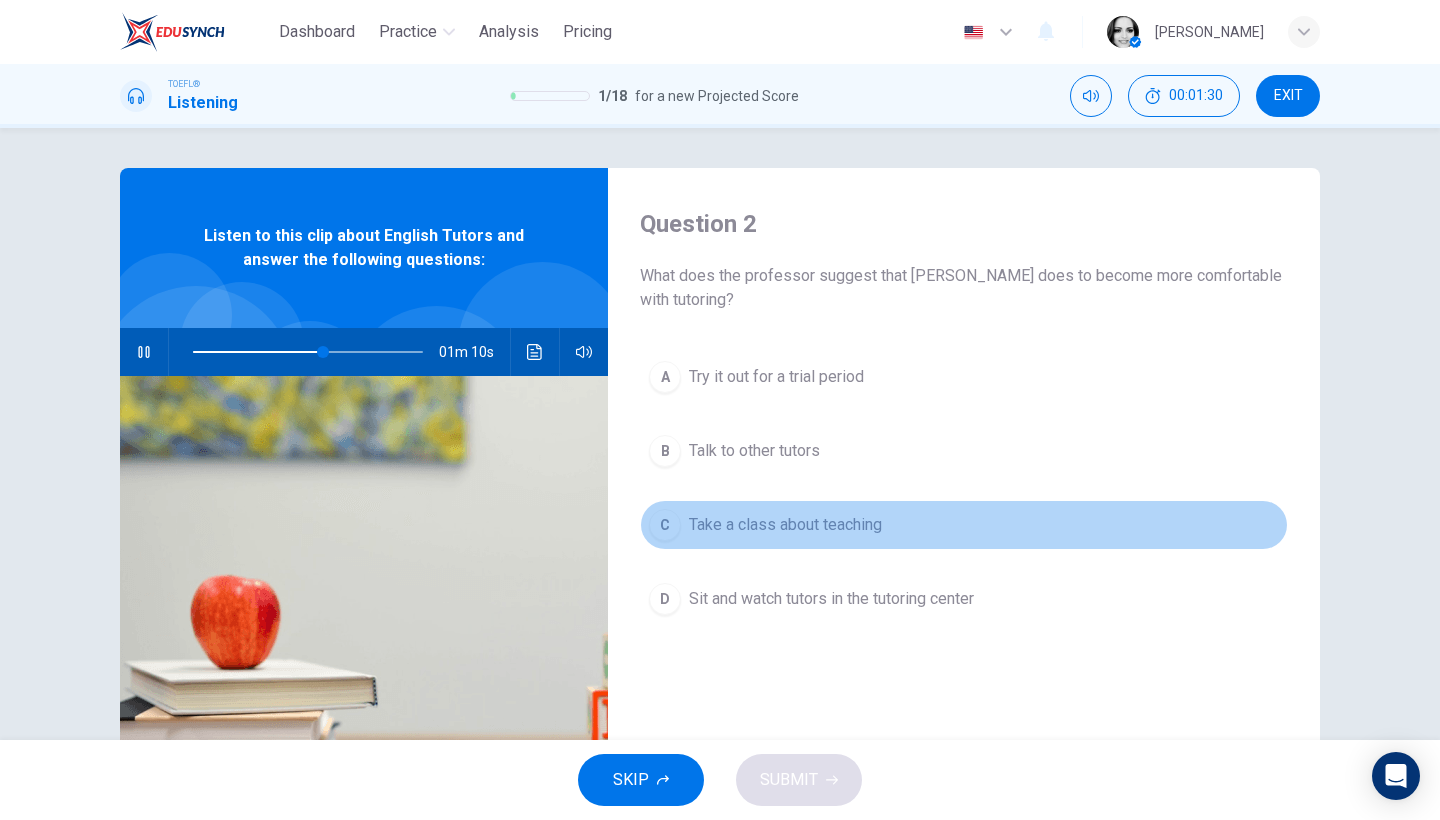 click on "Take a class about teaching" at bounding box center [785, 525] 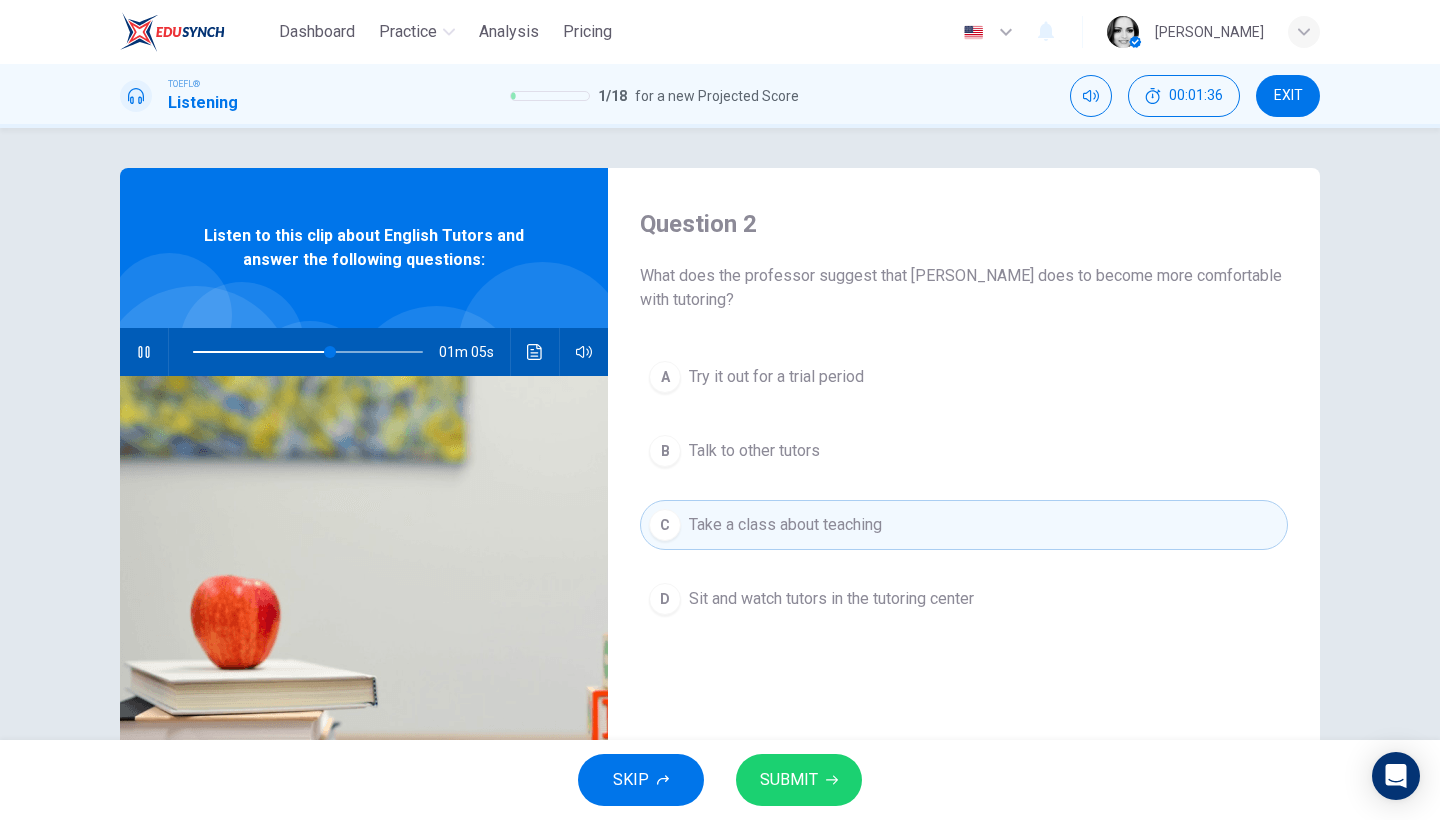 click on "SUBMIT" at bounding box center (789, 780) 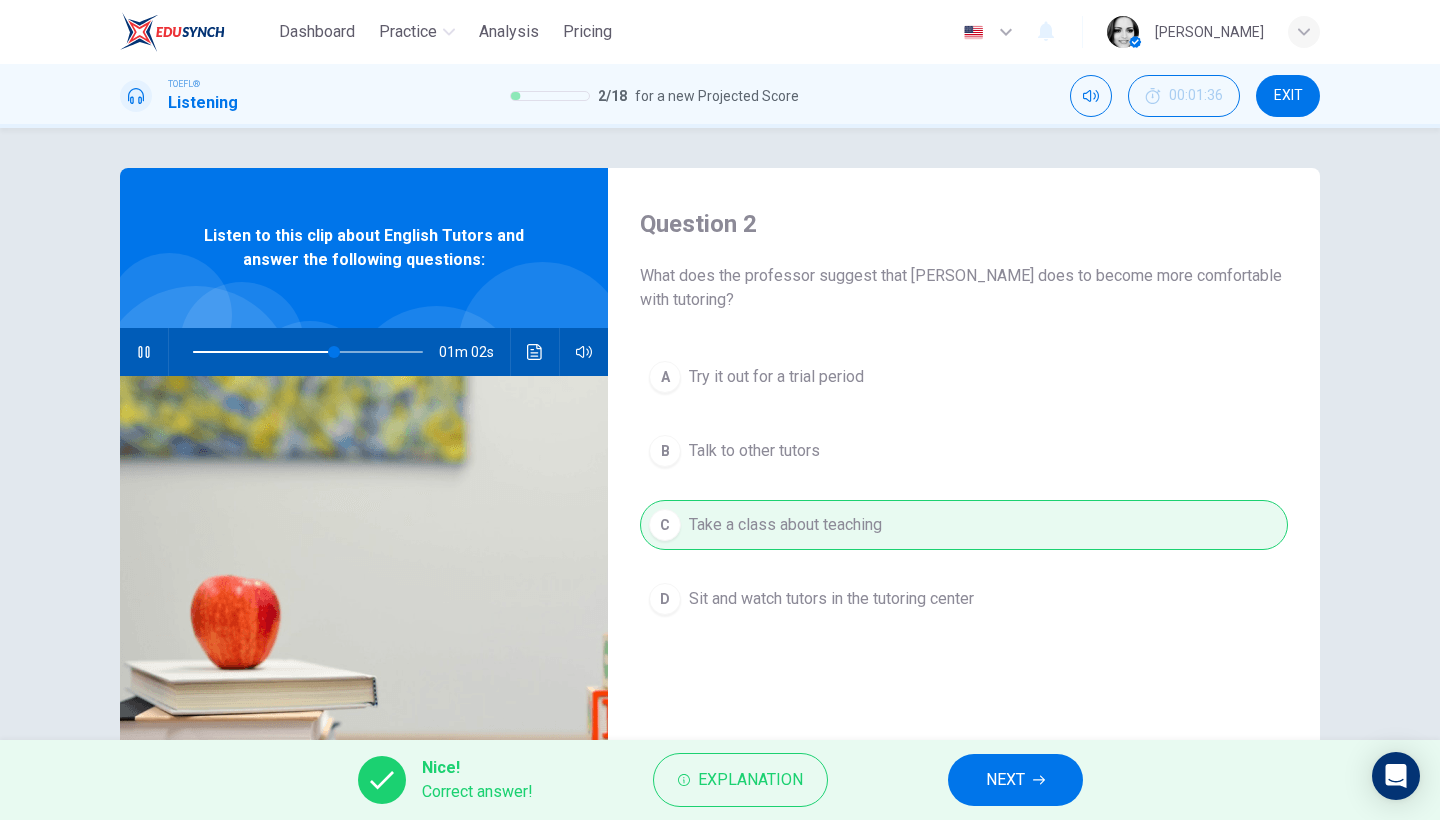 click on "NEXT" at bounding box center [1005, 780] 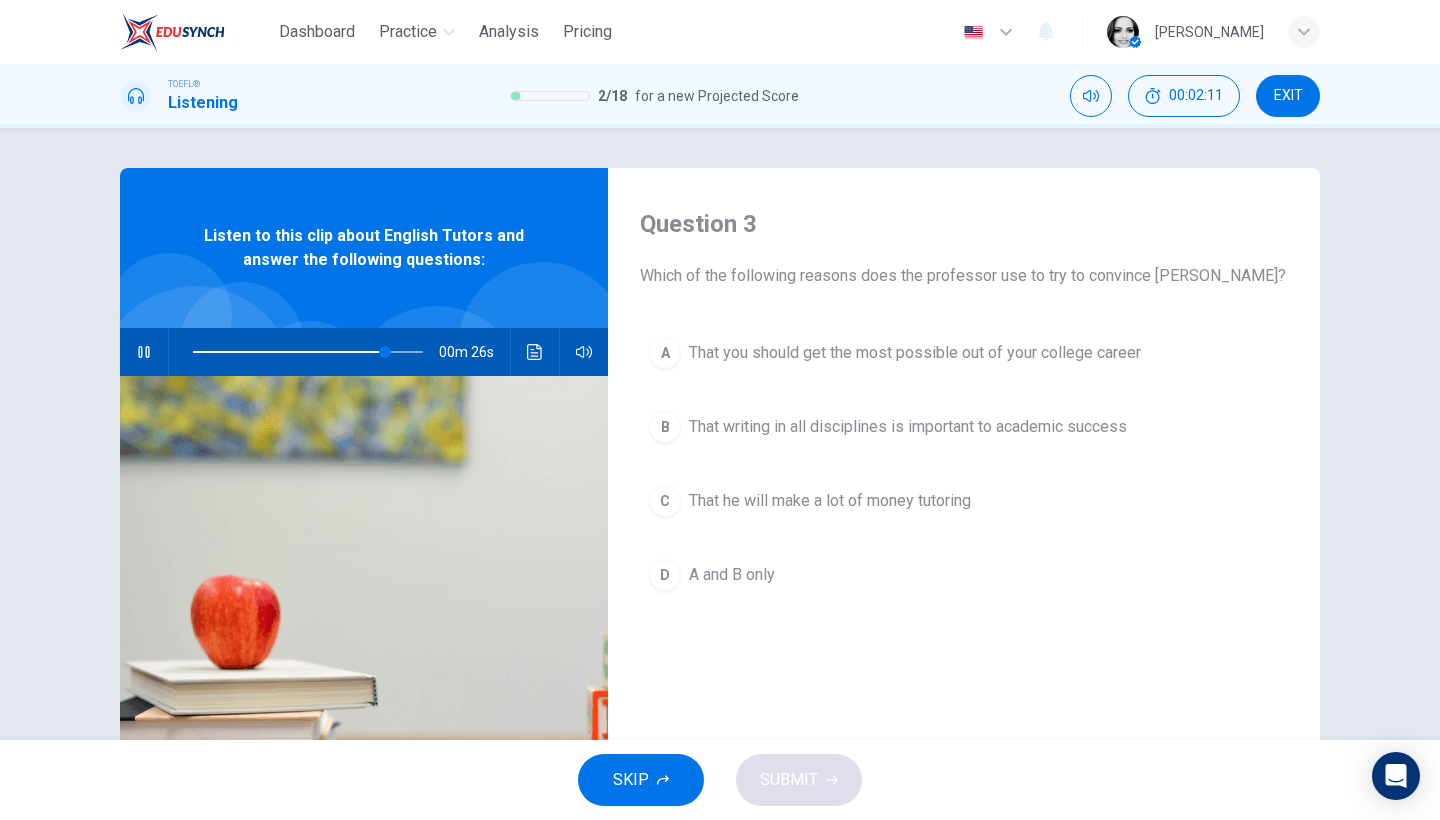 click on "A and B only" at bounding box center [732, 575] 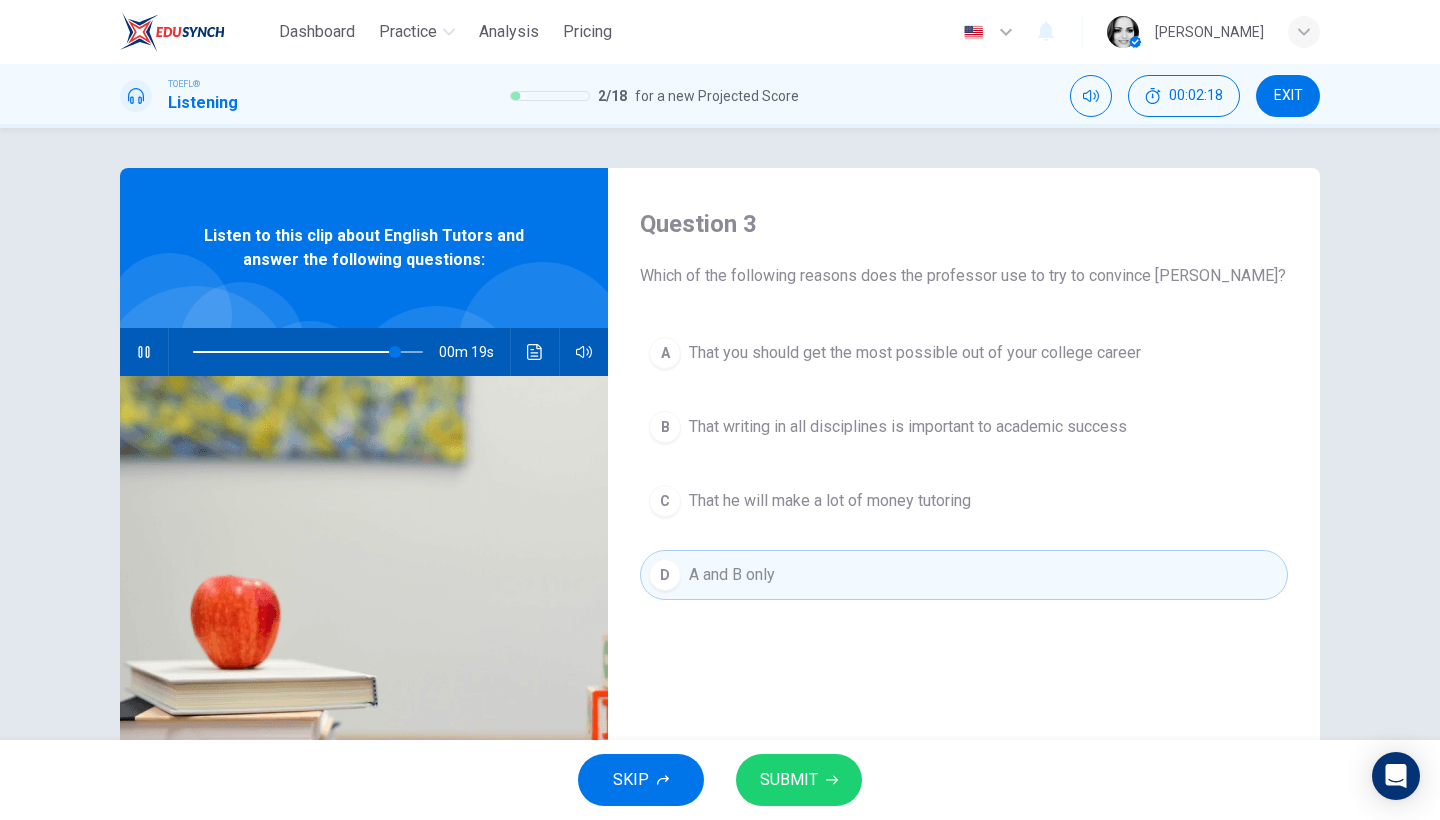 click on "That writing in all disciplines is important to academic success" at bounding box center [908, 427] 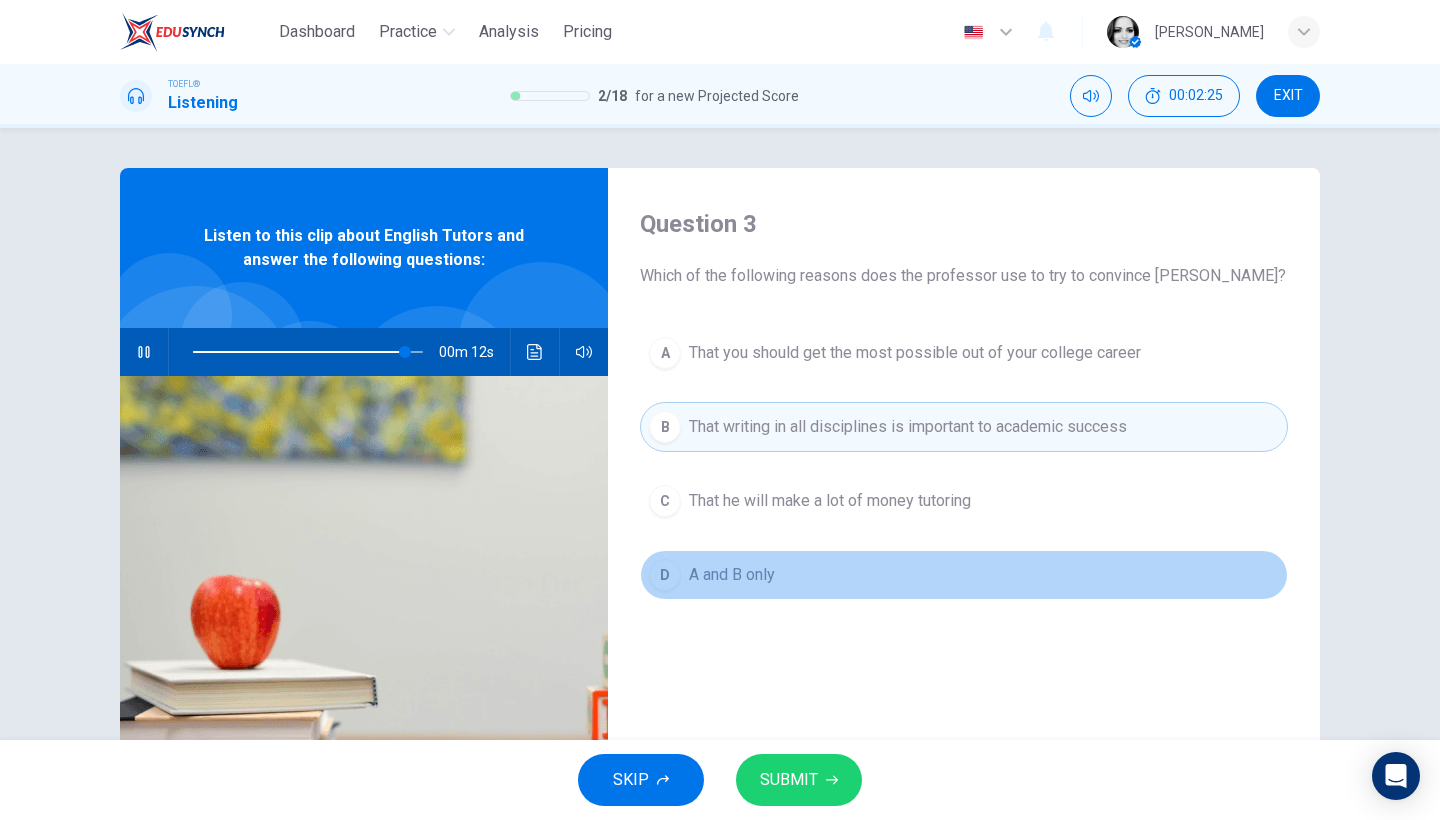 click on "A and B only" at bounding box center [732, 575] 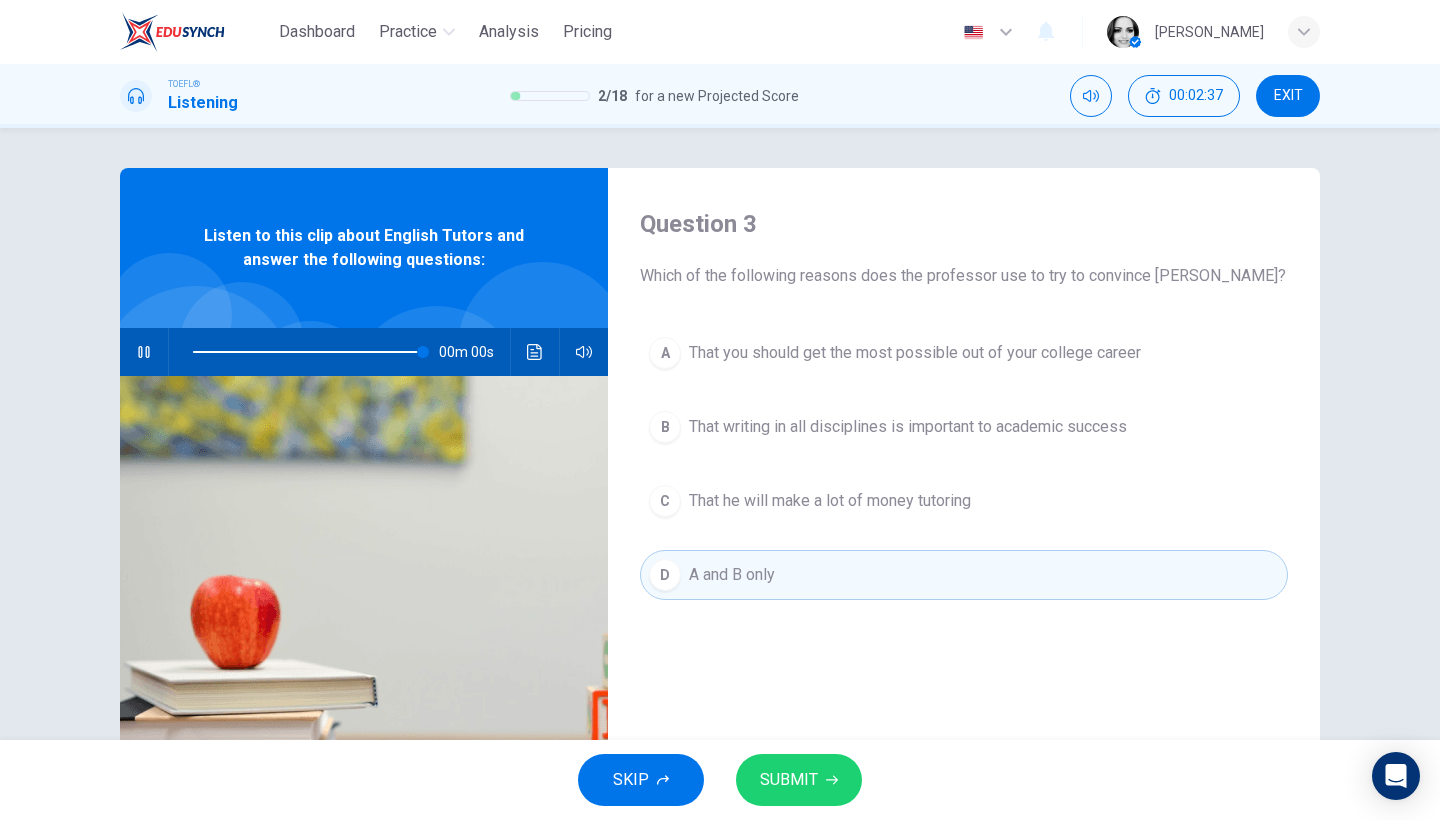 type on "0" 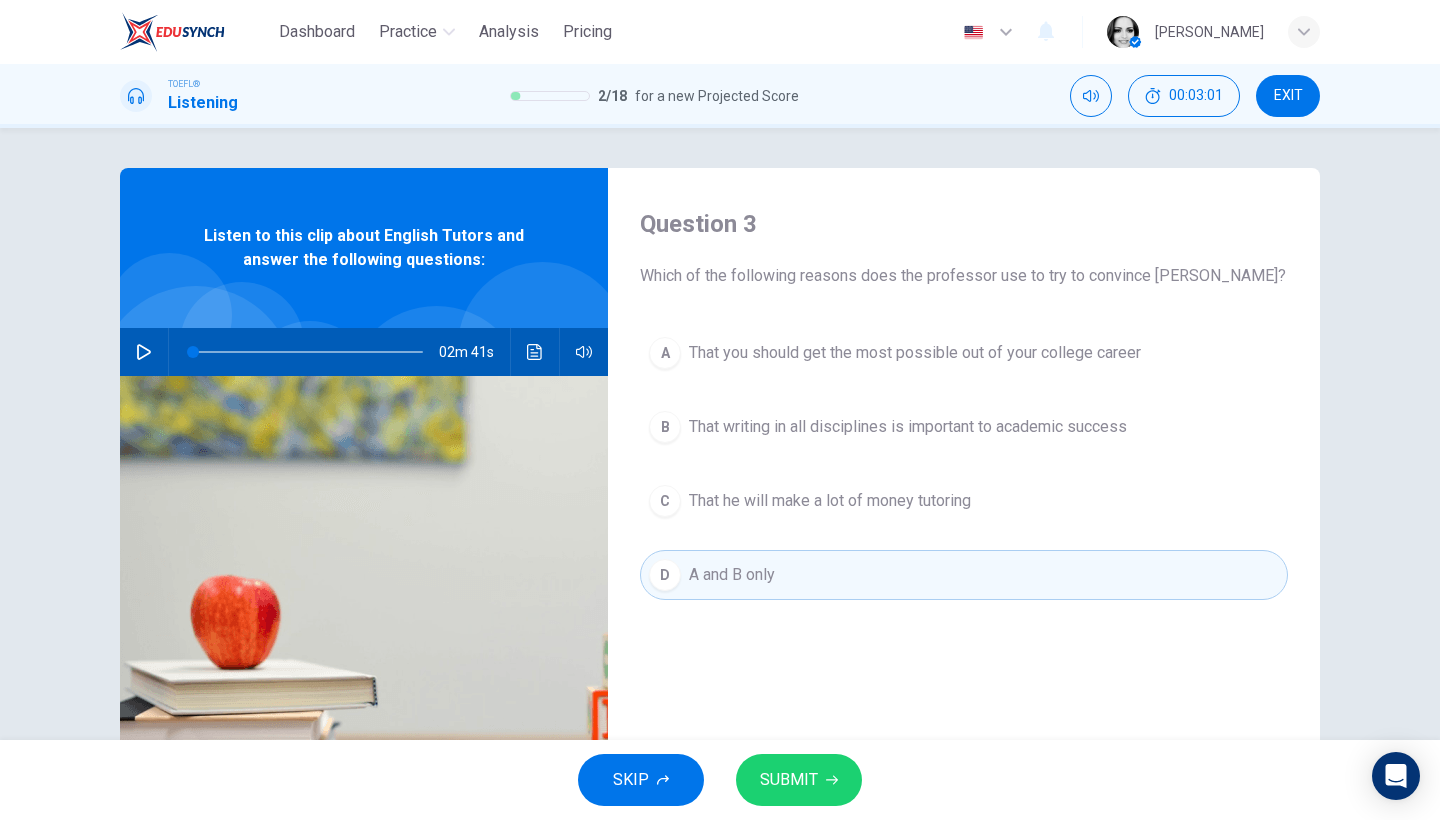 click on "SUBMIT" at bounding box center (789, 780) 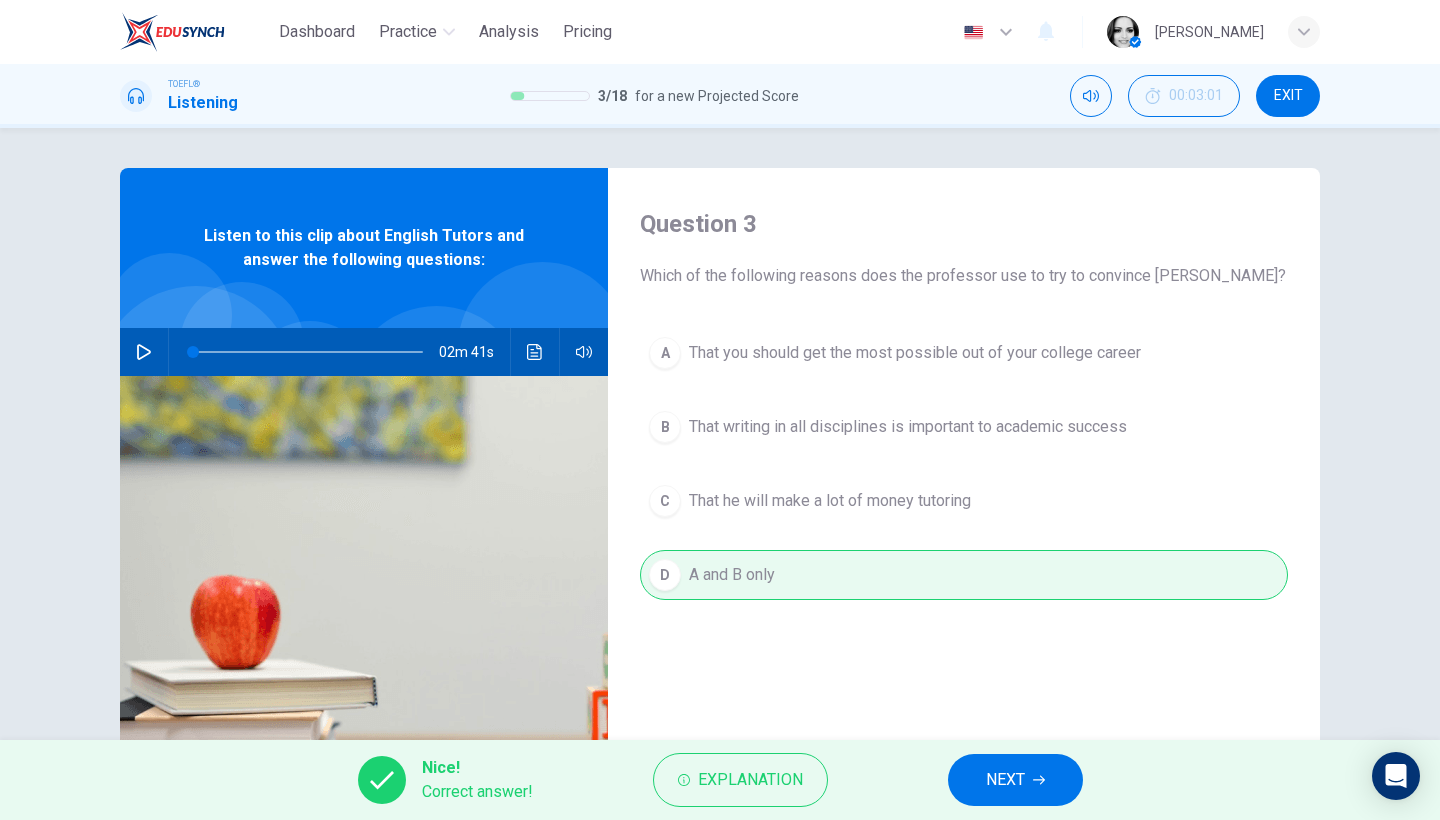 click on "NEXT" at bounding box center [1015, 780] 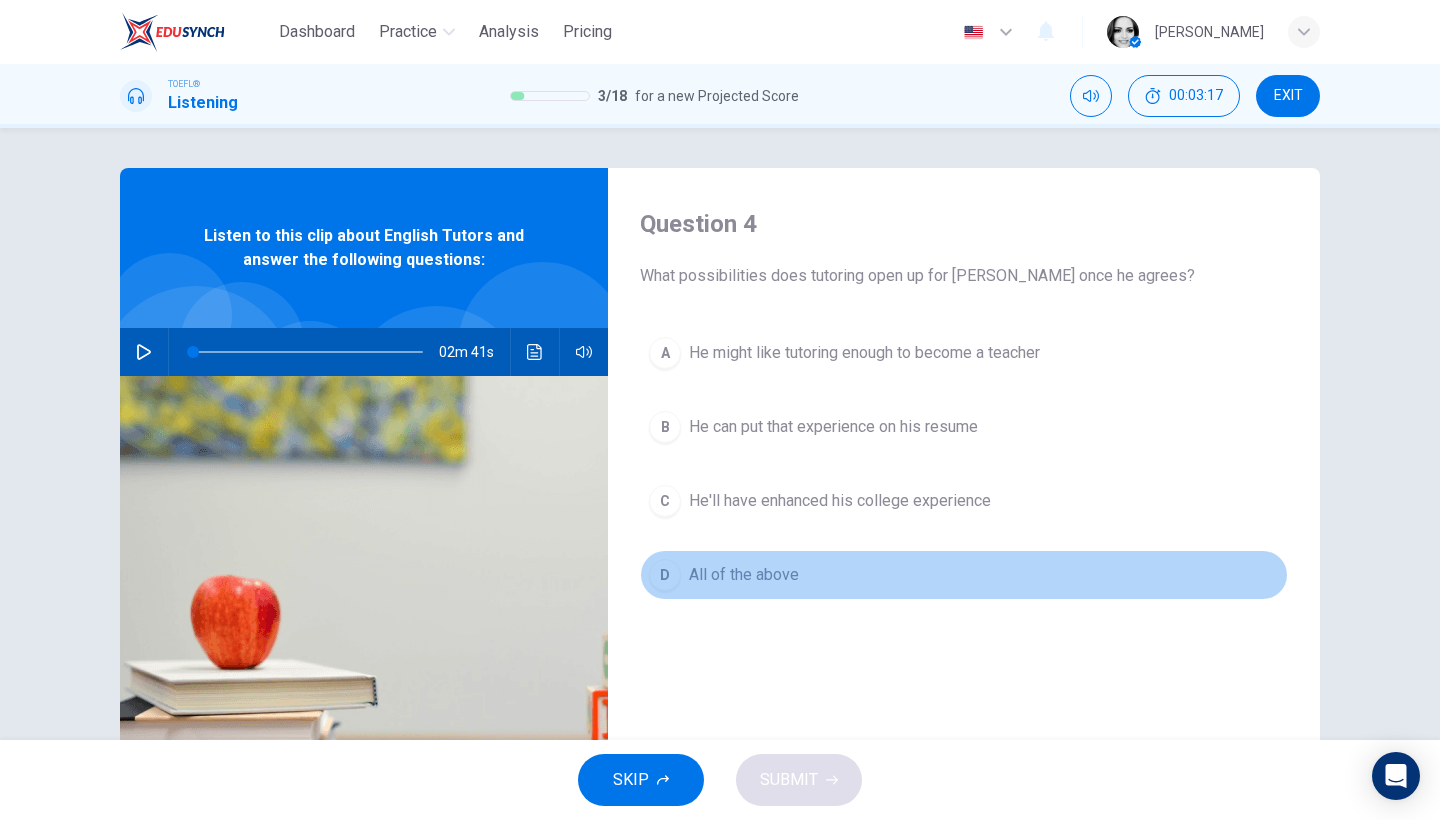 click on "All of the above" at bounding box center (744, 575) 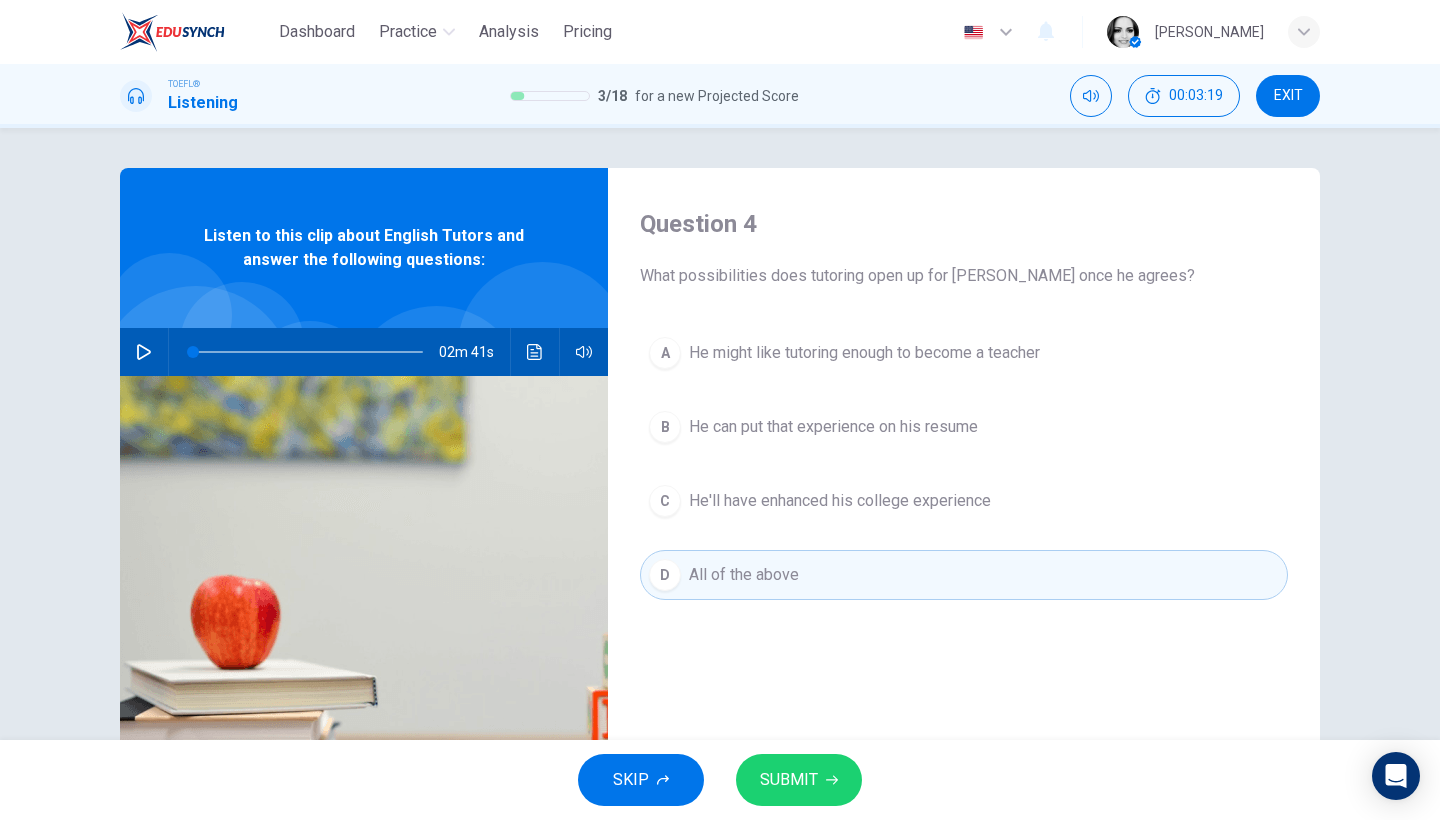 click on "SUBMIT" at bounding box center (789, 780) 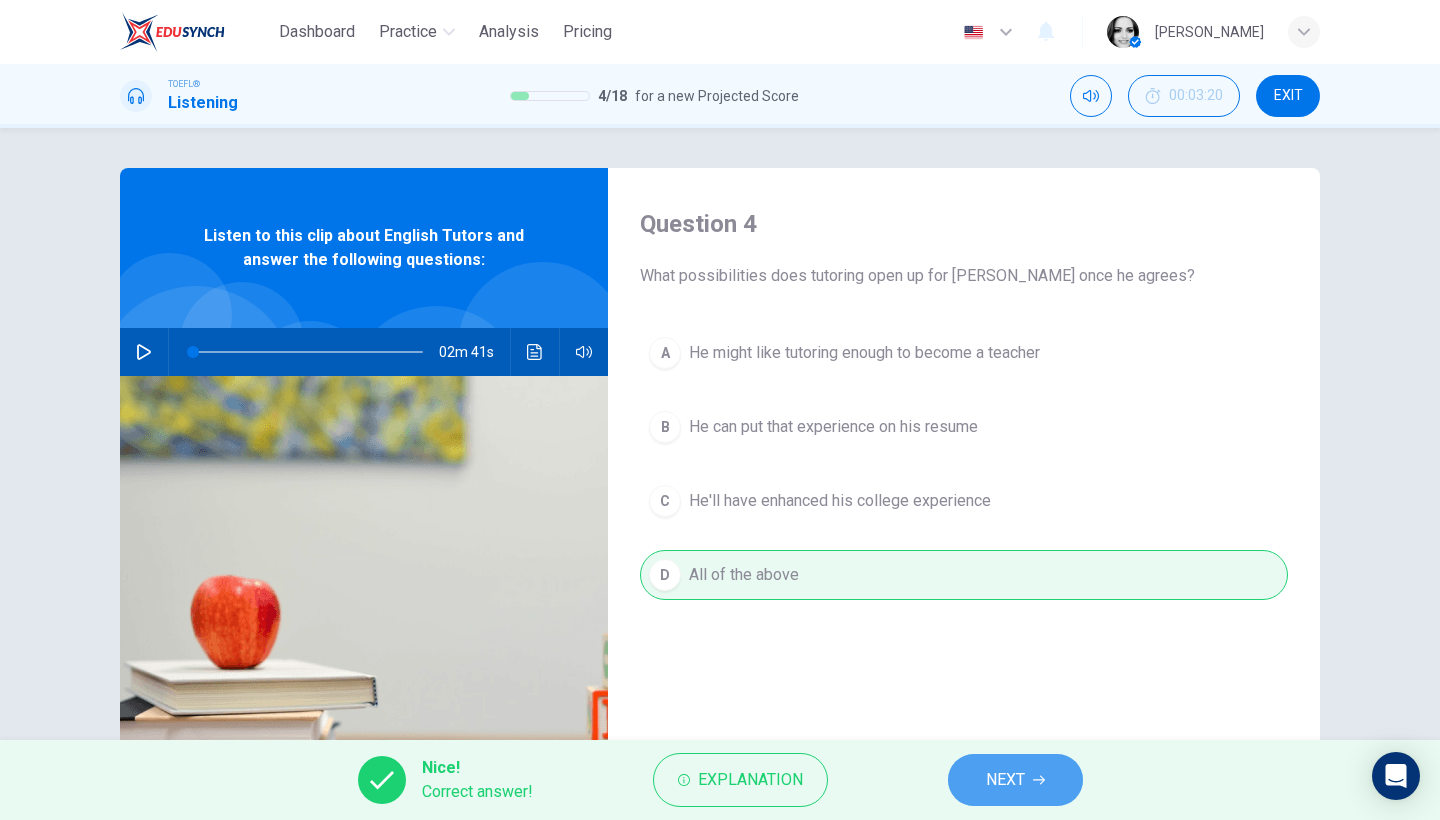 click on "NEXT" at bounding box center [1005, 780] 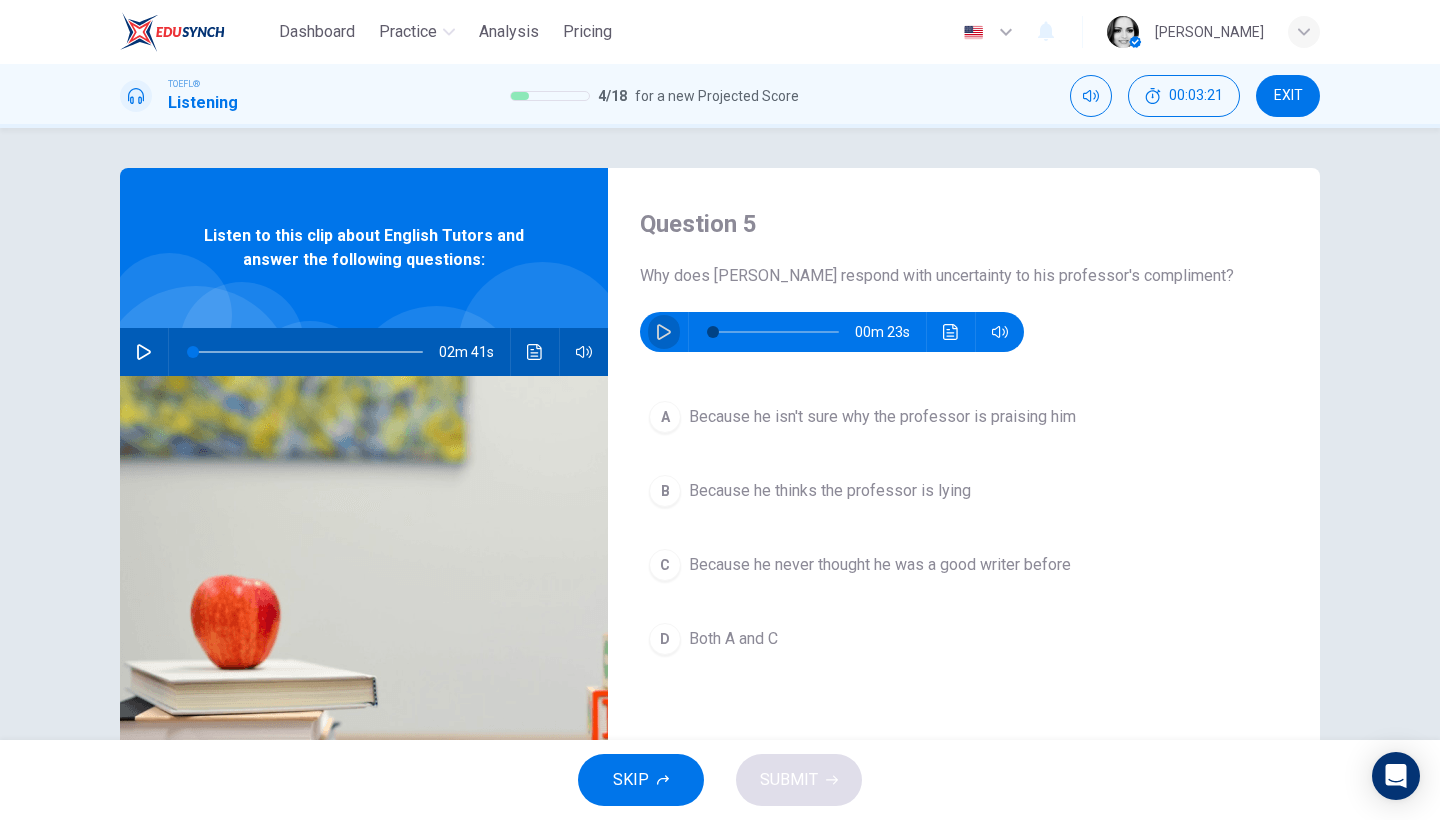 click at bounding box center [664, 332] 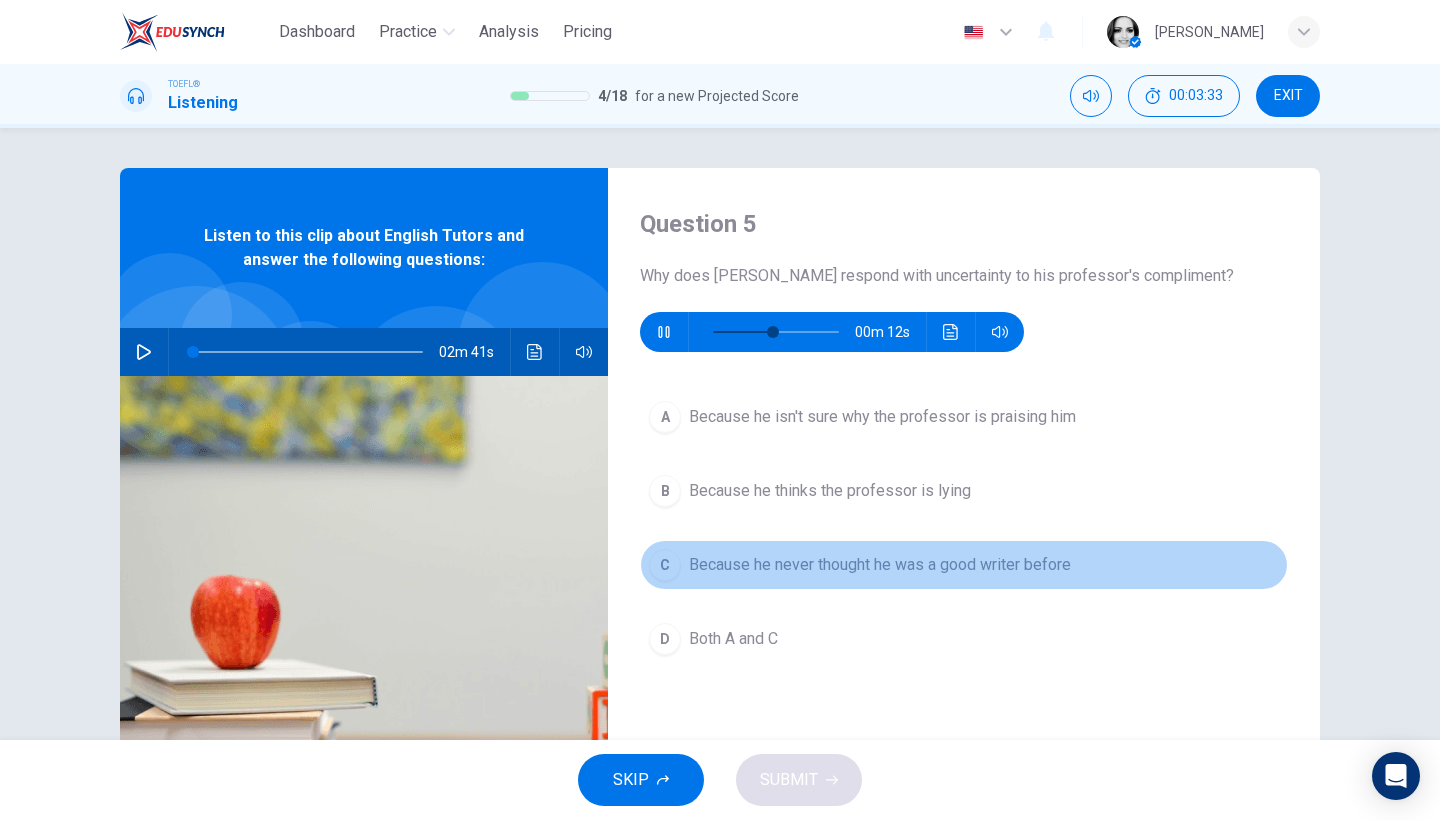 click on "Because he never thought he was a good writer before" at bounding box center (880, 565) 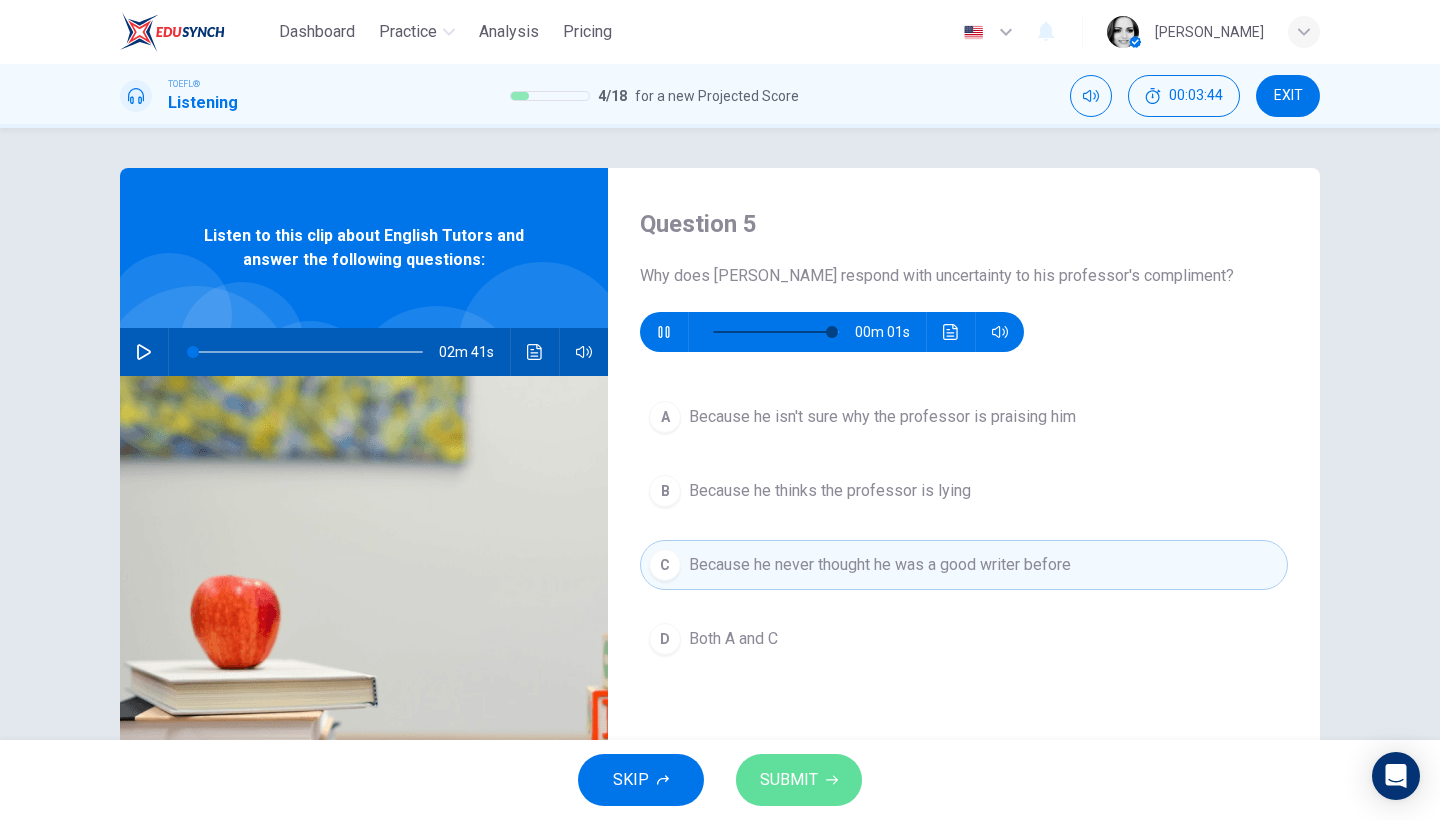 click on "SUBMIT" at bounding box center (789, 780) 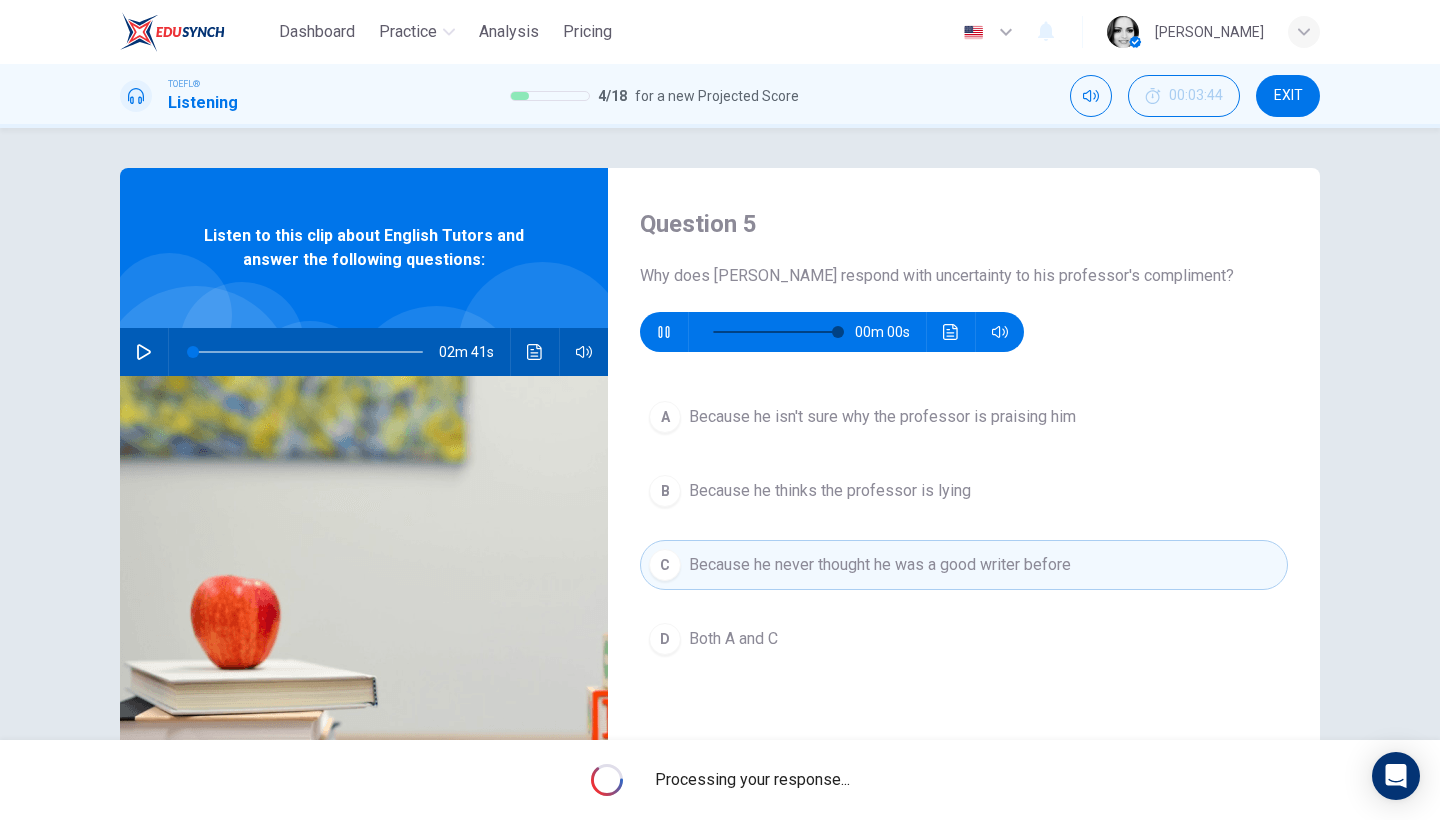 type on "0" 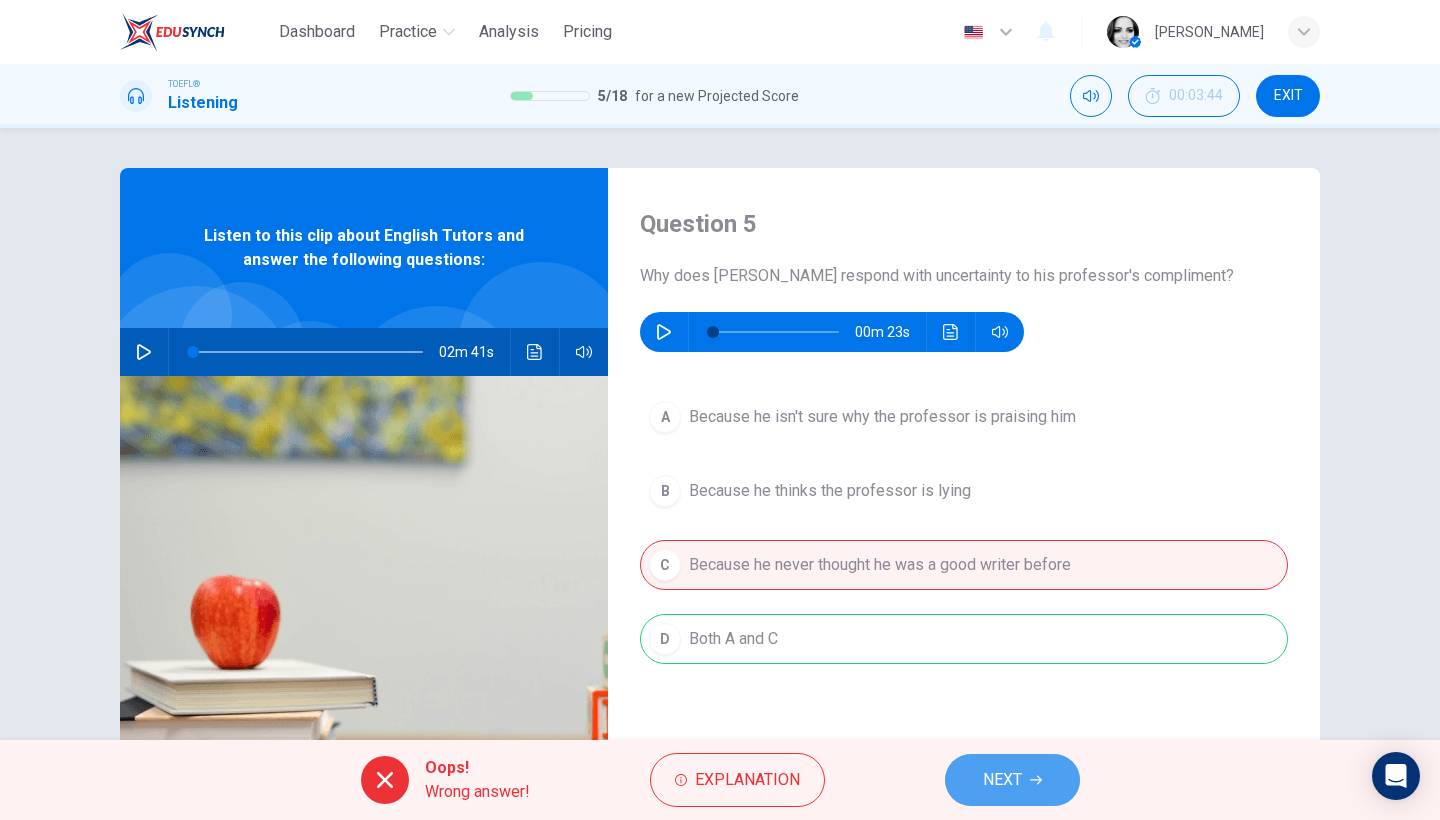 click on "NEXT" at bounding box center [1002, 780] 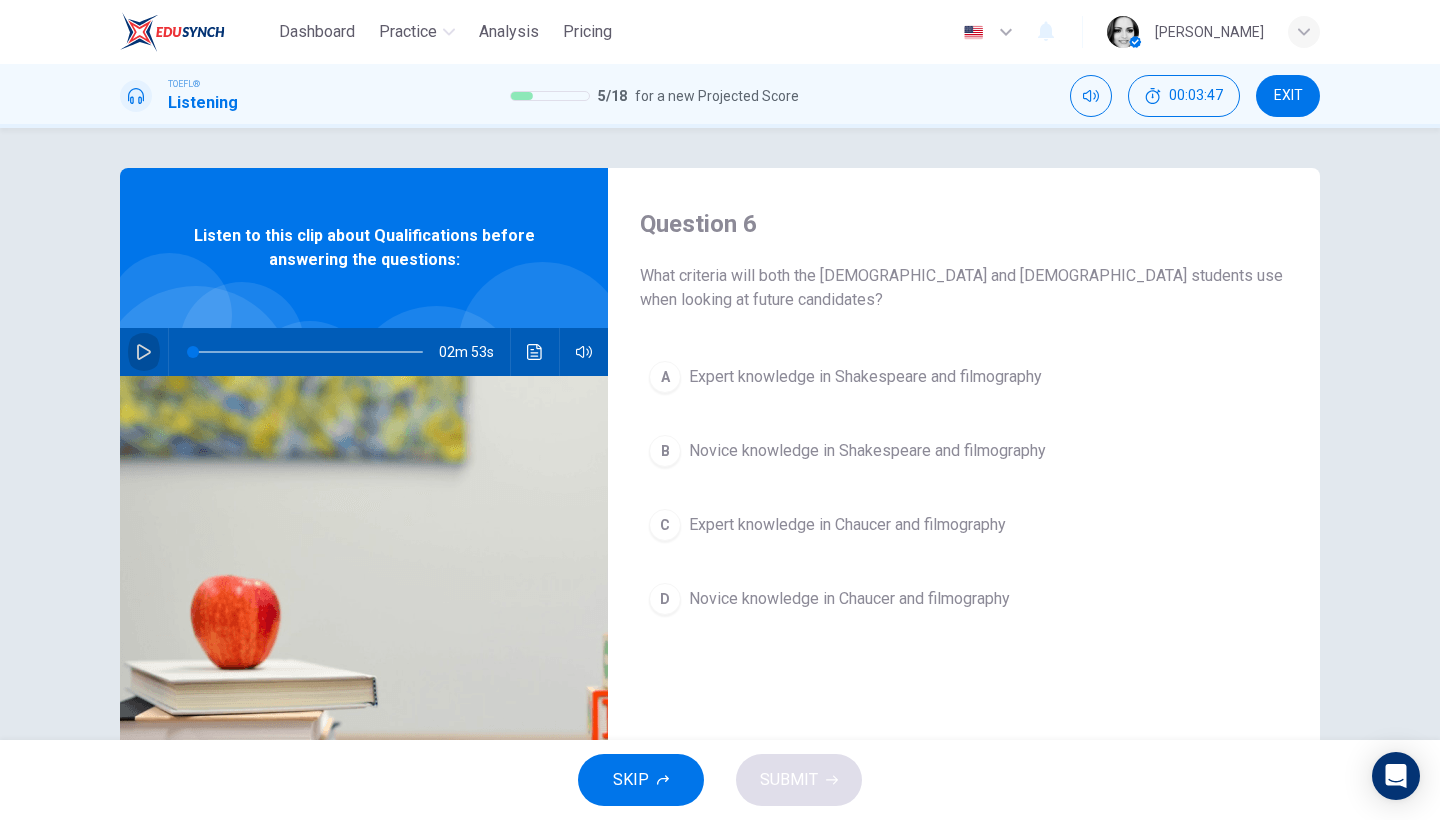 click at bounding box center [144, 352] 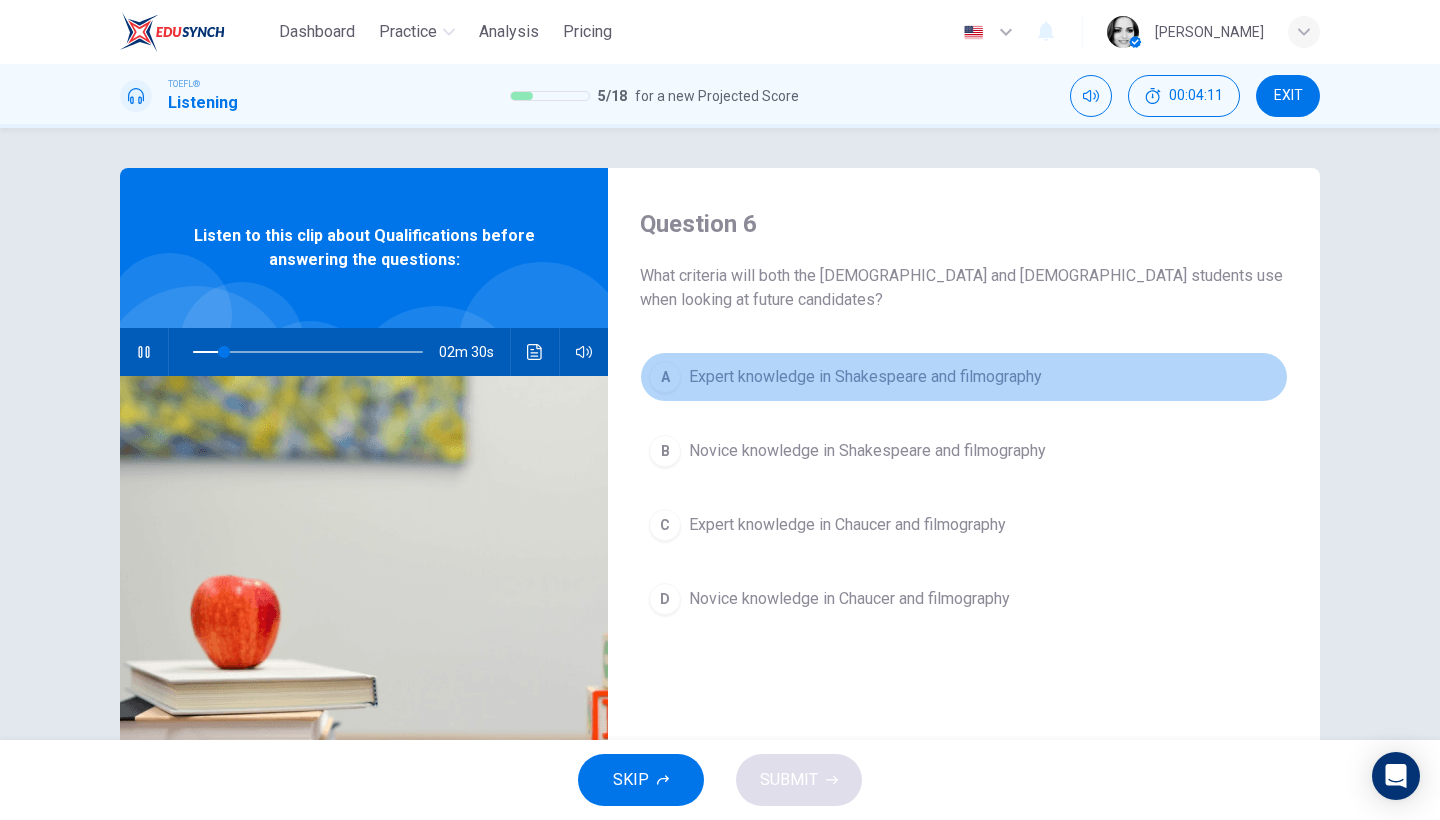 click on "Expert knowledge in Shakespeare and filmography" at bounding box center (865, 377) 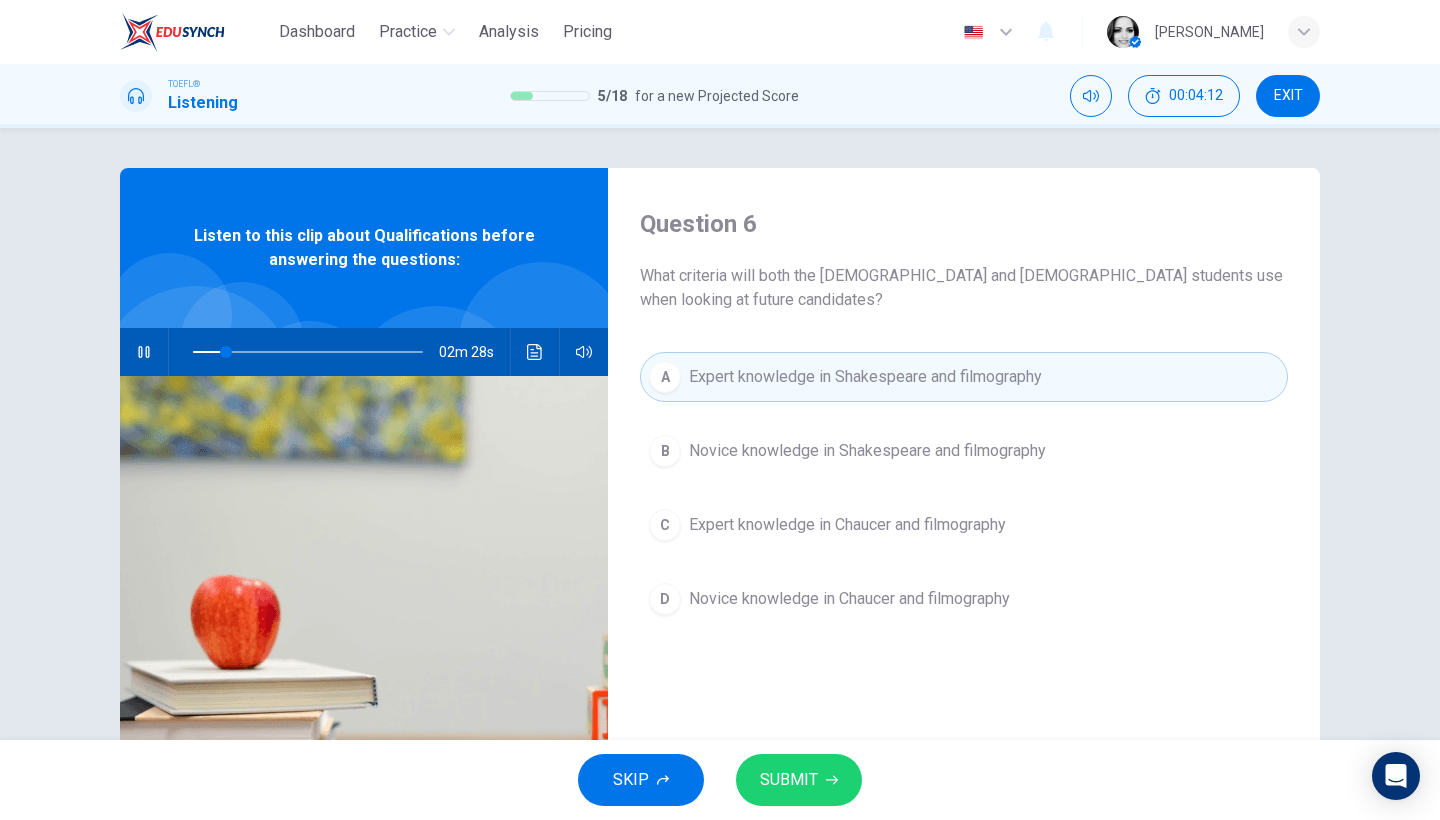 click on "SUBMIT" at bounding box center (789, 780) 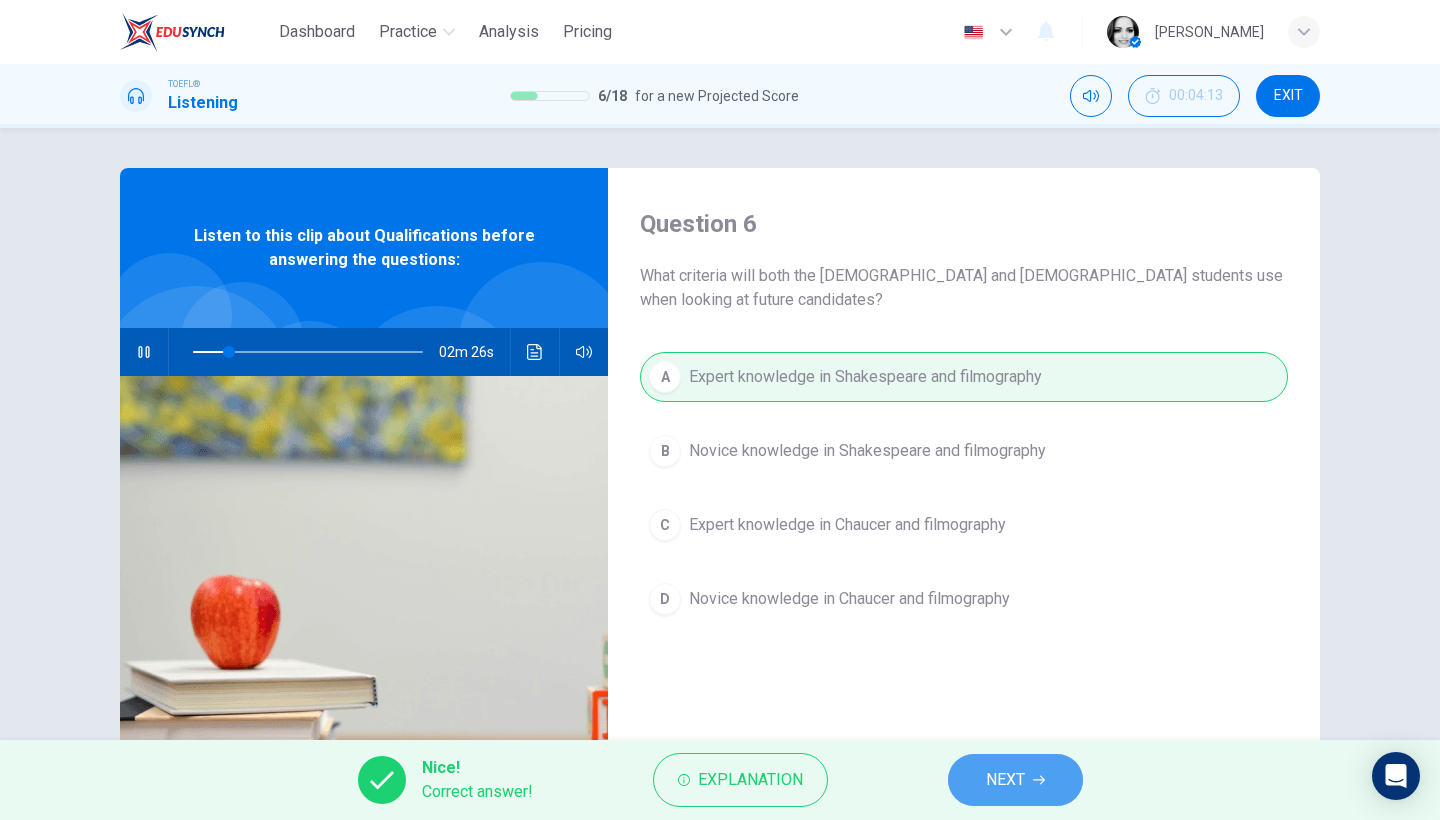 click on "NEXT" at bounding box center (1005, 780) 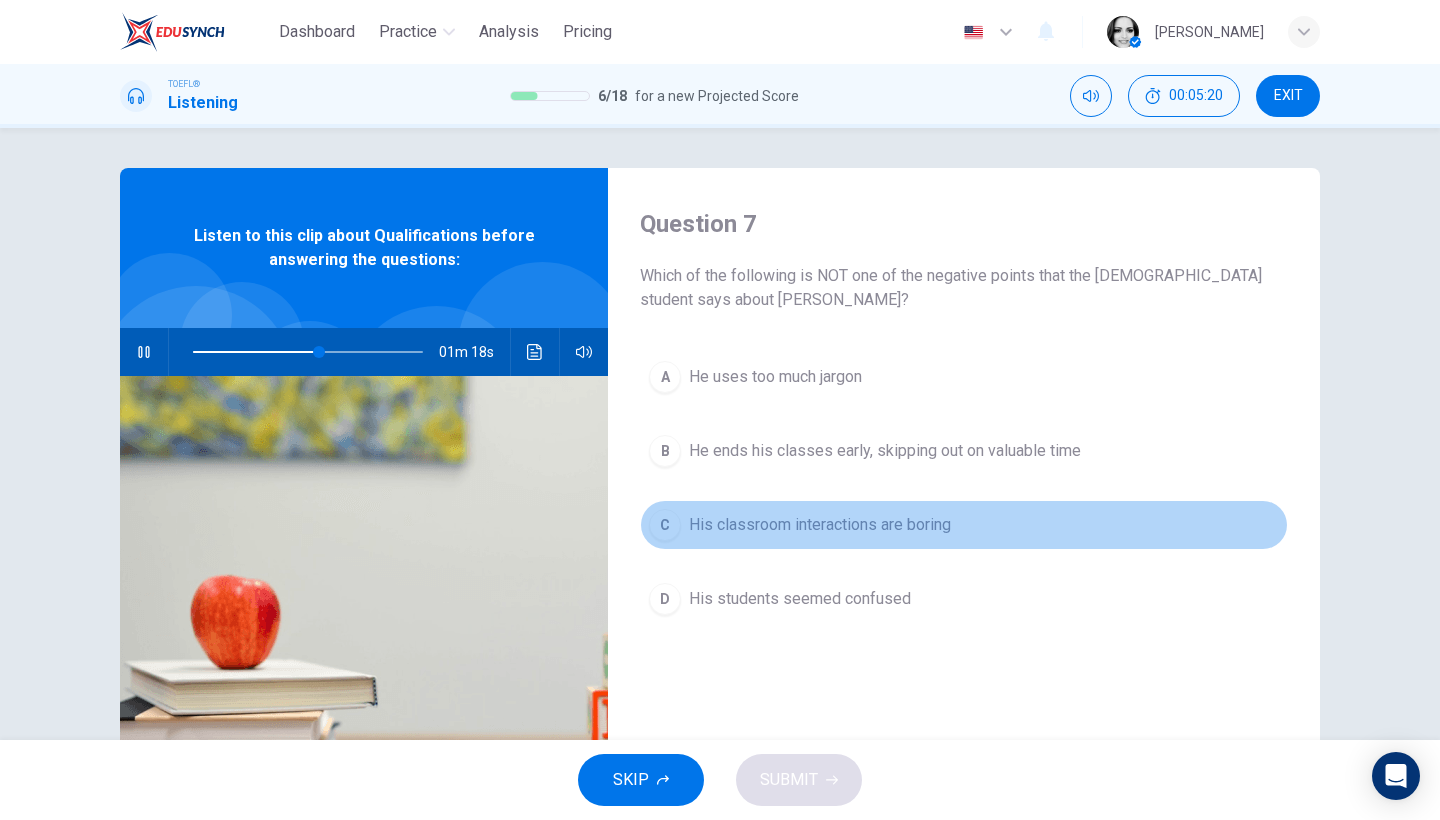 click on "His classroom interactions are boring" at bounding box center [820, 525] 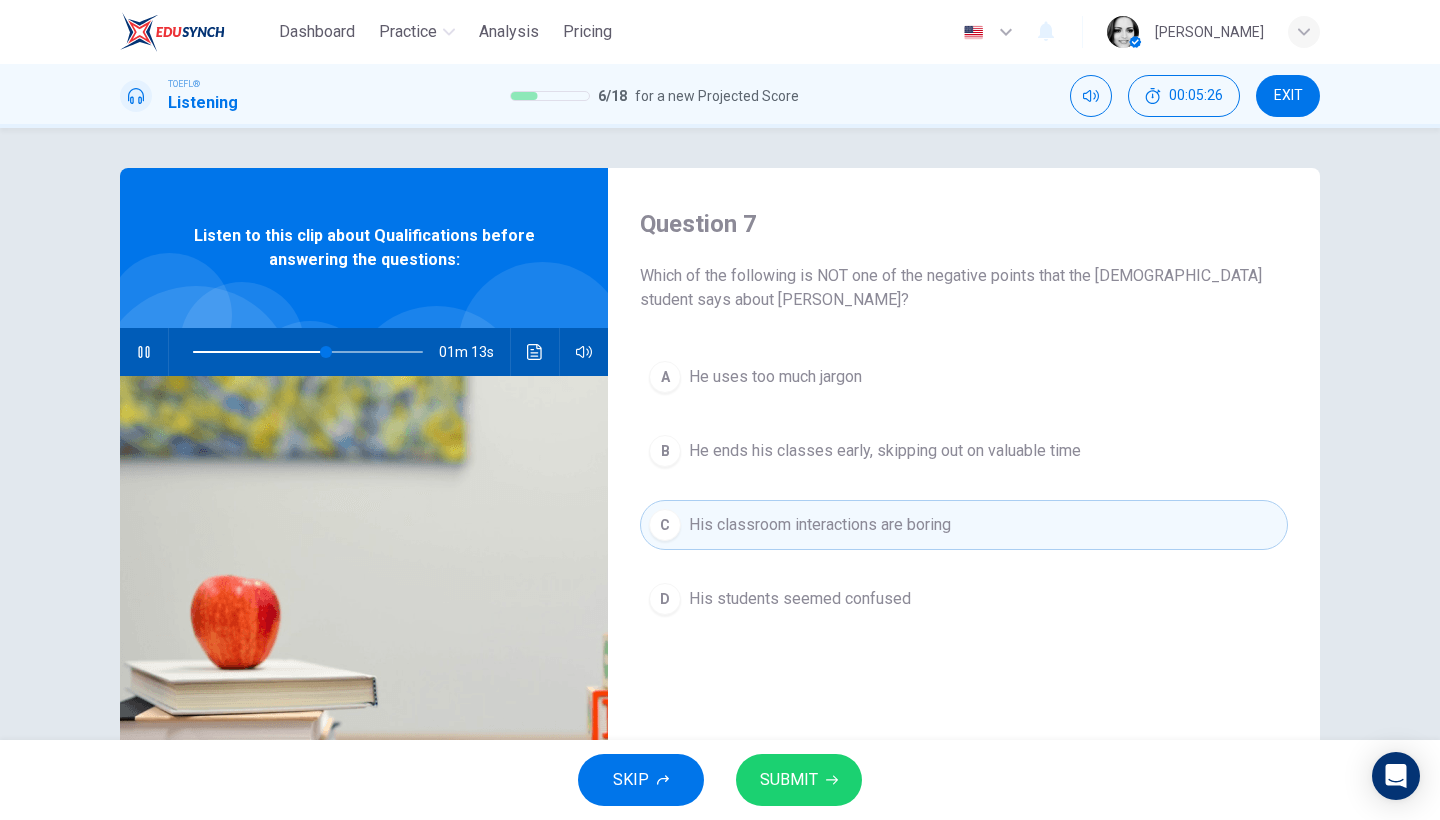 click on "He uses too much jargon" at bounding box center [775, 377] 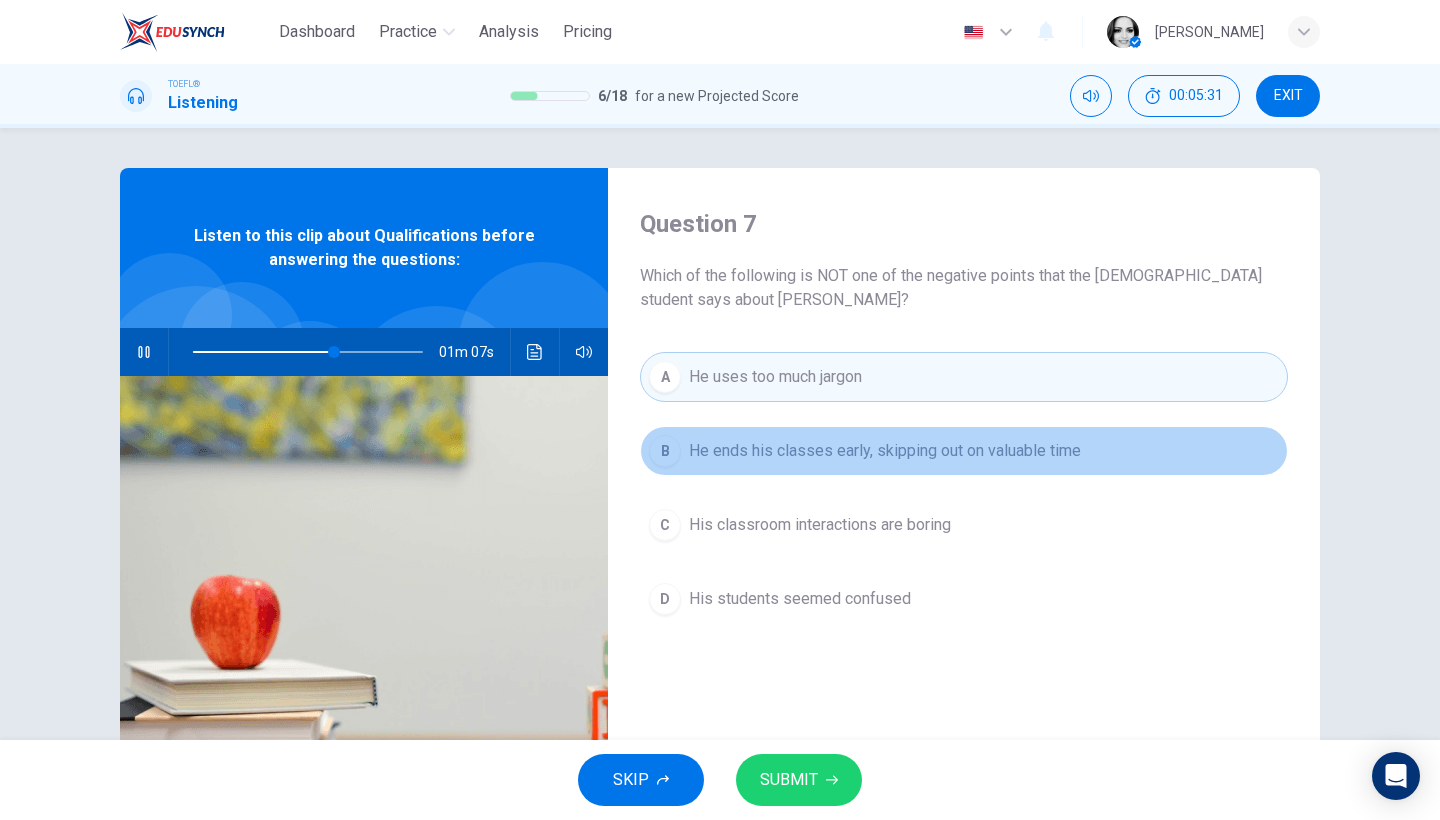 click on "He ends his classes early, skipping out on valuable time" at bounding box center [885, 451] 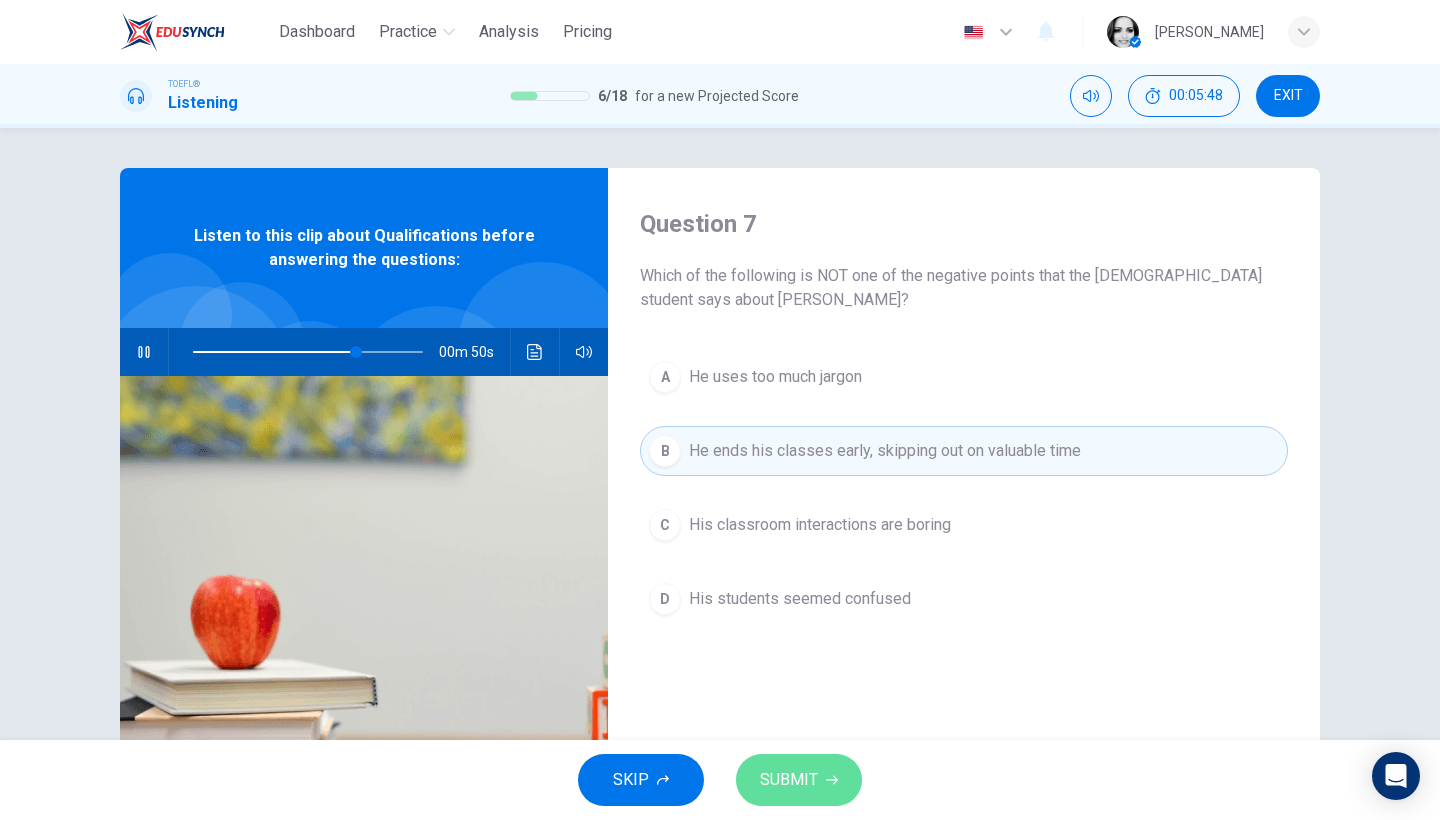 click on "SUBMIT" at bounding box center [799, 780] 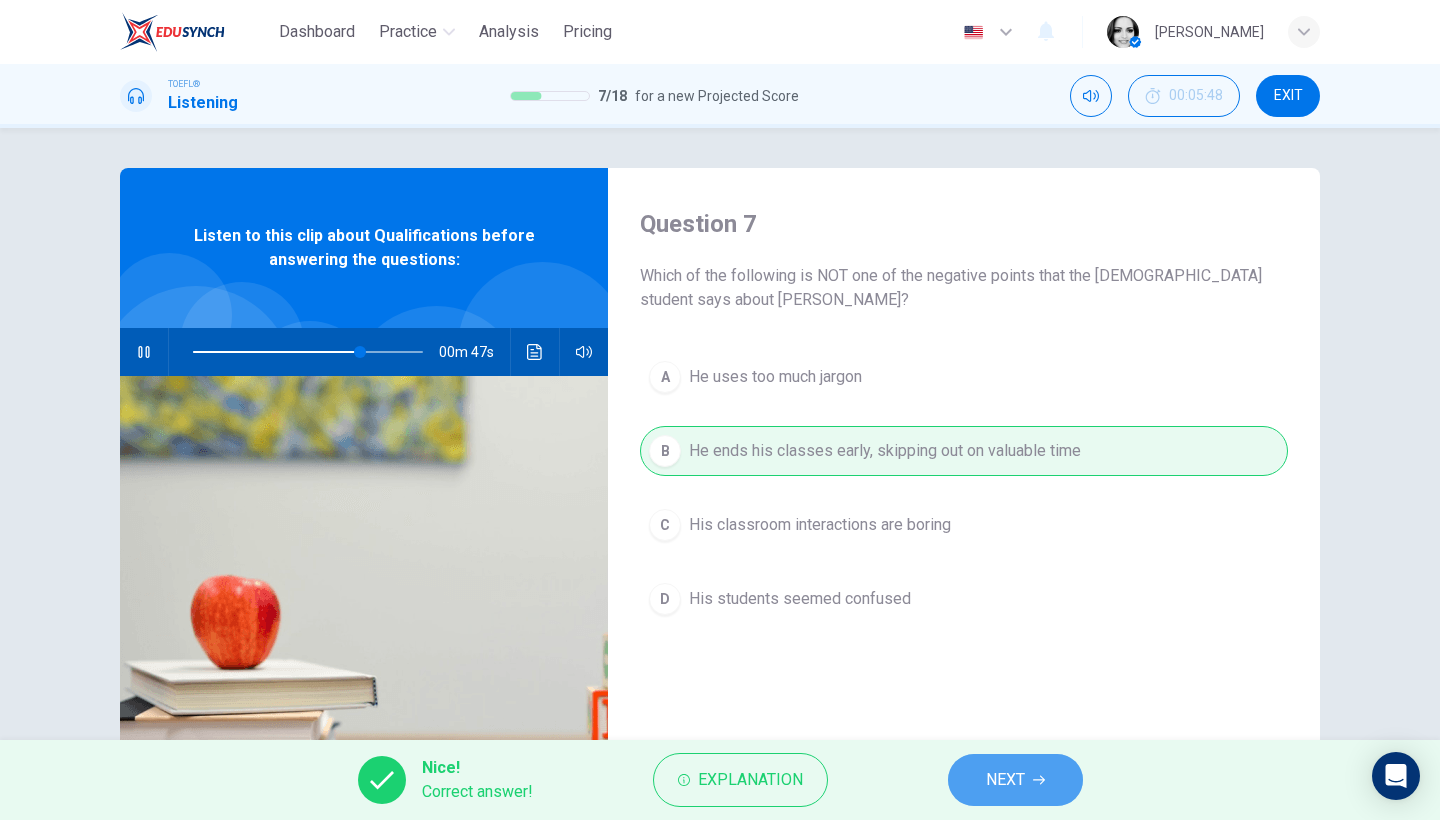 click on "NEXT" at bounding box center [1005, 780] 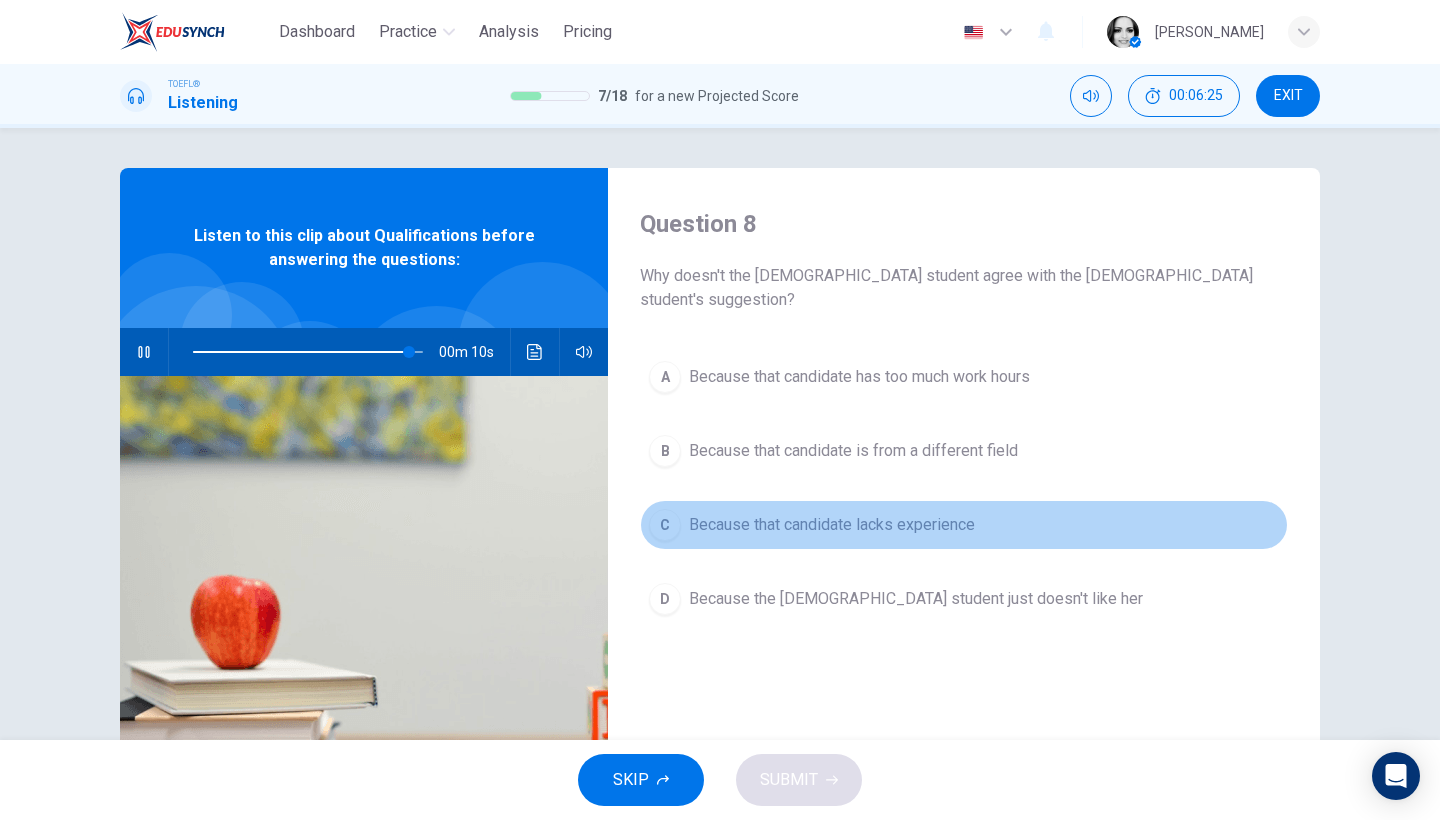 click on "Because that candidate lacks experience" at bounding box center [832, 525] 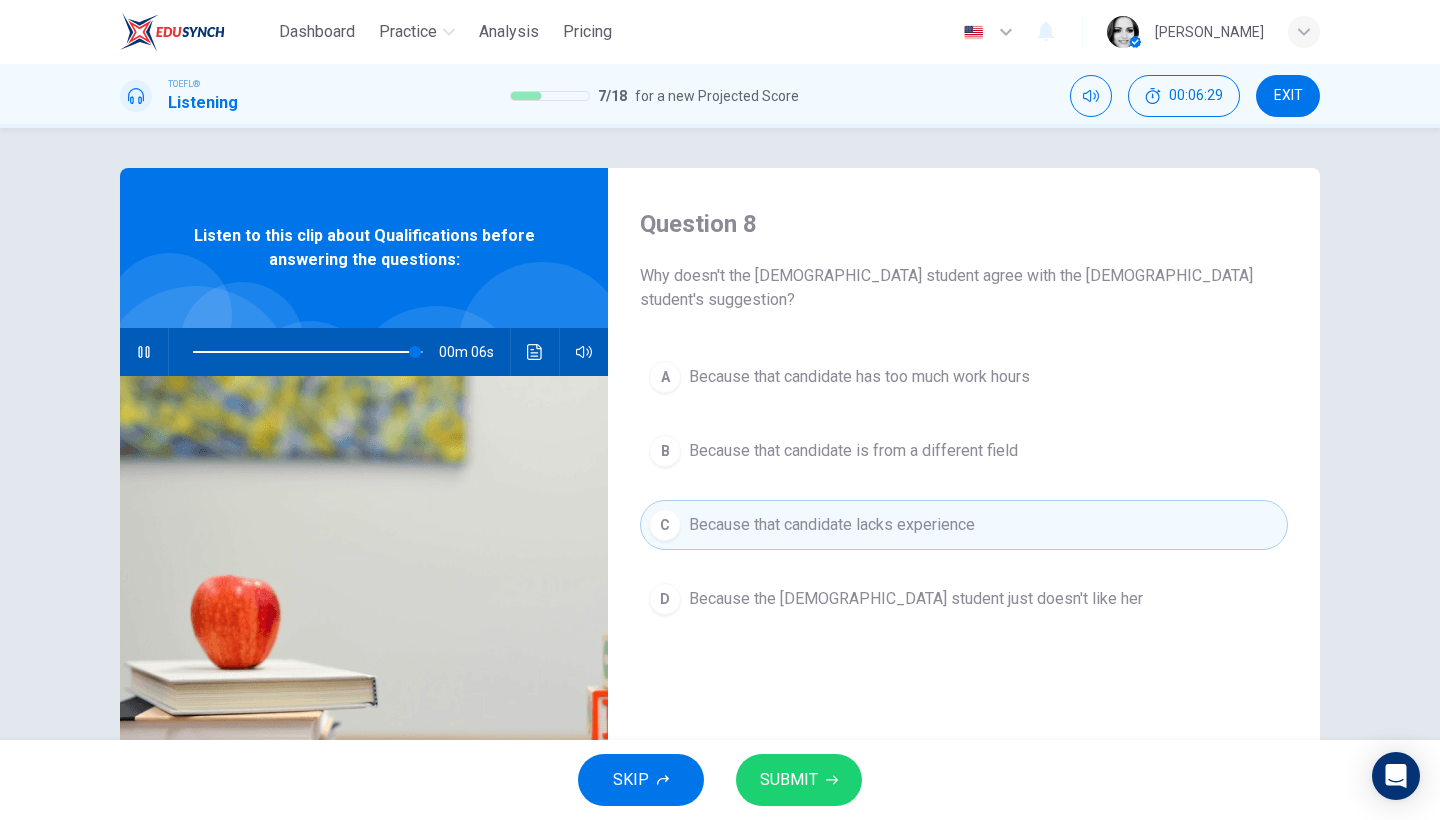 click at bounding box center [308, 352] 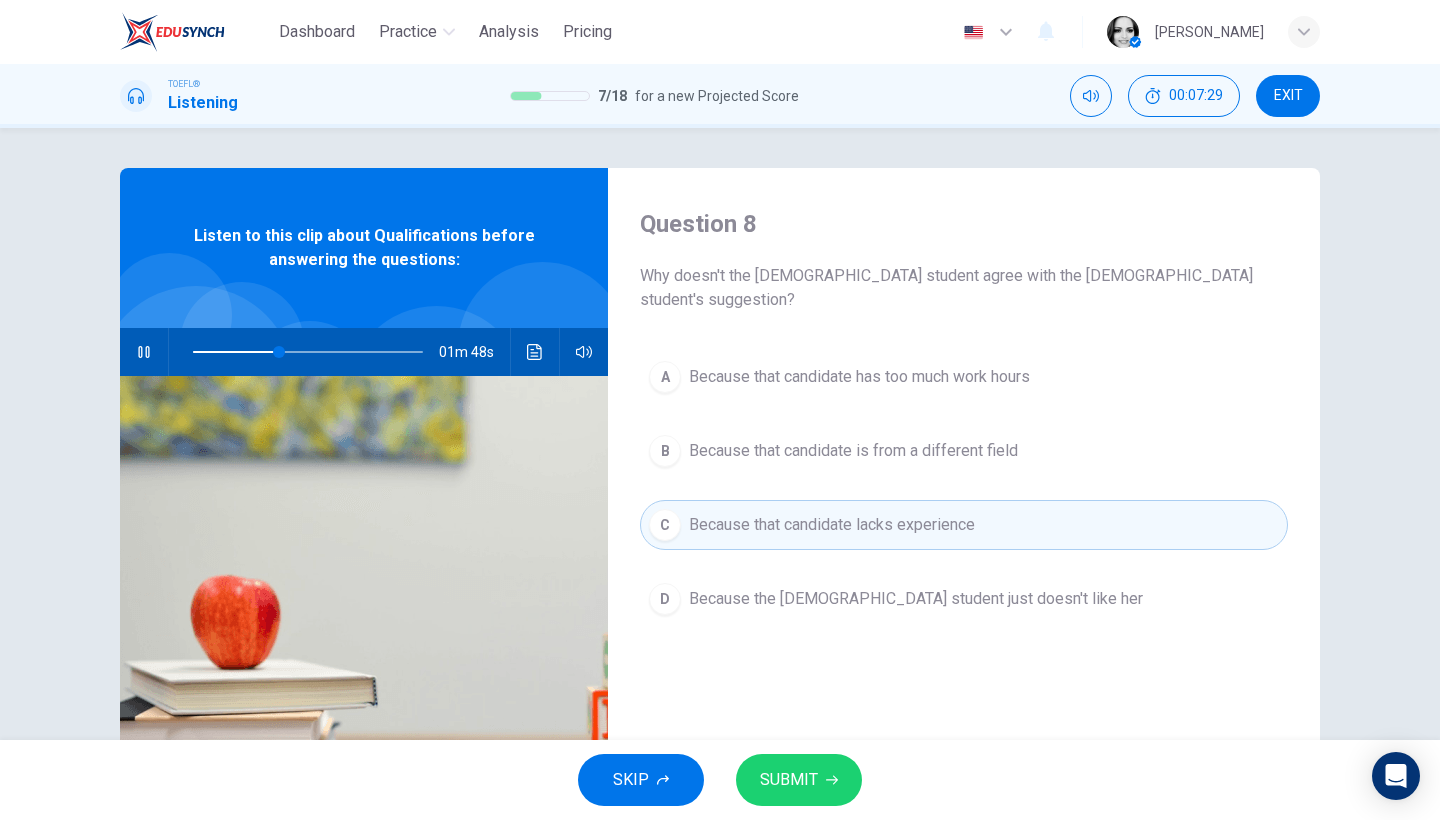 click on "SUBMIT" at bounding box center (789, 780) 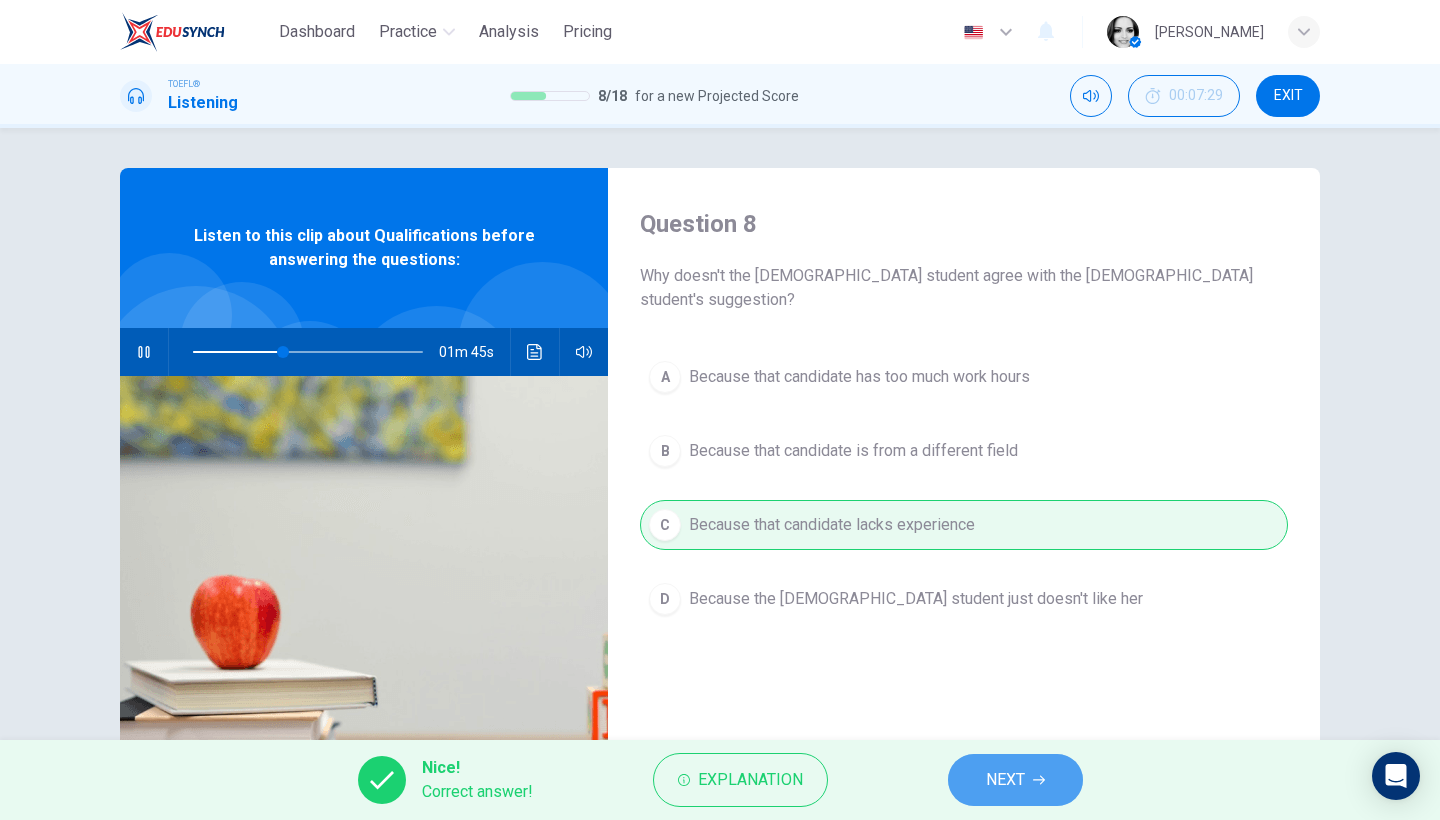 click 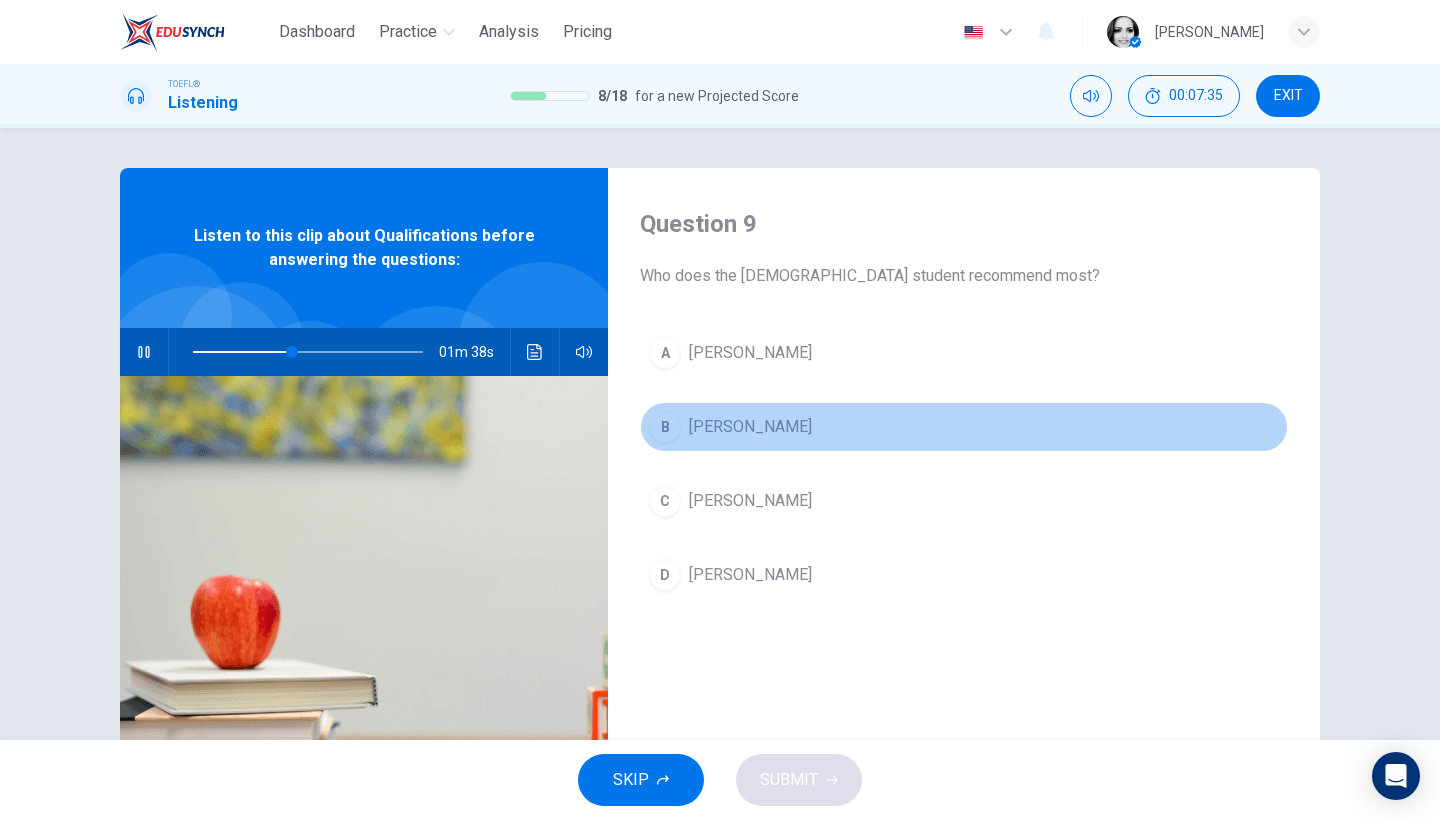 click on "B Amilia" at bounding box center (964, 427) 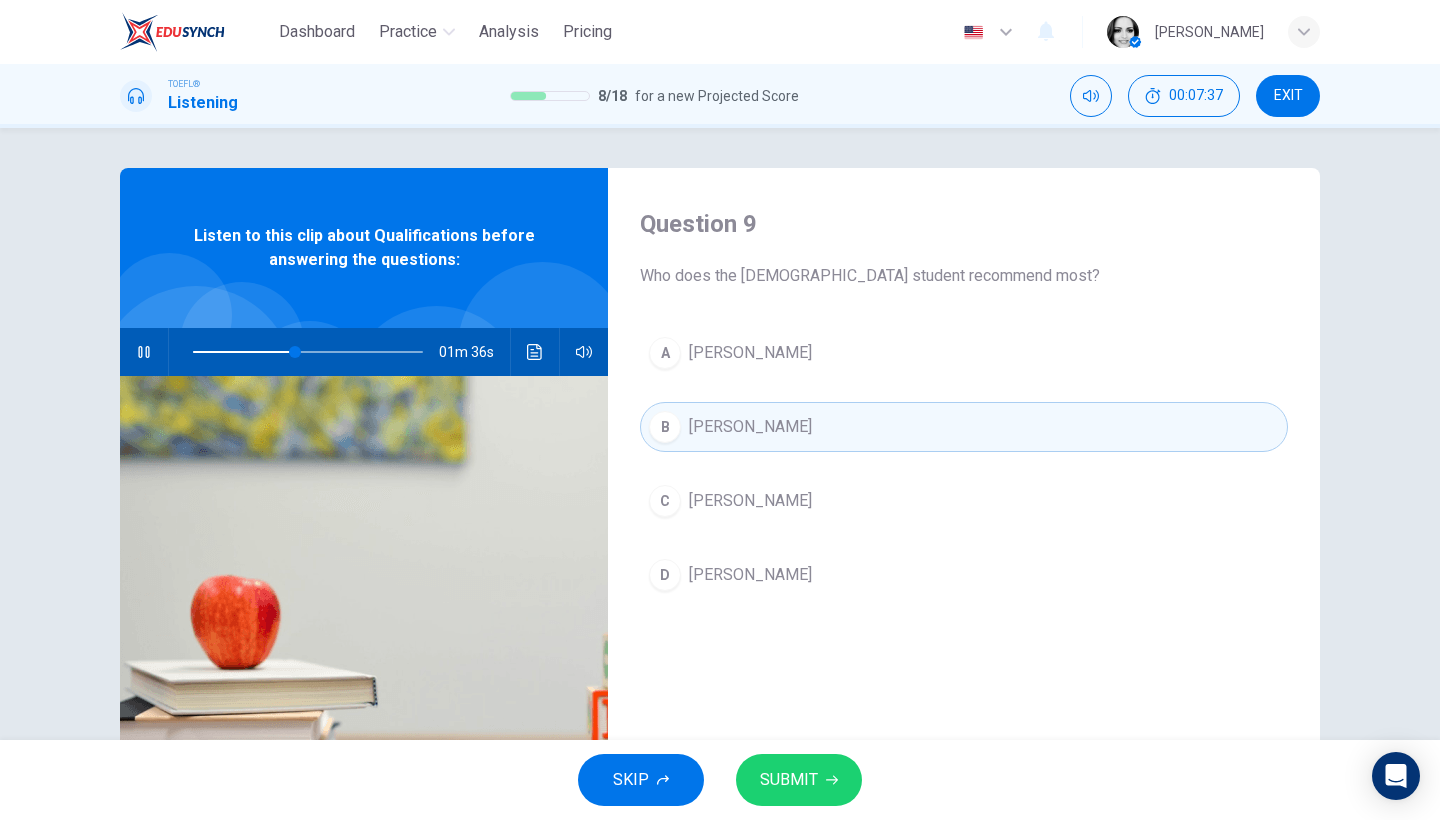 click on "SUBMIT" at bounding box center (789, 780) 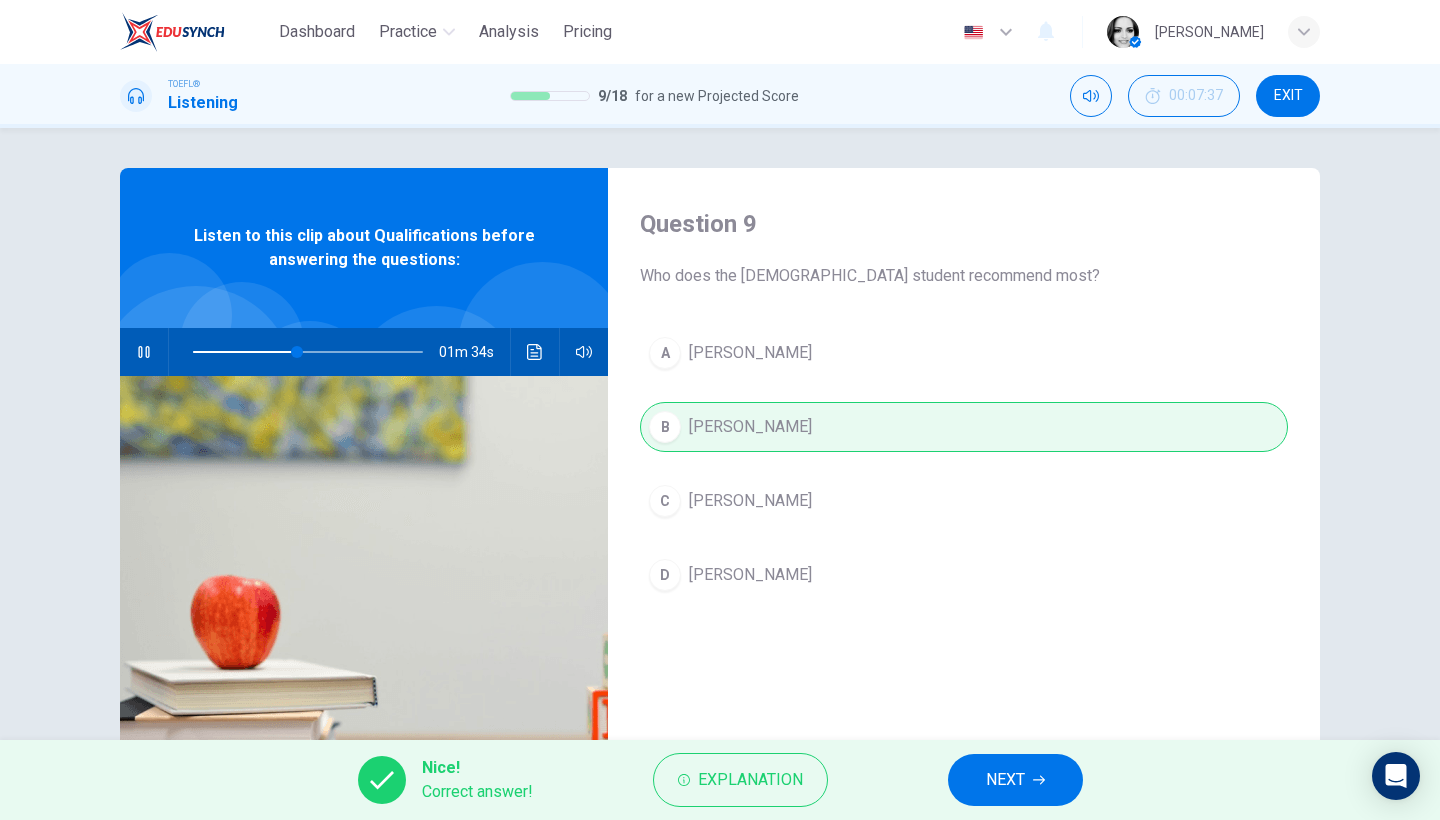 click on "NEXT" at bounding box center [1005, 780] 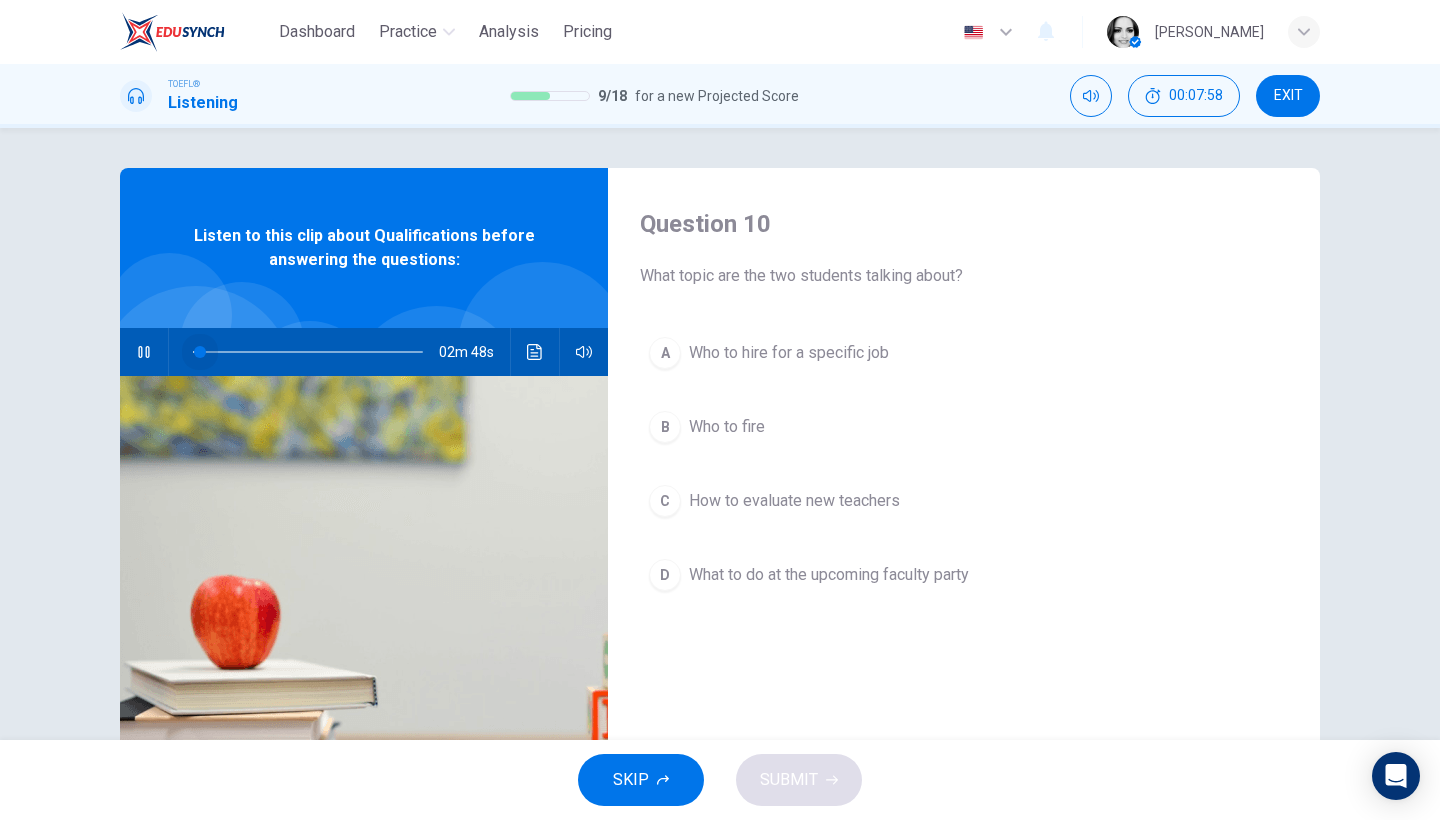 click at bounding box center (308, 352) 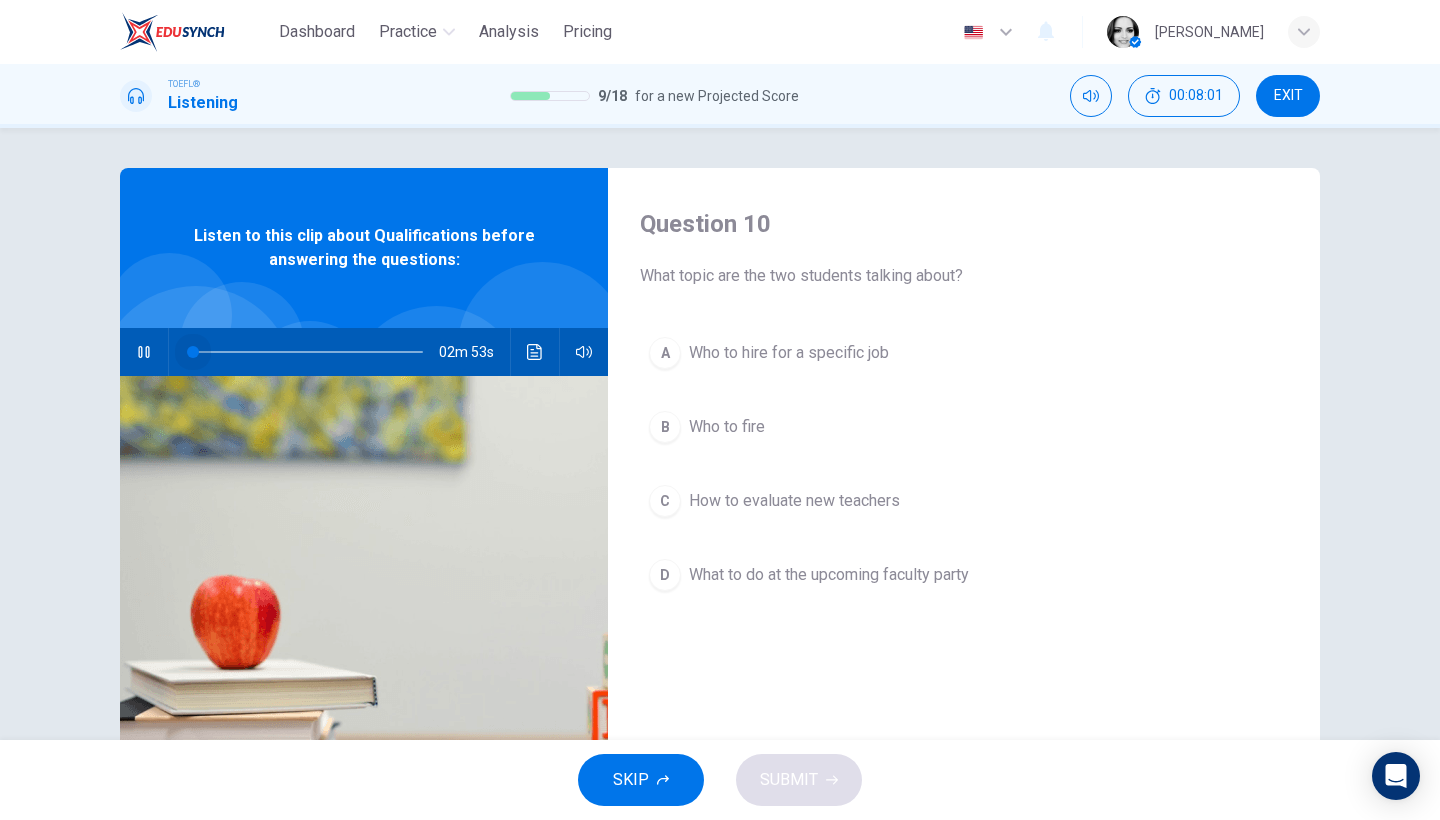 drag, startPoint x: 199, startPoint y: 350, endPoint x: 187, endPoint y: 349, distance: 12.0415945 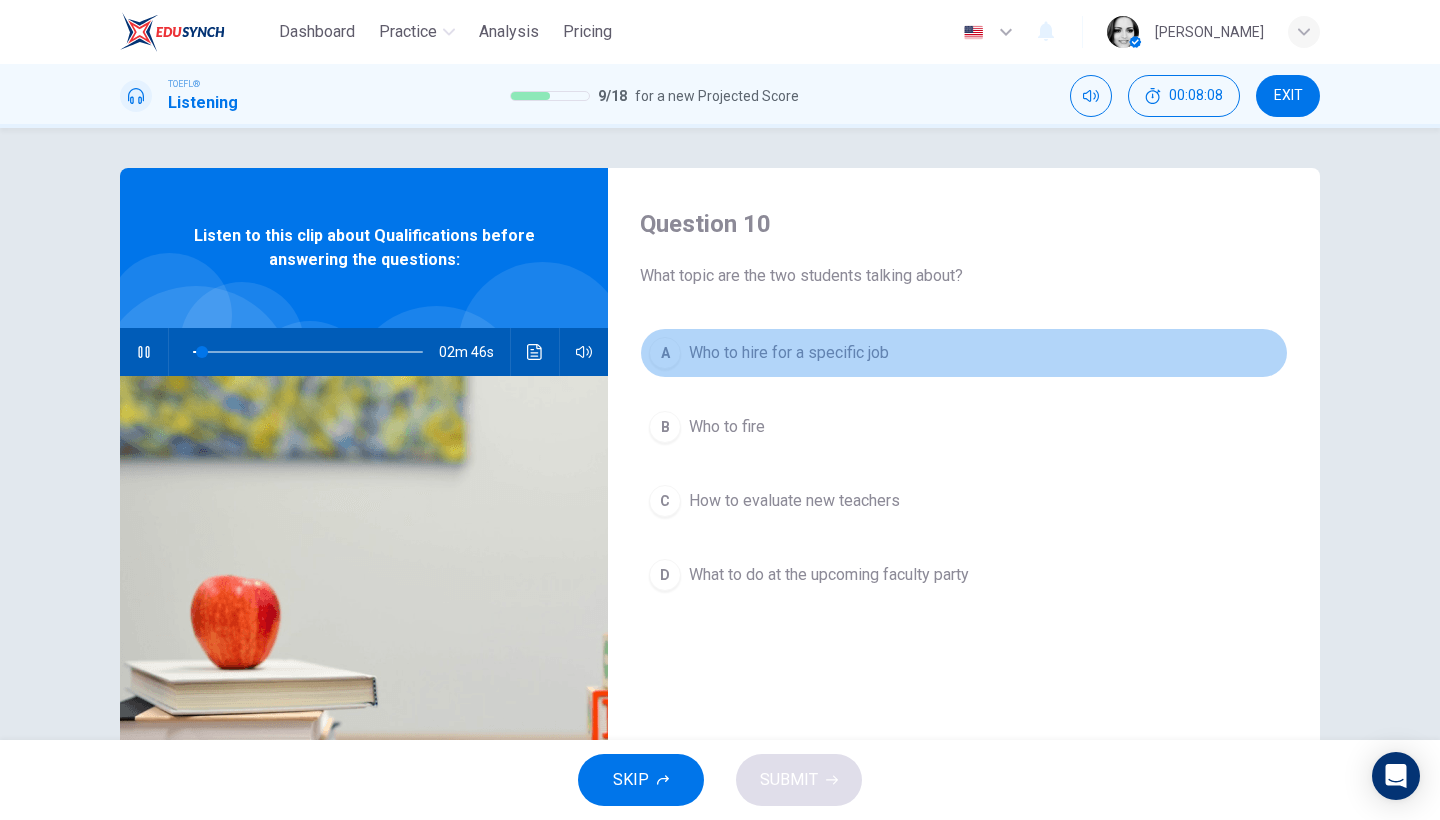 click on "Who to hire for a specific job" at bounding box center (789, 353) 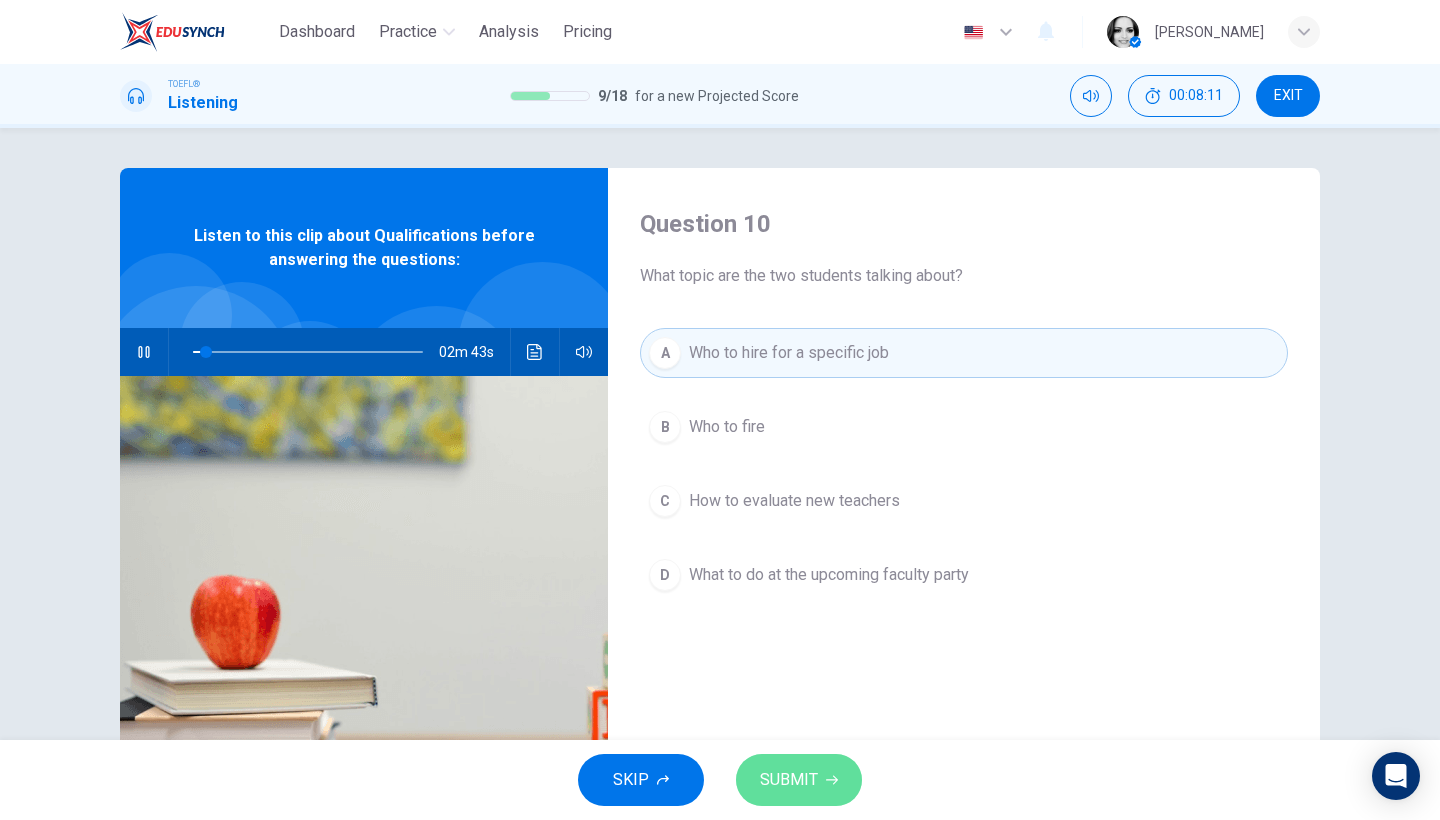 click on "SUBMIT" at bounding box center (799, 780) 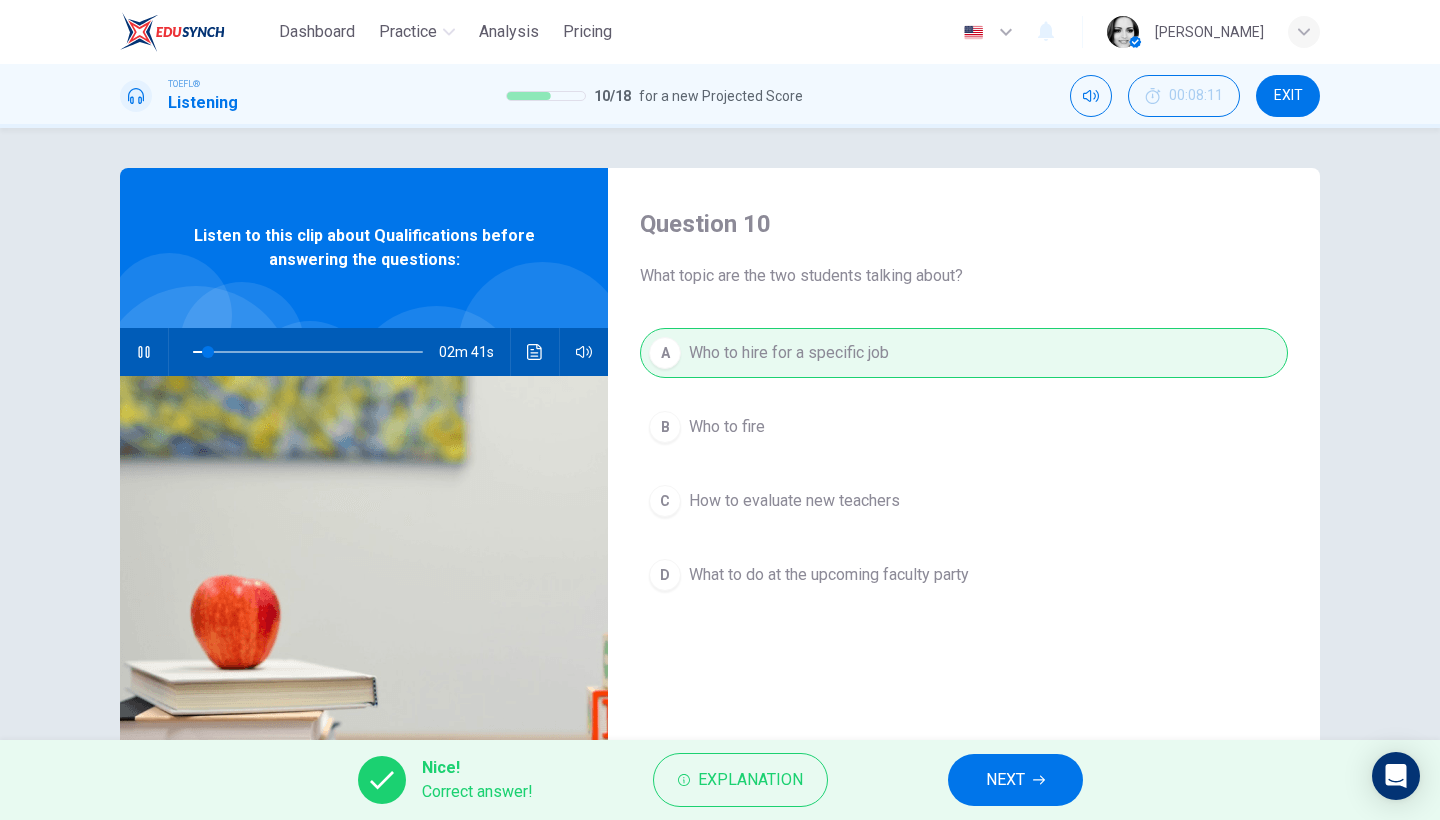type on "7" 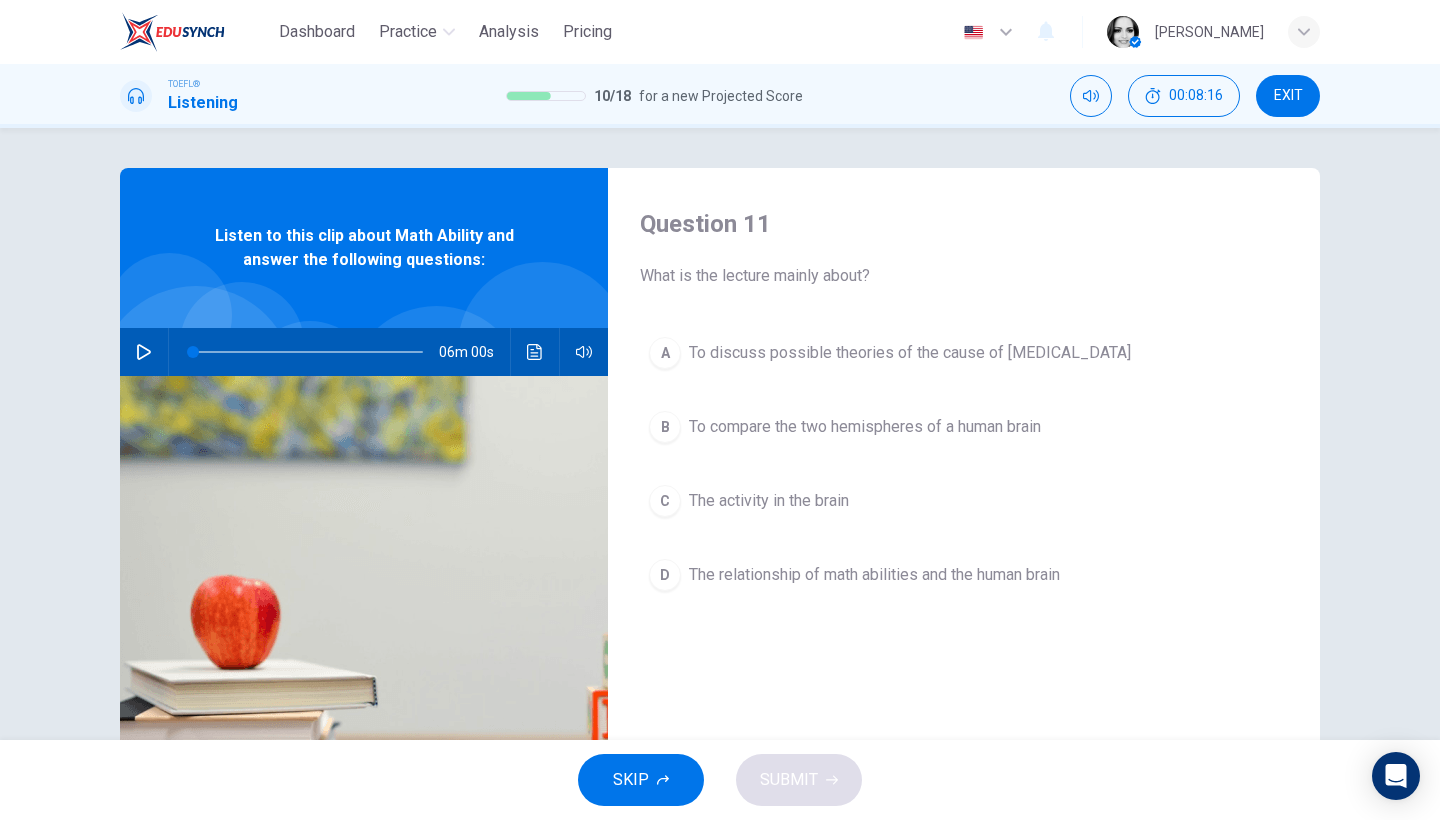 click at bounding box center (144, 352) 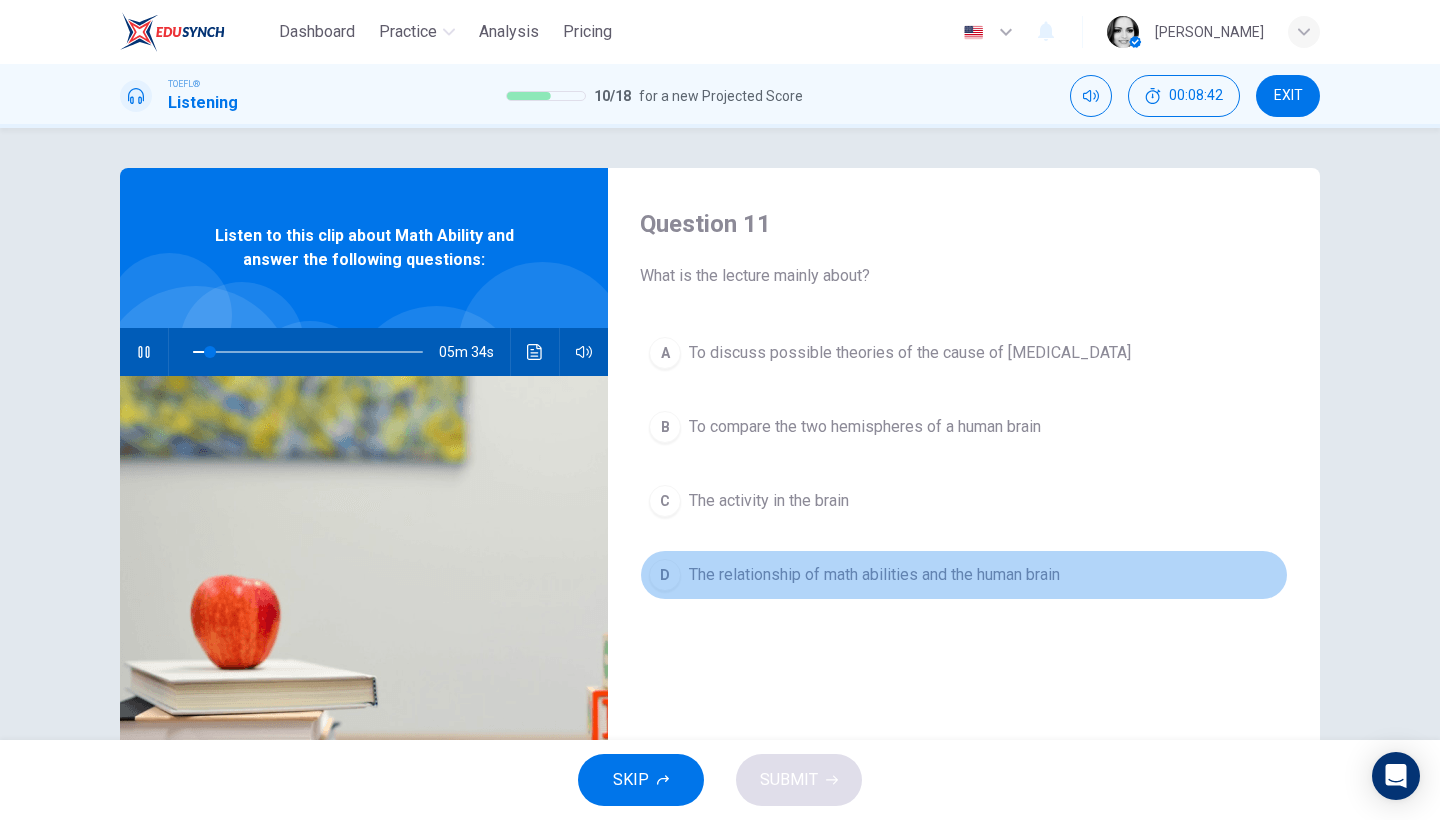 click on "The relationship of math abilities and the human brain" at bounding box center [874, 575] 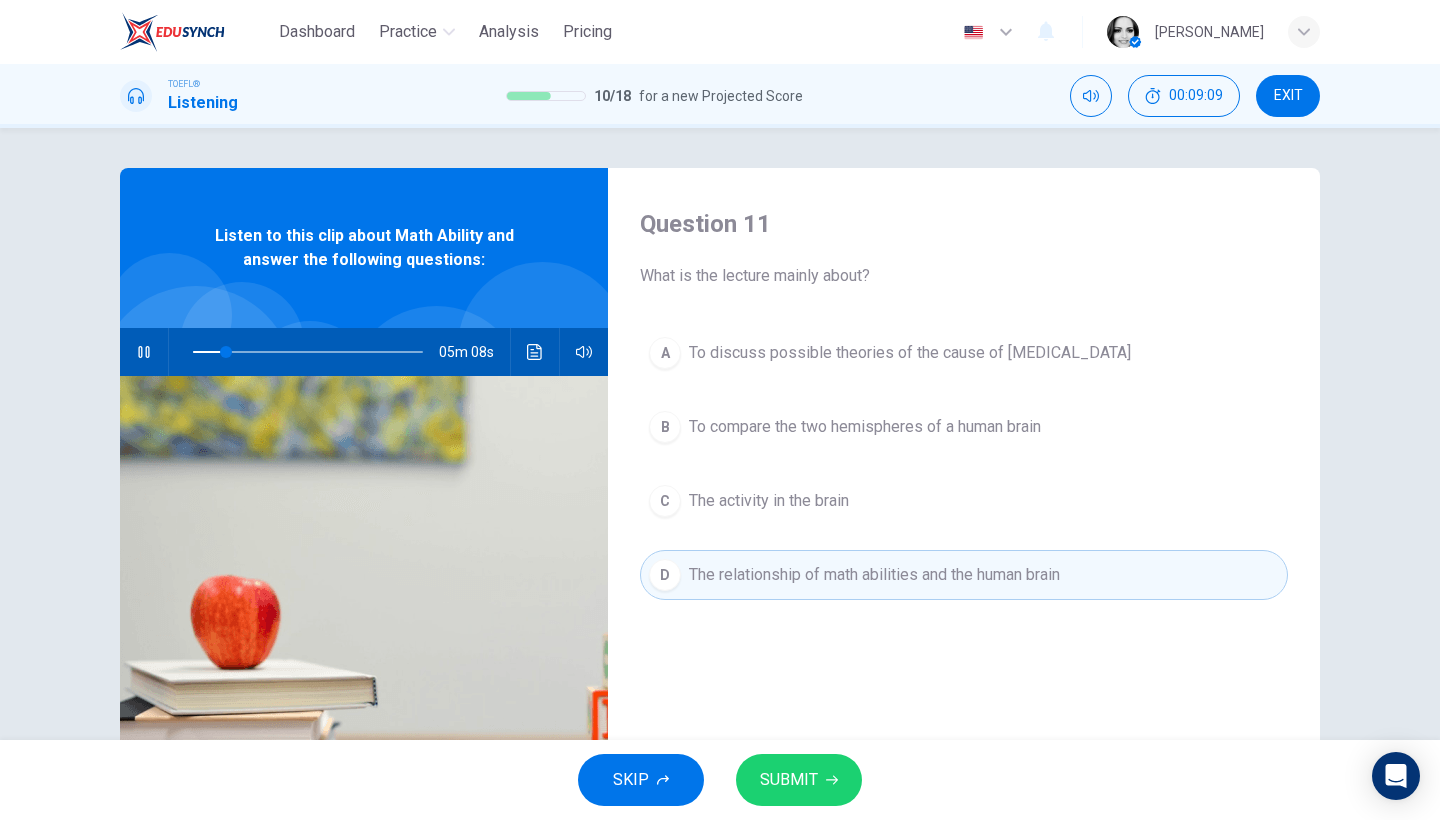 click on "C The activity in the brain" at bounding box center [964, 501] 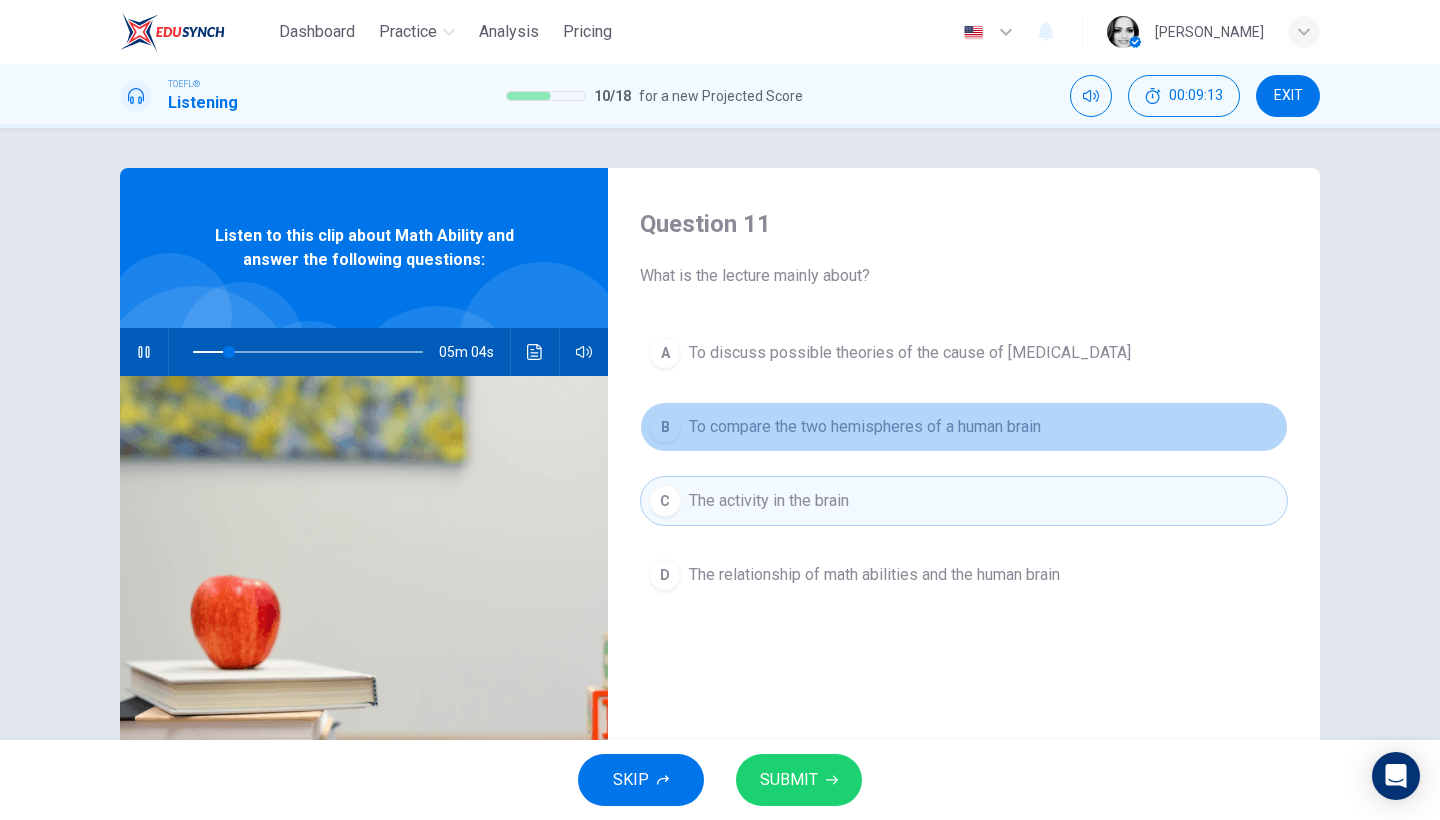 click on "To compare the two hemispheres of a human brain" at bounding box center [865, 427] 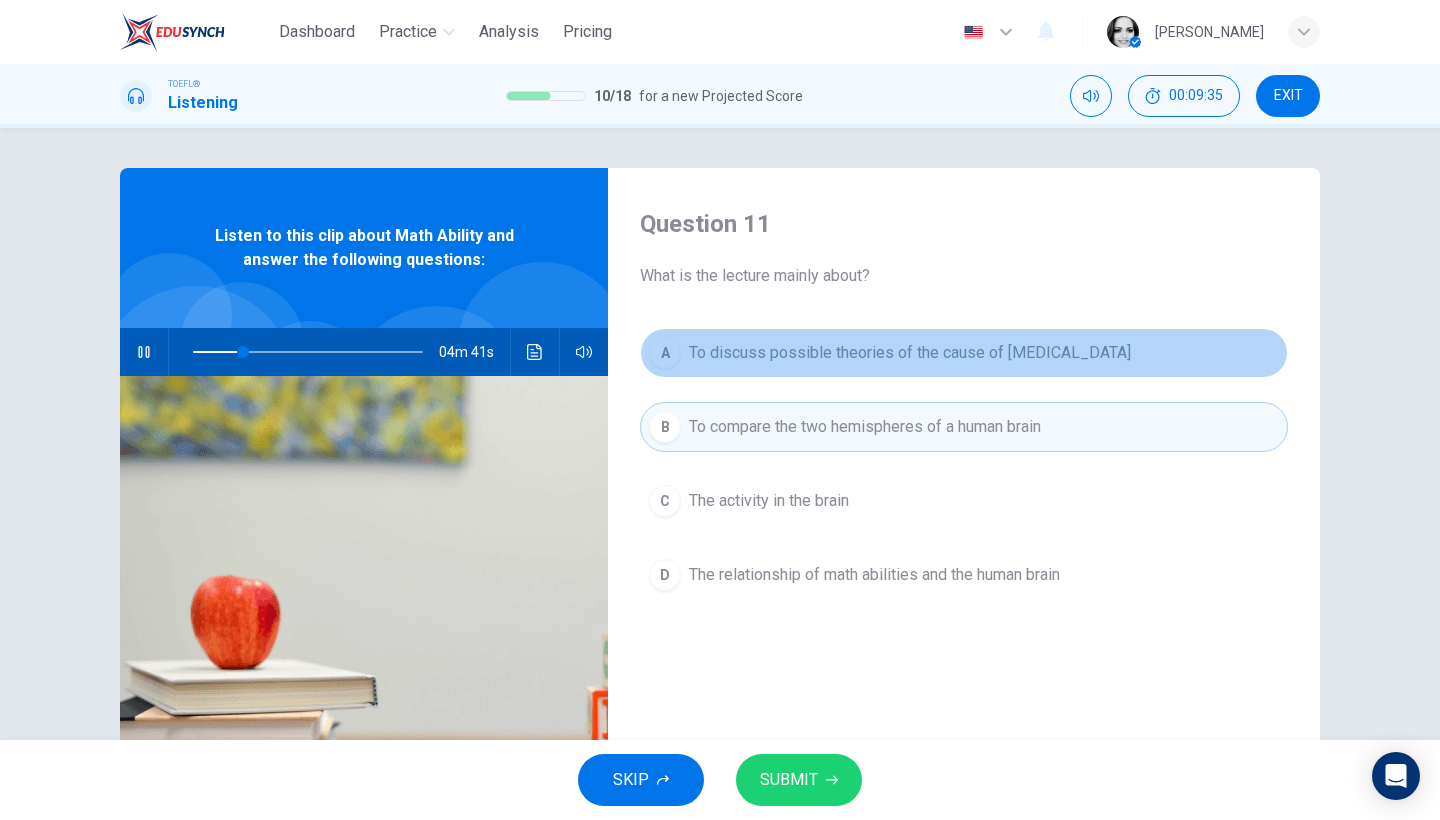 click on "To discuss possible theories of the cause of dyscalculia" at bounding box center [910, 353] 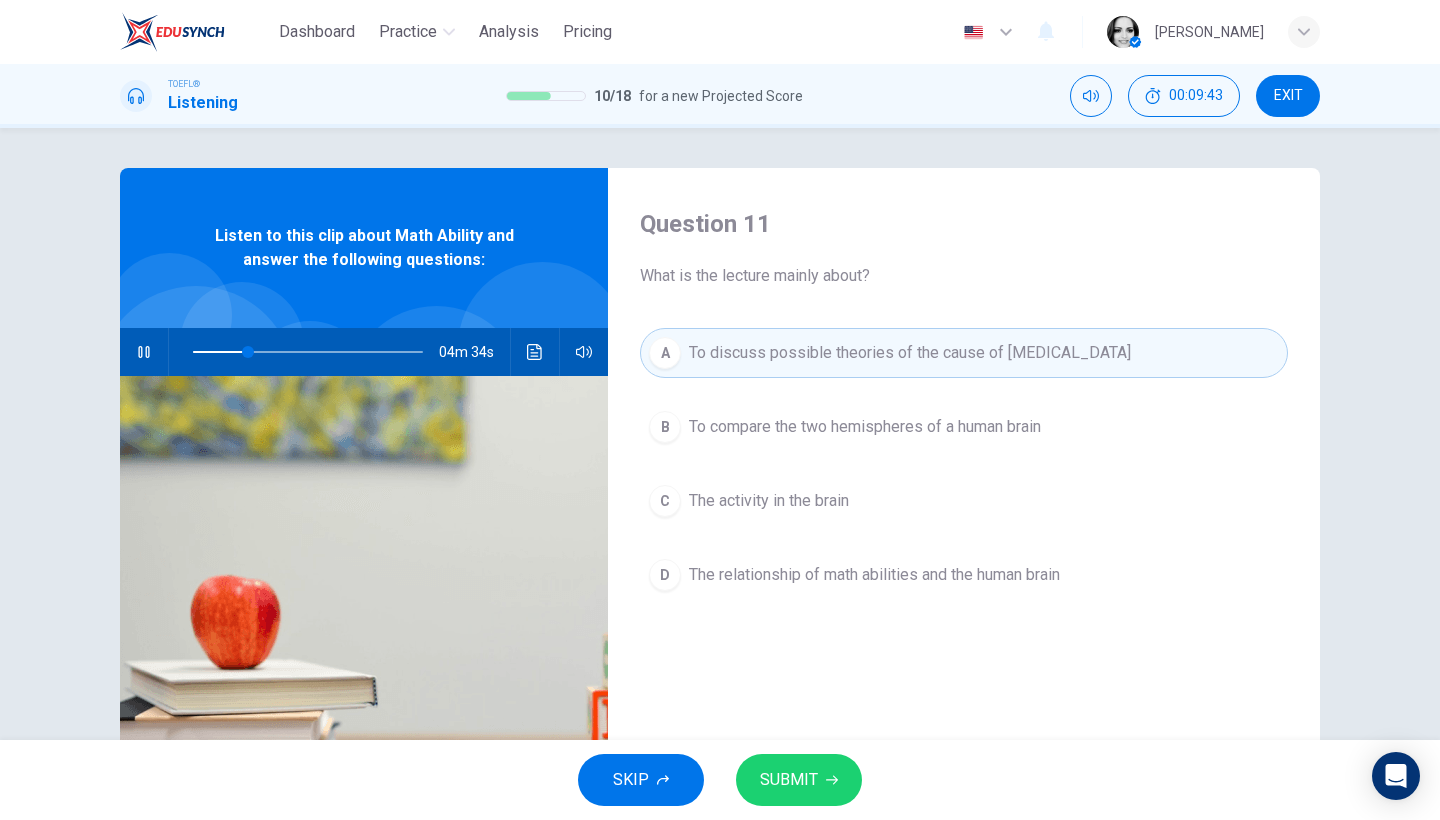 click on "C The activity in the brain" at bounding box center (964, 501) 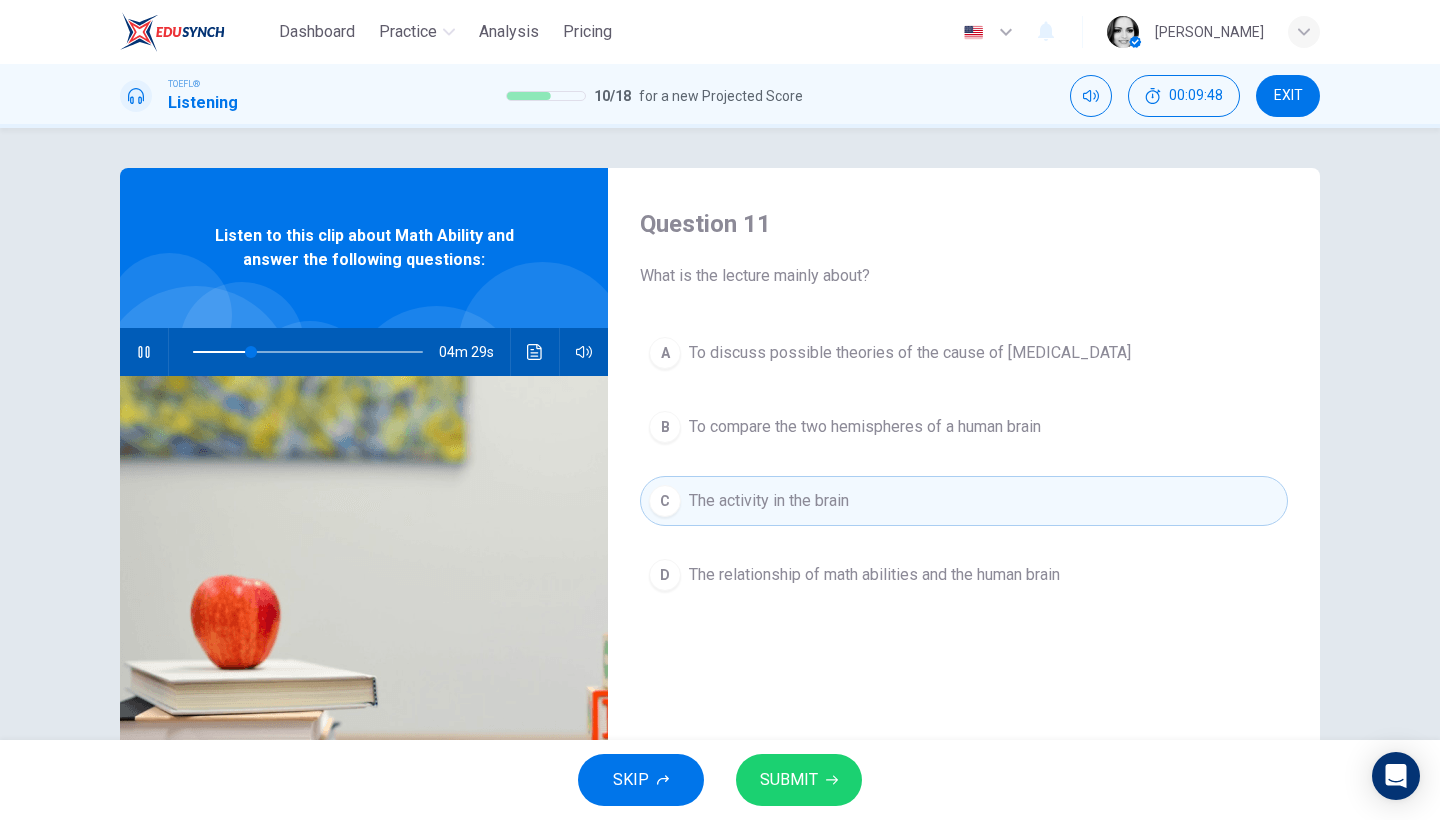 click on "The relationship of math abilities and the human brain" at bounding box center [874, 575] 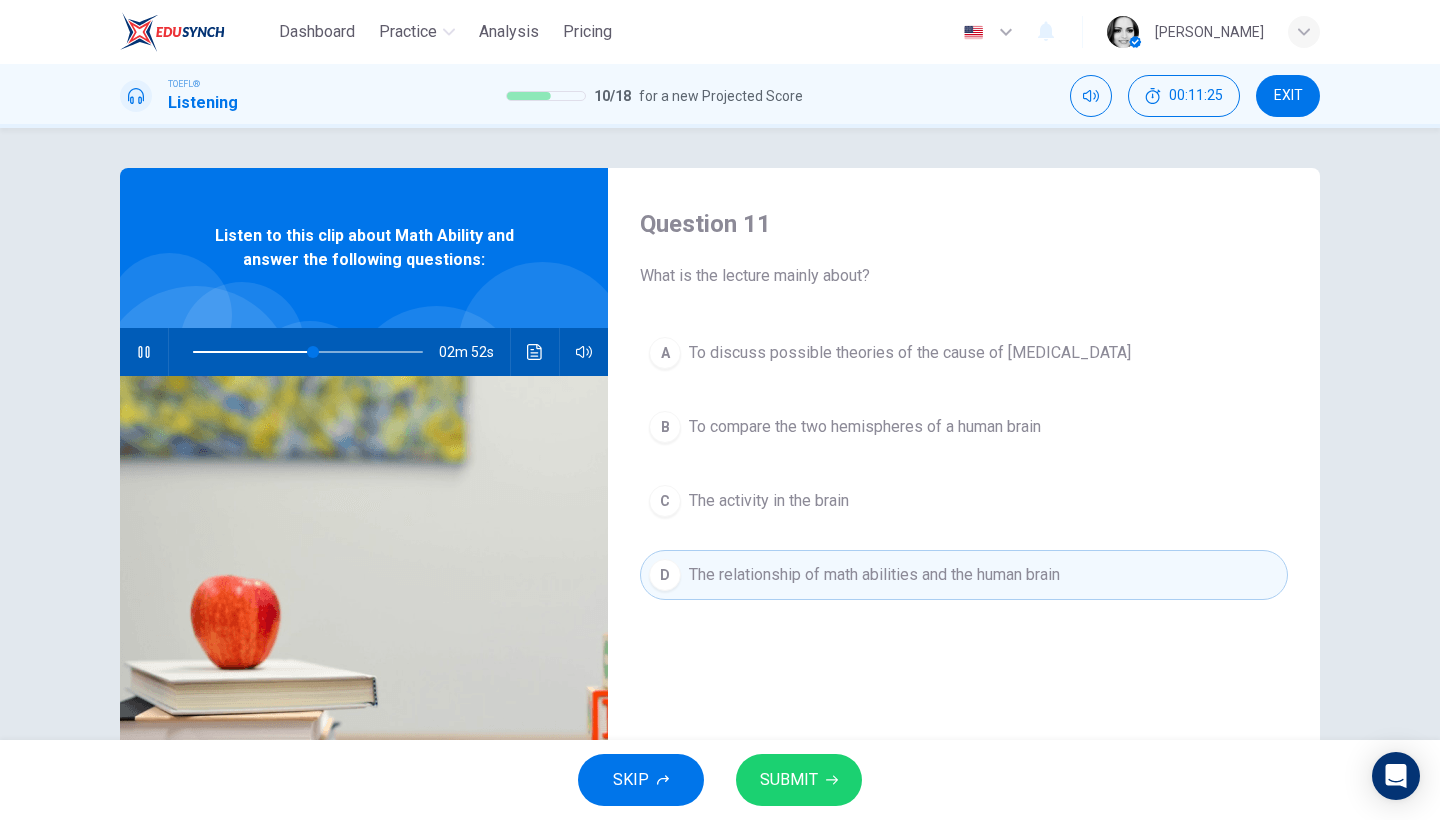 type on "52" 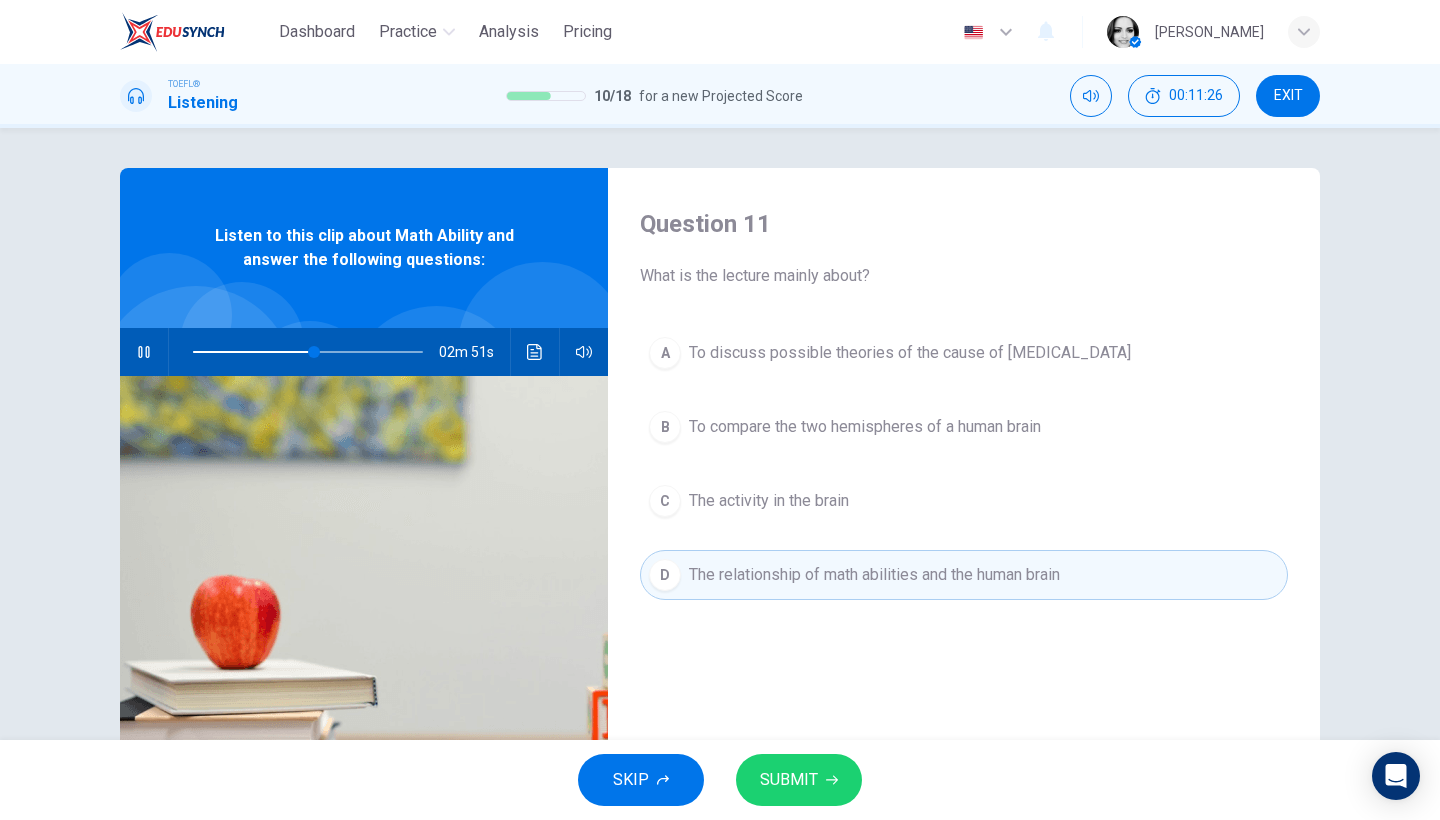 type 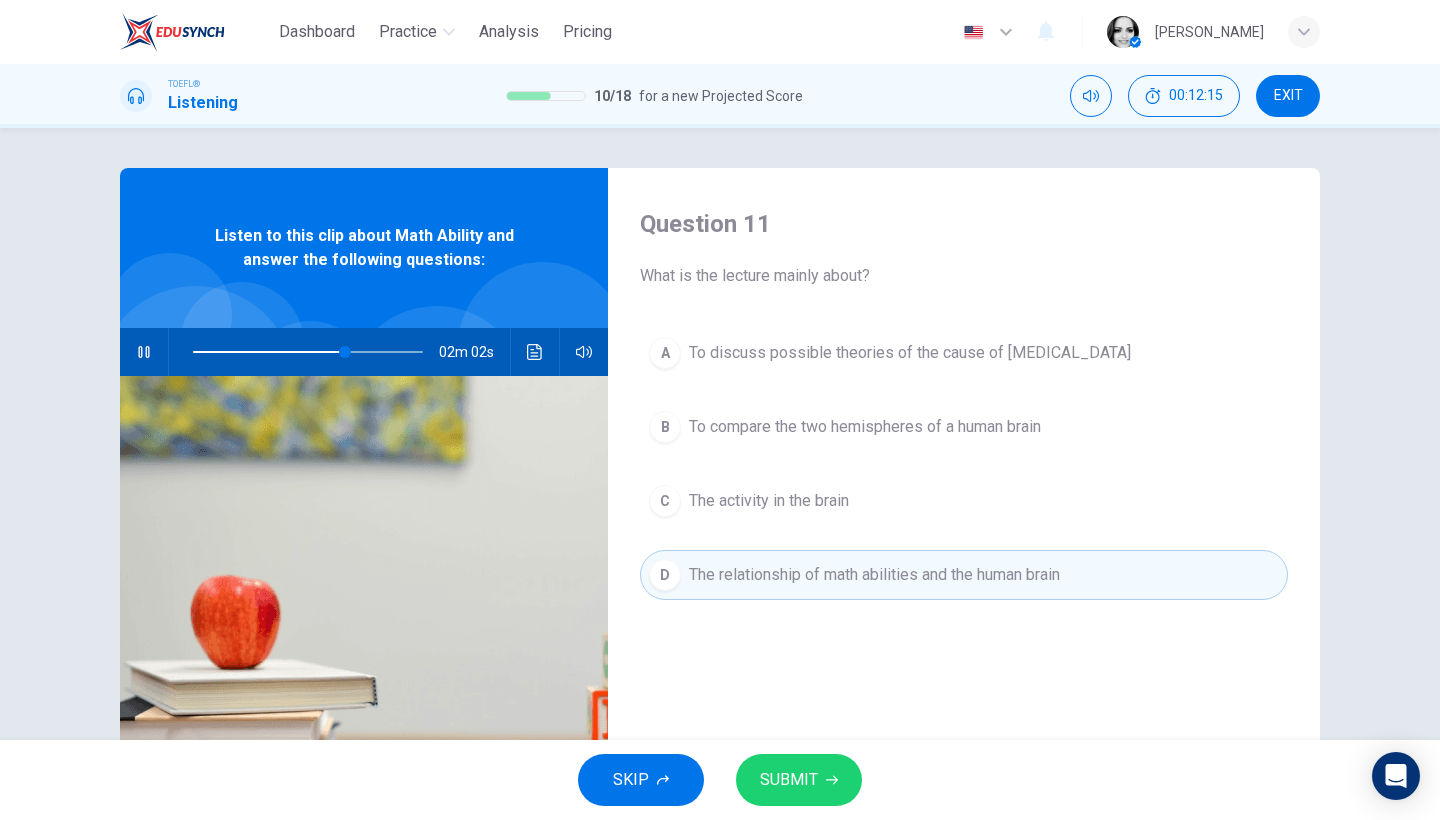click on "The activity in the brain" at bounding box center [769, 501] 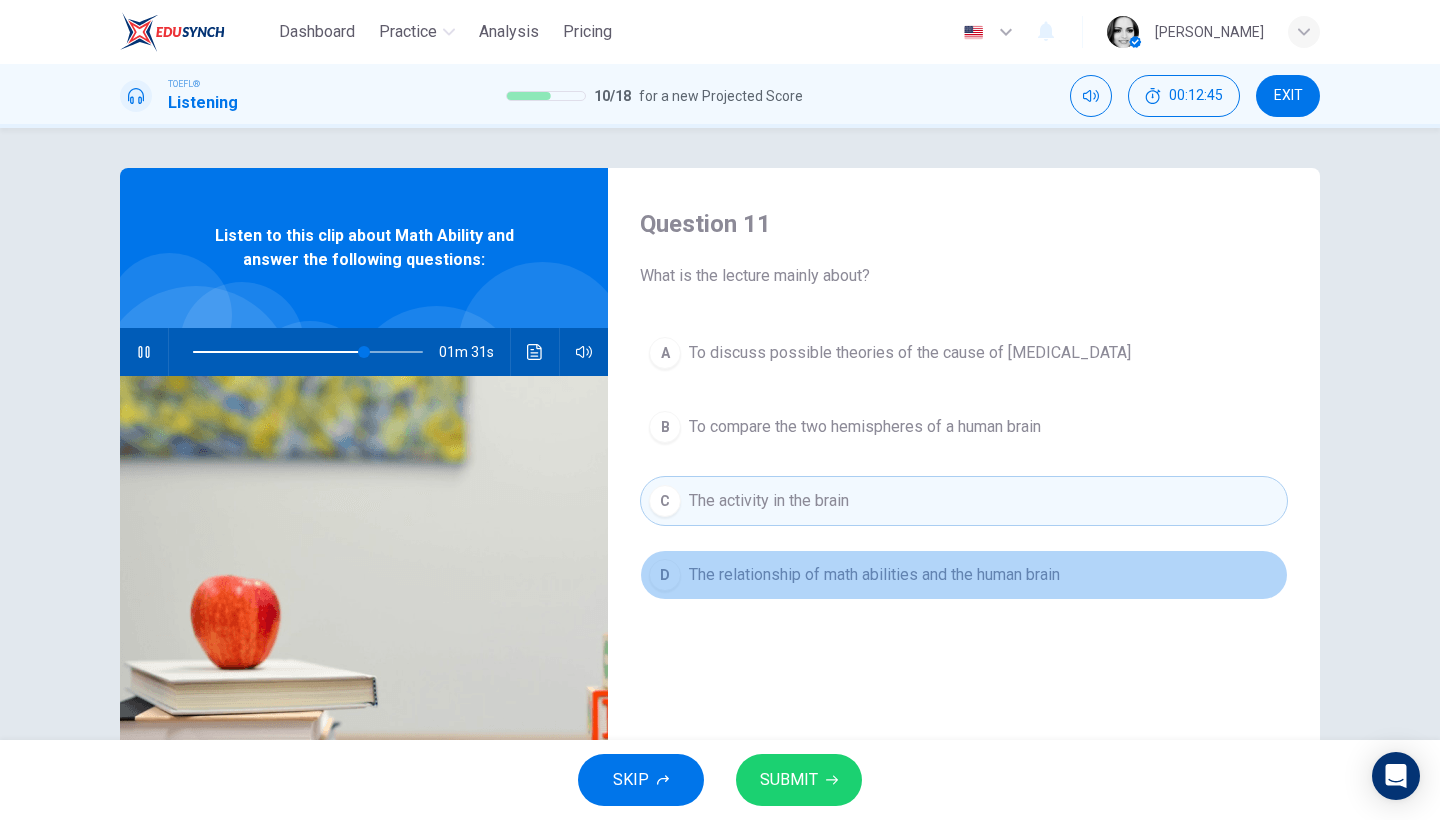 click on "The relationship of math abilities and the human brain" at bounding box center [874, 575] 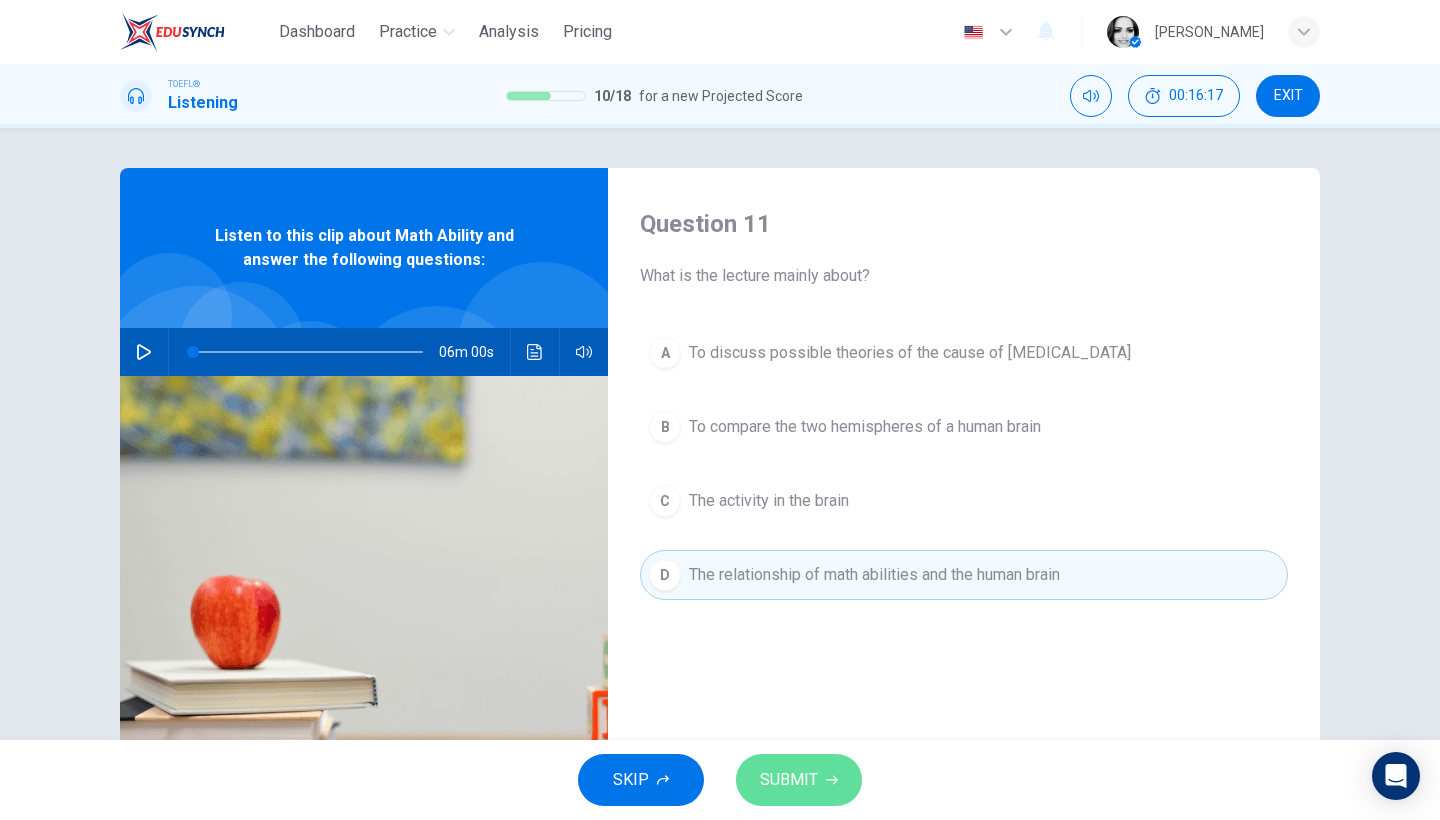 click on "SUBMIT" at bounding box center (789, 780) 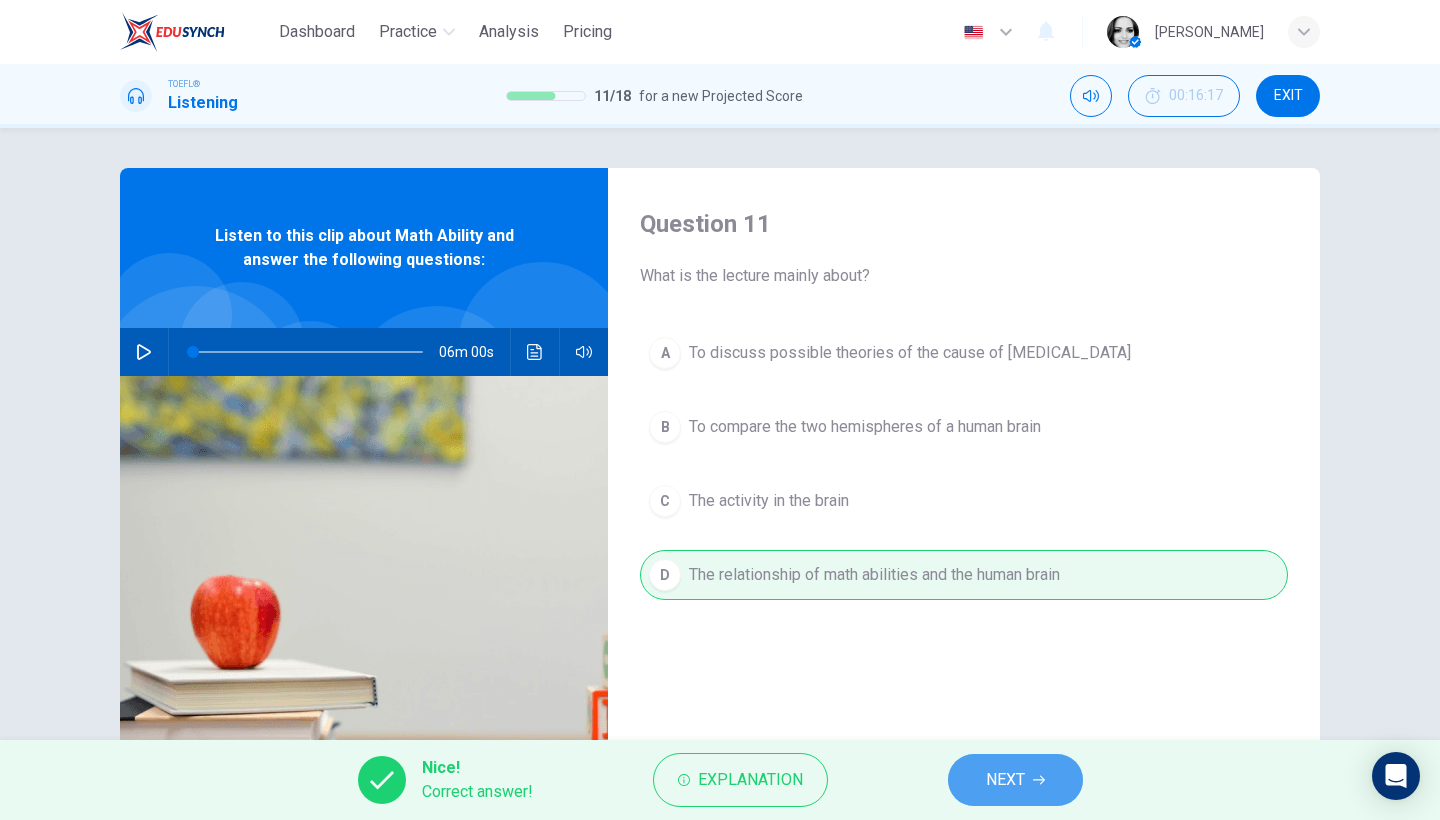 click 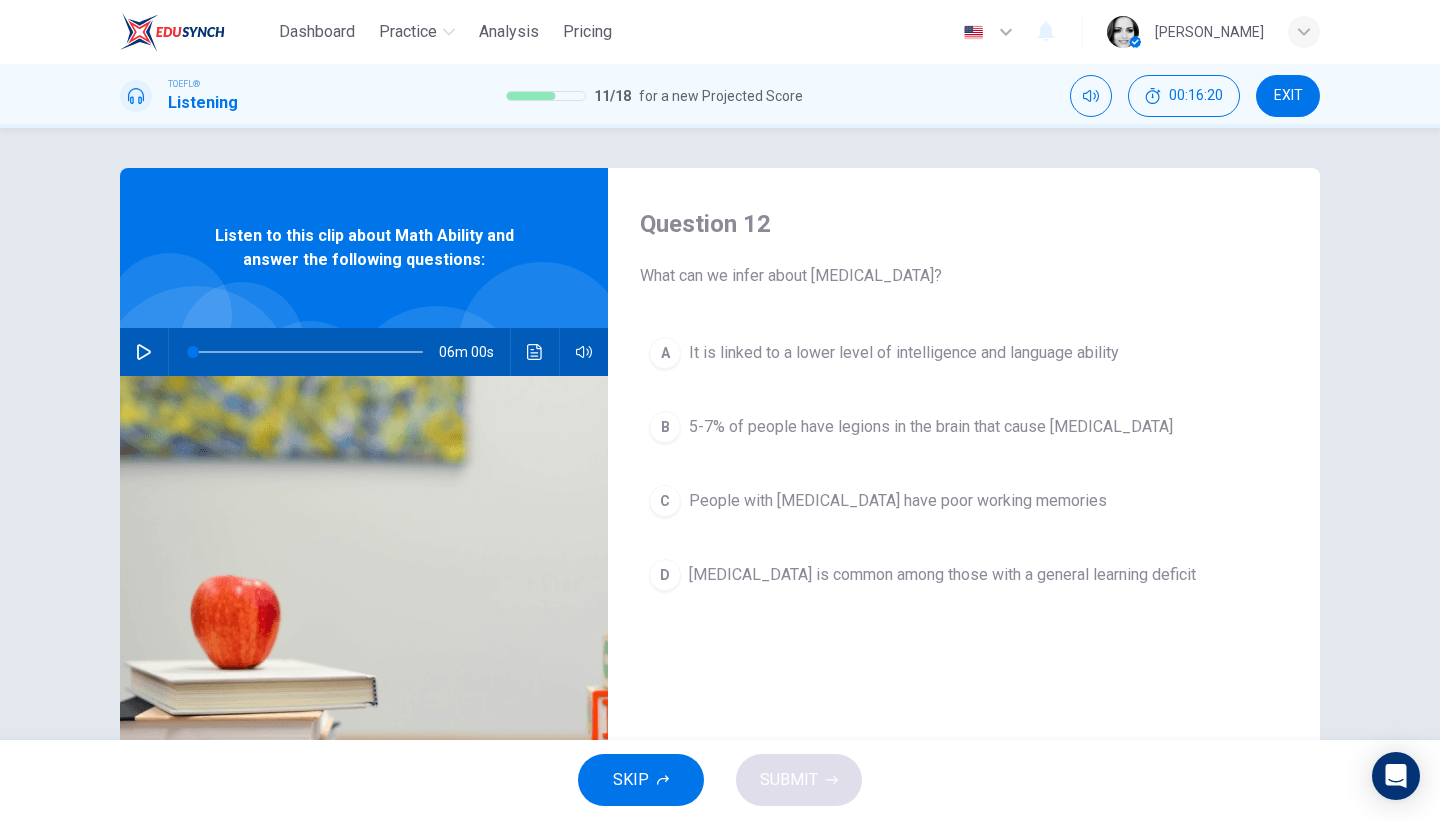 click at bounding box center [144, 352] 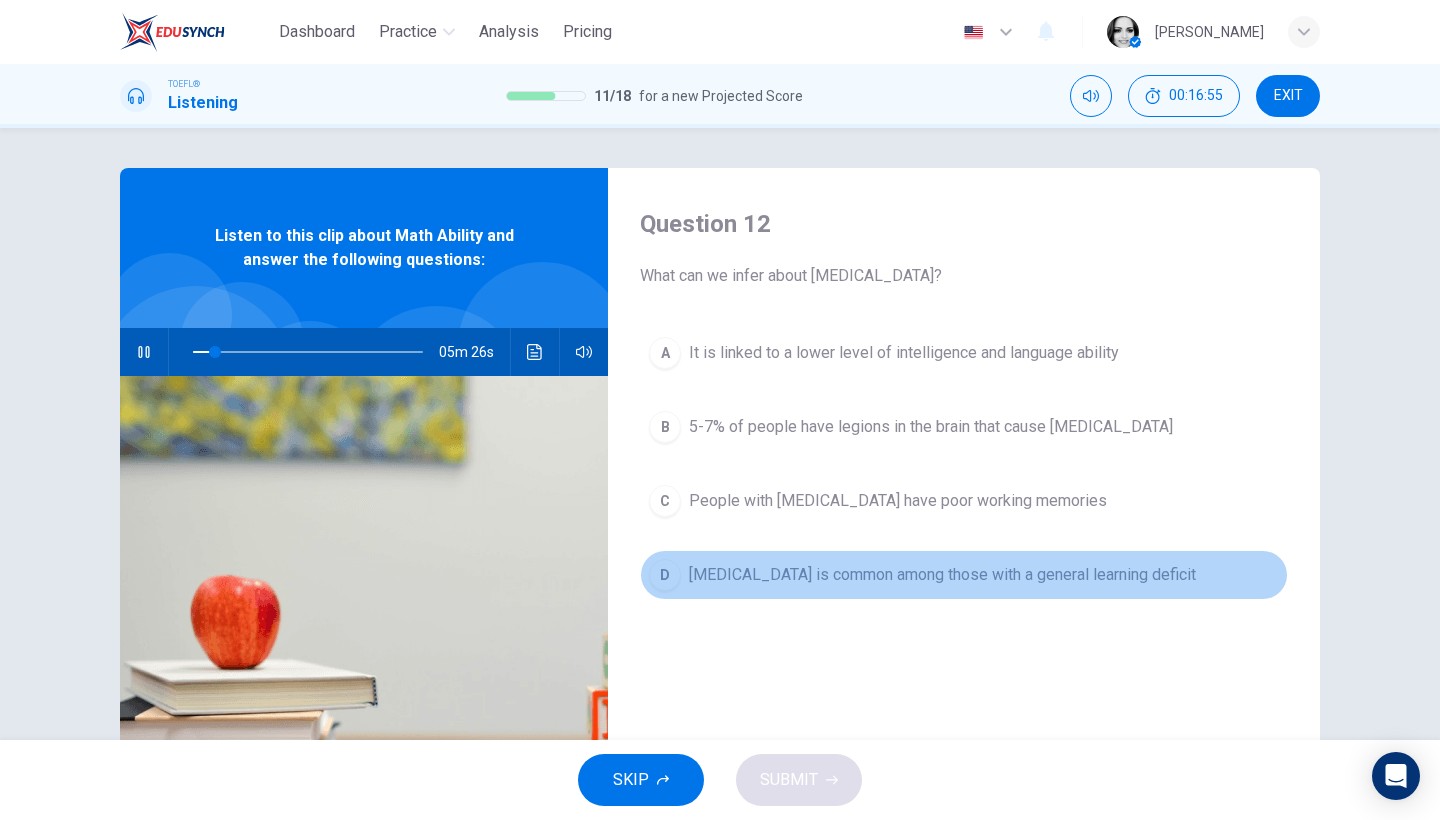 click on "D Dyscalculia is common among those with a general learning deficit" at bounding box center (964, 575) 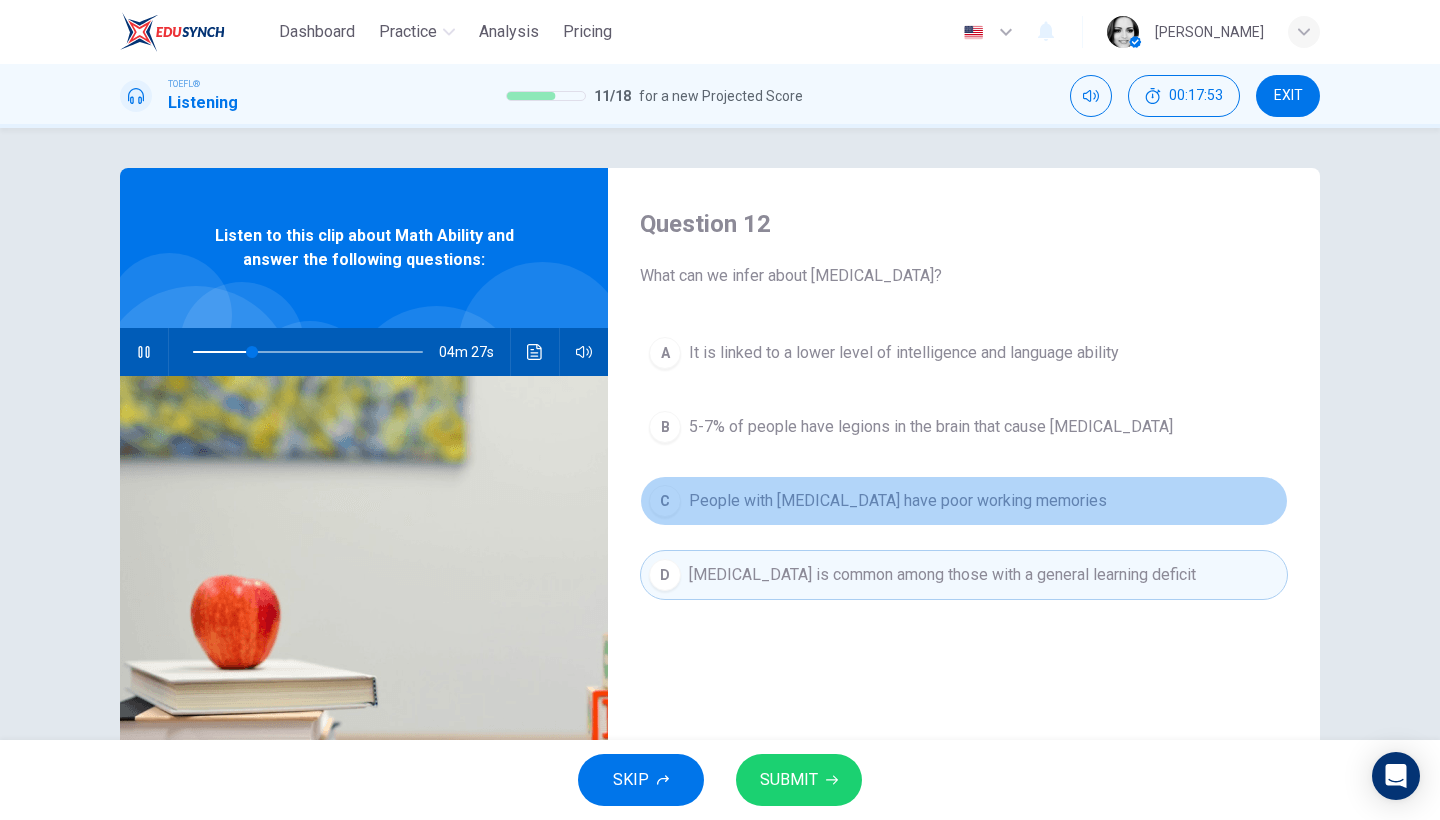 click on "People with dyscalculia have poor working memories" at bounding box center [898, 501] 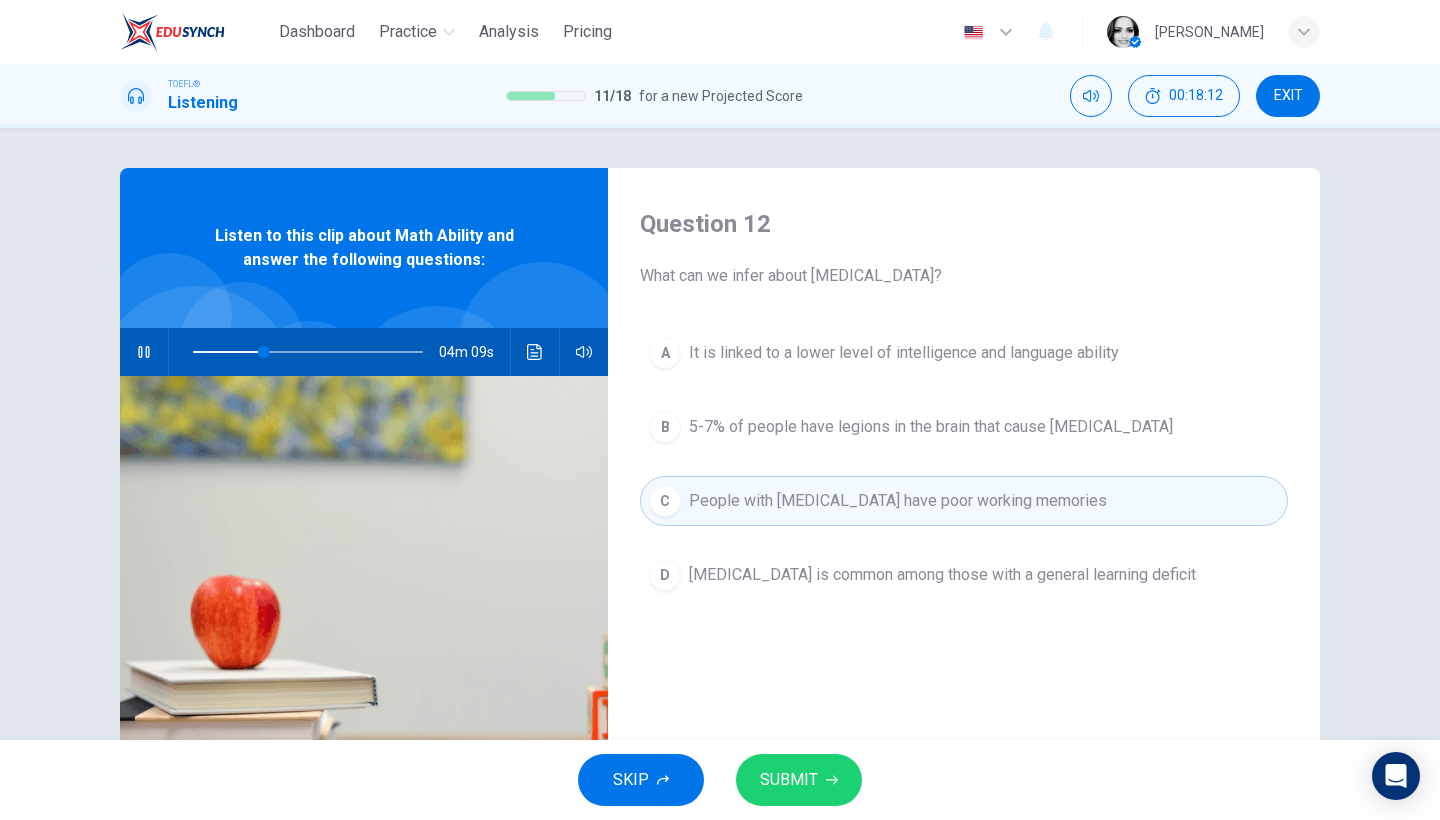 click on "SUBMIT" at bounding box center [789, 780] 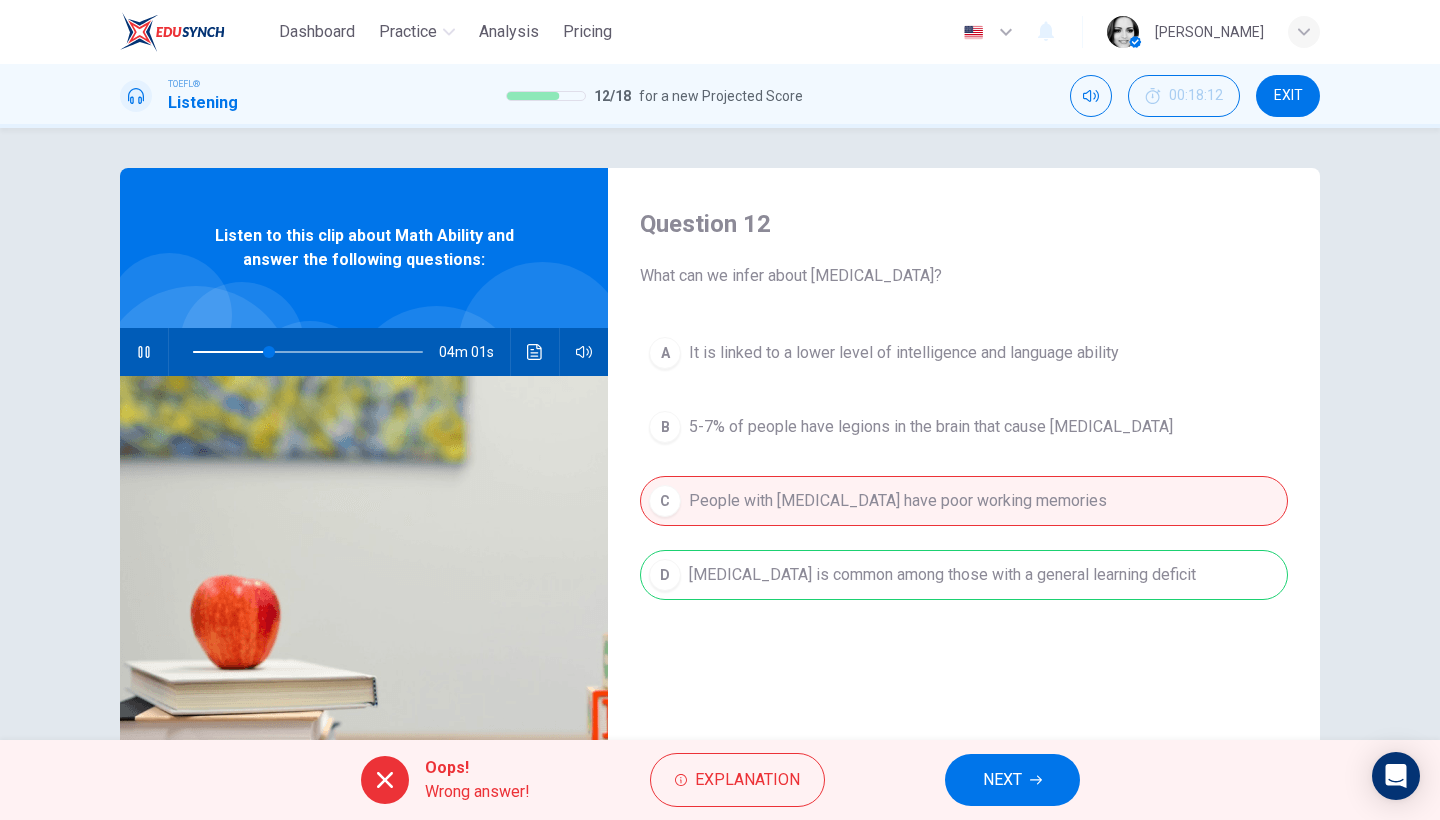 click on "NEXT" at bounding box center [1002, 780] 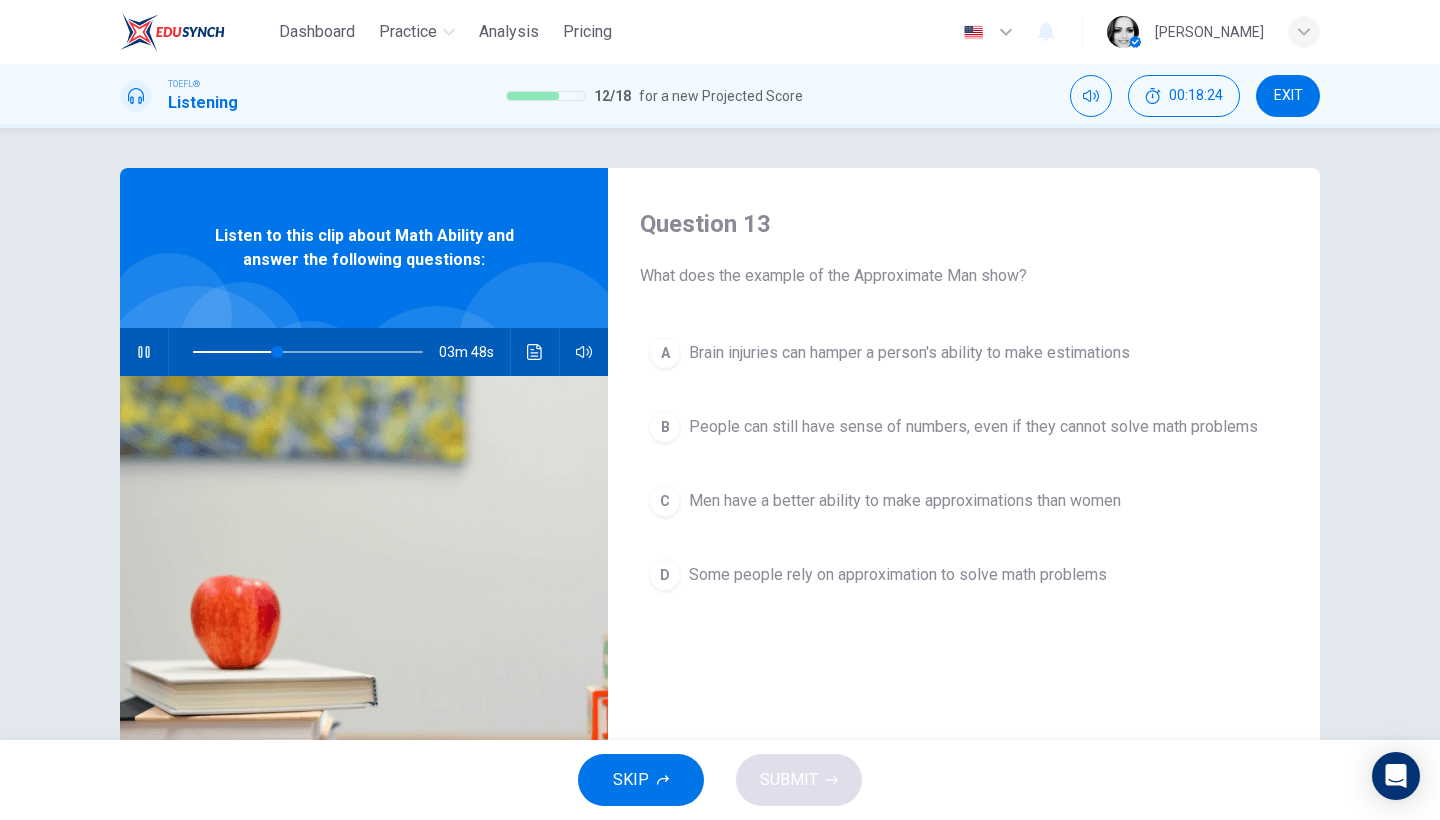 click at bounding box center [144, 352] 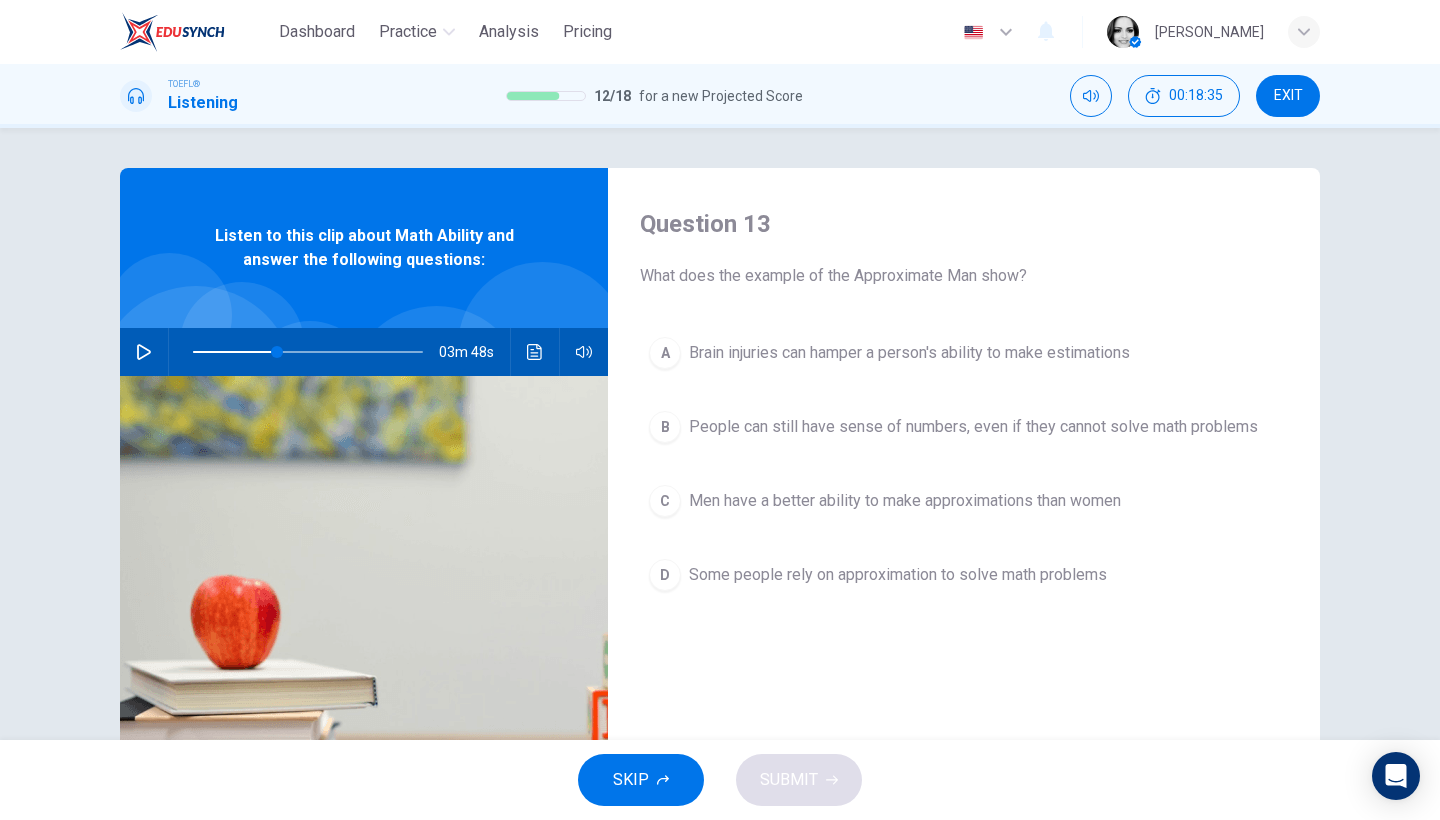 click on "Some people rely on approximation to solve math problems" at bounding box center (898, 575) 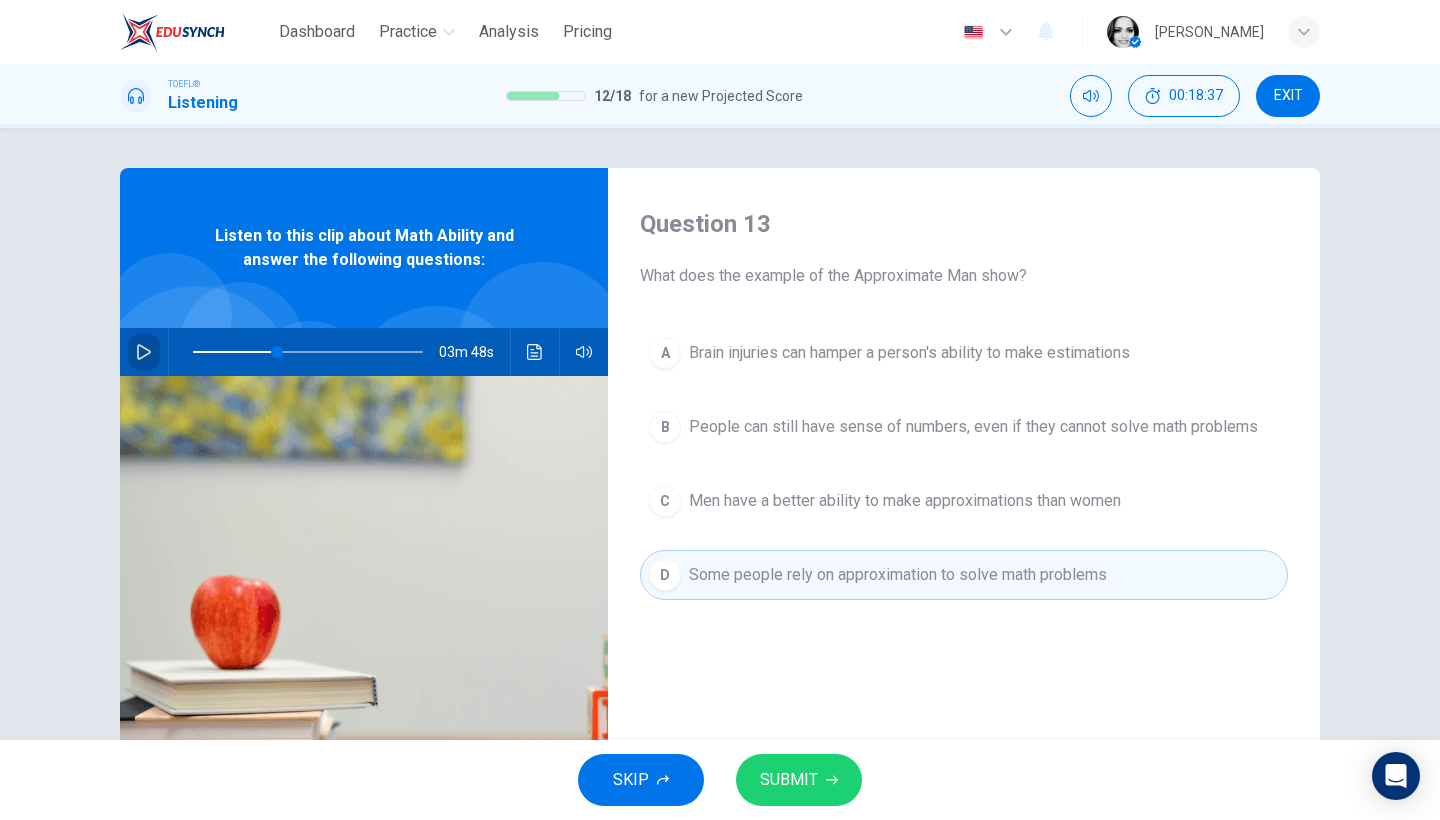 click 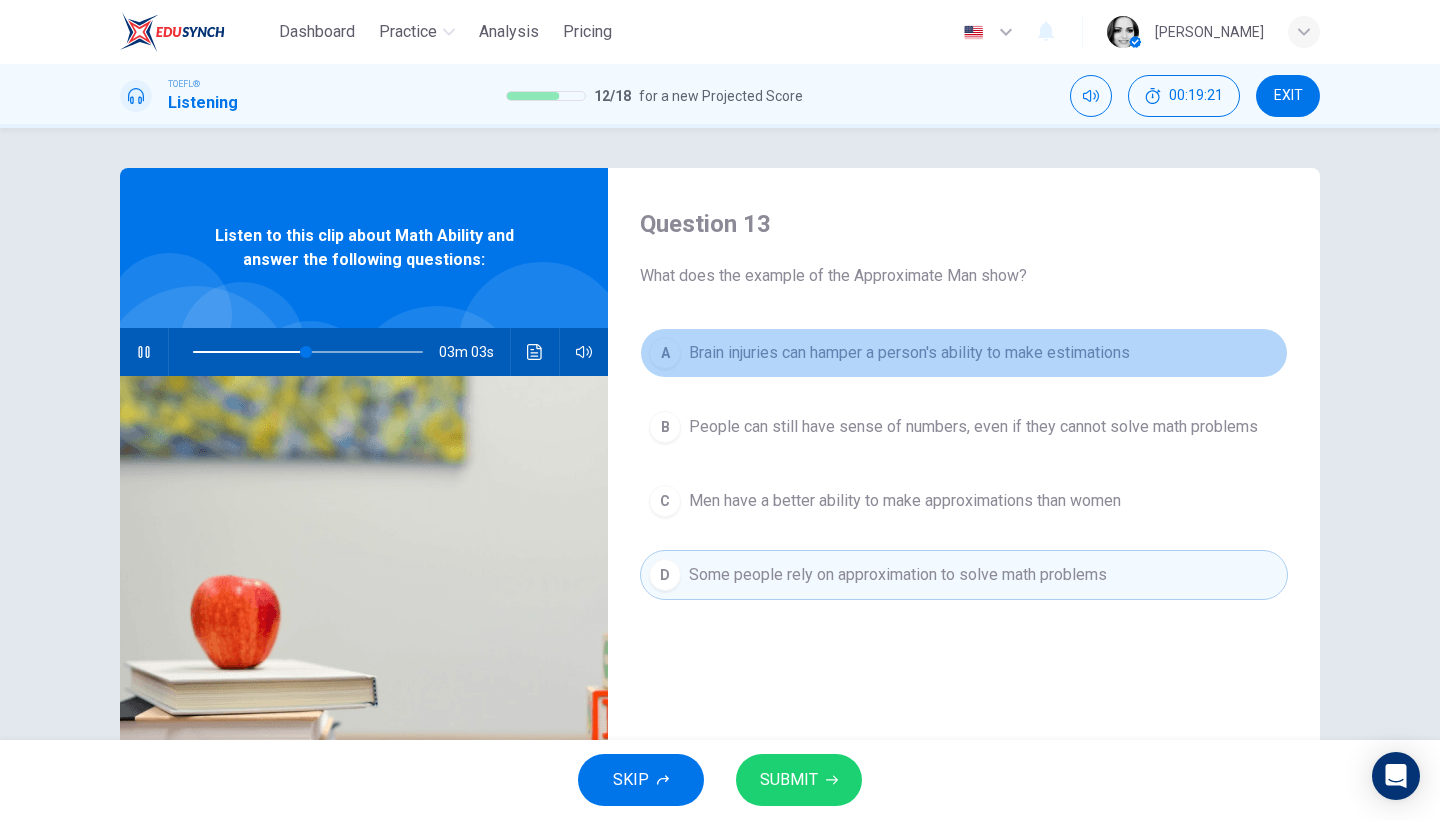 click on "Brain injuries can hamper a person's ability to make estimations" at bounding box center (909, 353) 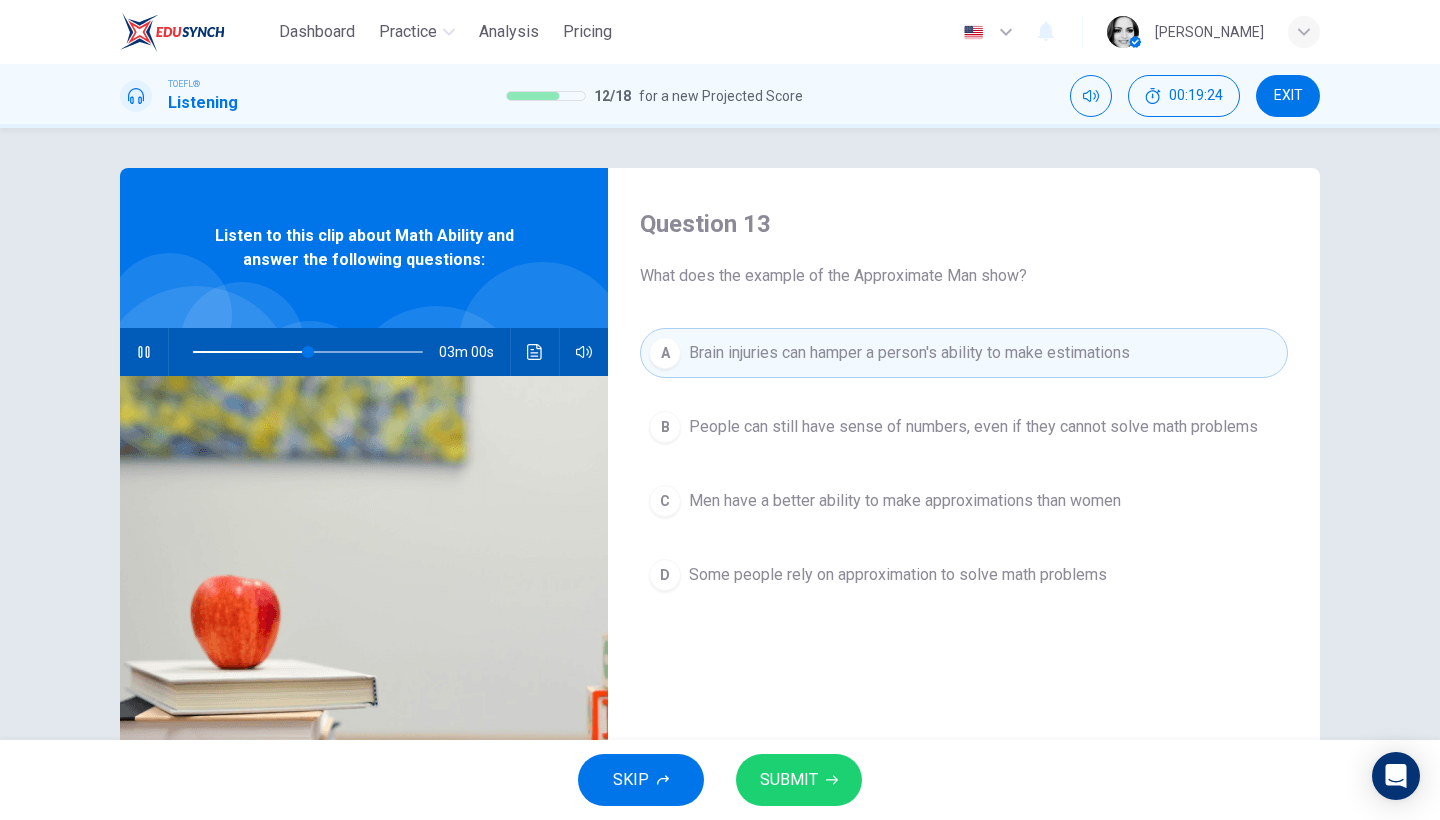 click on "SUBMIT" at bounding box center [799, 780] 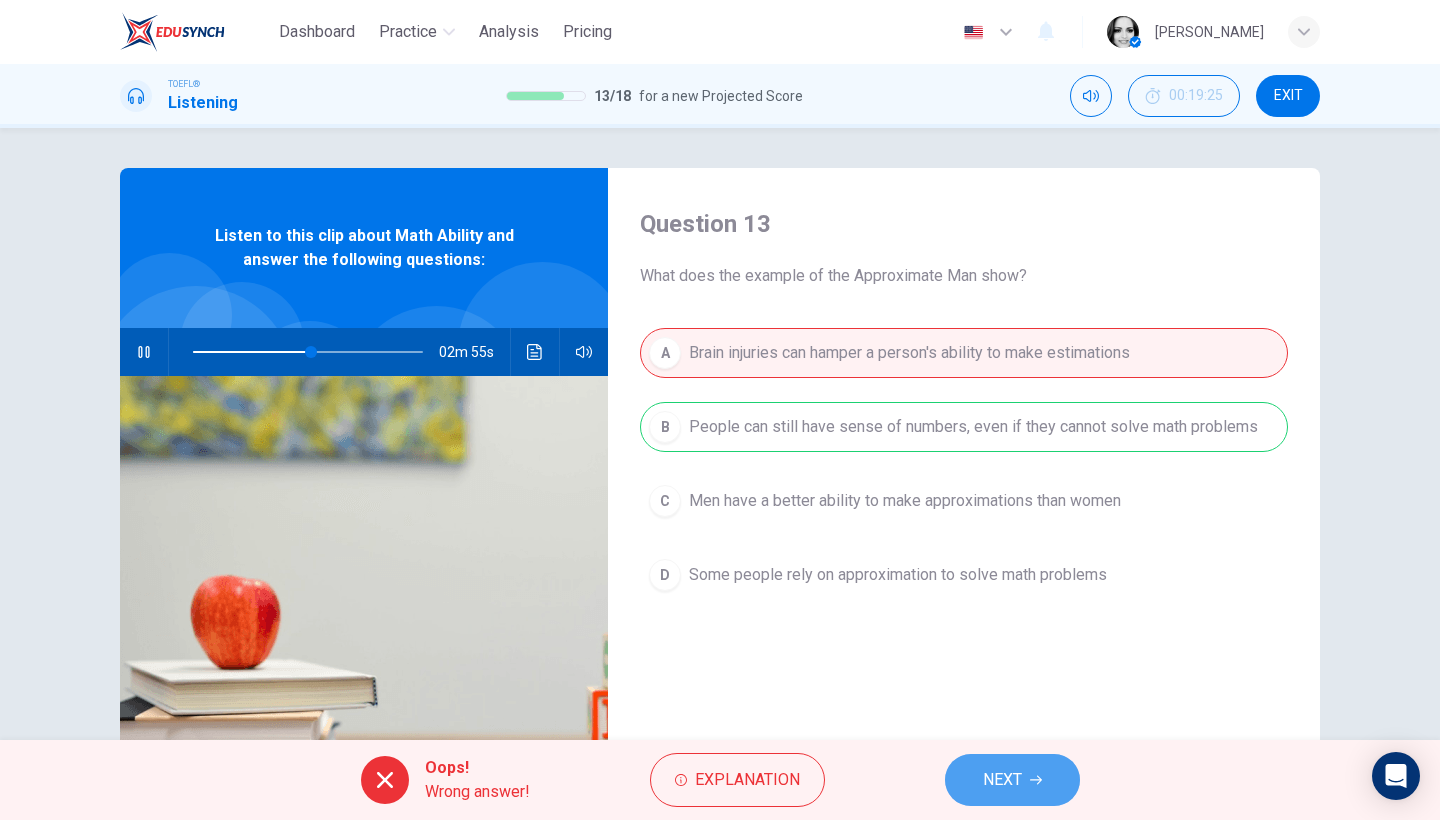 click 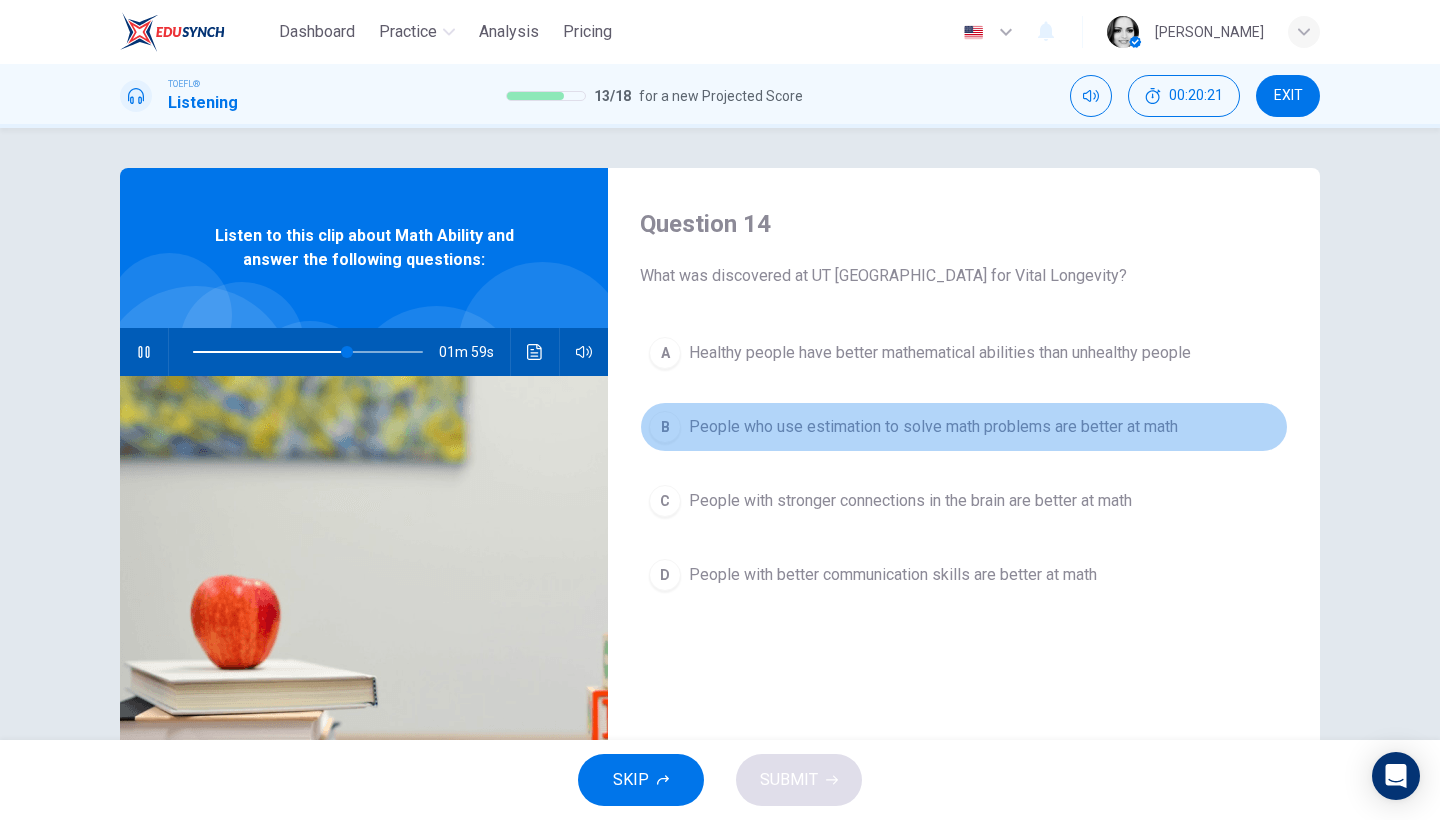 click on "People who use estimation to solve math problems are better at math" at bounding box center (933, 427) 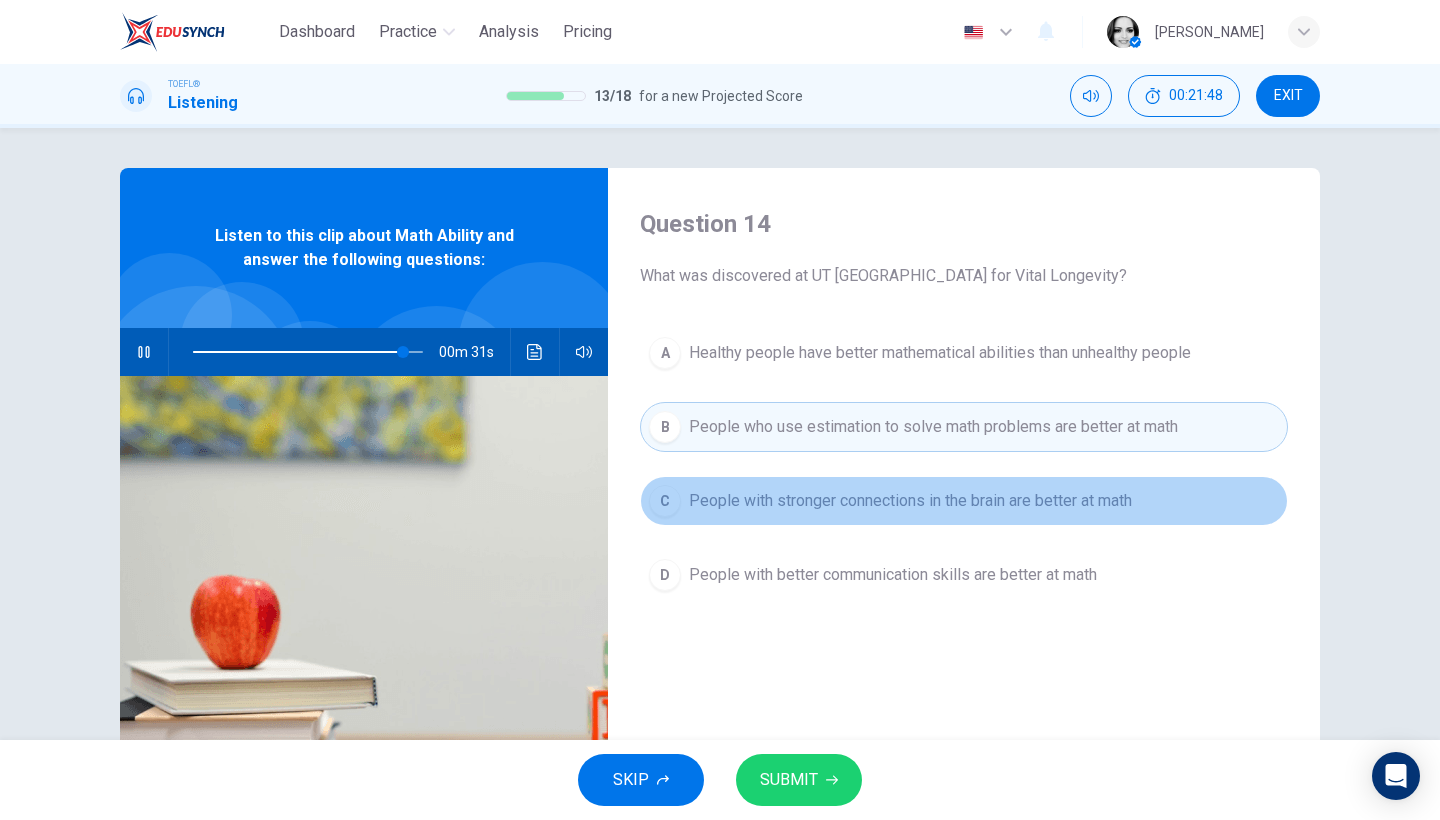 drag, startPoint x: 866, startPoint y: 510, endPoint x: 866, endPoint y: 497, distance: 13 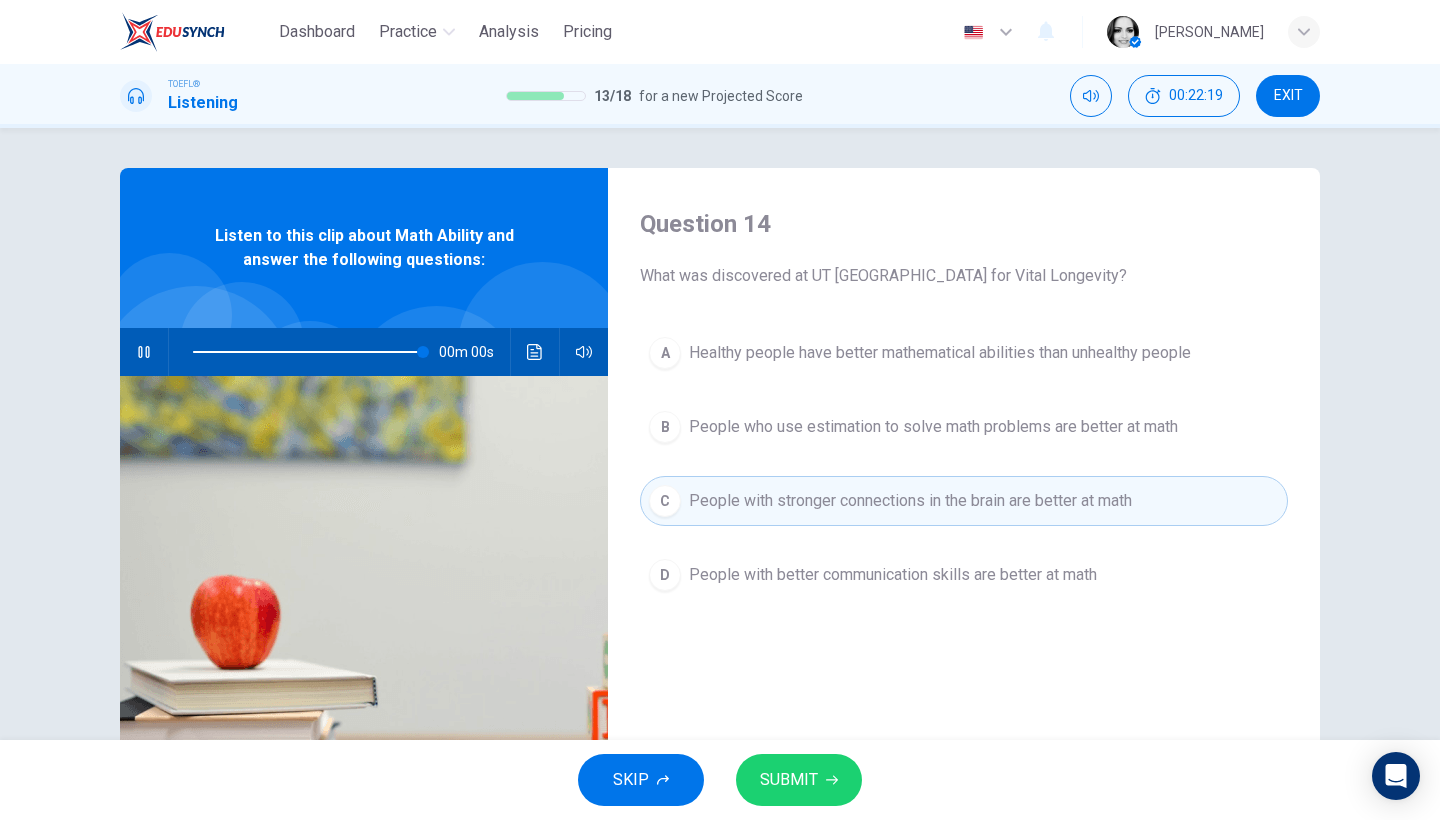 type on "0" 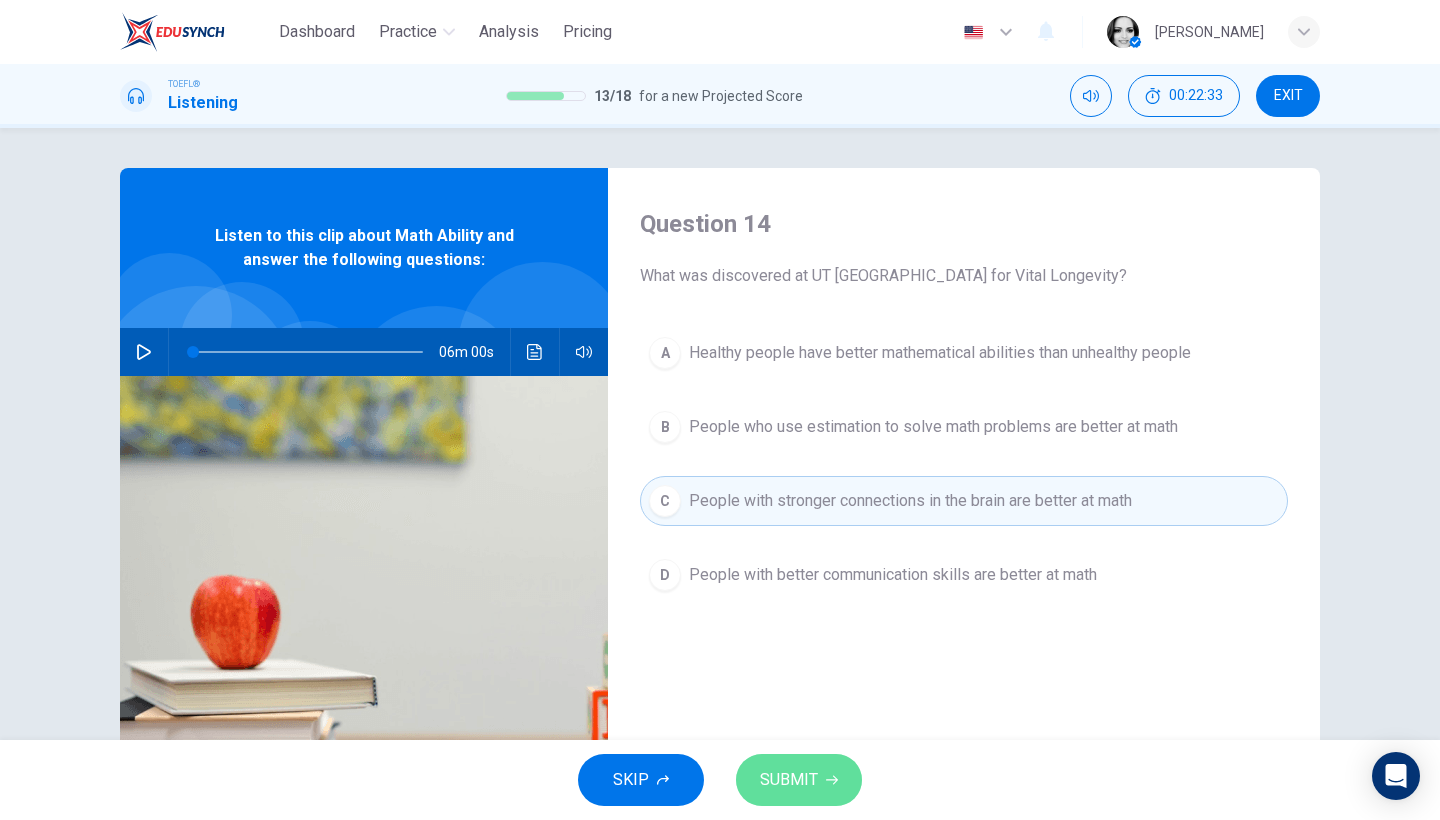click on "SUBMIT" at bounding box center (789, 780) 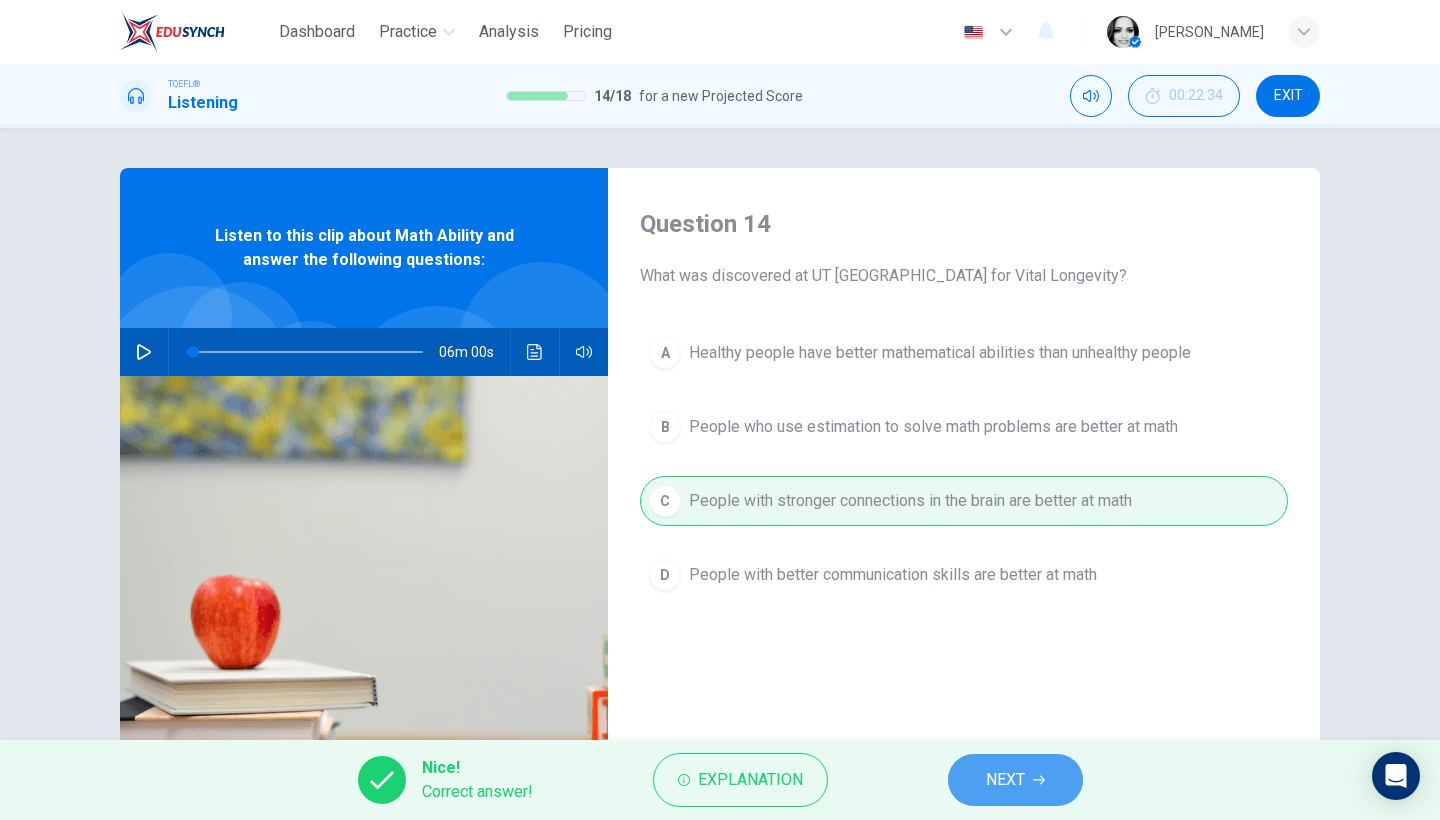 click on "NEXT" at bounding box center [1005, 780] 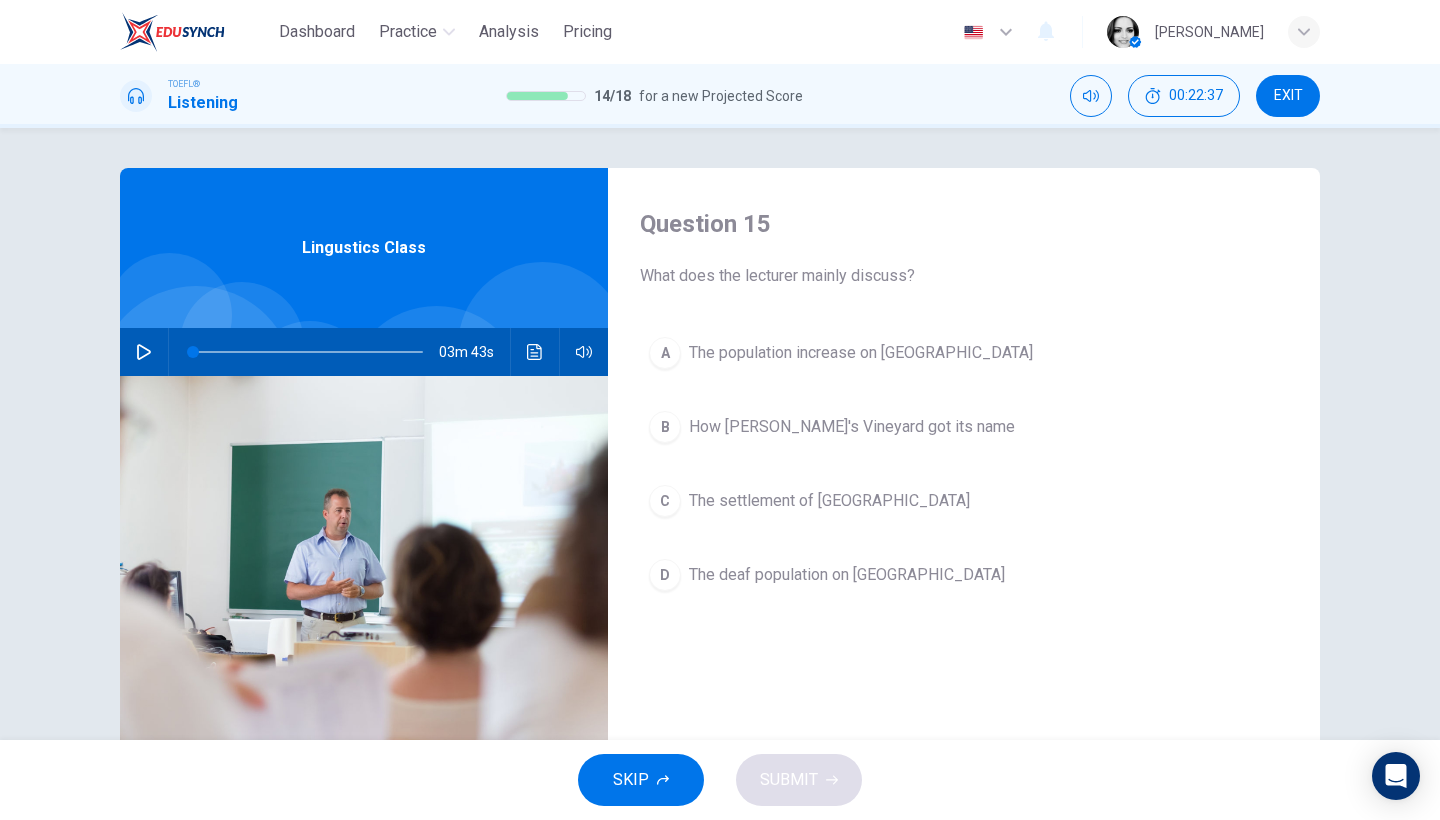 click 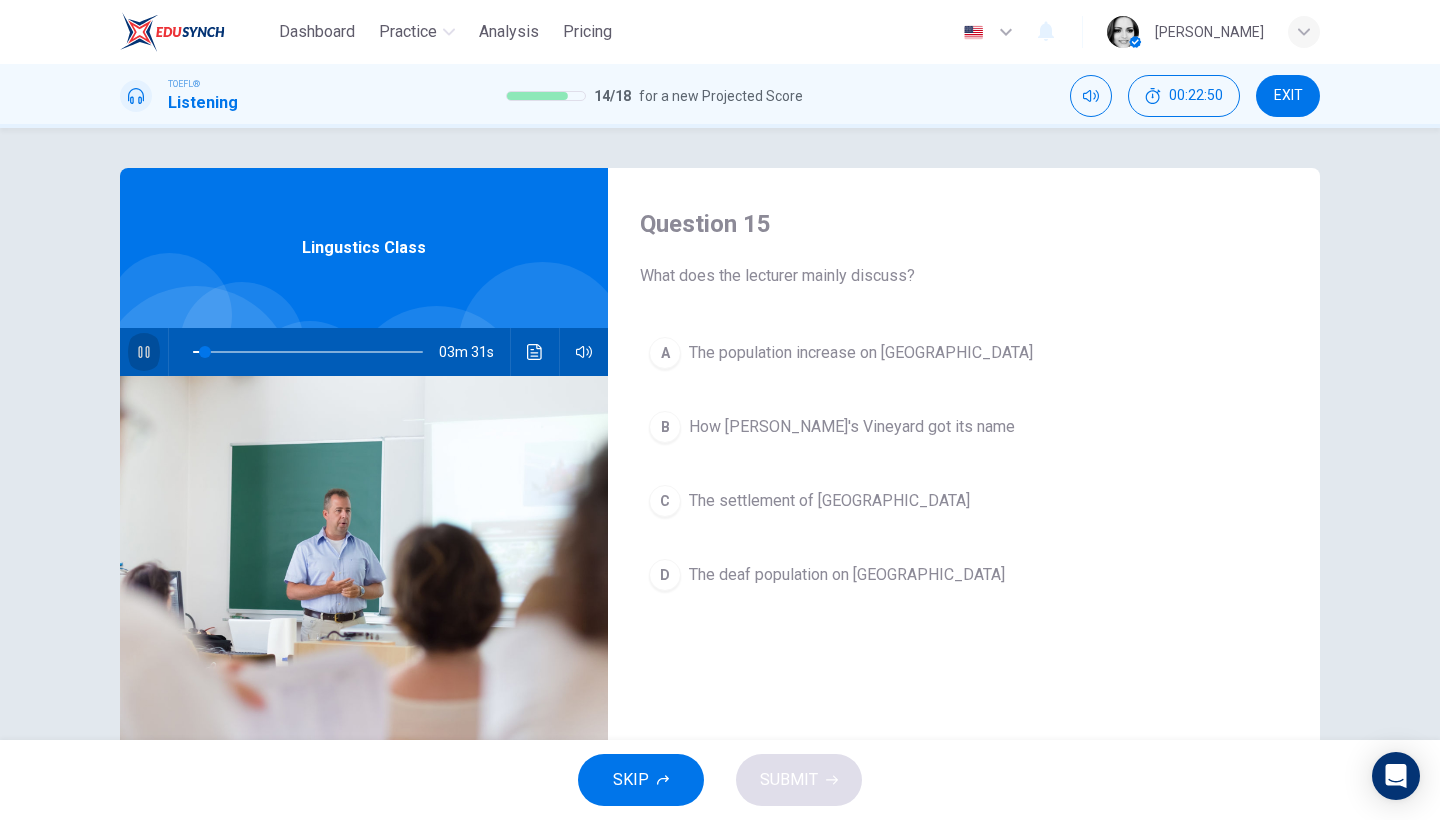 click 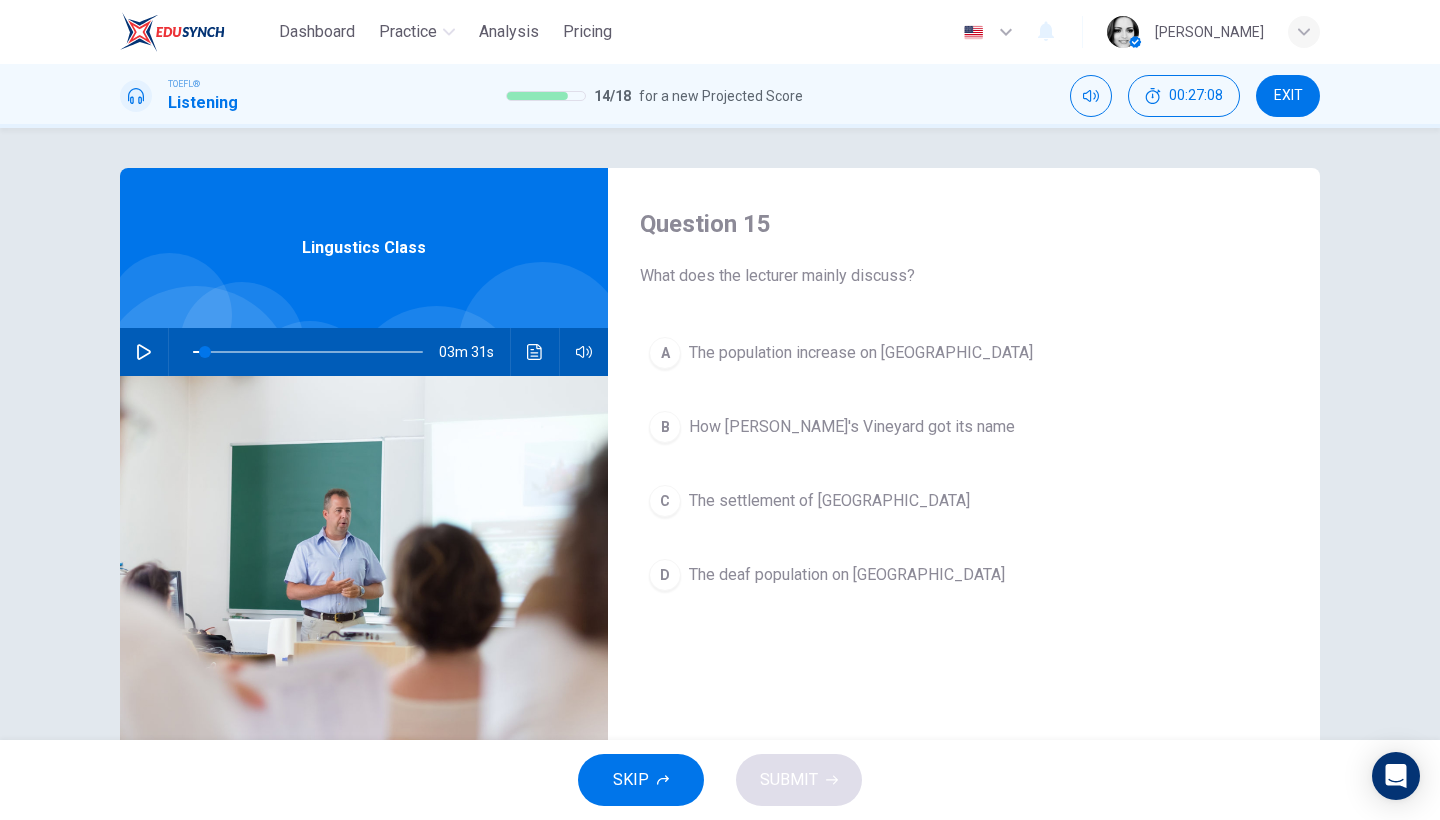 click 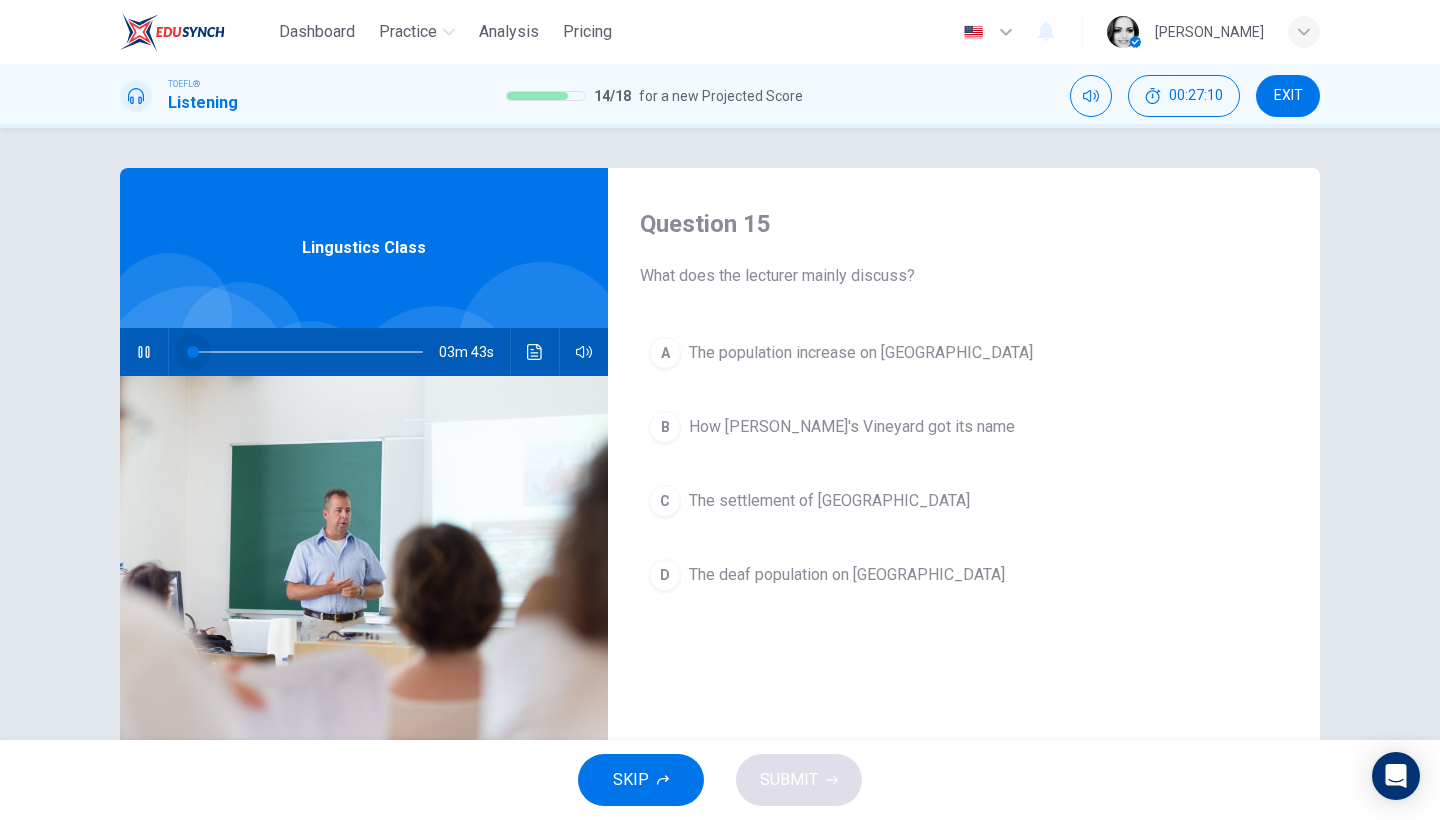 drag, startPoint x: 201, startPoint y: 349, endPoint x: 187, endPoint y: 346, distance: 14.3178215 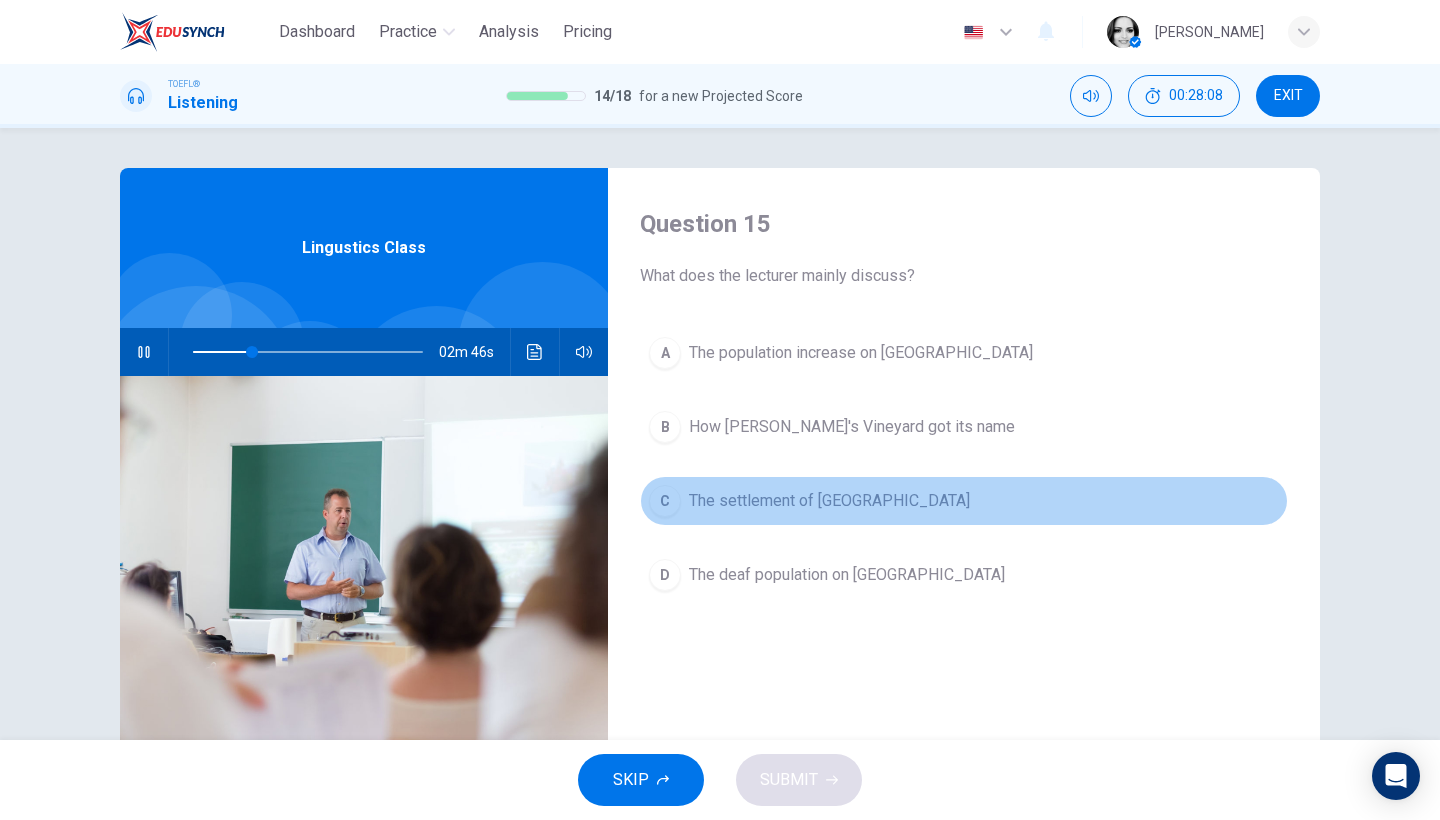 click on "The settlement of Martha's Vineyard" at bounding box center (829, 501) 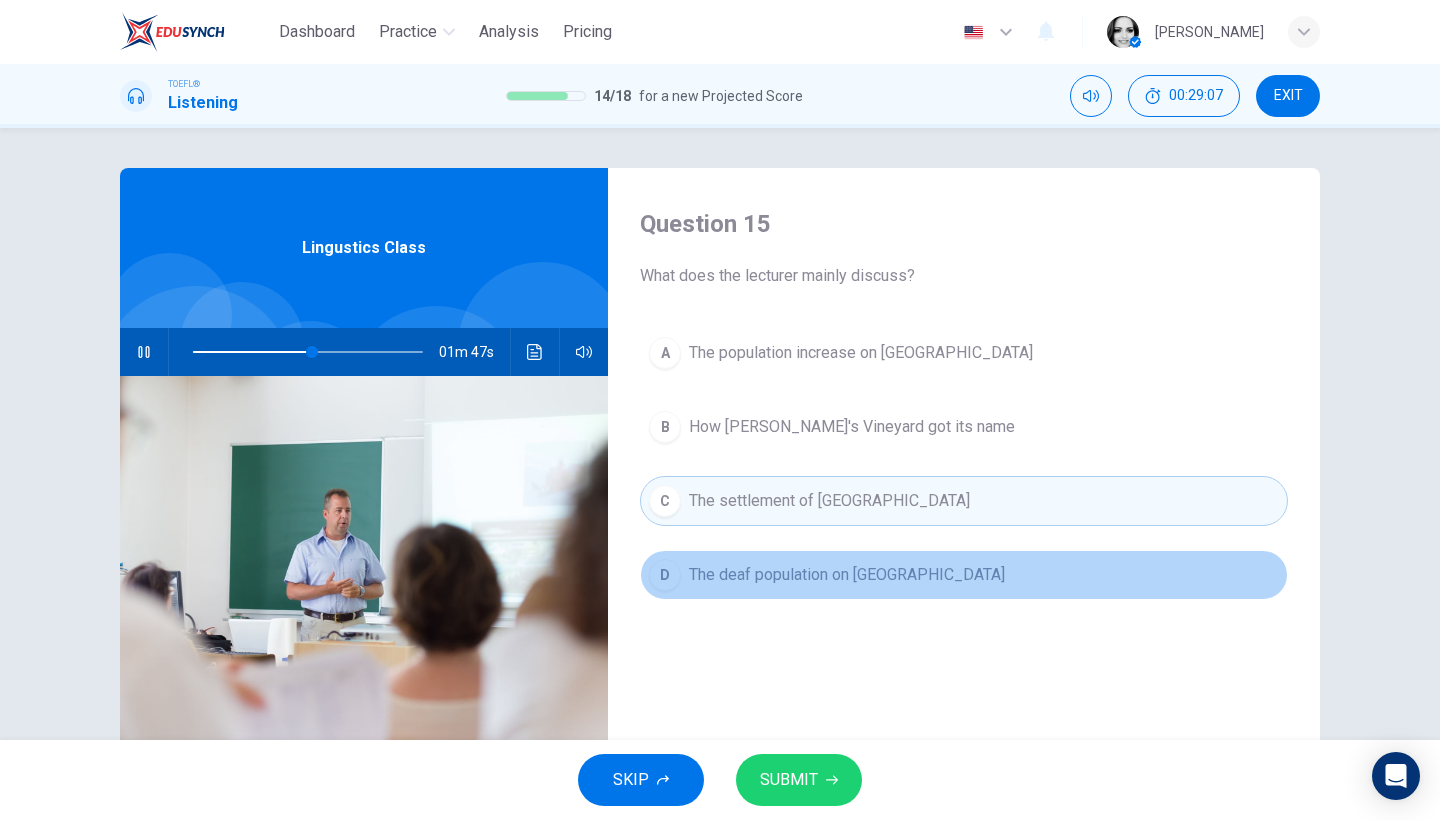 click on "The deaf population on Martha's Vineyard" at bounding box center (847, 575) 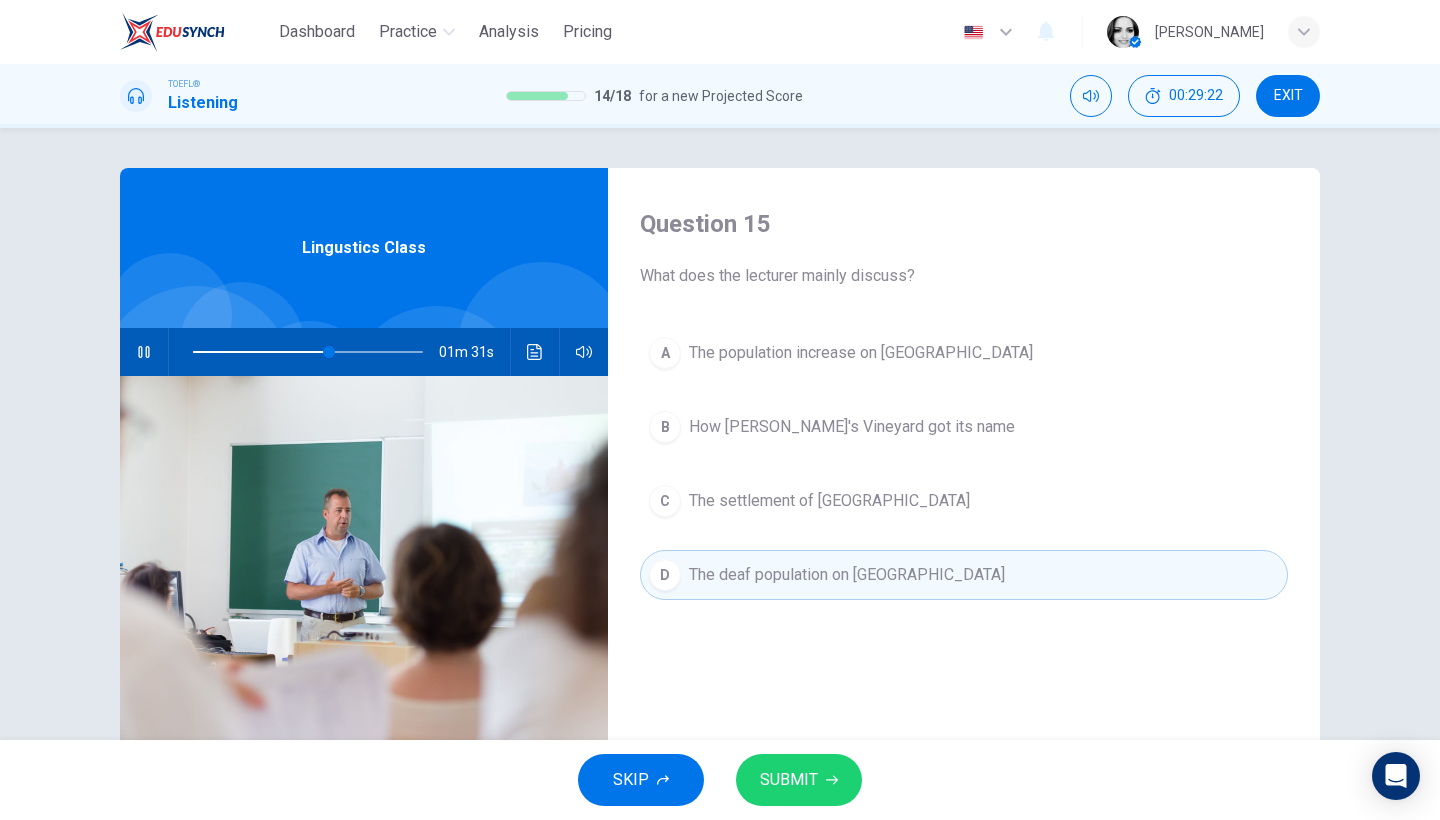 click on "SUBMIT" at bounding box center (799, 780) 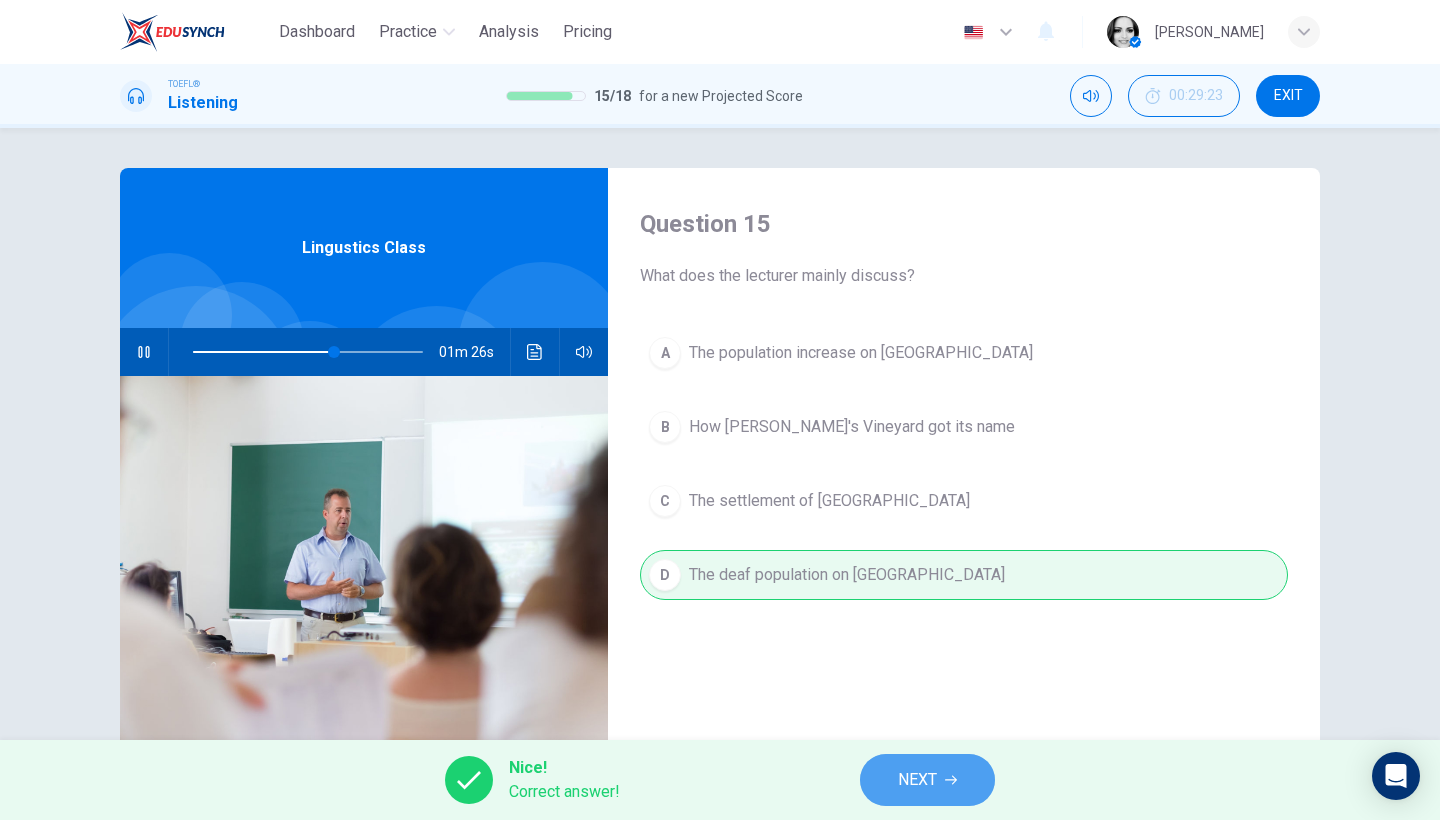 click on "NEXT" at bounding box center (917, 780) 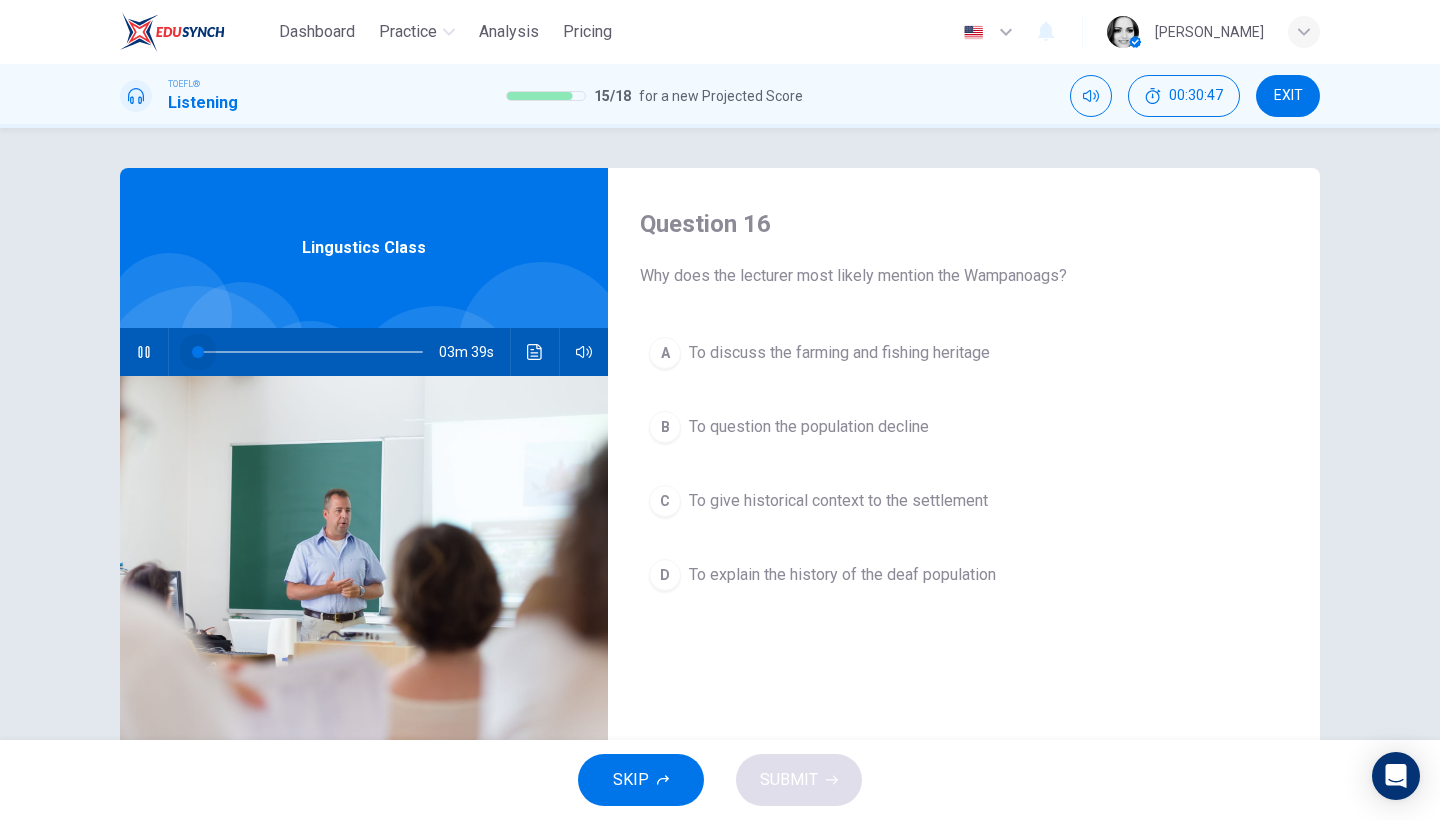 click at bounding box center [308, 352] 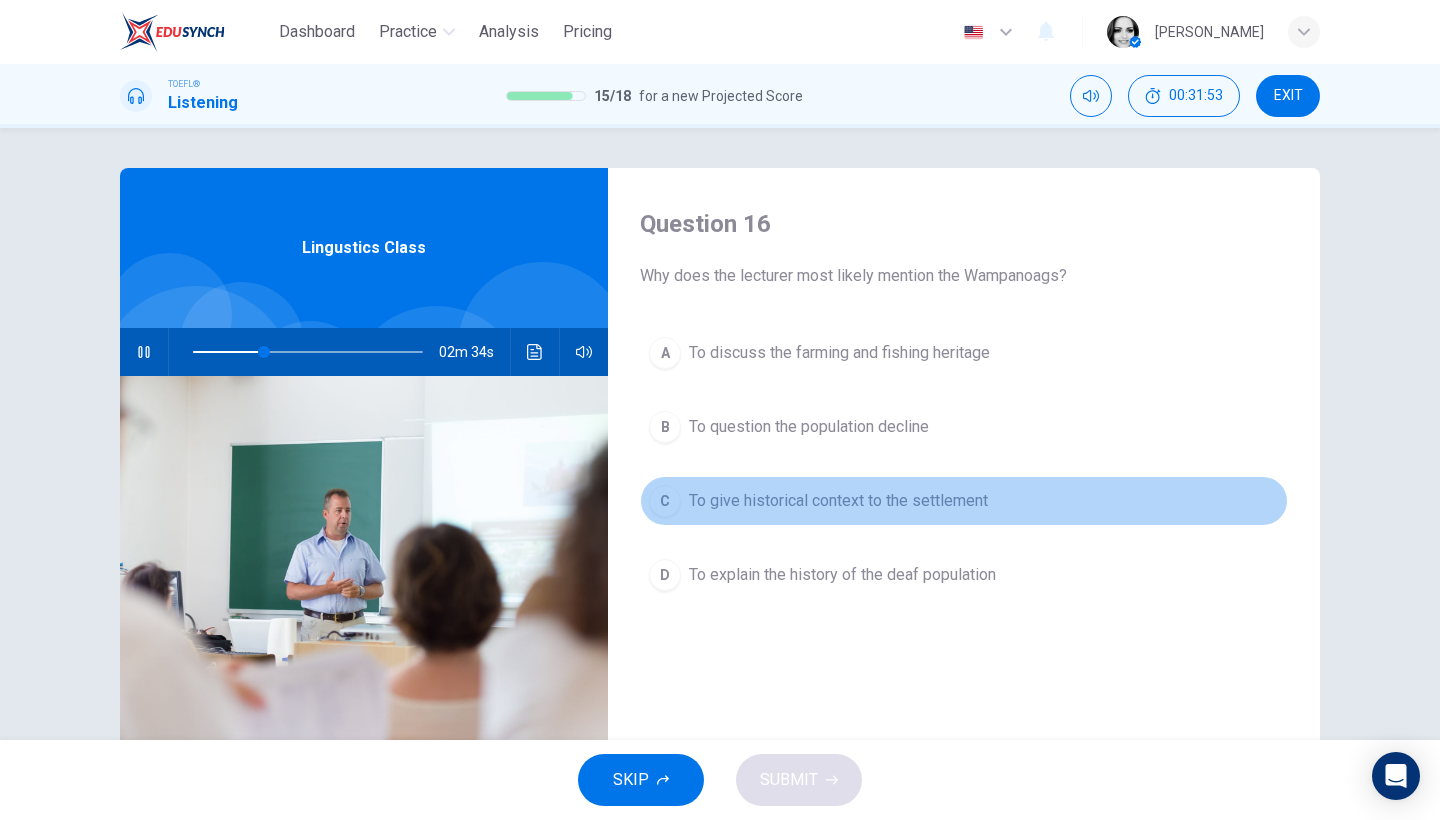 click on "C To give historical context to the settlement" at bounding box center (964, 501) 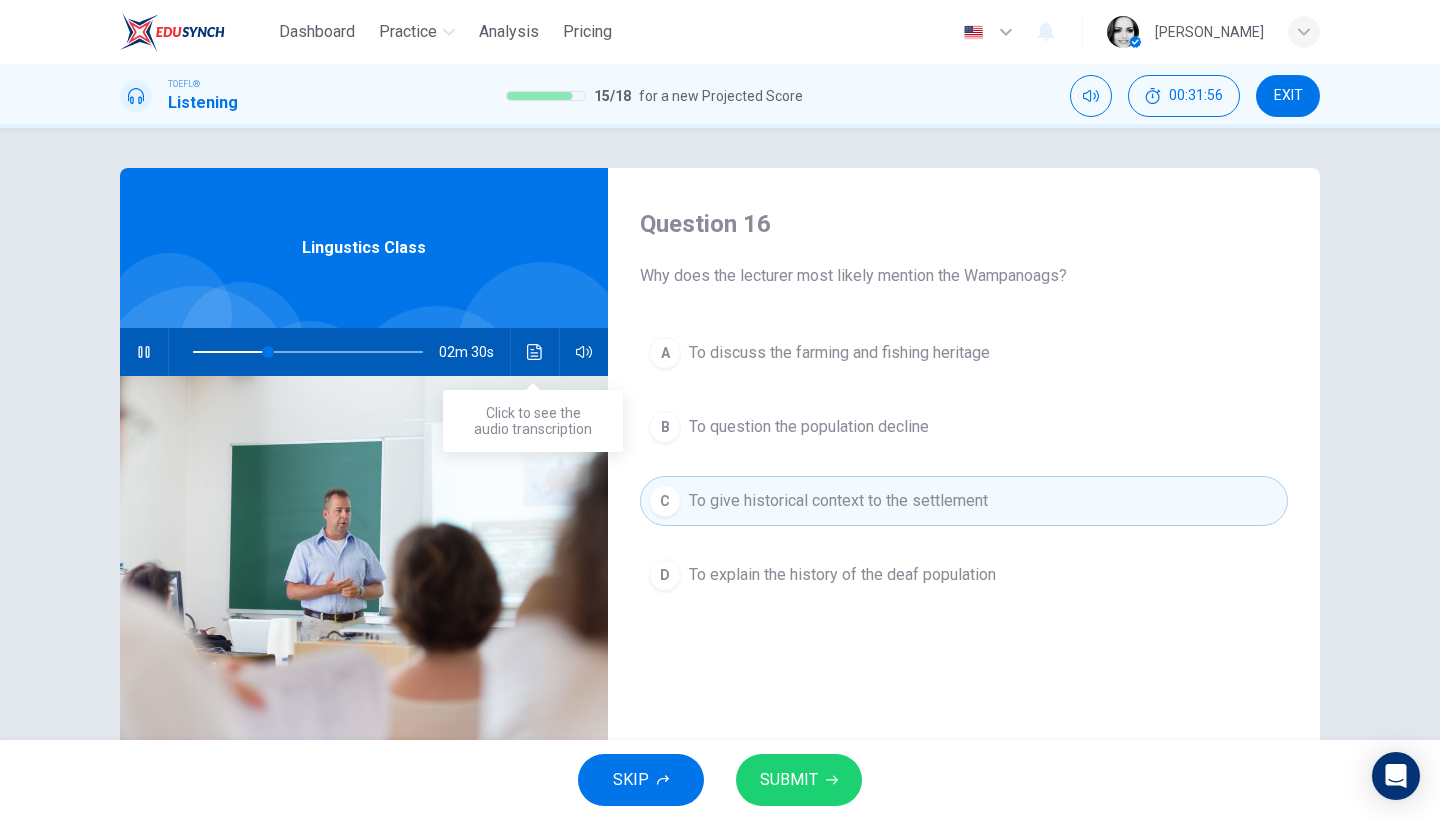 click at bounding box center (535, 352) 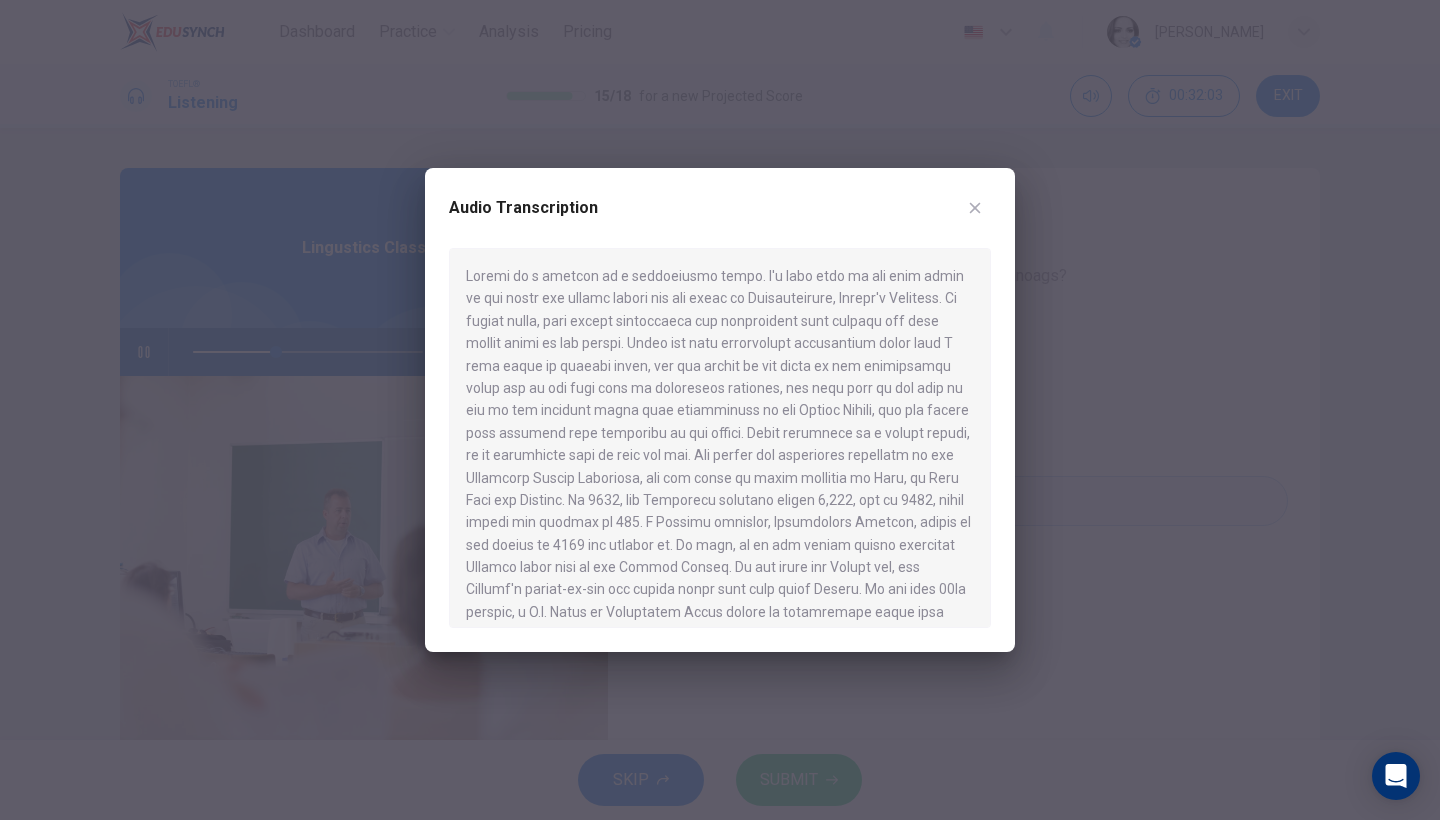 drag, startPoint x: 983, startPoint y: 400, endPoint x: 980, endPoint y: 414, distance: 14.3178215 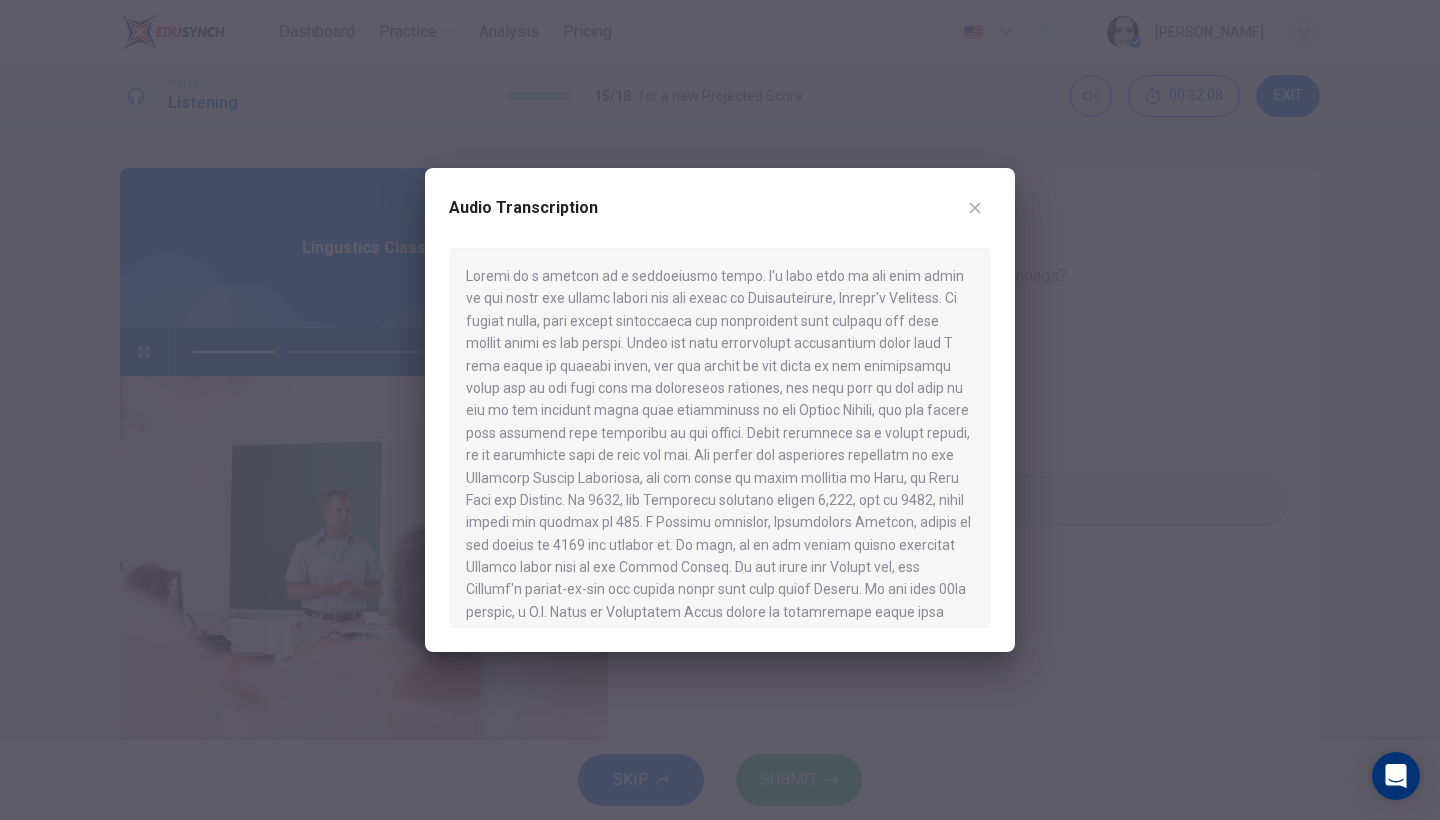 drag, startPoint x: 658, startPoint y: 456, endPoint x: 862, endPoint y: 459, distance: 204.02206 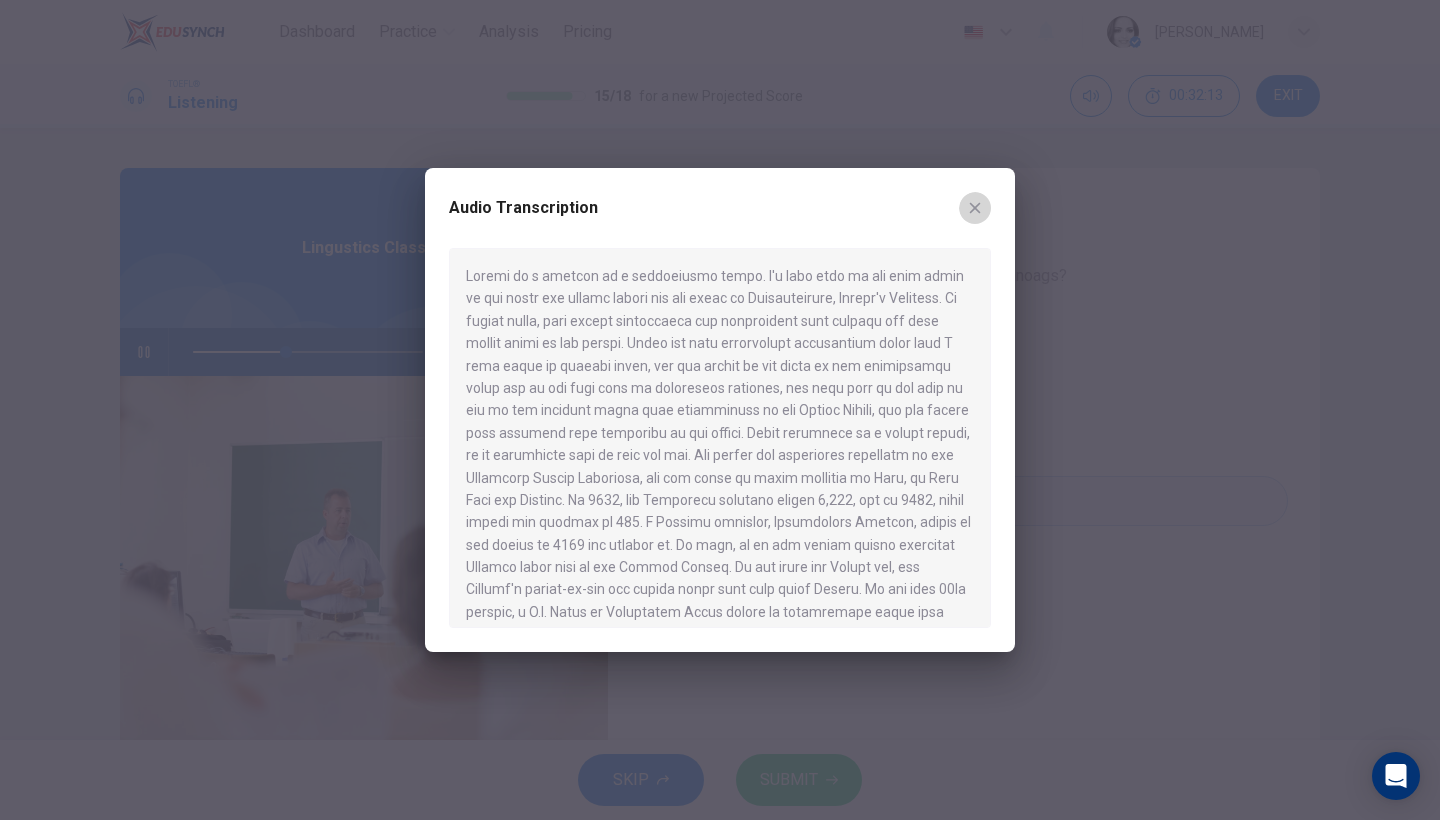click 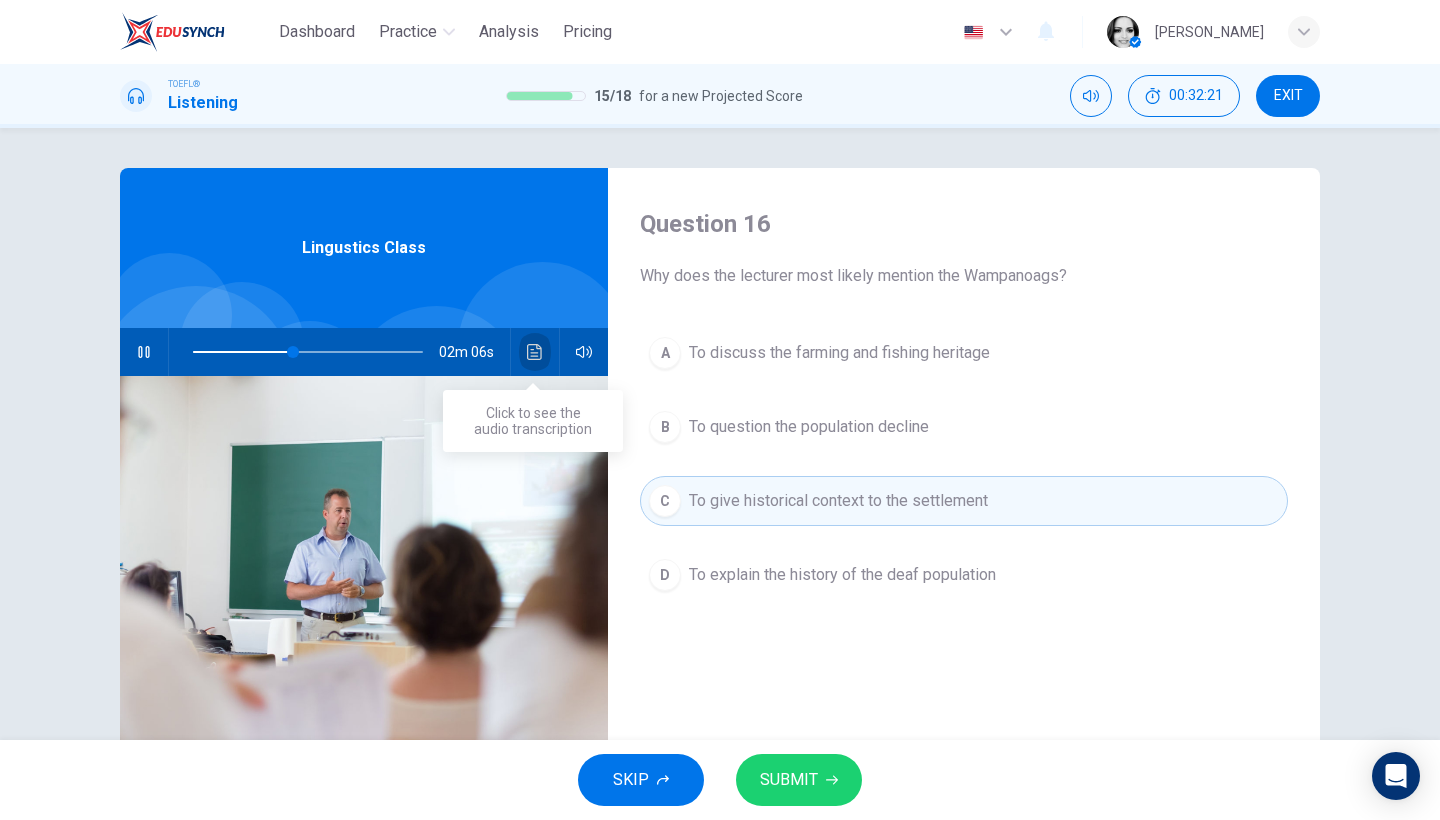 click 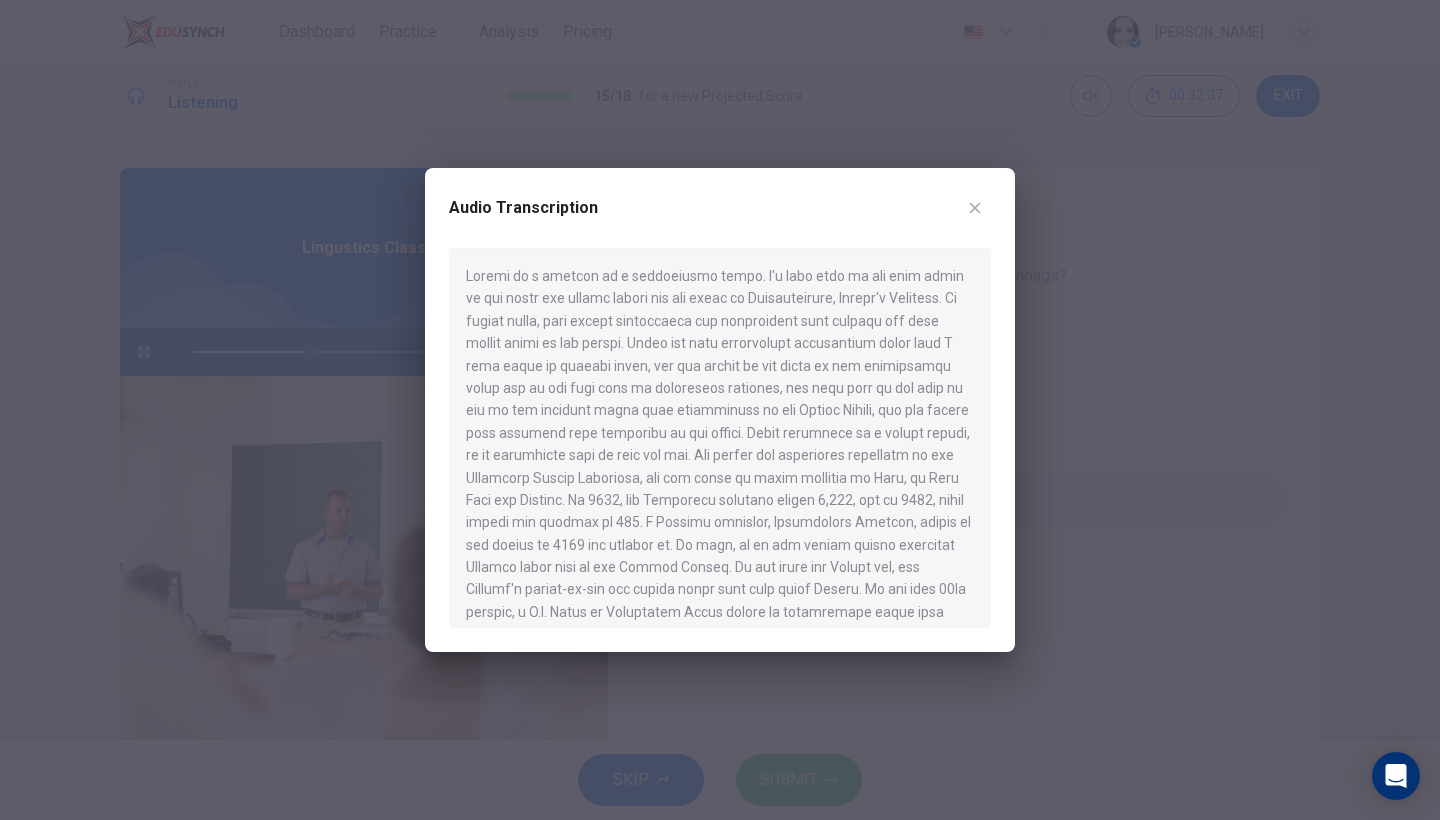 type on "51" 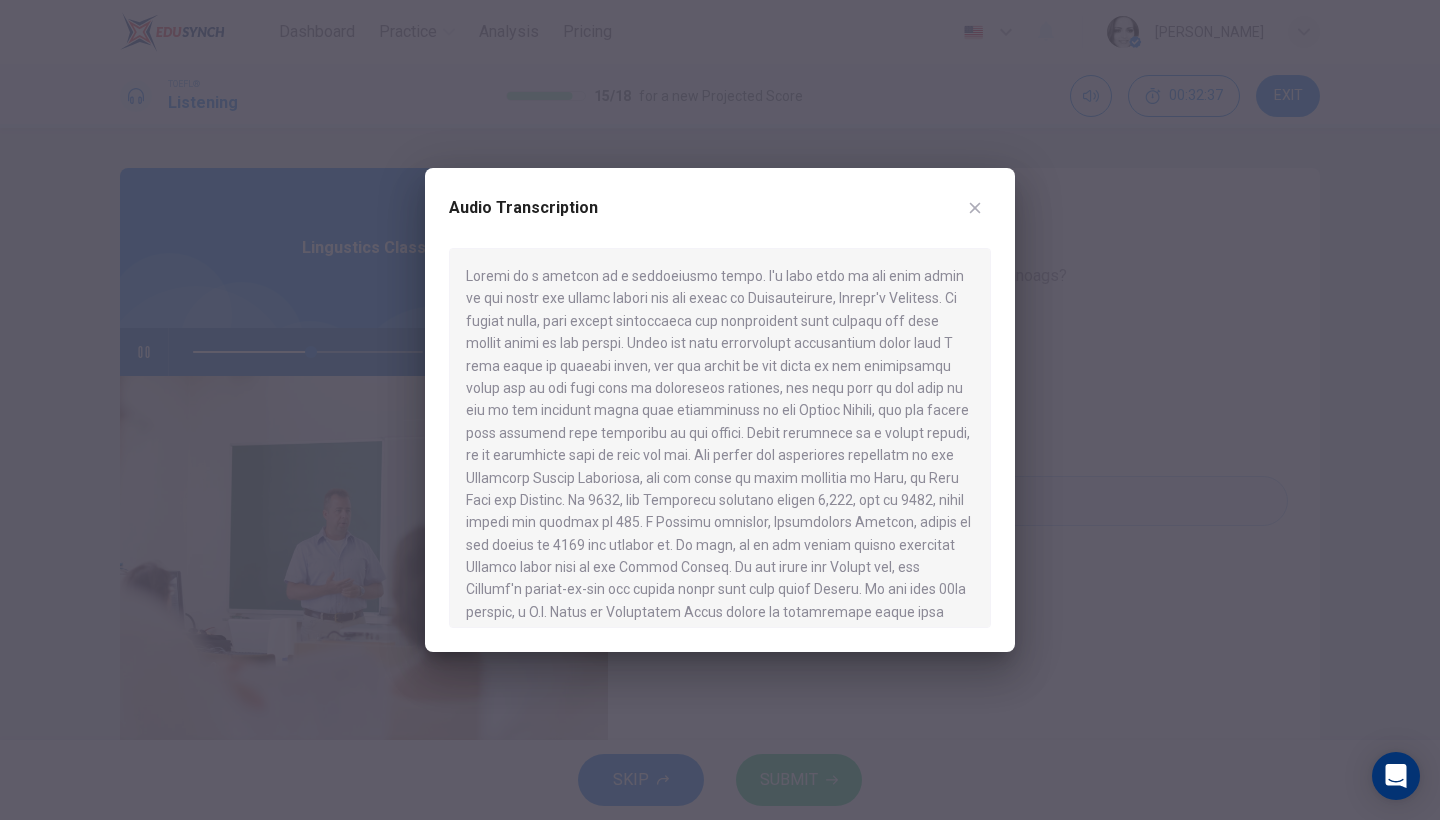type 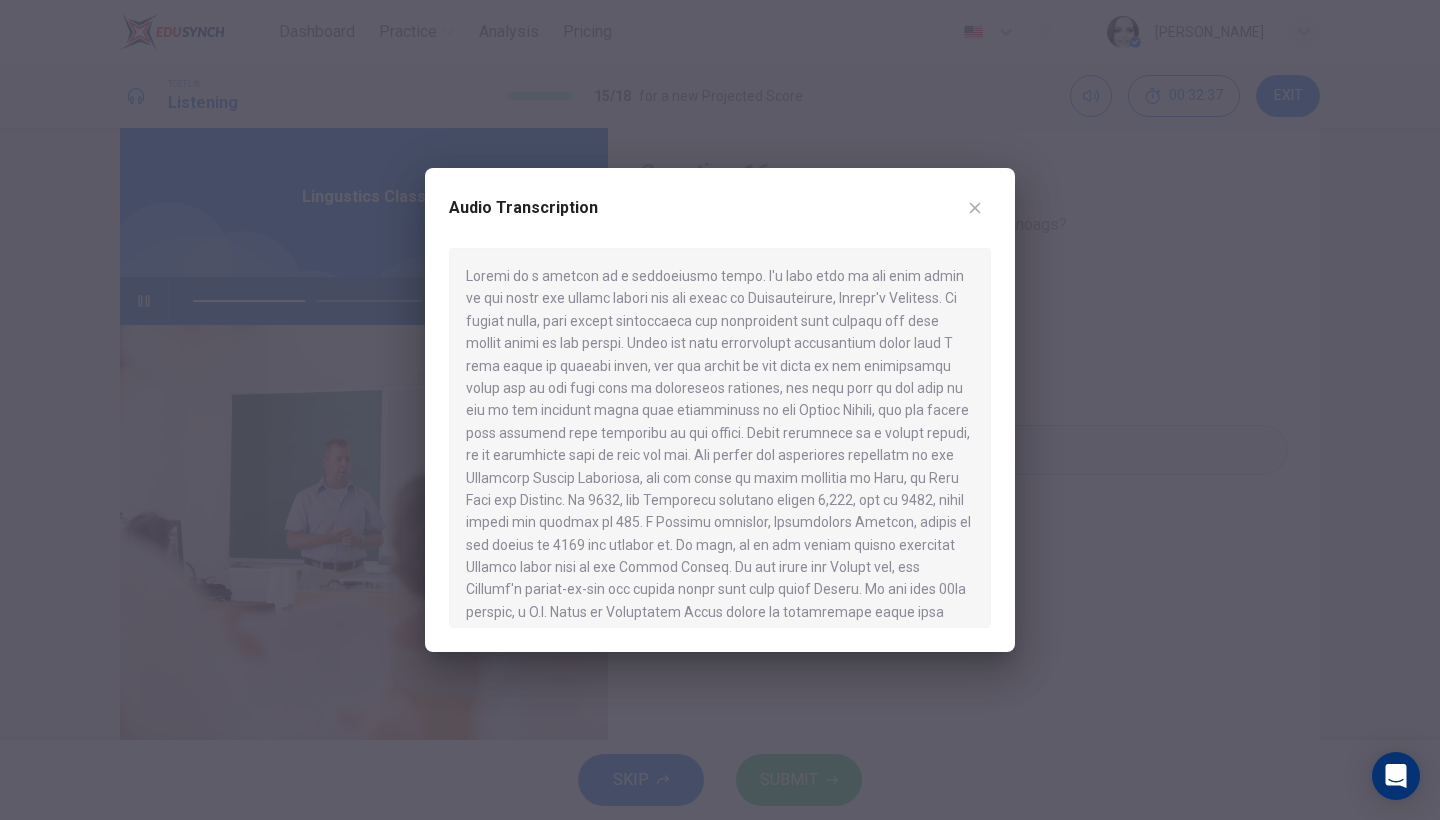 scroll, scrollTop: 53, scrollLeft: 0, axis: vertical 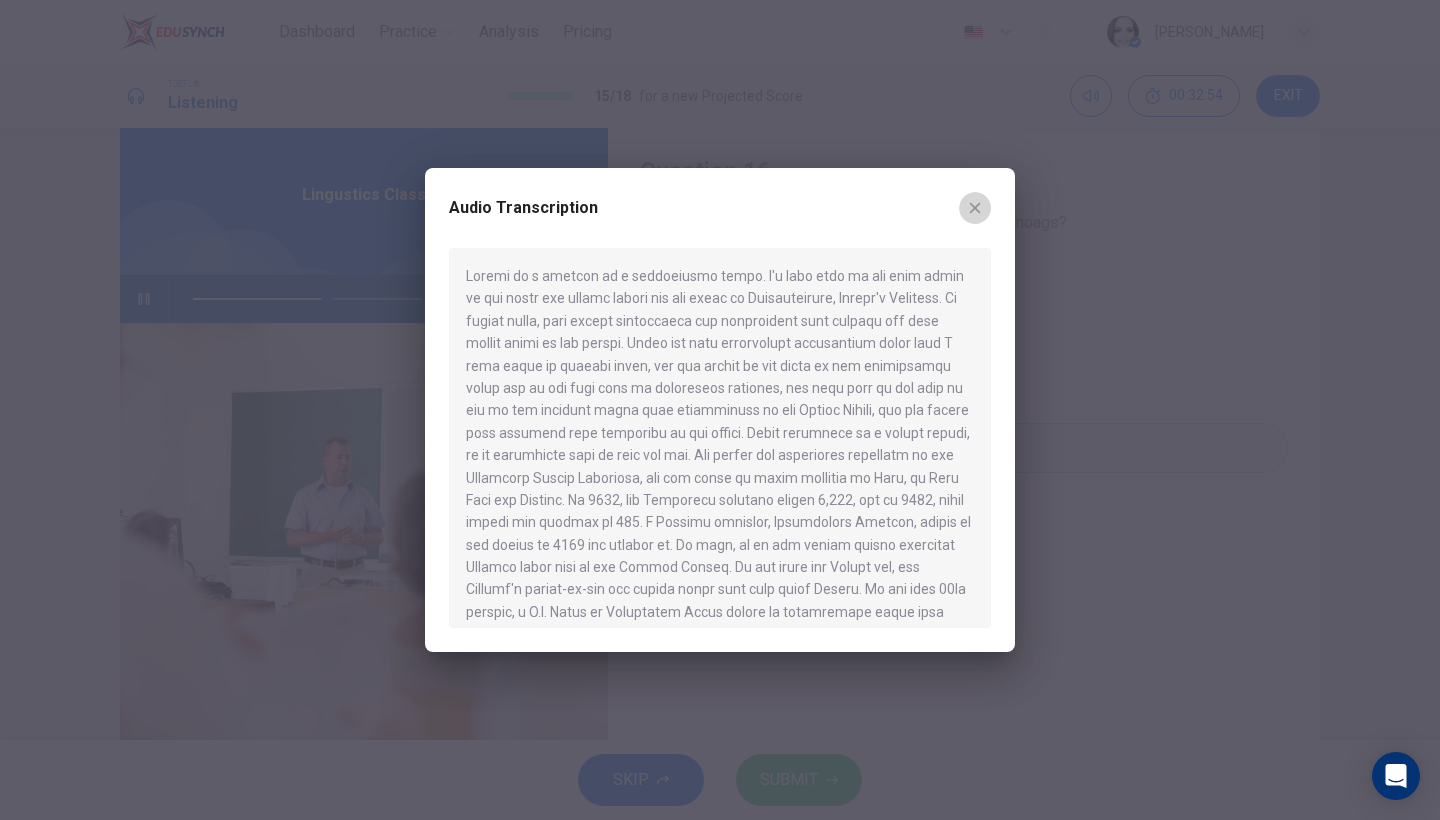 click 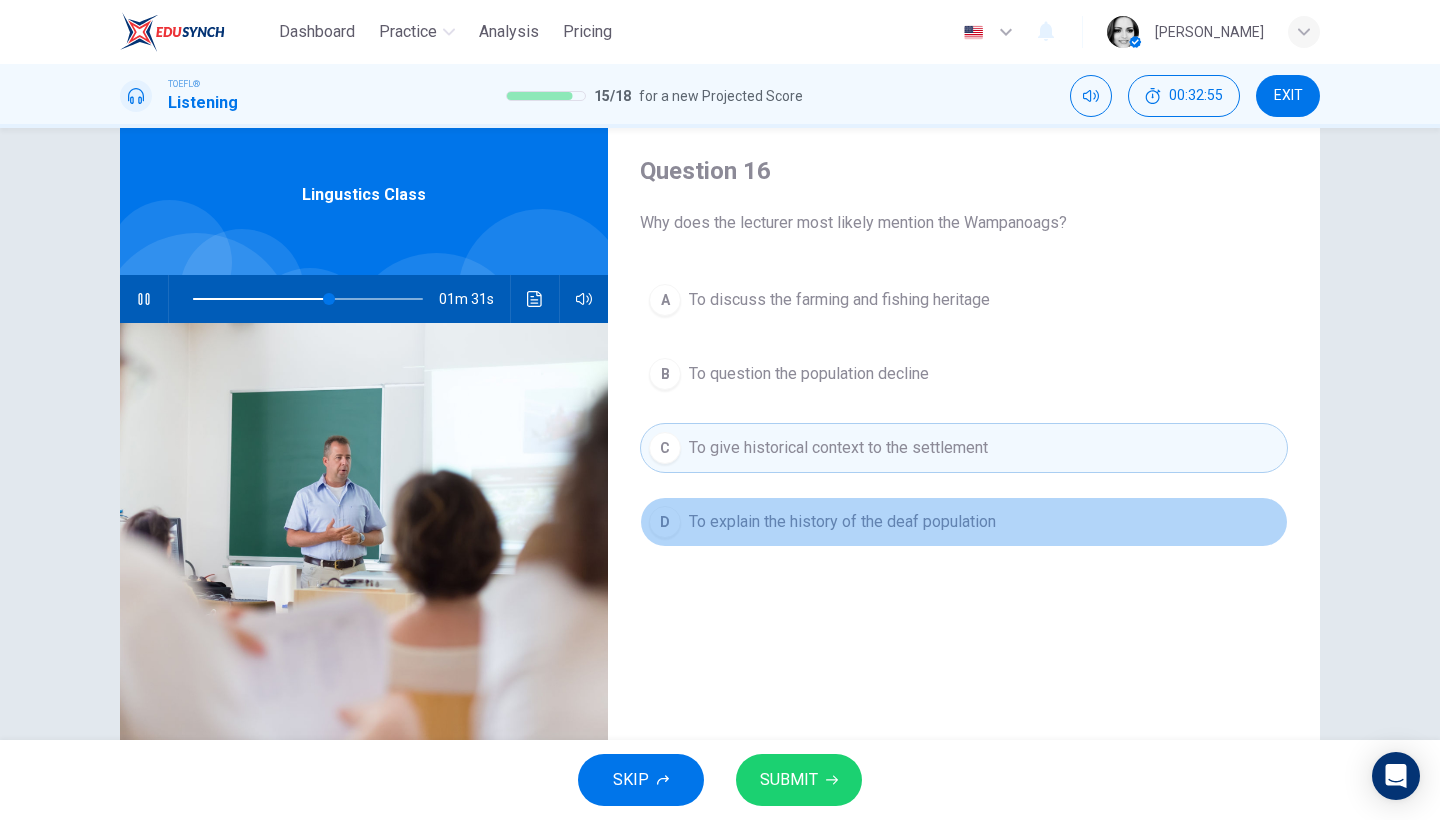 click on "To explain the history of the deaf population" at bounding box center (842, 522) 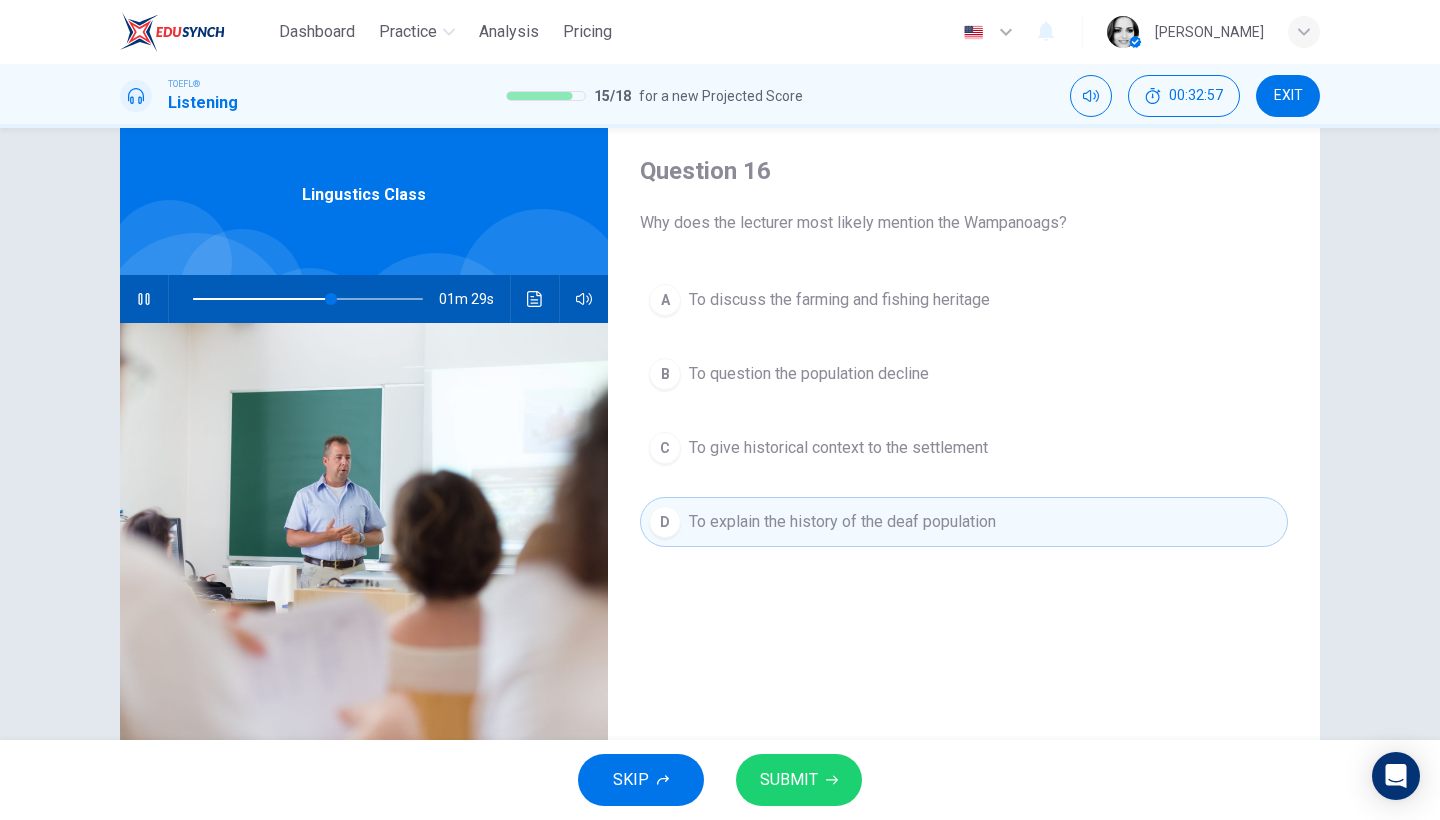 click on "SUBMIT" at bounding box center [789, 780] 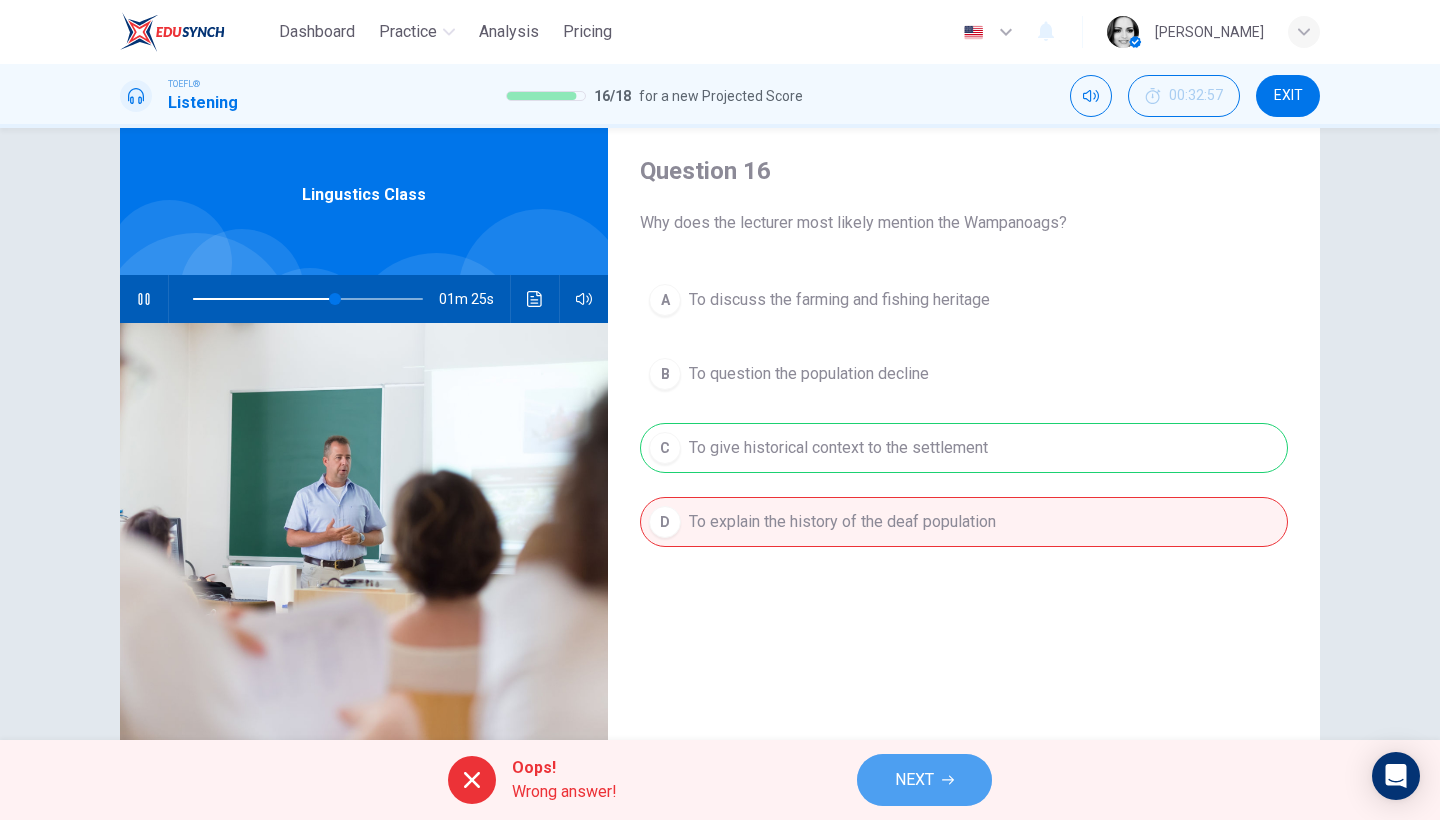 click on "NEXT" at bounding box center [924, 780] 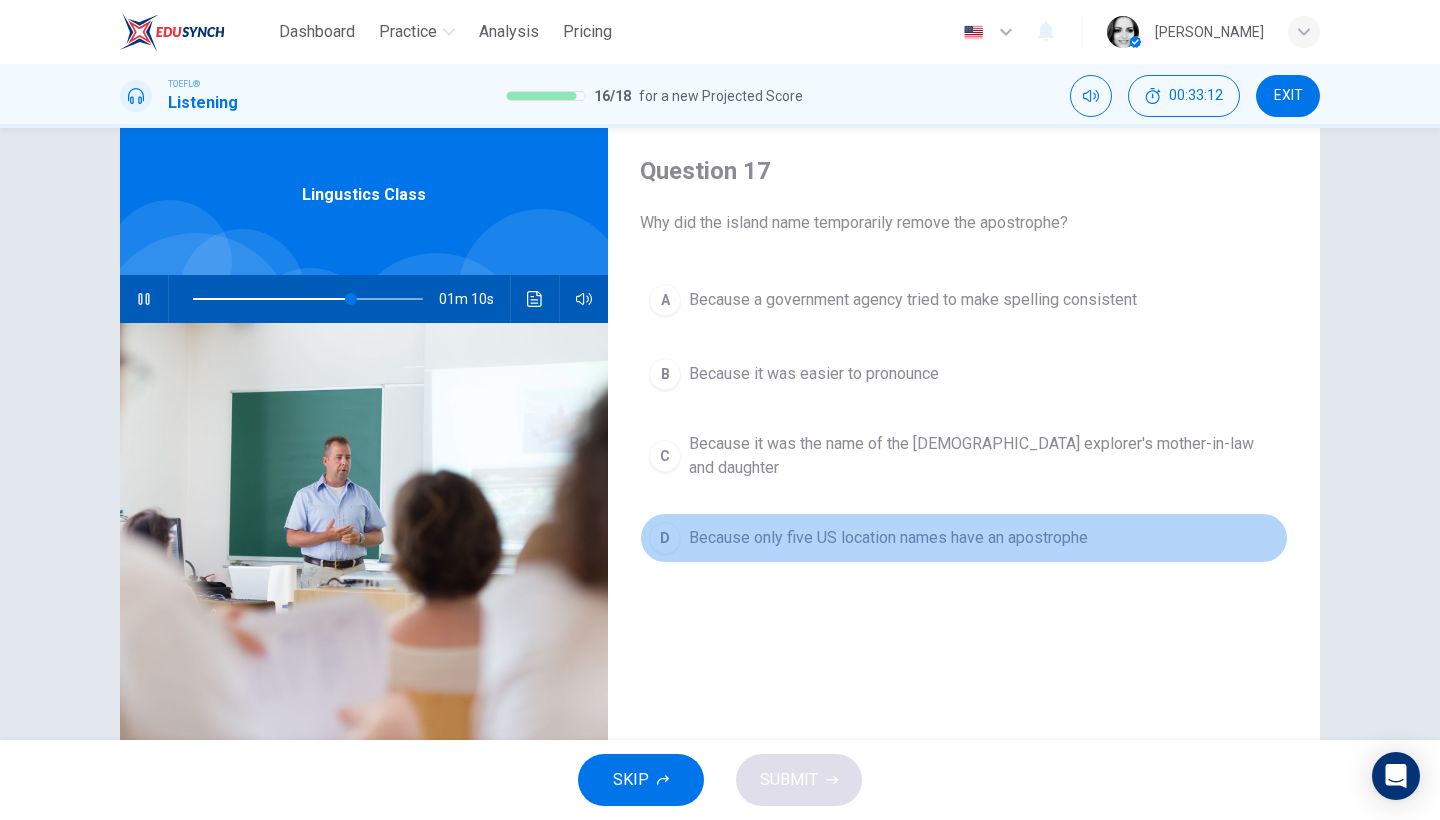 click on "Because only five US location names have an apostrophe" at bounding box center (888, 538) 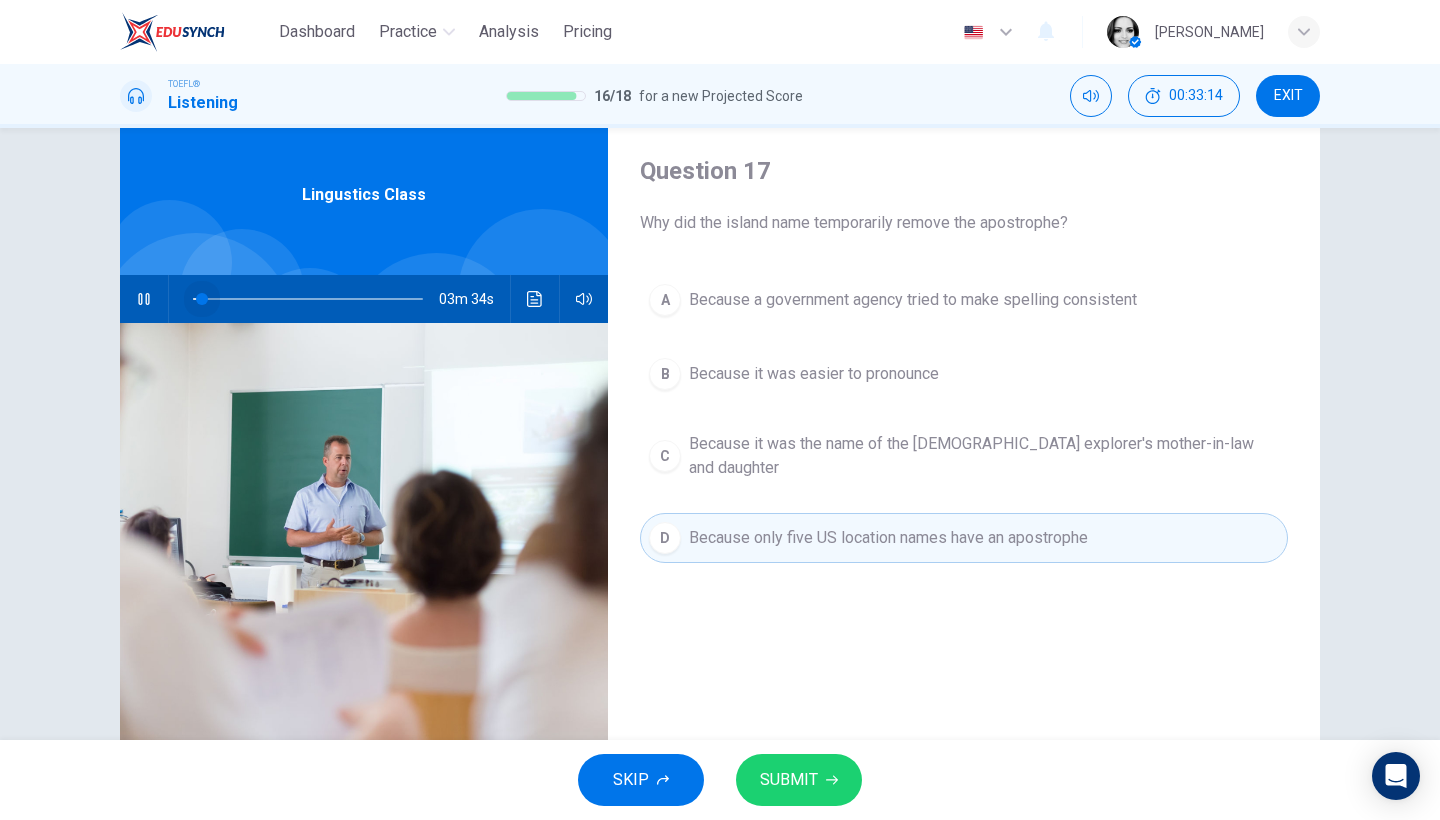 click at bounding box center (308, 299) 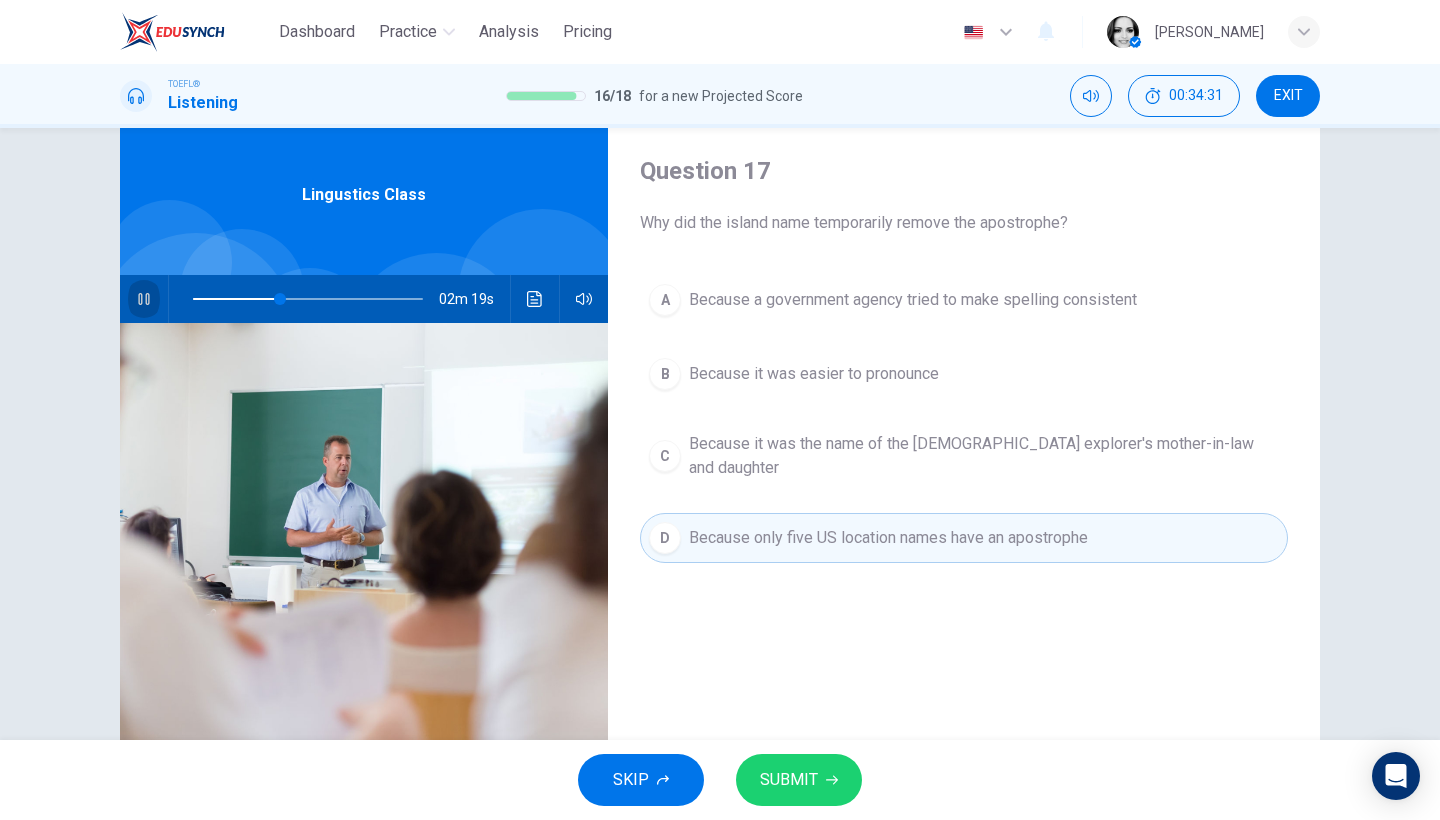 click 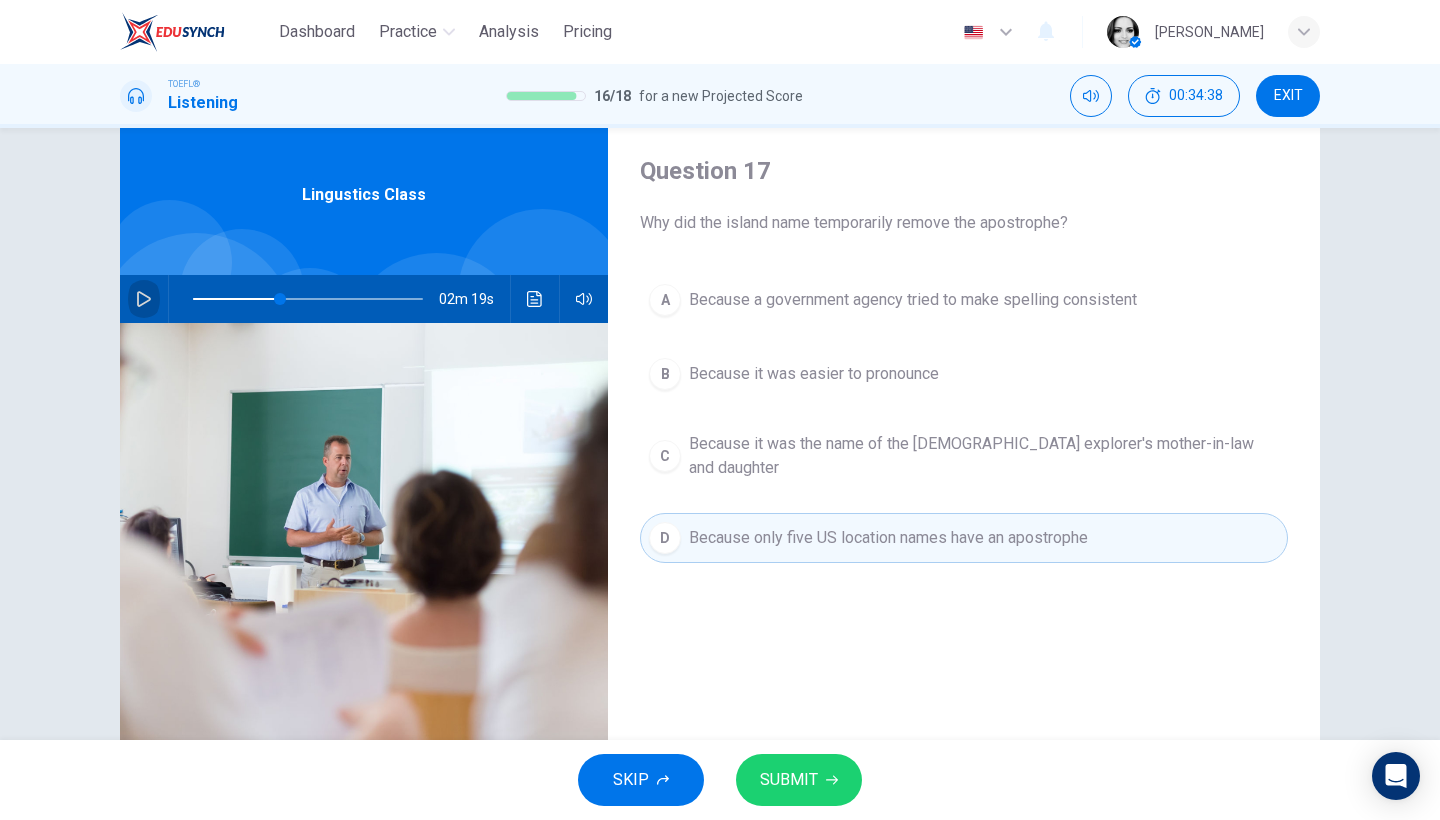 click 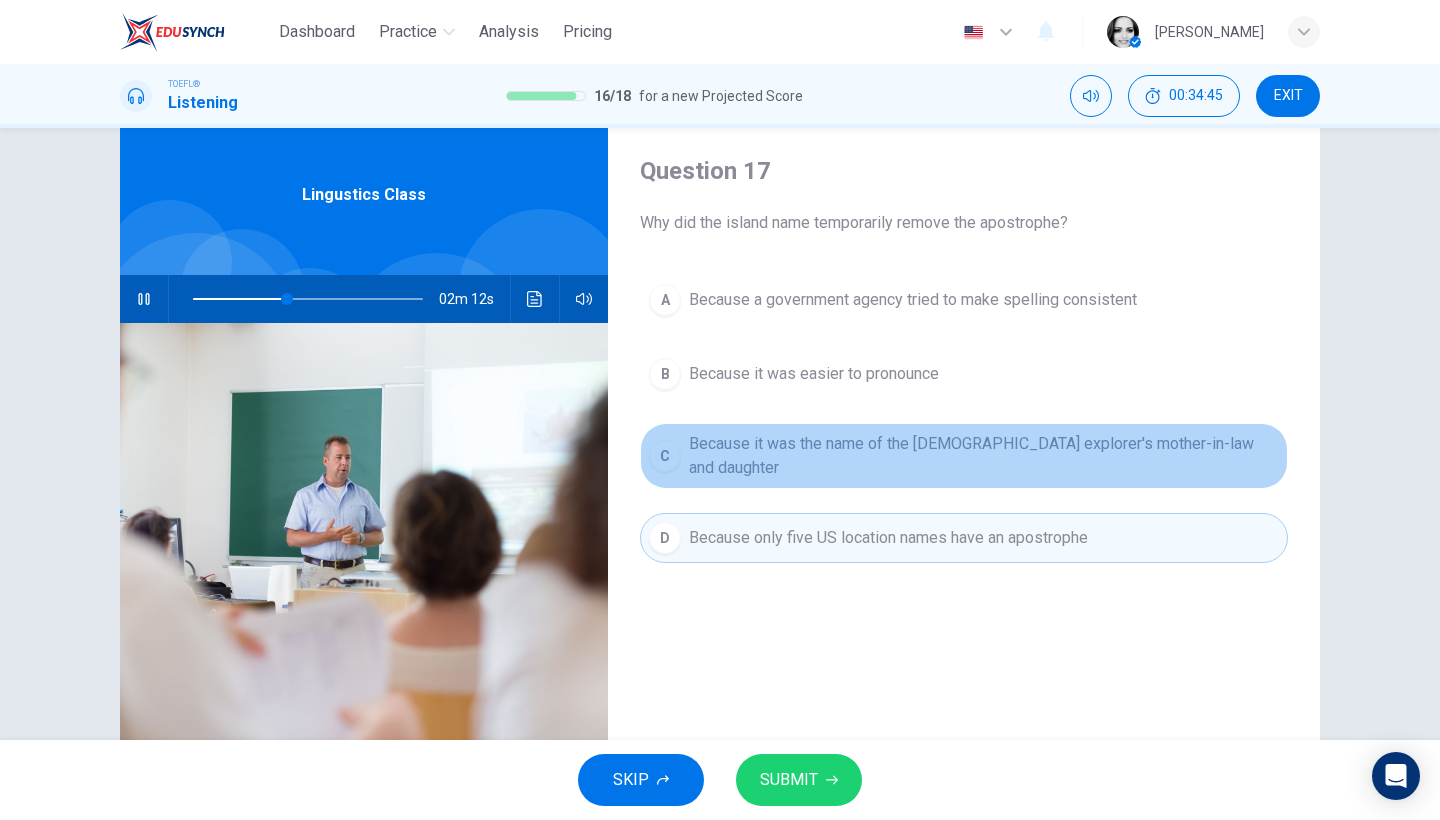 click on "Because it was the name of the British explorer's mother-in-law and daughter" at bounding box center [984, 456] 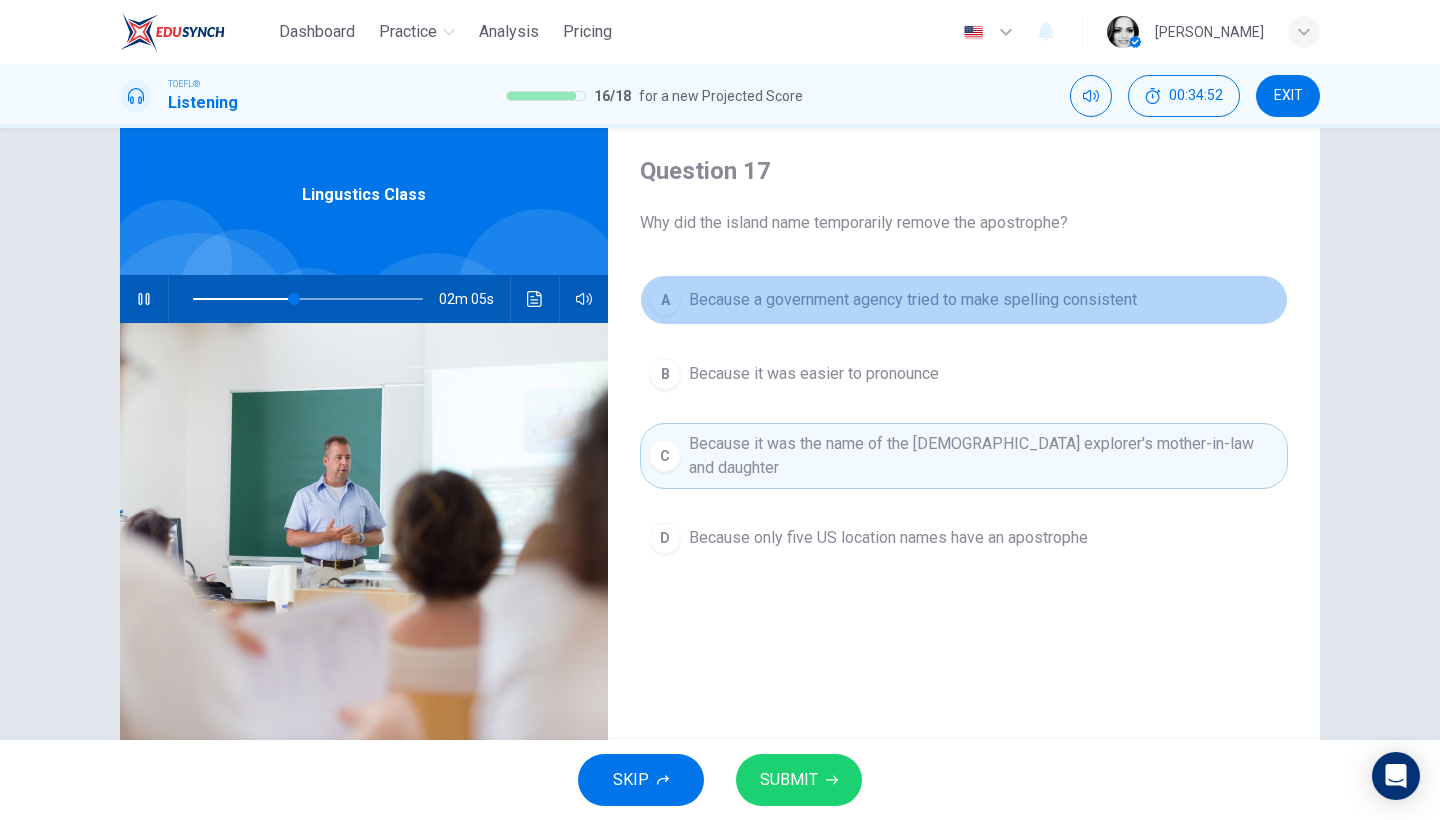 click on "Because a government agency tried to make spelling consistent" at bounding box center (913, 300) 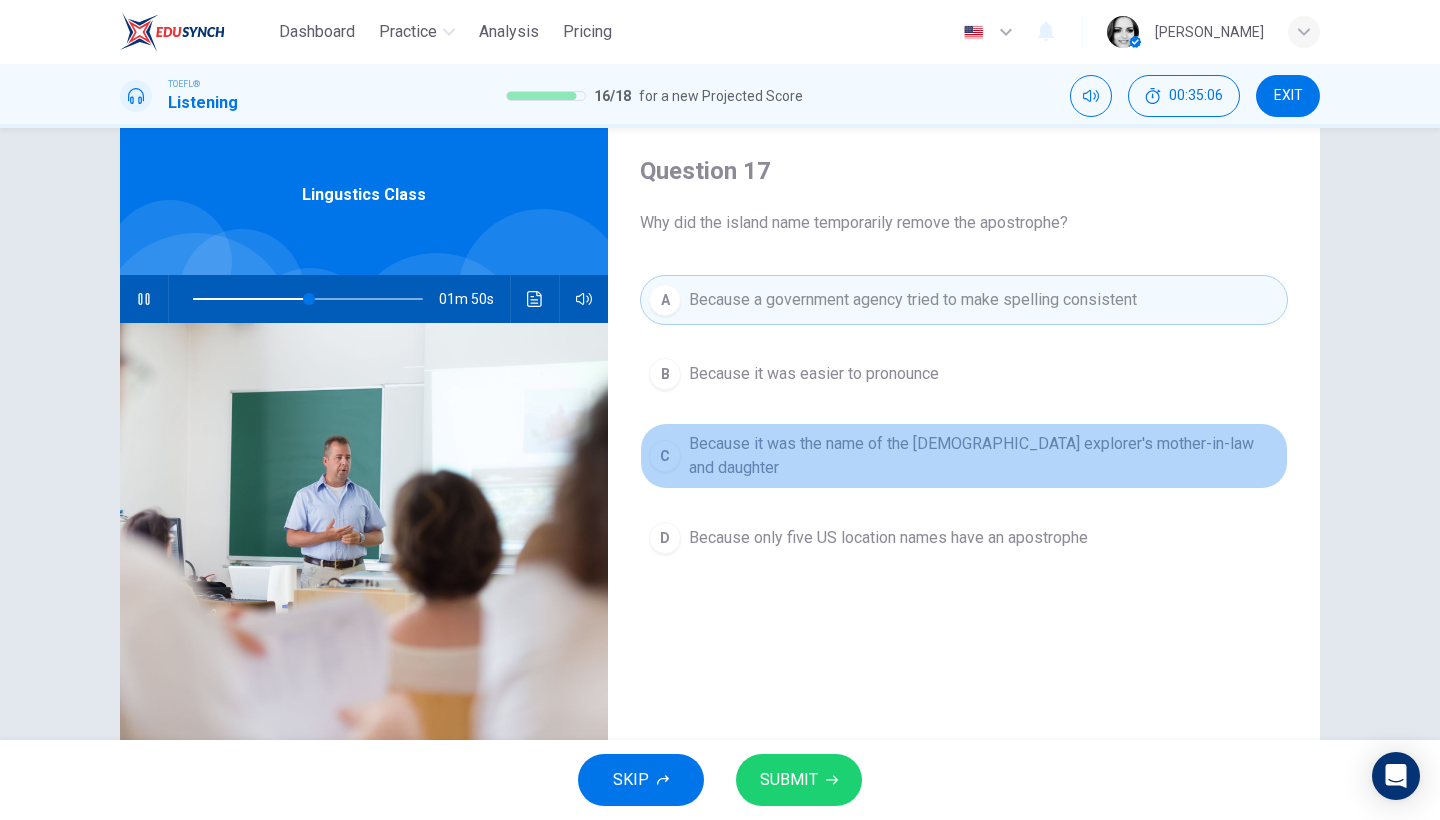 click on "Because it was the name of the British explorer's mother-in-law and daughter" at bounding box center (984, 456) 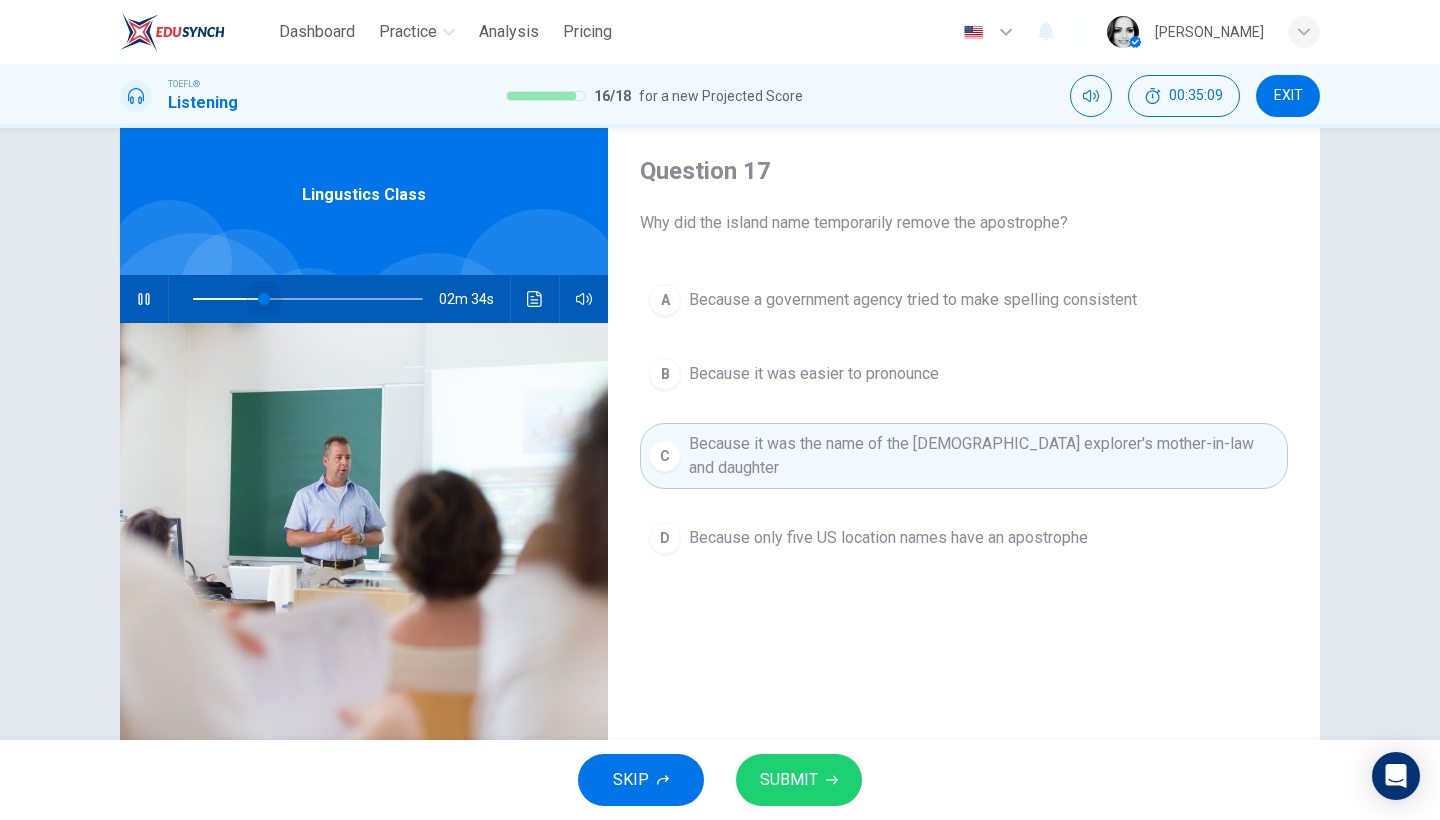 click at bounding box center (308, 299) 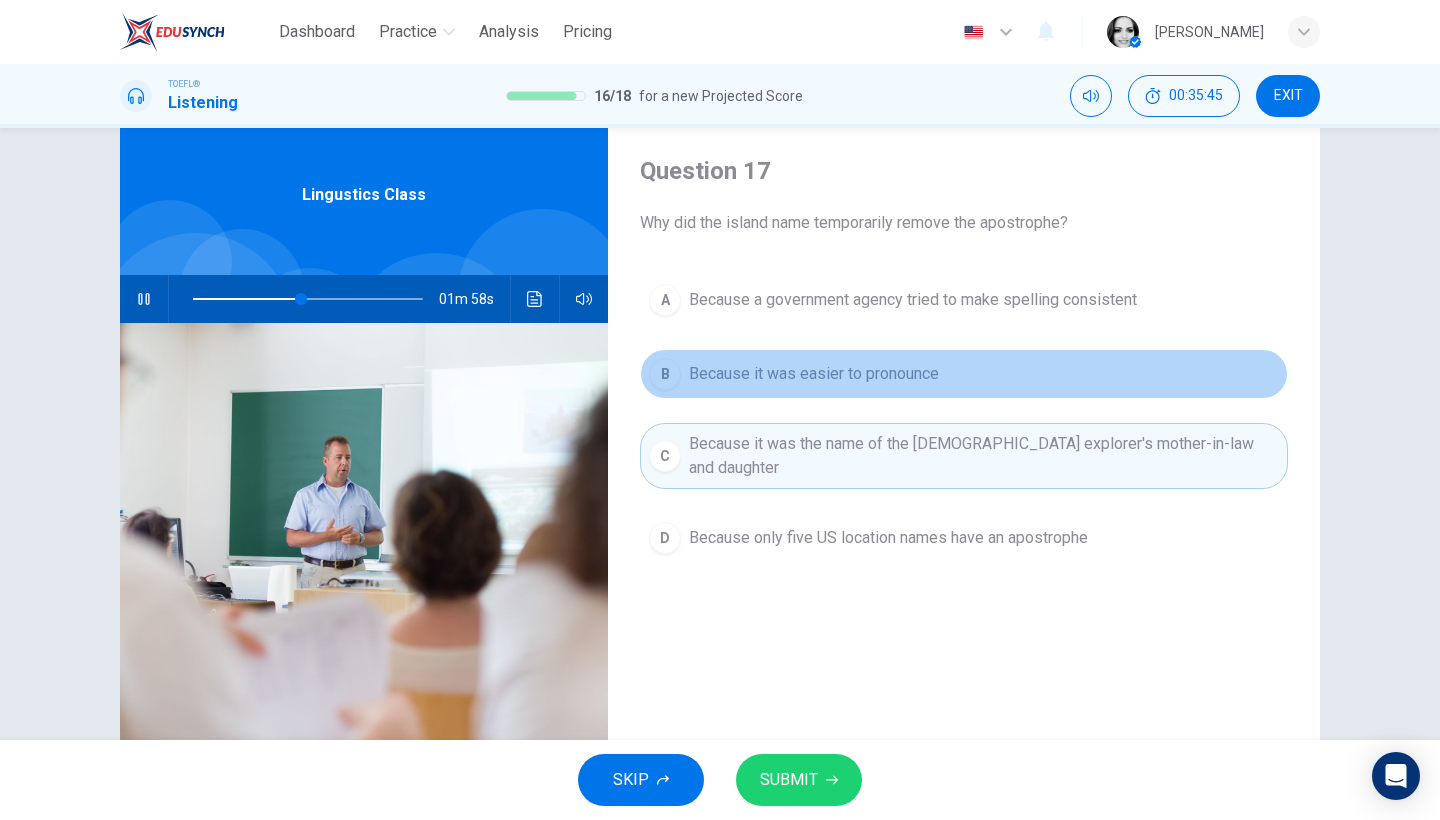 click on "Because it was easier to pronounce" at bounding box center [814, 374] 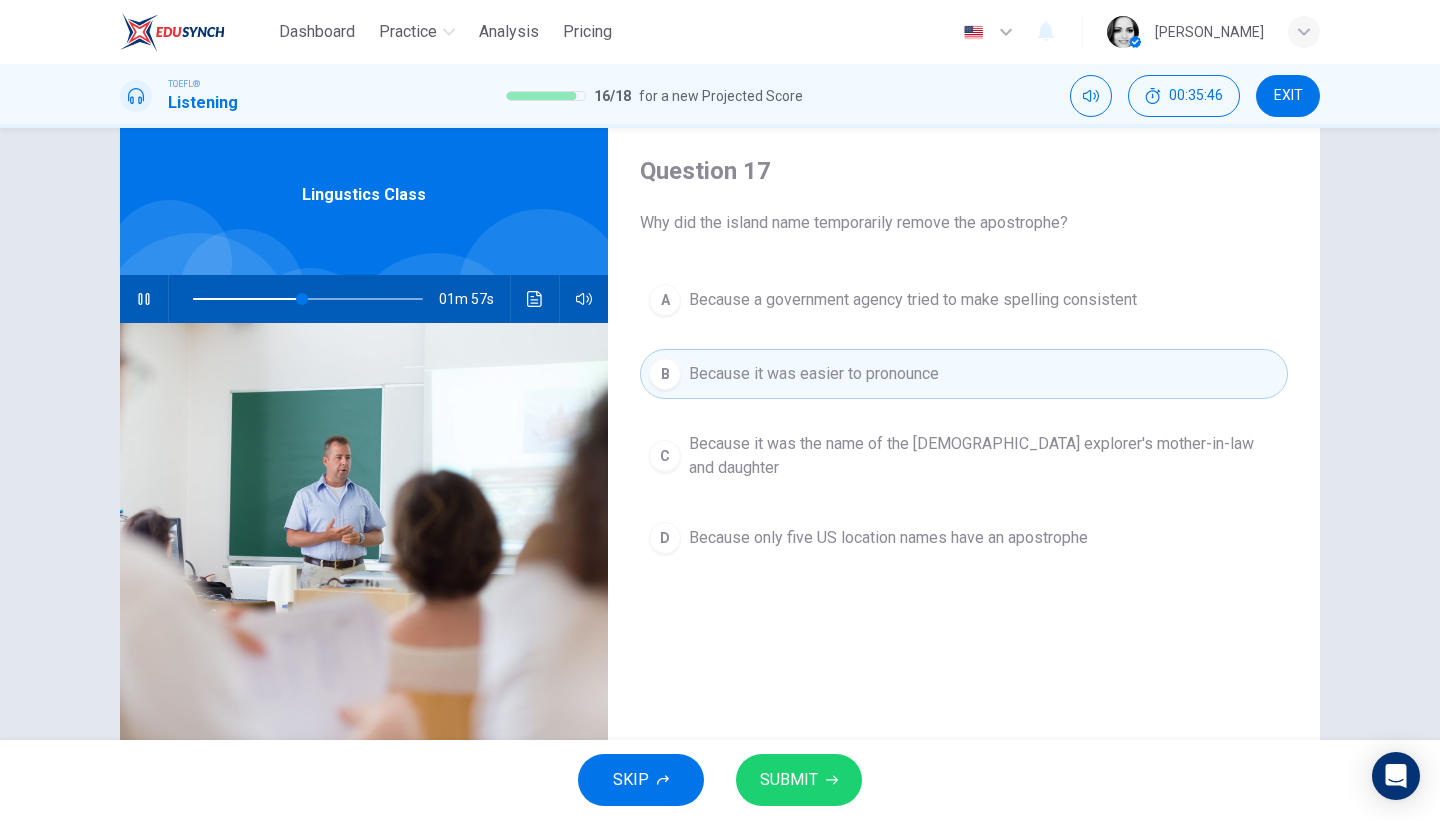 click on "SUBMIT" at bounding box center [789, 780] 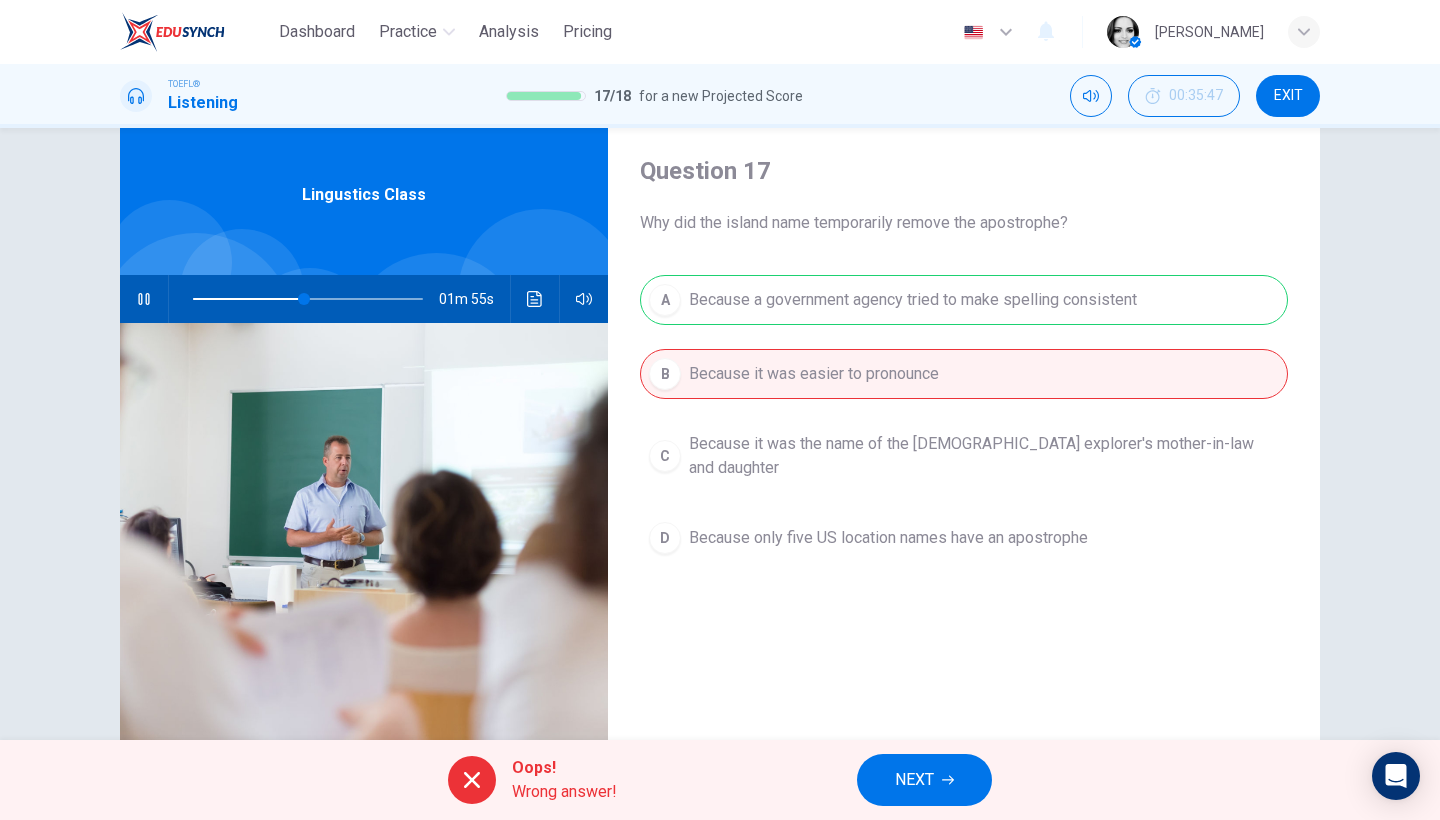click on "NEXT" at bounding box center (914, 780) 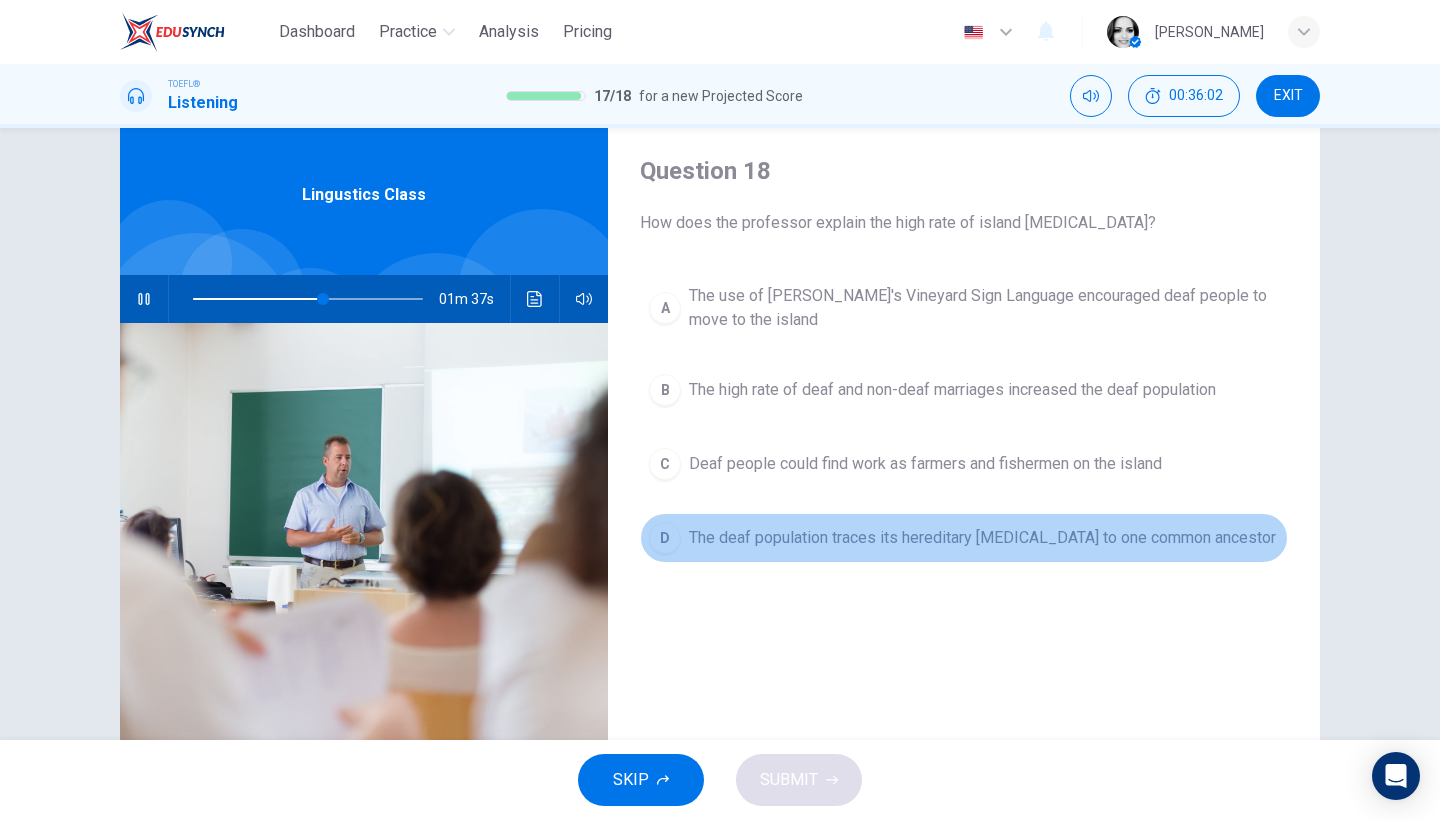 click on "The deaf population traces its hereditary deafness to one common ancestor" at bounding box center [982, 538] 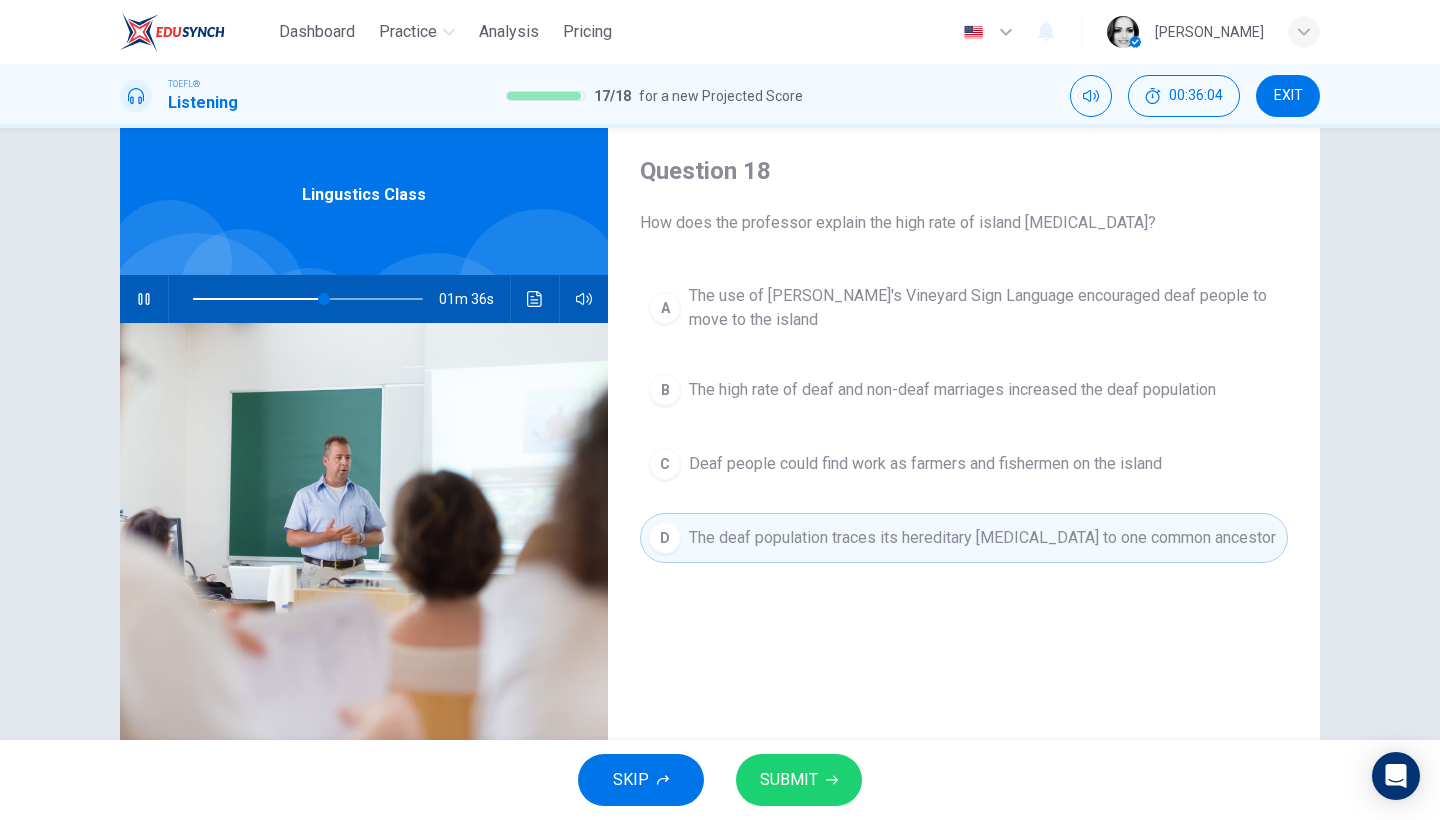 click on "SUBMIT" at bounding box center [789, 780] 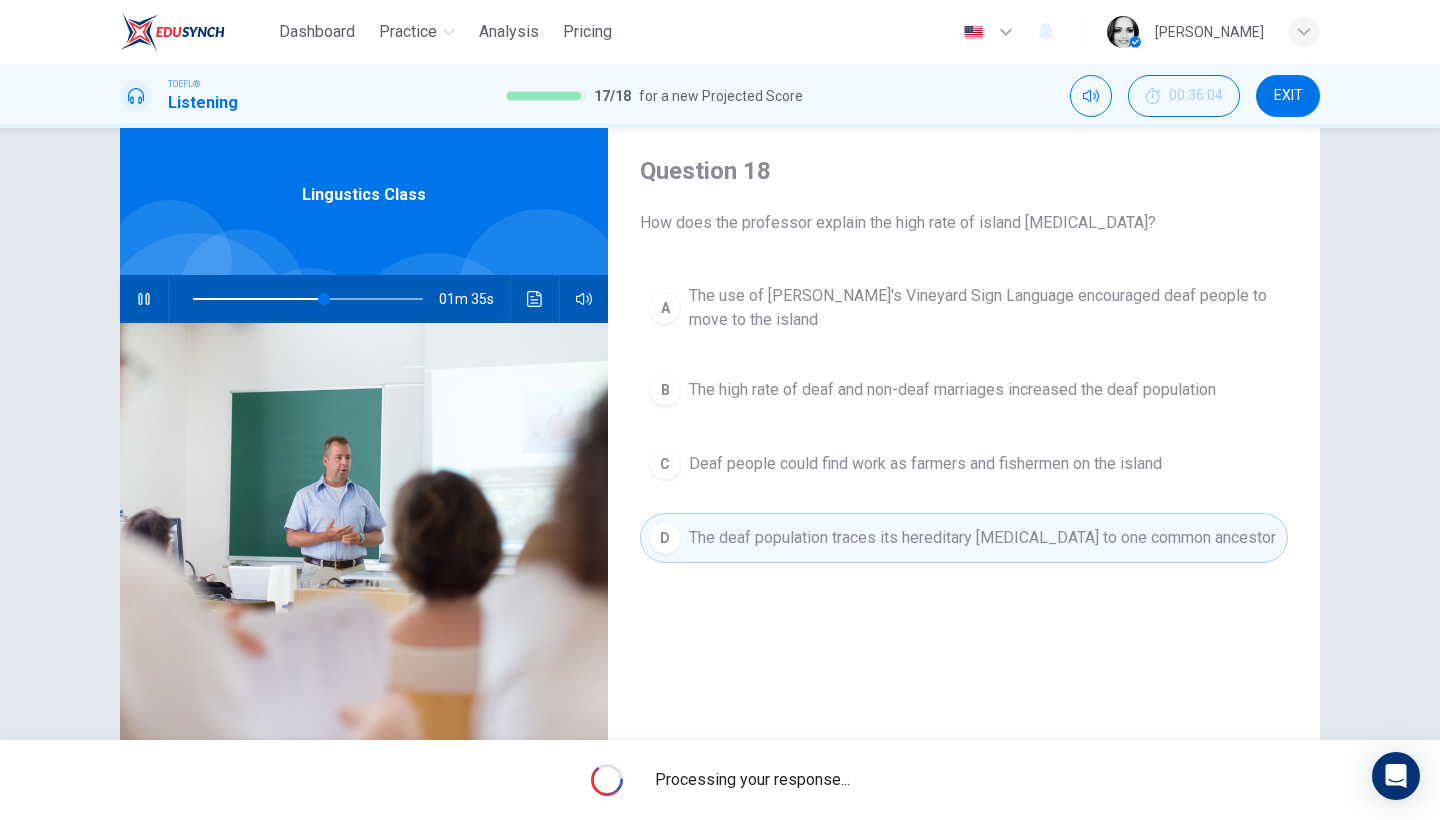 type on "57" 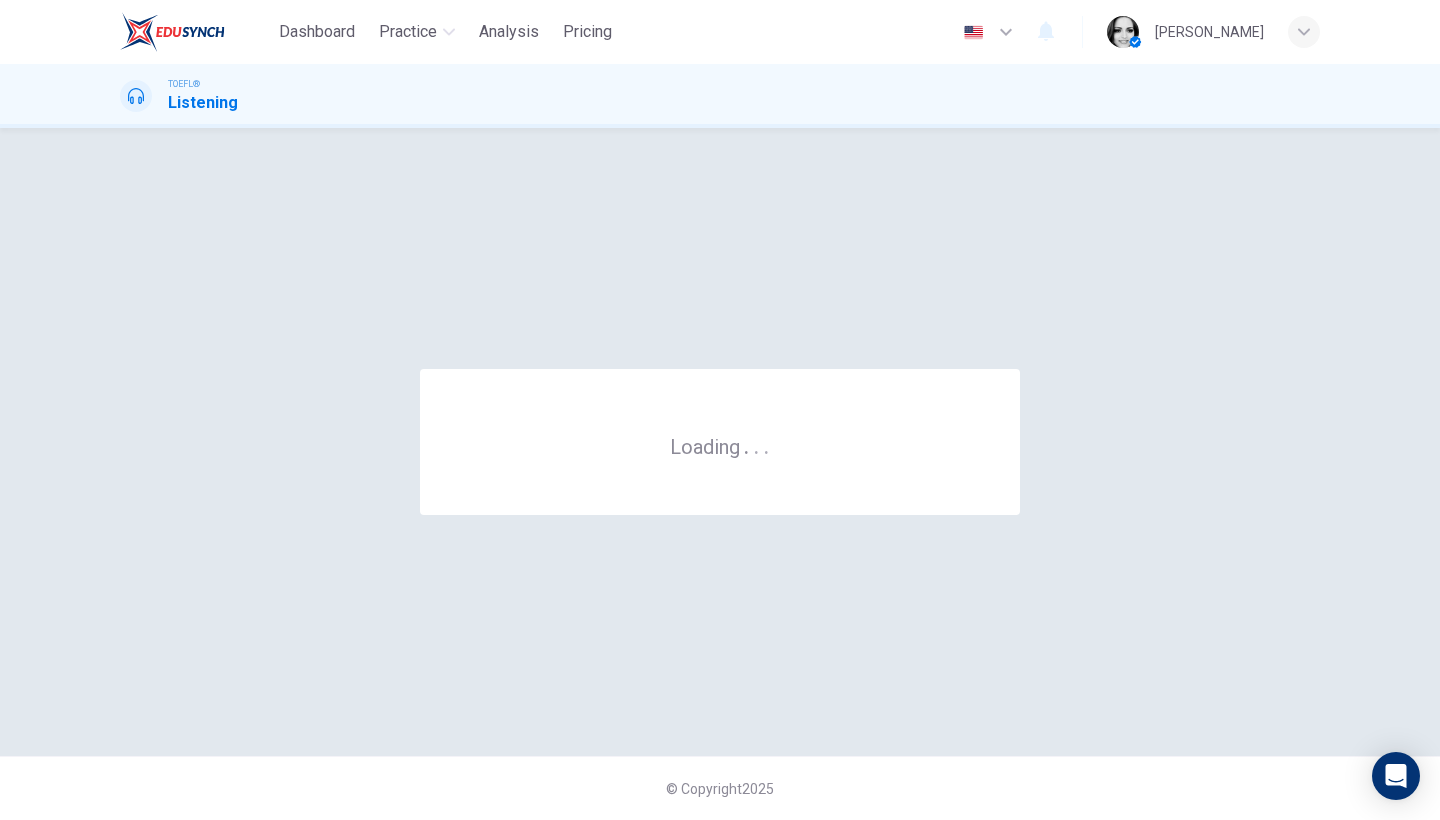scroll, scrollTop: 0, scrollLeft: 0, axis: both 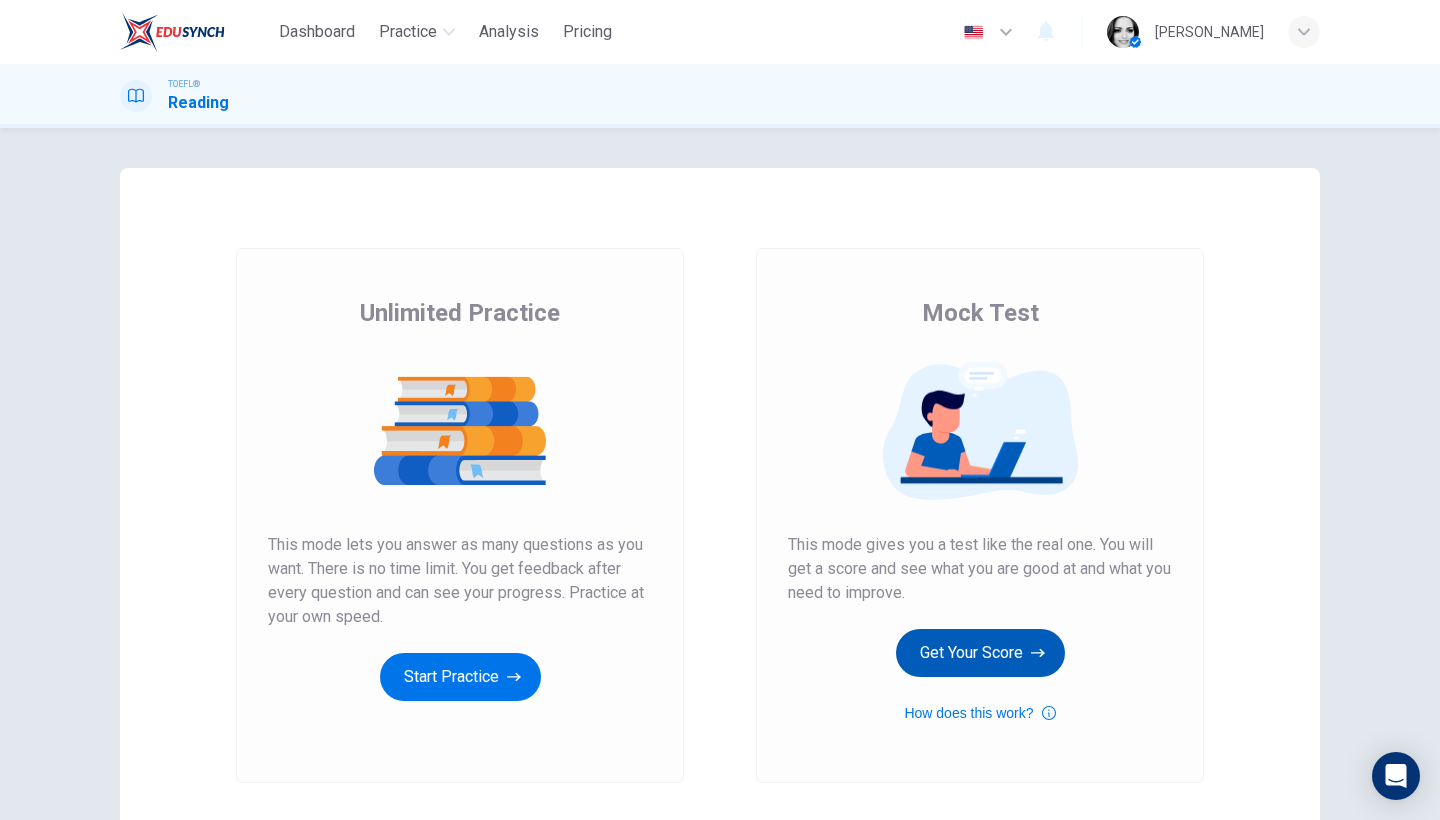 click on "Get Your Score" at bounding box center [980, 653] 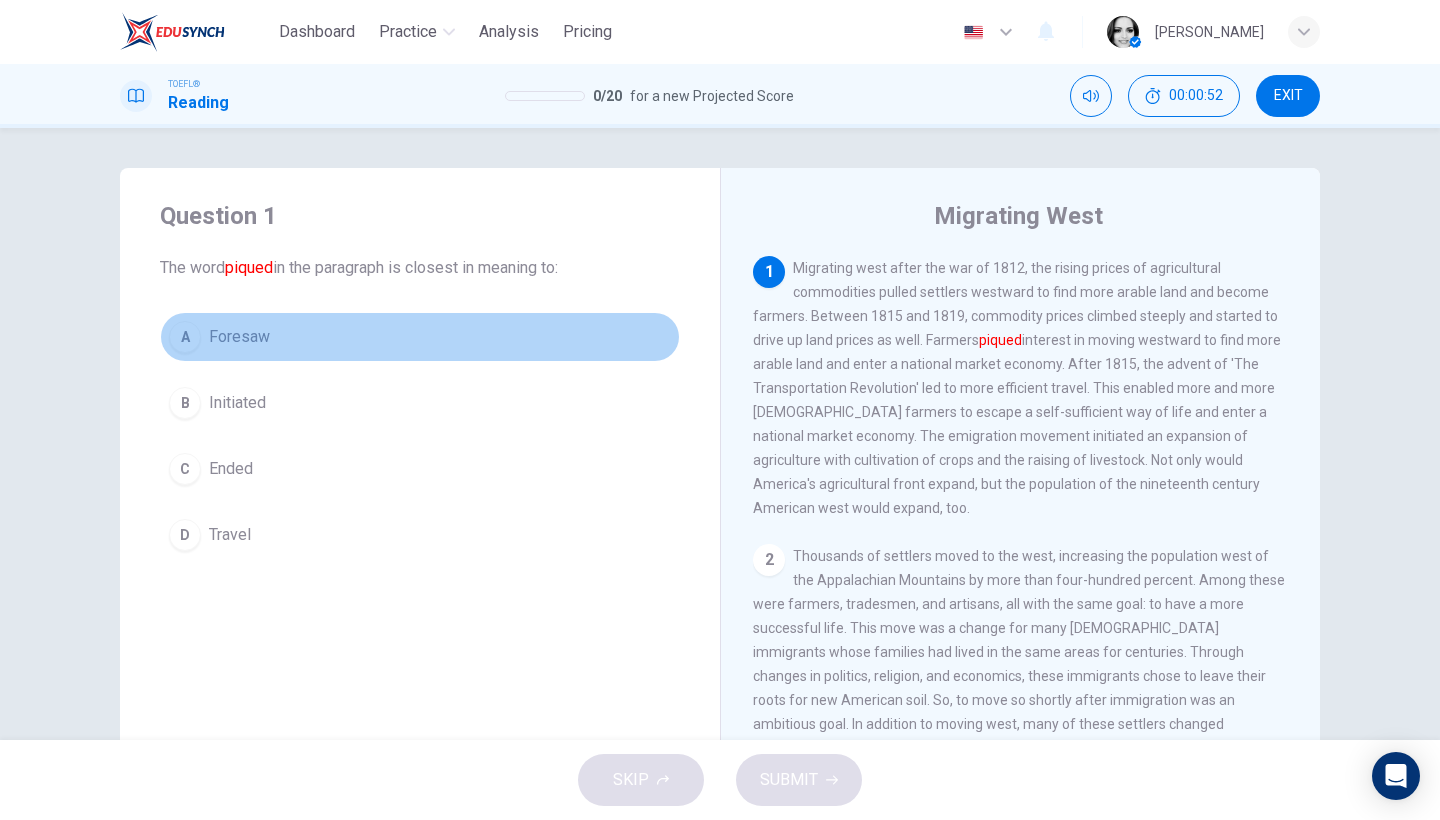 click on "Foresaw" at bounding box center [239, 337] 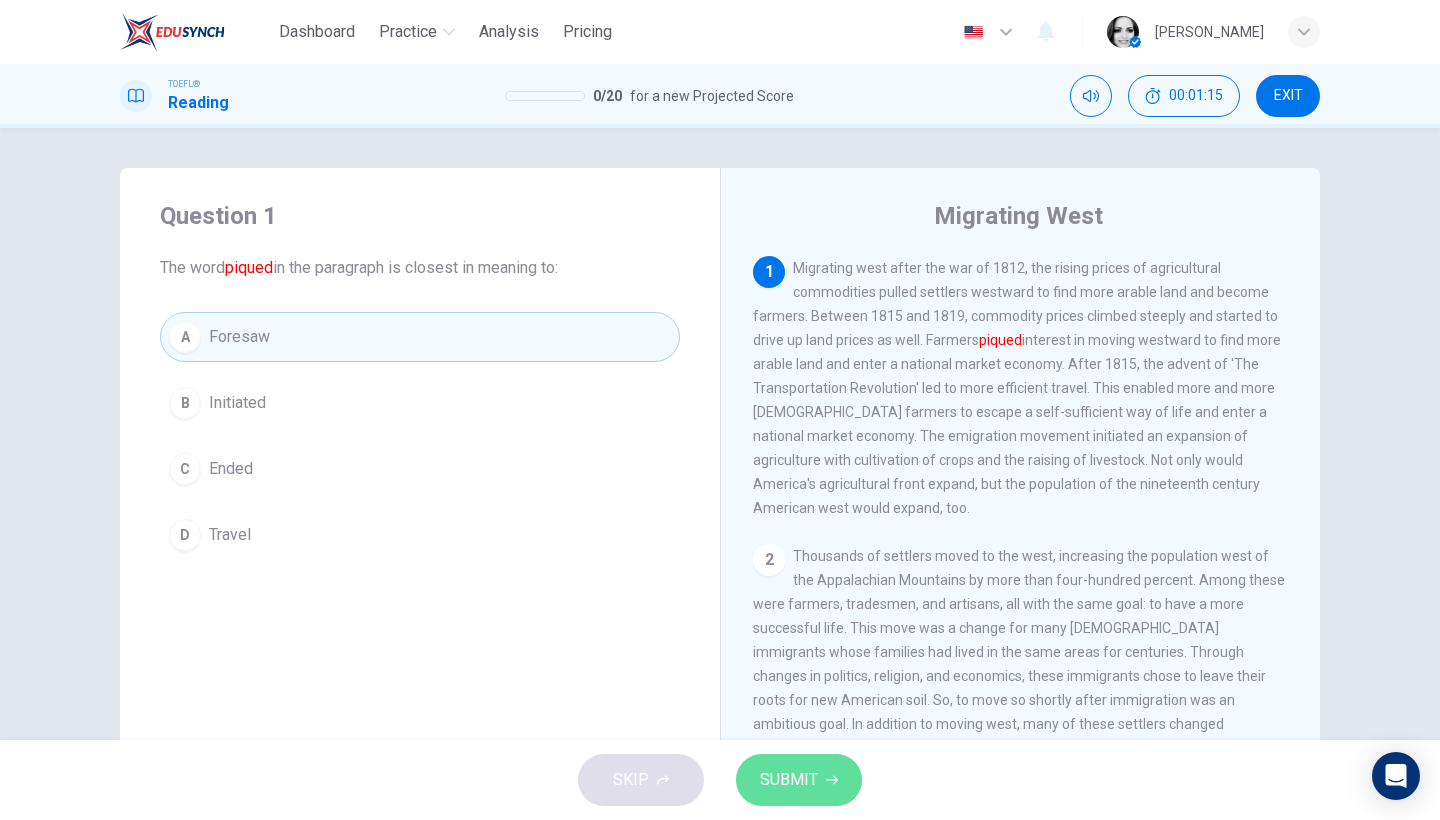 click on "SUBMIT" at bounding box center (789, 780) 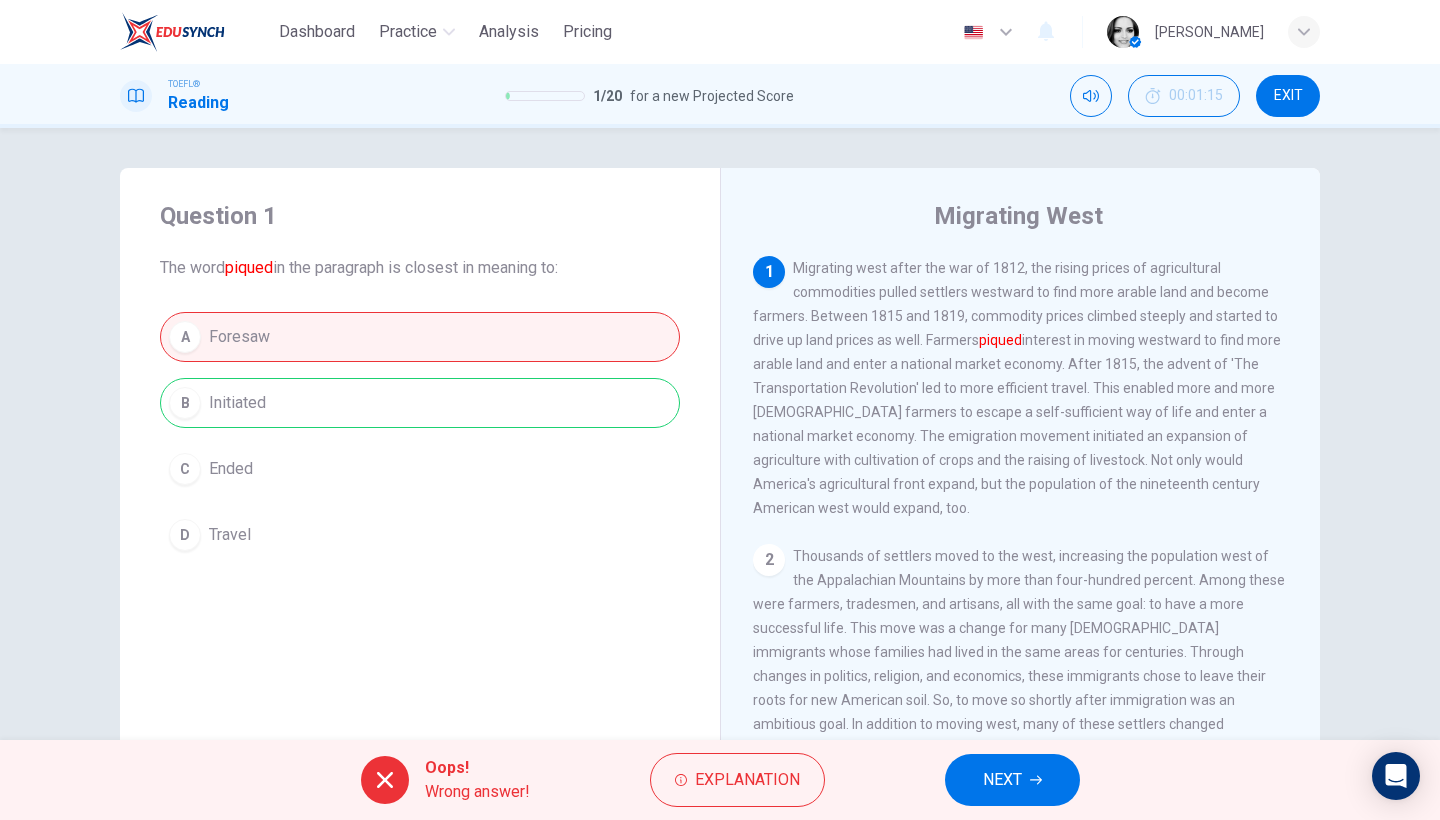click 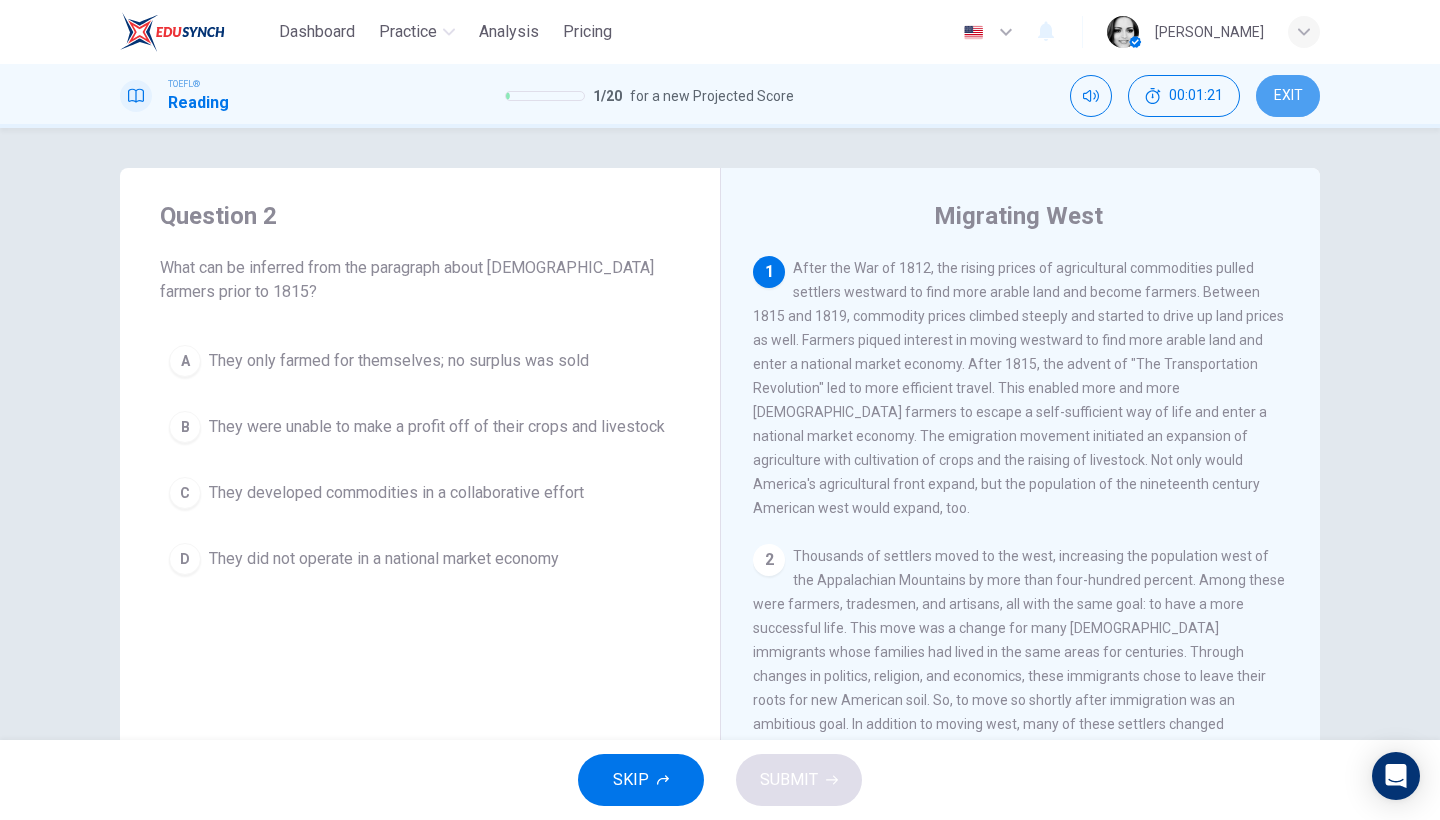 click on "EXIT" at bounding box center [1288, 96] 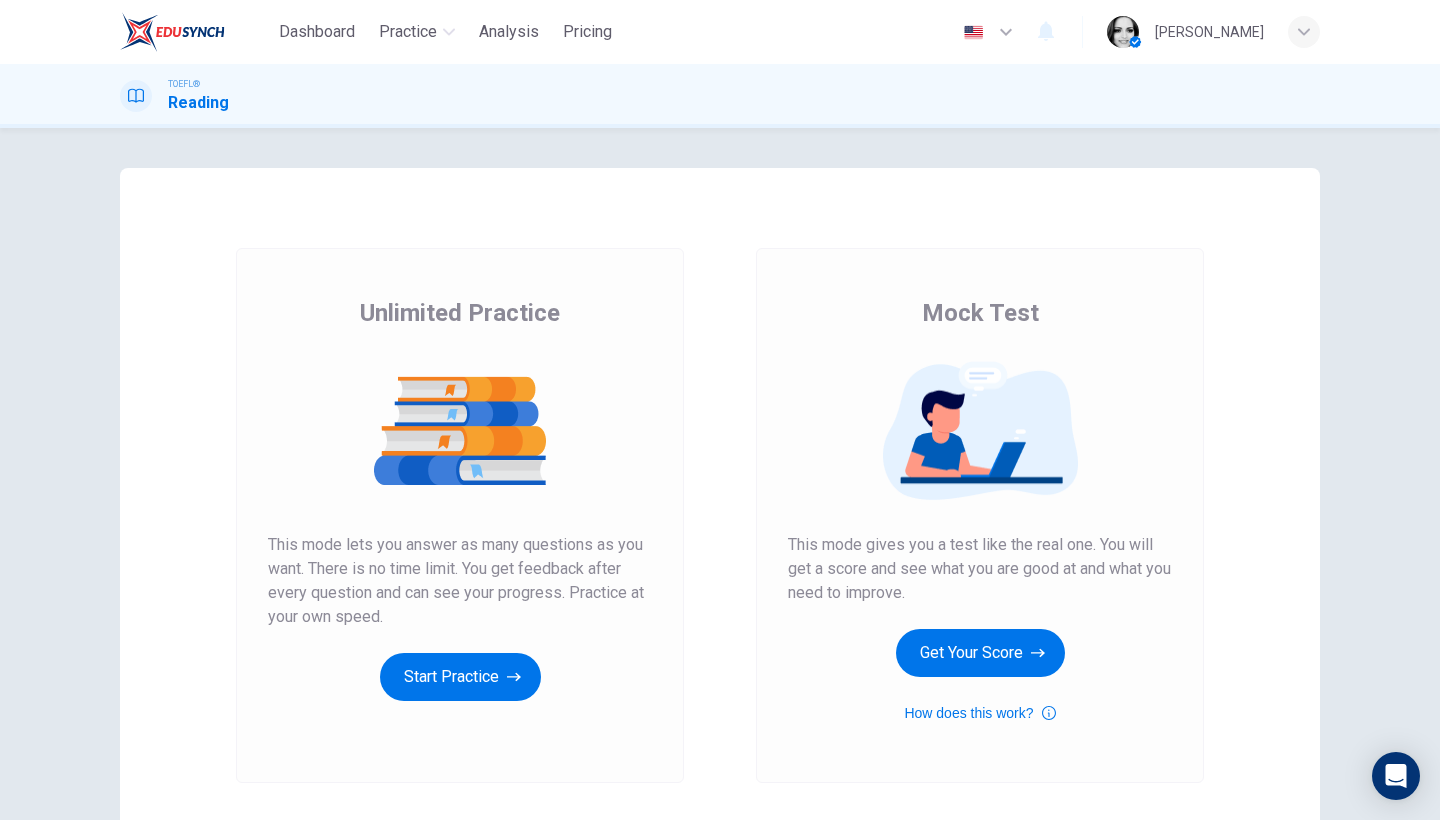 scroll, scrollTop: 0, scrollLeft: 0, axis: both 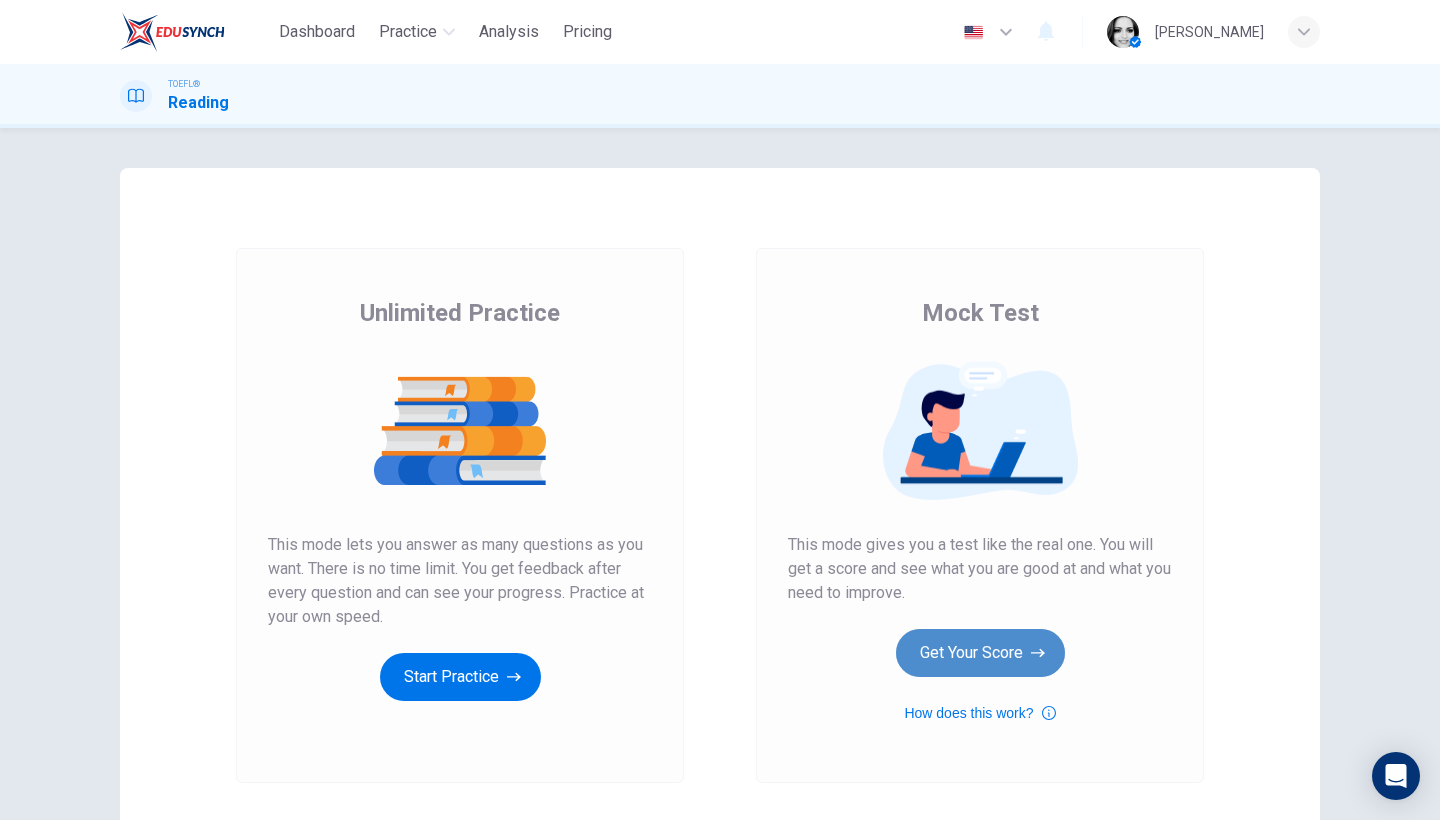 click on "Get Your Score" at bounding box center (980, 653) 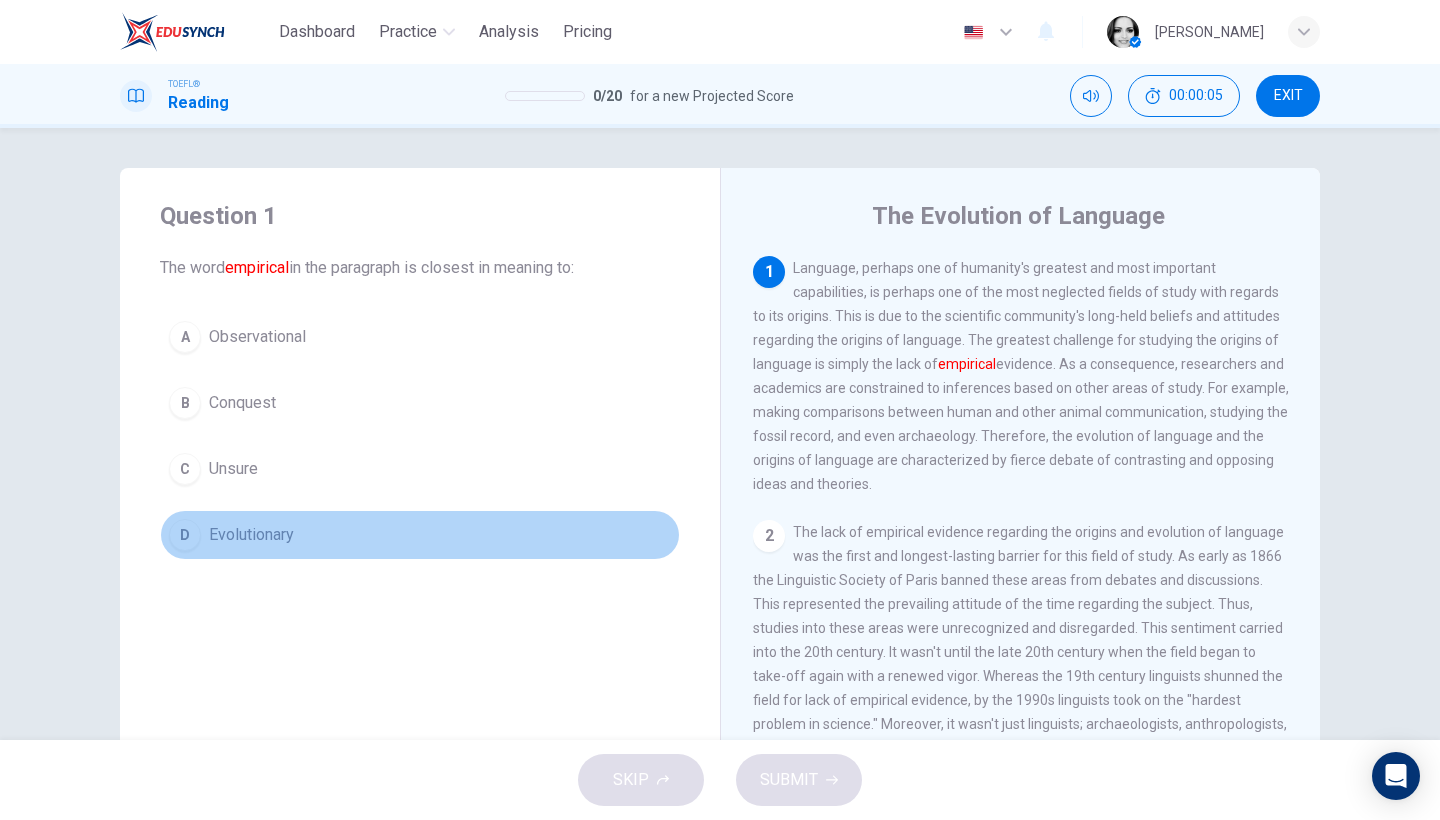 click on "Evolutionary" at bounding box center [251, 535] 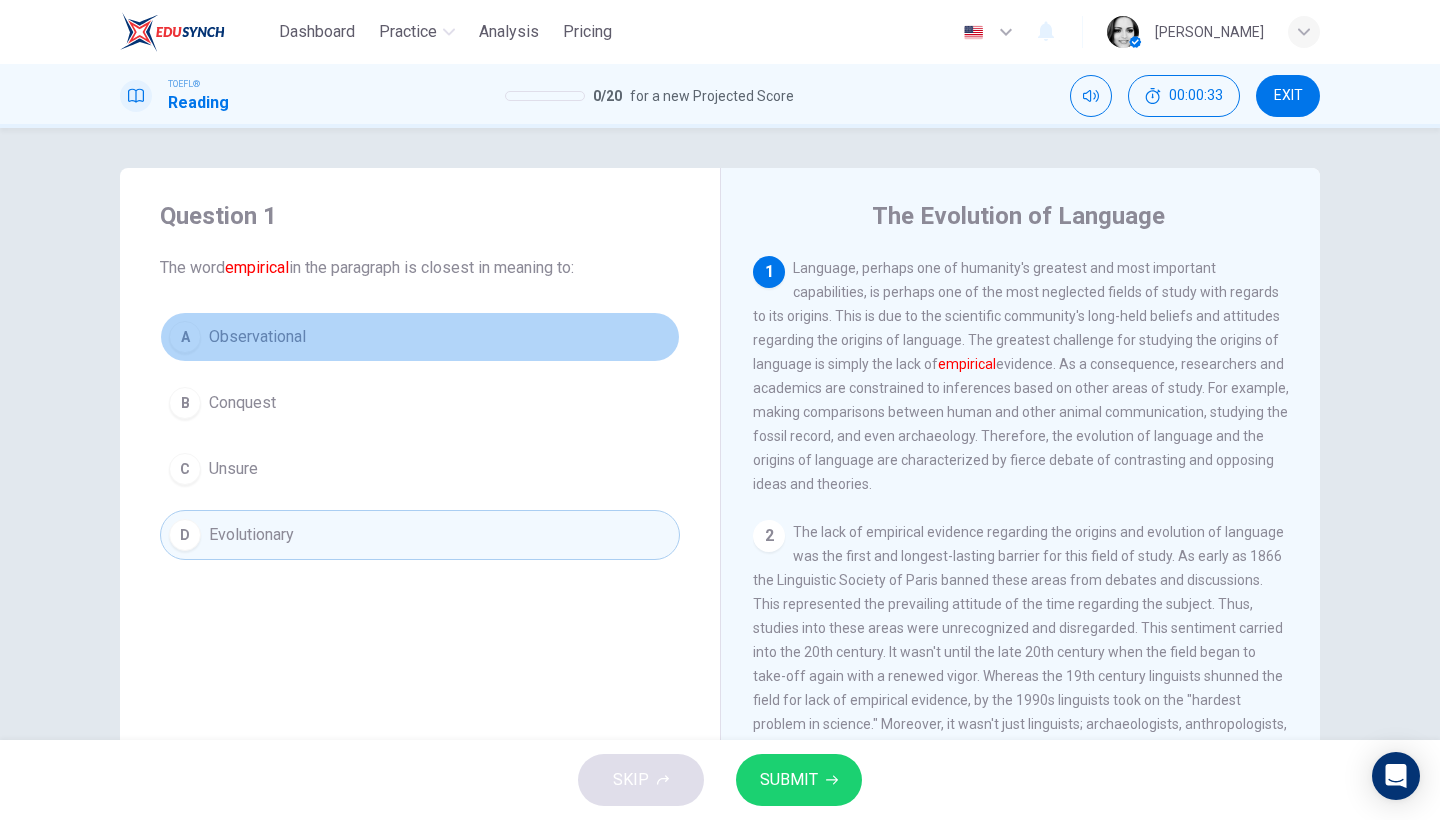 click on "A Observational" at bounding box center [420, 337] 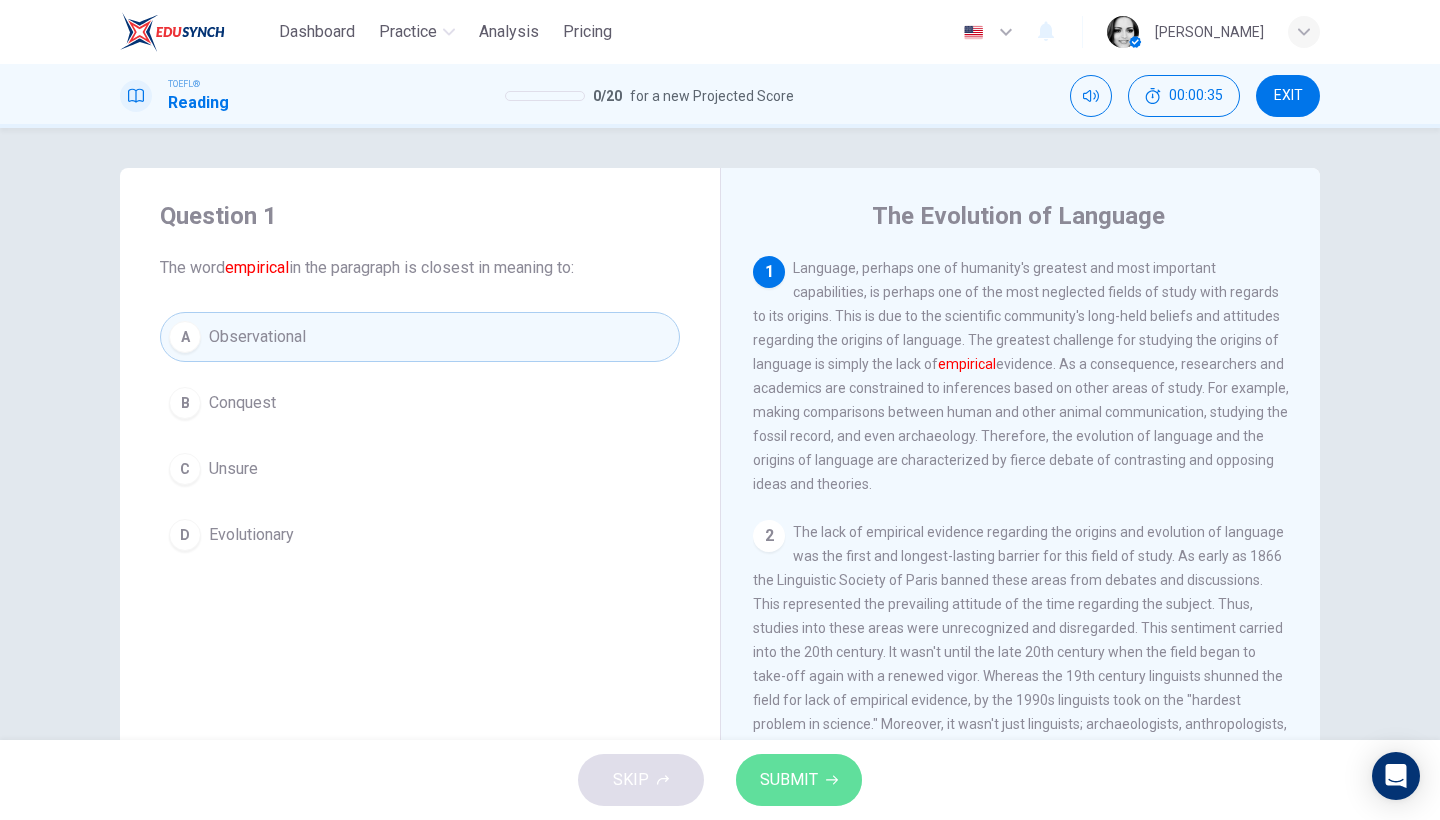click on "SUBMIT" at bounding box center [789, 780] 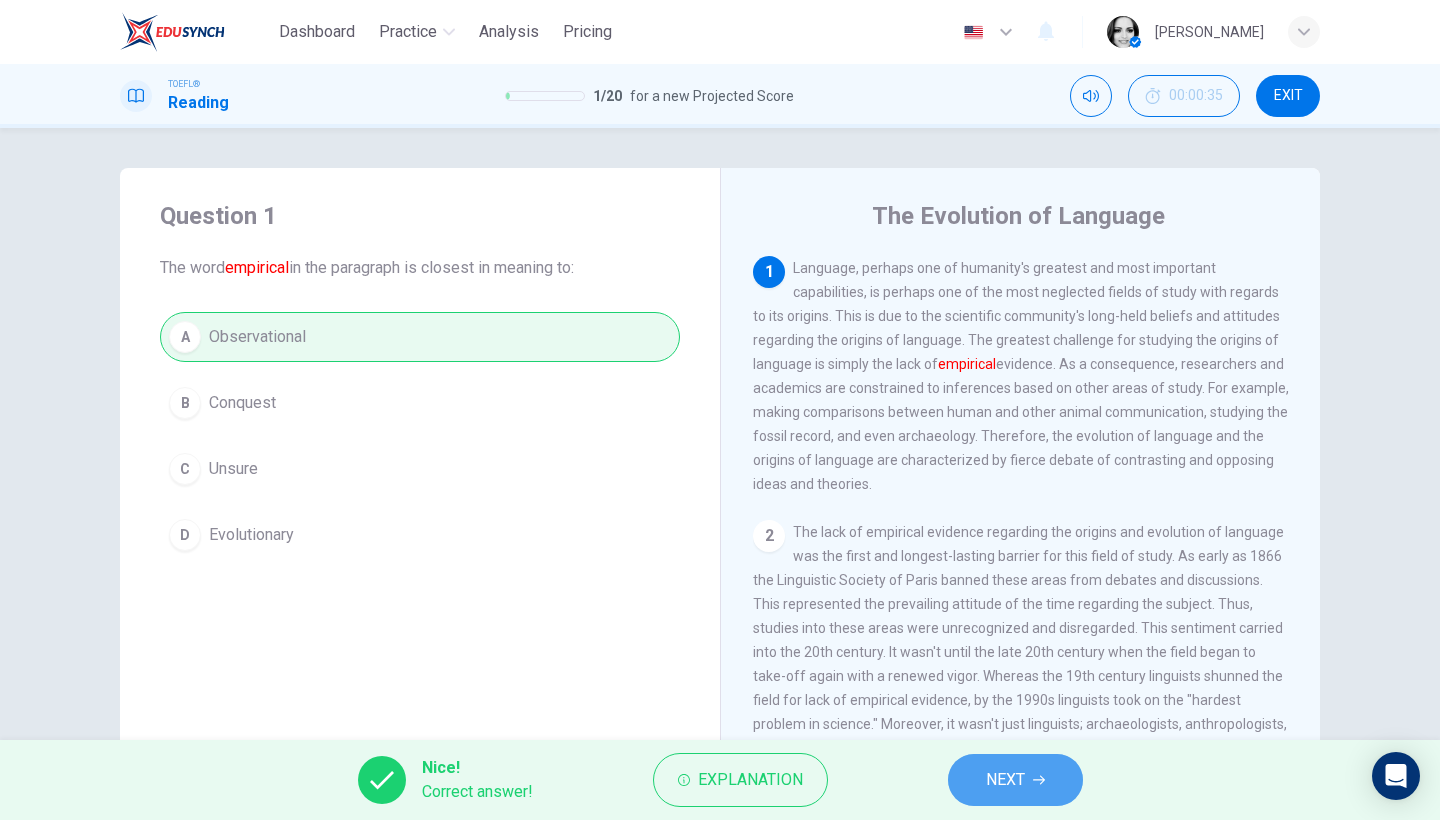 click on "NEXT" at bounding box center [1015, 780] 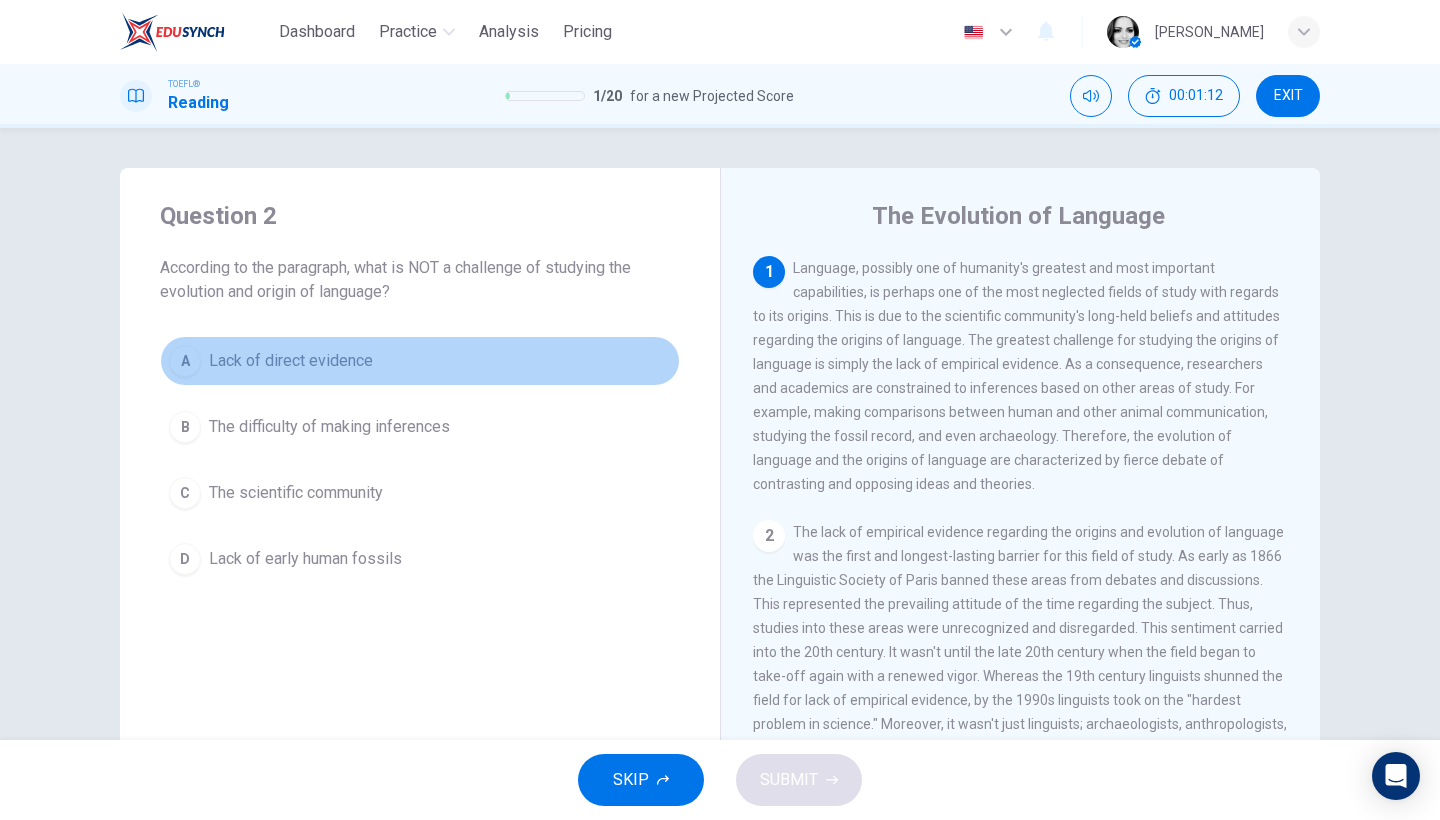 click on "Lack of direct evidence" at bounding box center [291, 361] 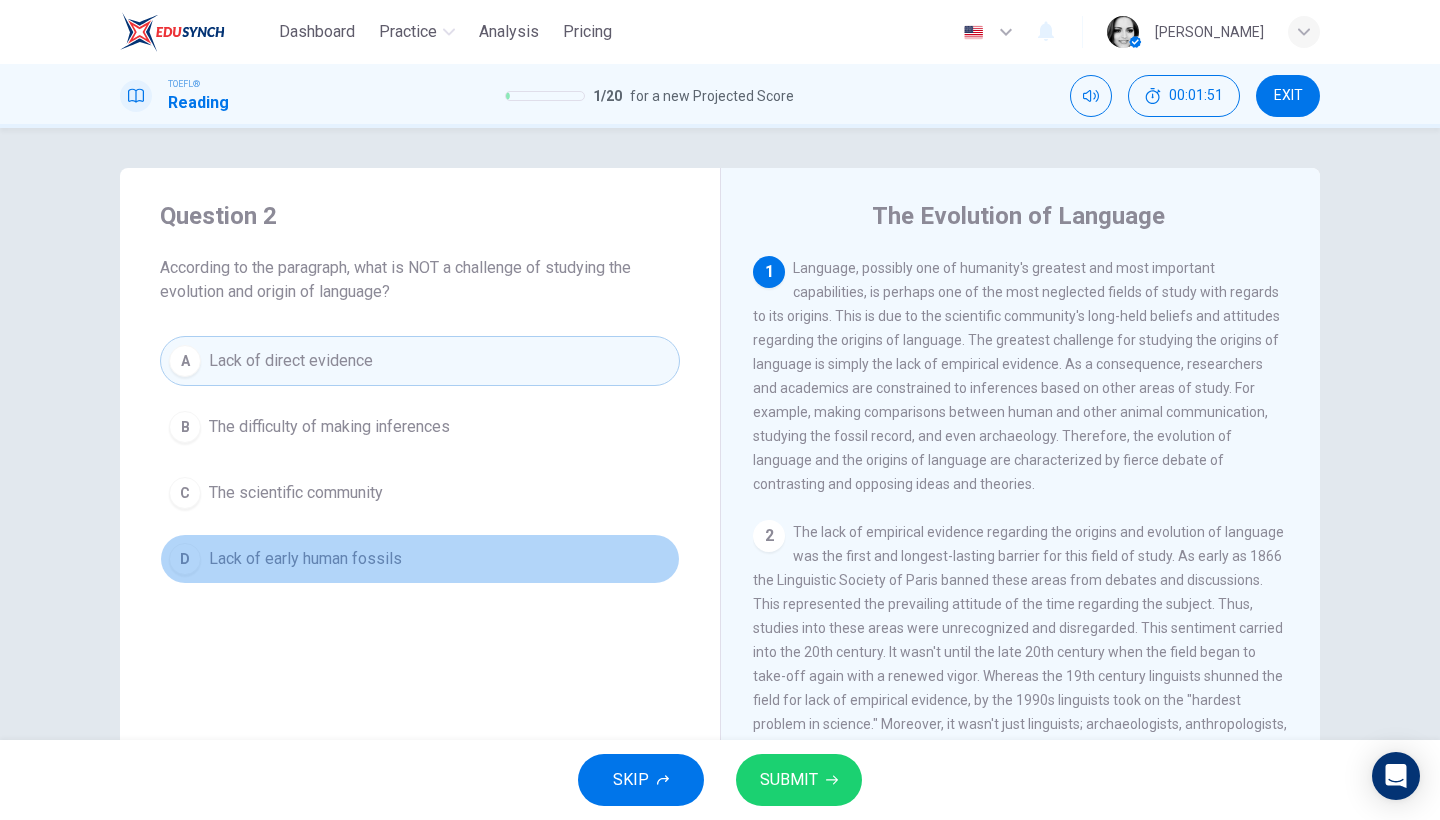 click on "Lack of early human fossils" at bounding box center [305, 559] 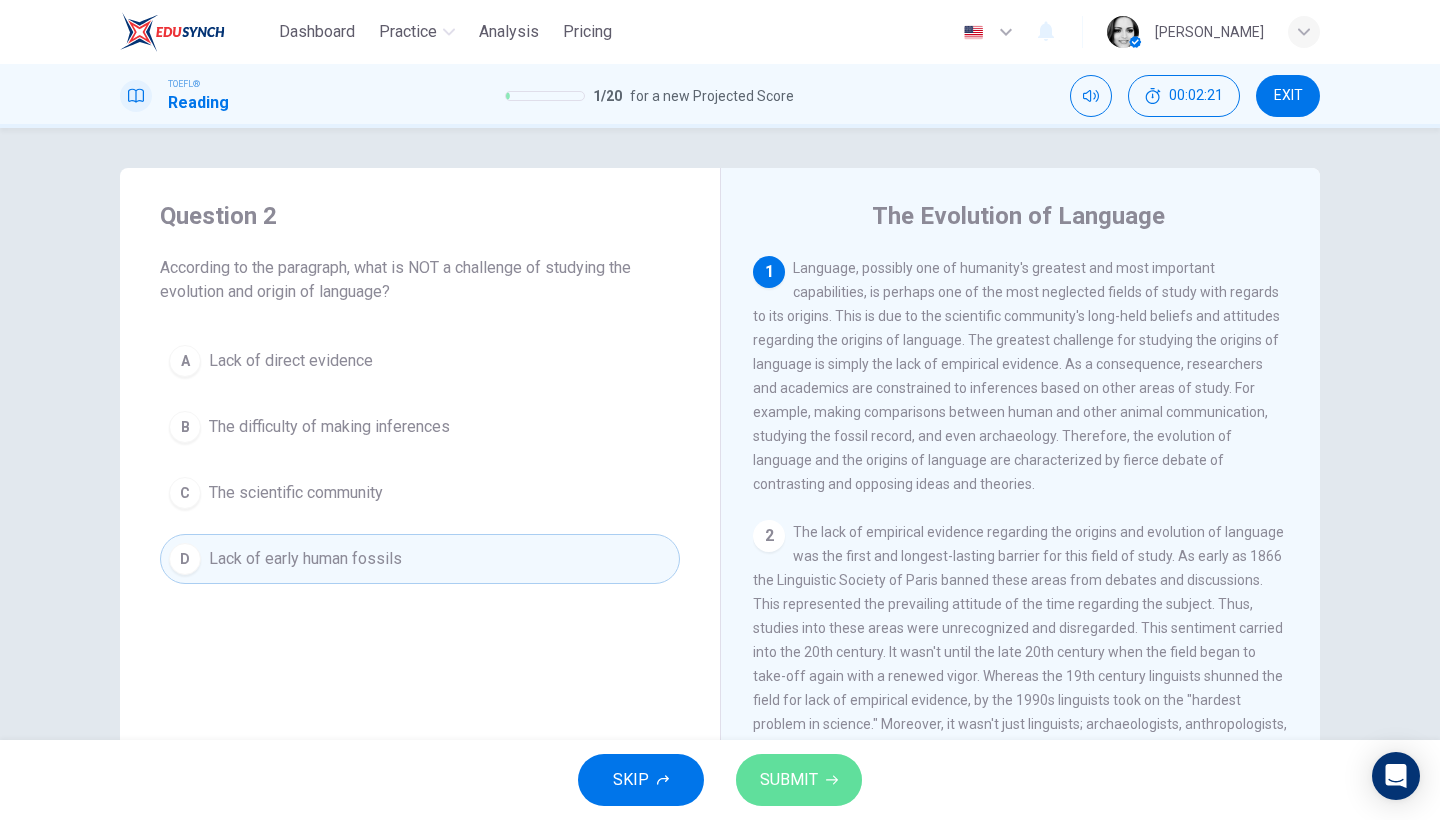 click on "SUBMIT" at bounding box center [789, 780] 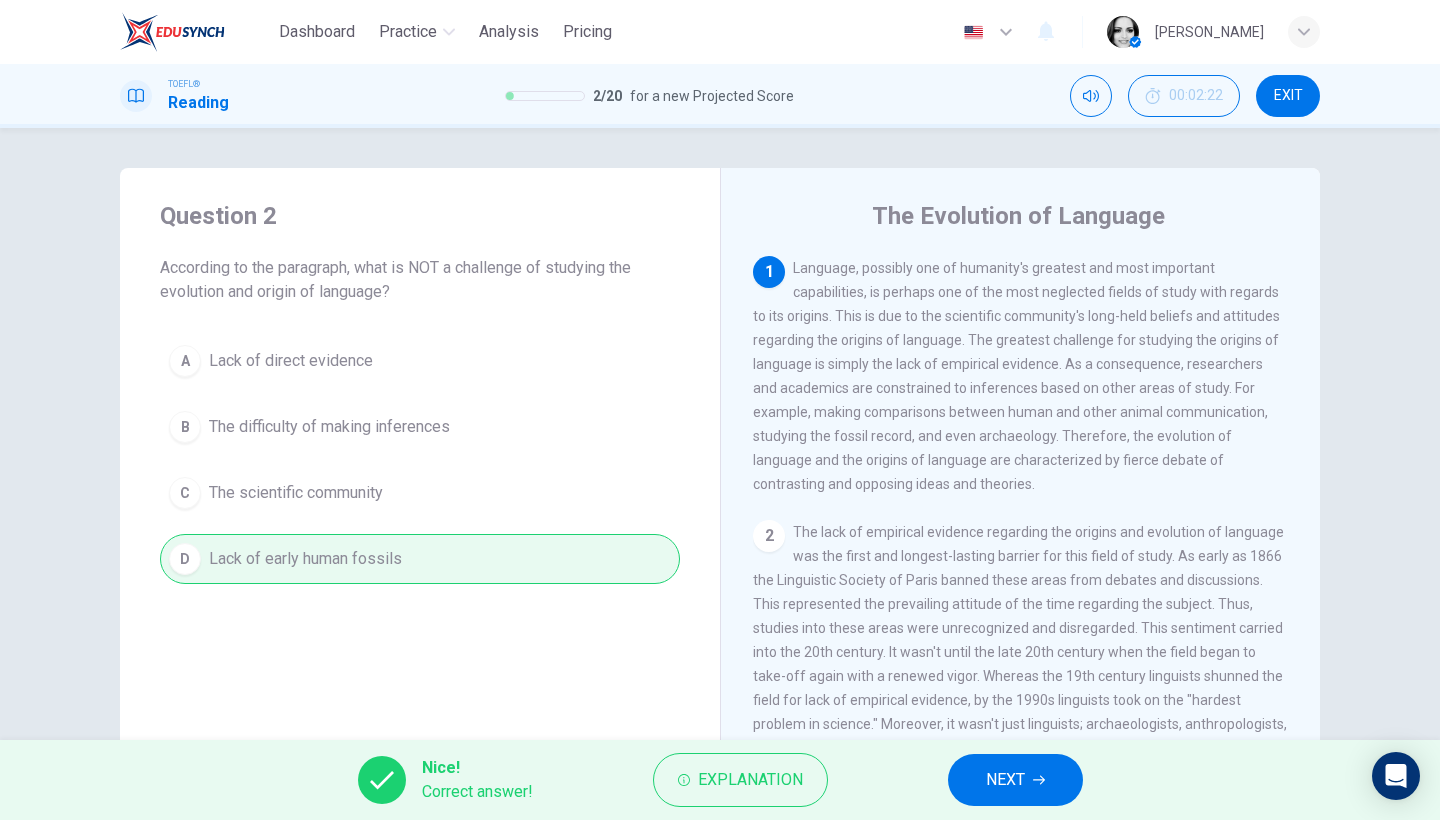 click on "NEXT" at bounding box center (1005, 780) 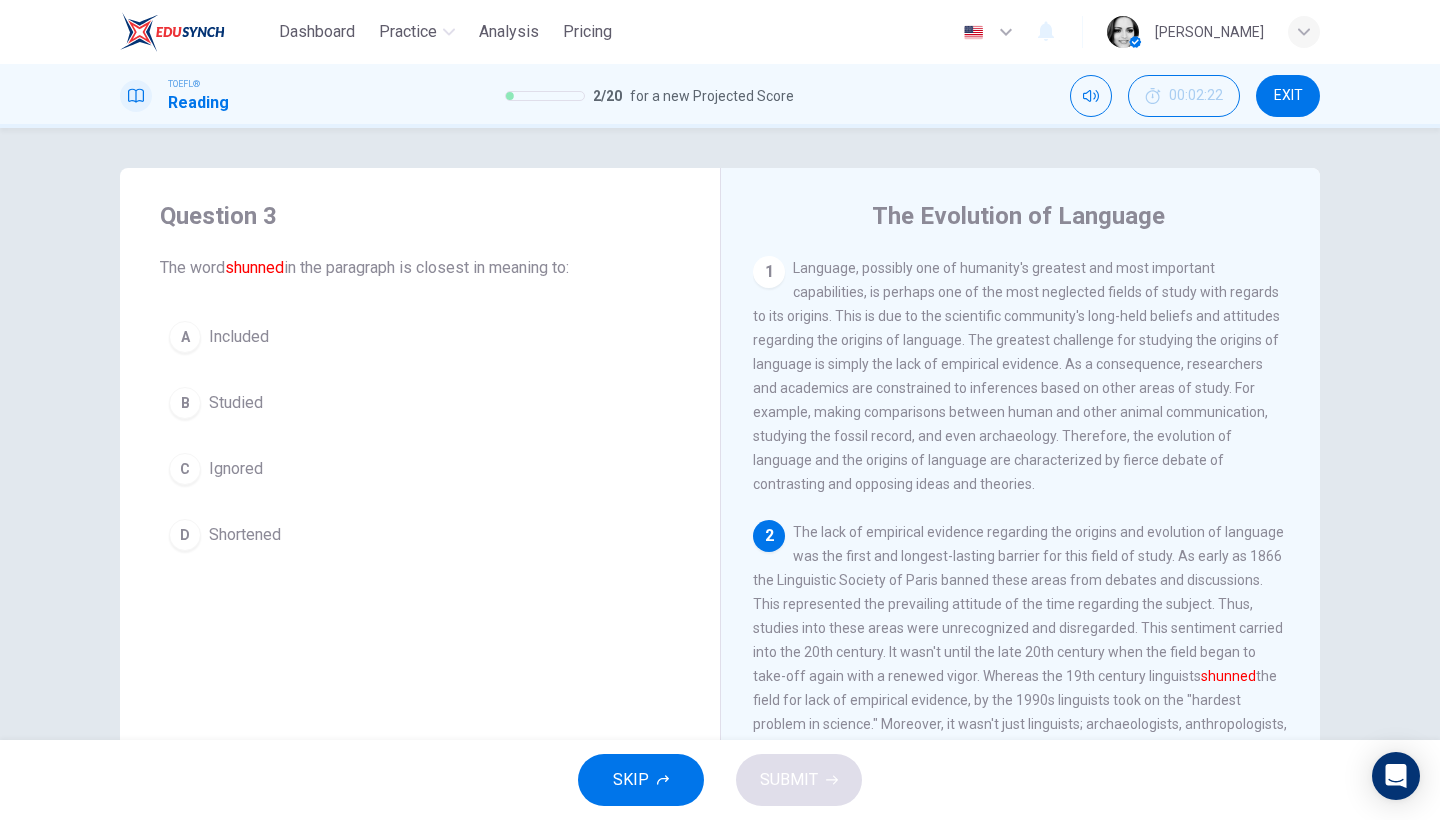 scroll, scrollTop: 129, scrollLeft: 0, axis: vertical 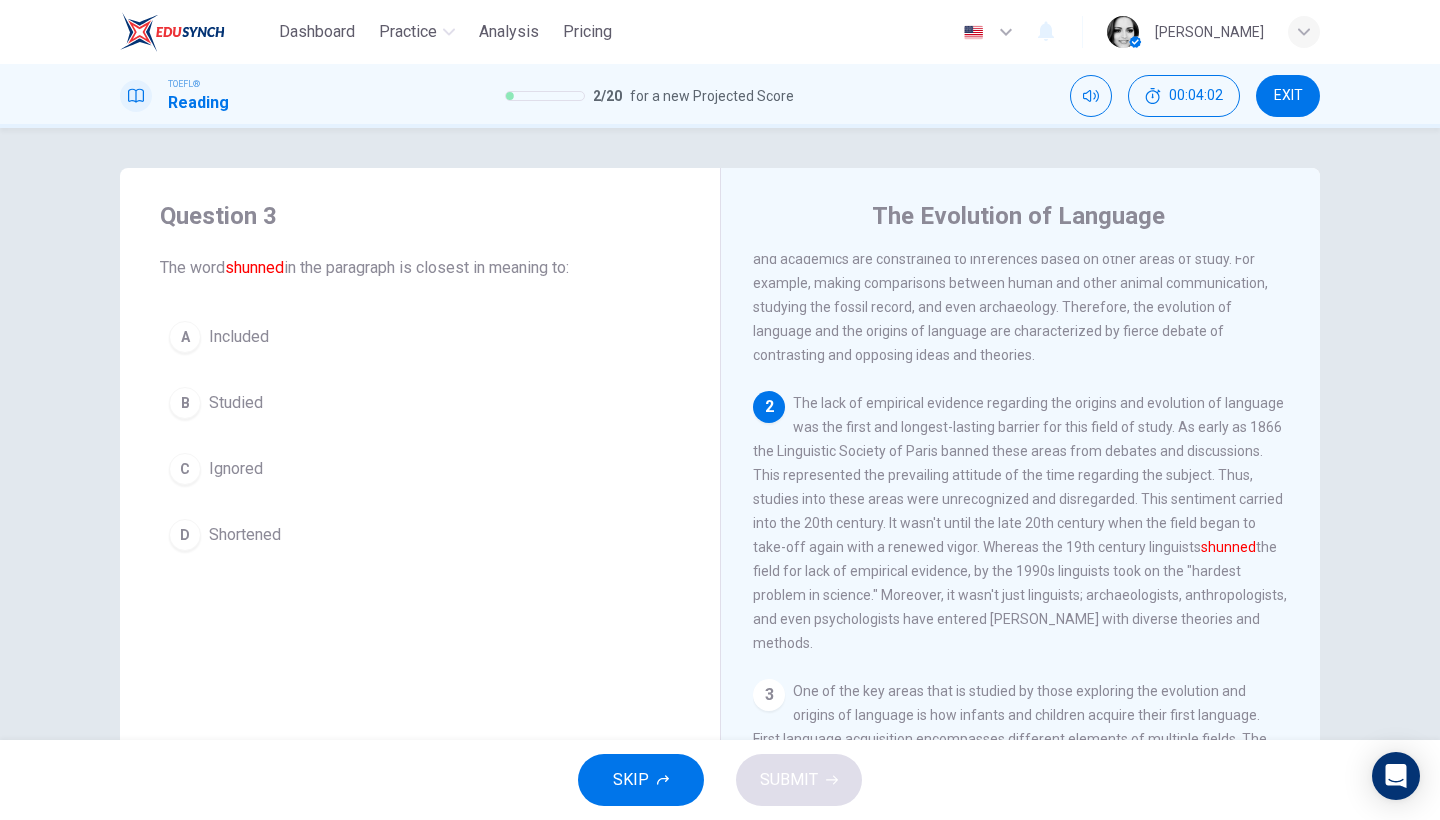 click on "Ignored" at bounding box center [236, 469] 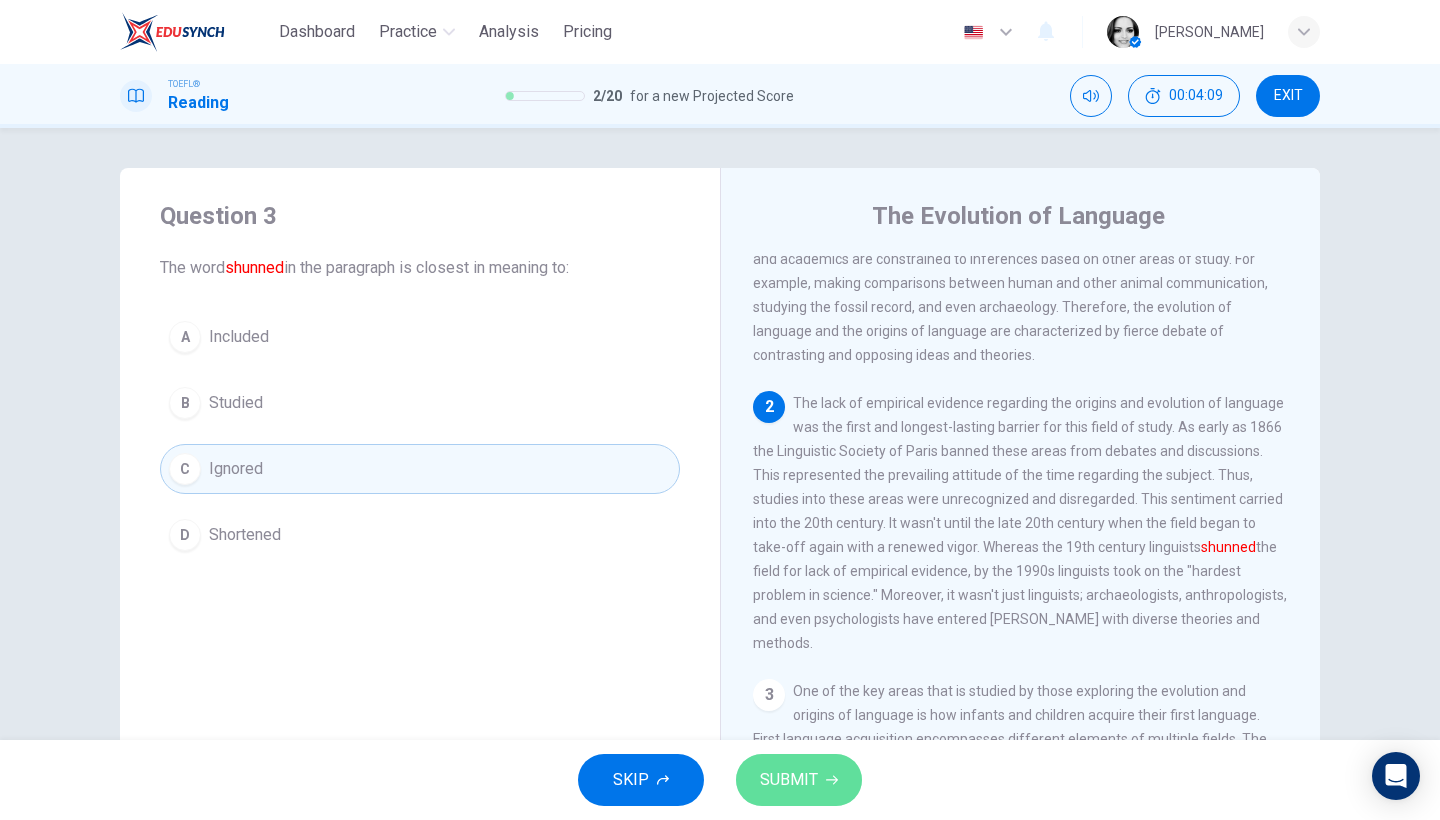 click 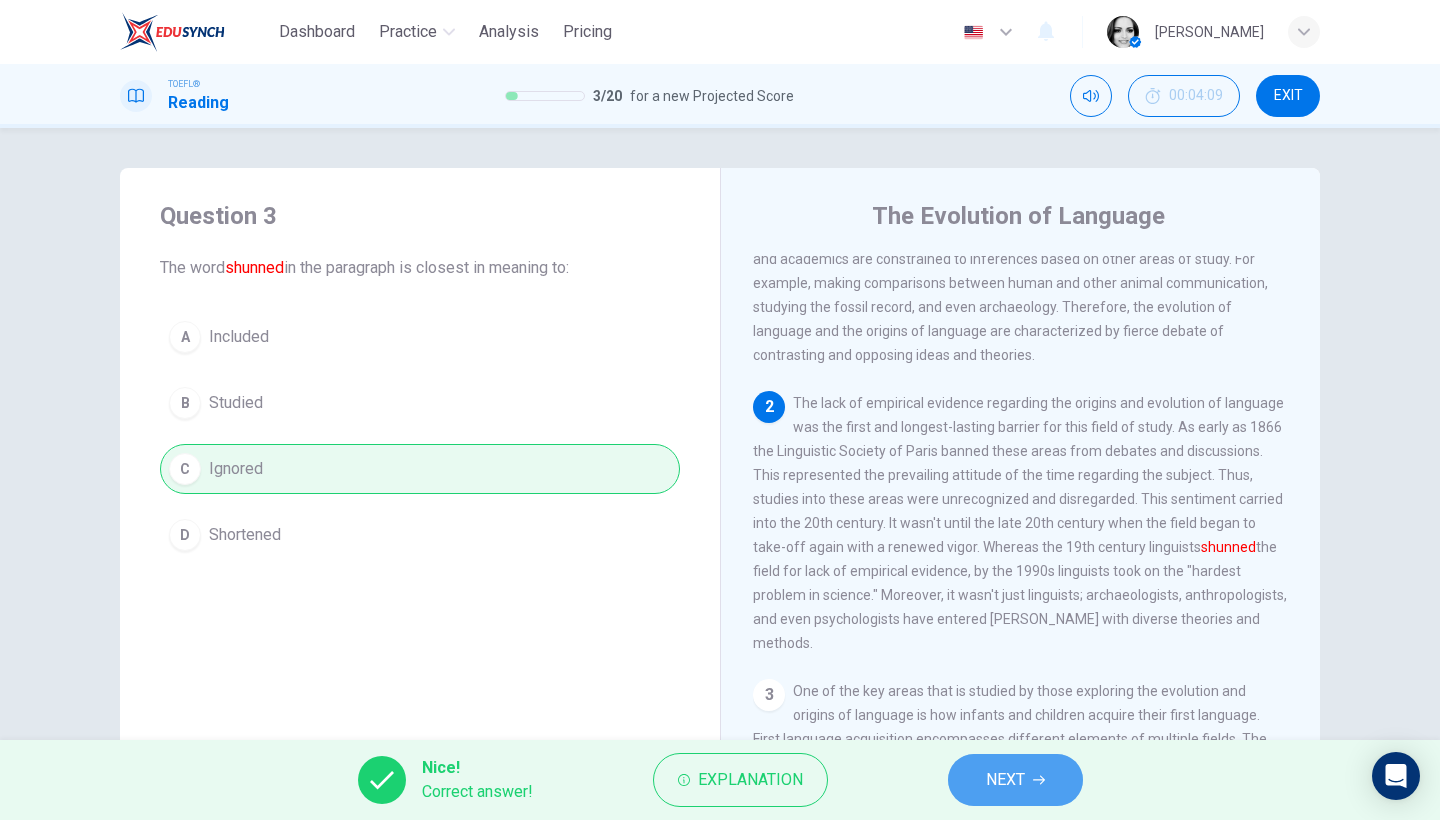 click on "NEXT" at bounding box center (1015, 780) 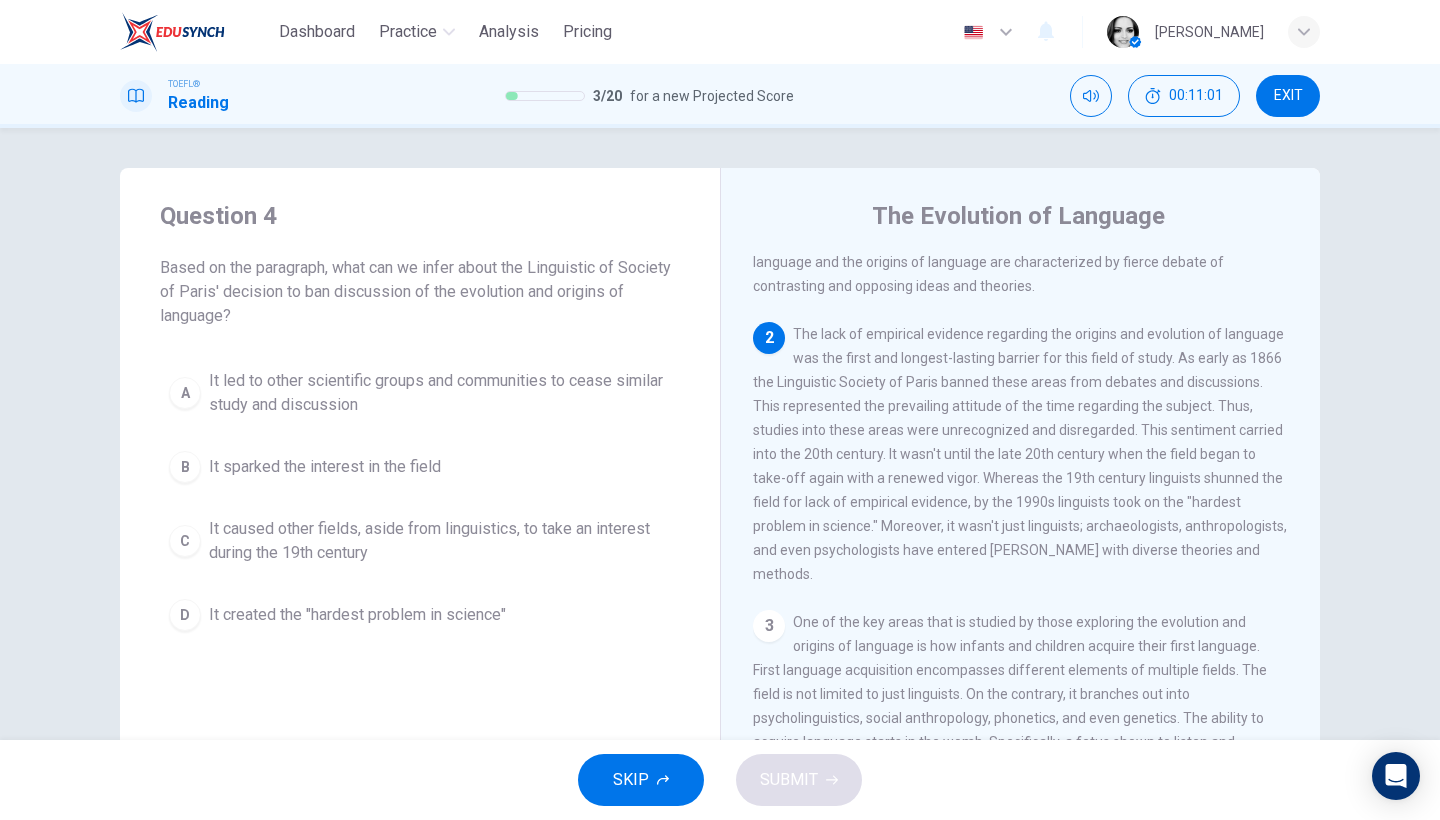 scroll, scrollTop: 193, scrollLeft: 0, axis: vertical 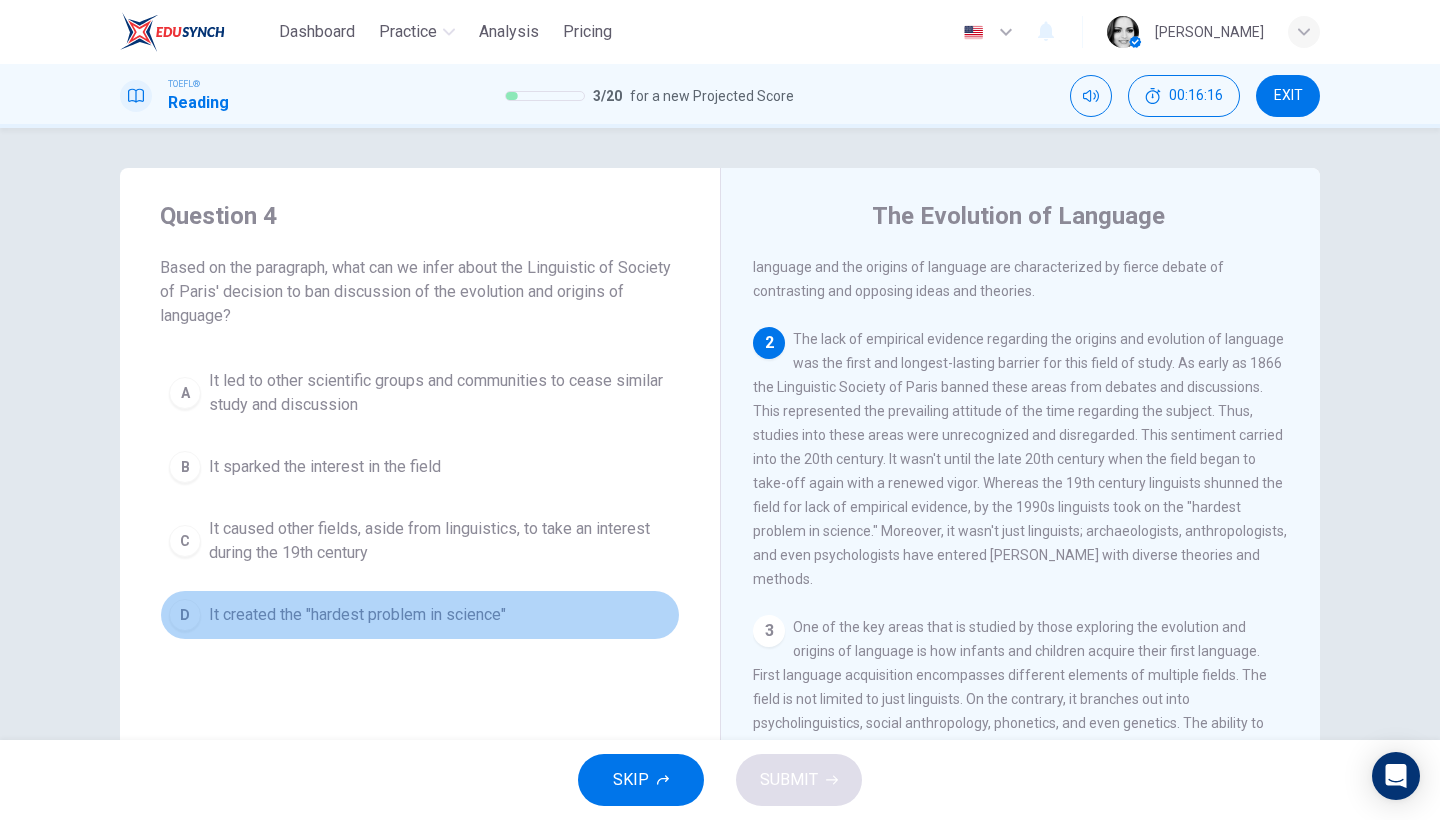 click on "It created the "hardest problem in science"" at bounding box center [357, 615] 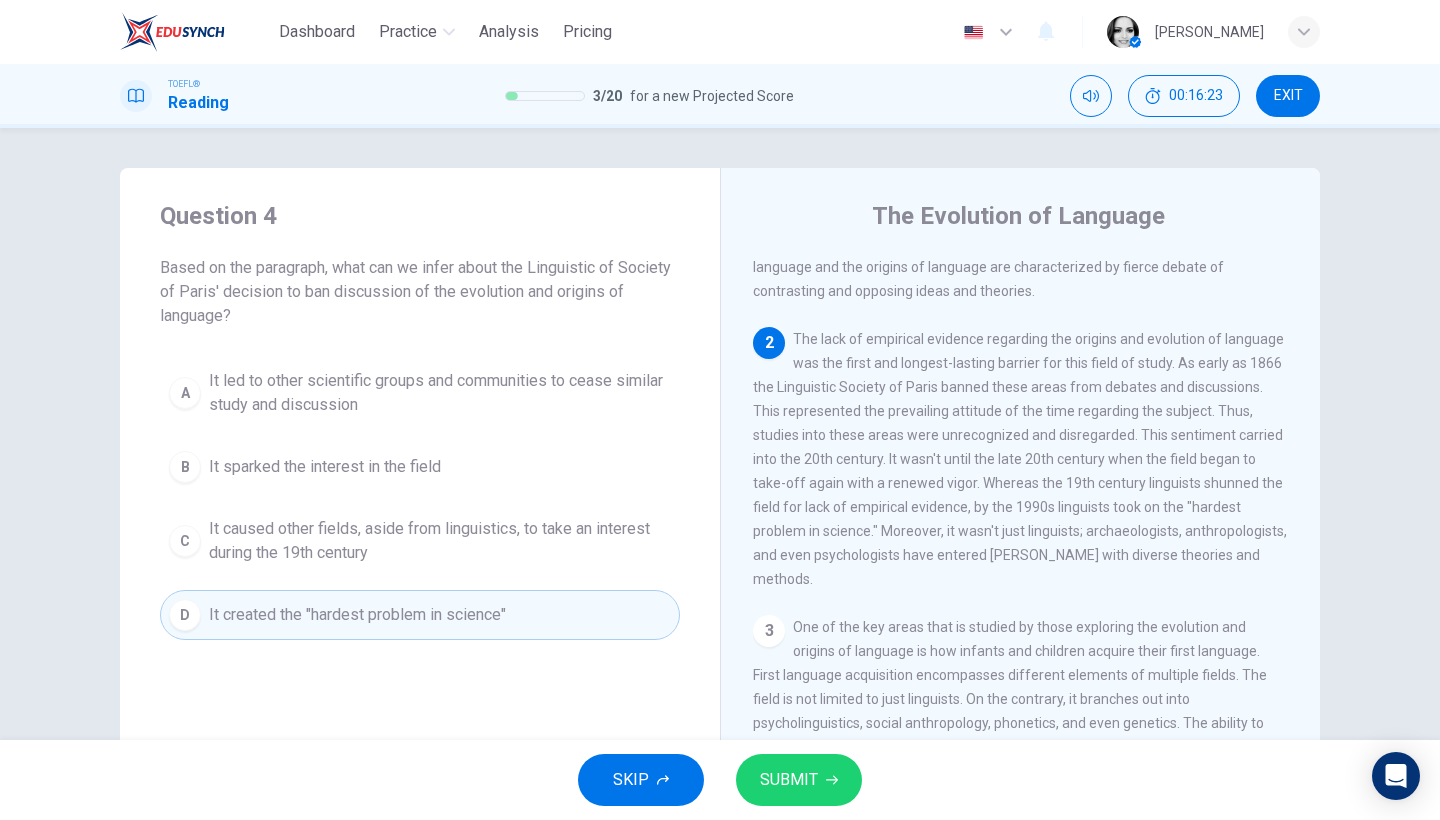 click on "SUBMIT" at bounding box center [789, 780] 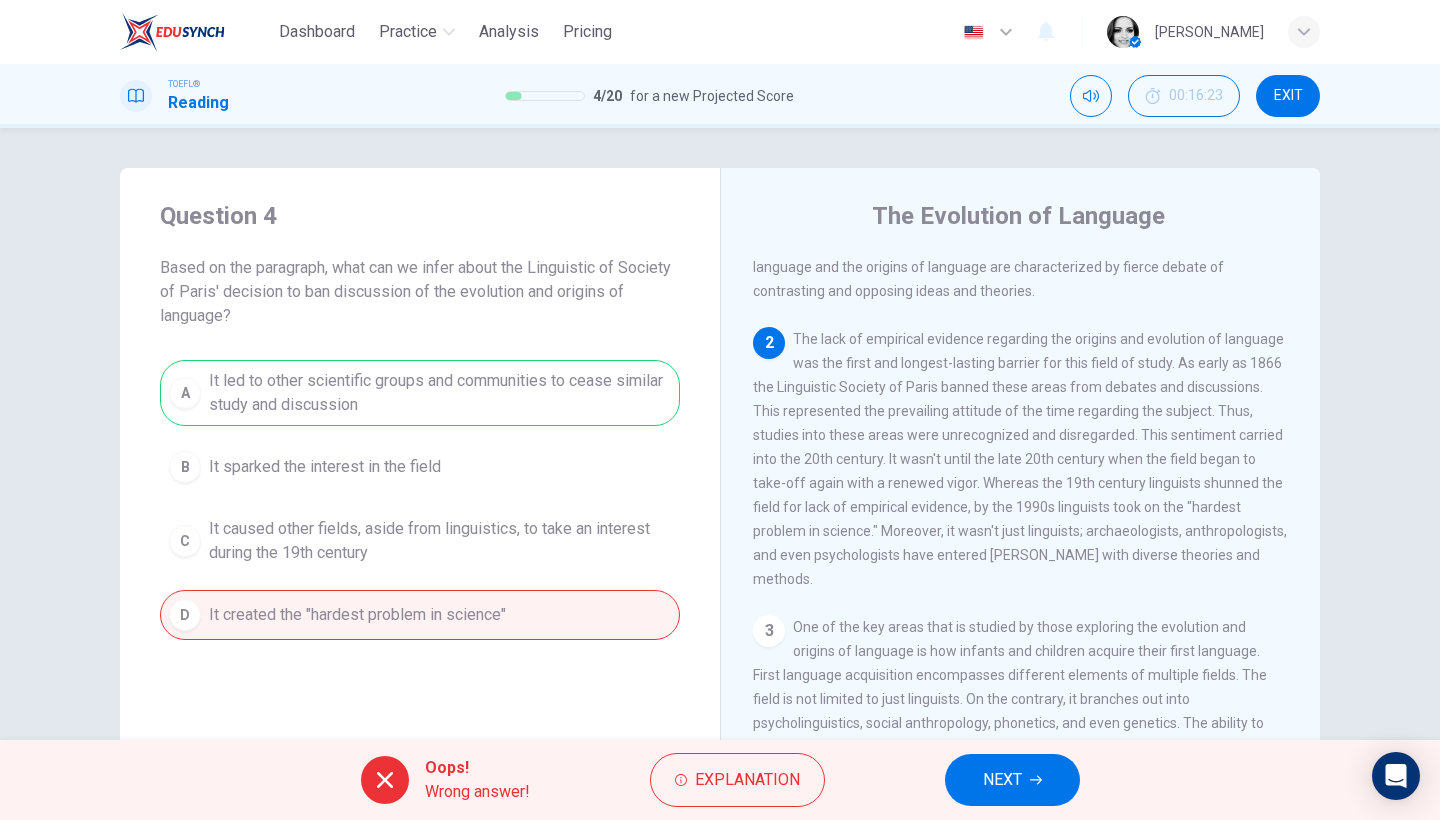 click on "NEXT" at bounding box center (1002, 780) 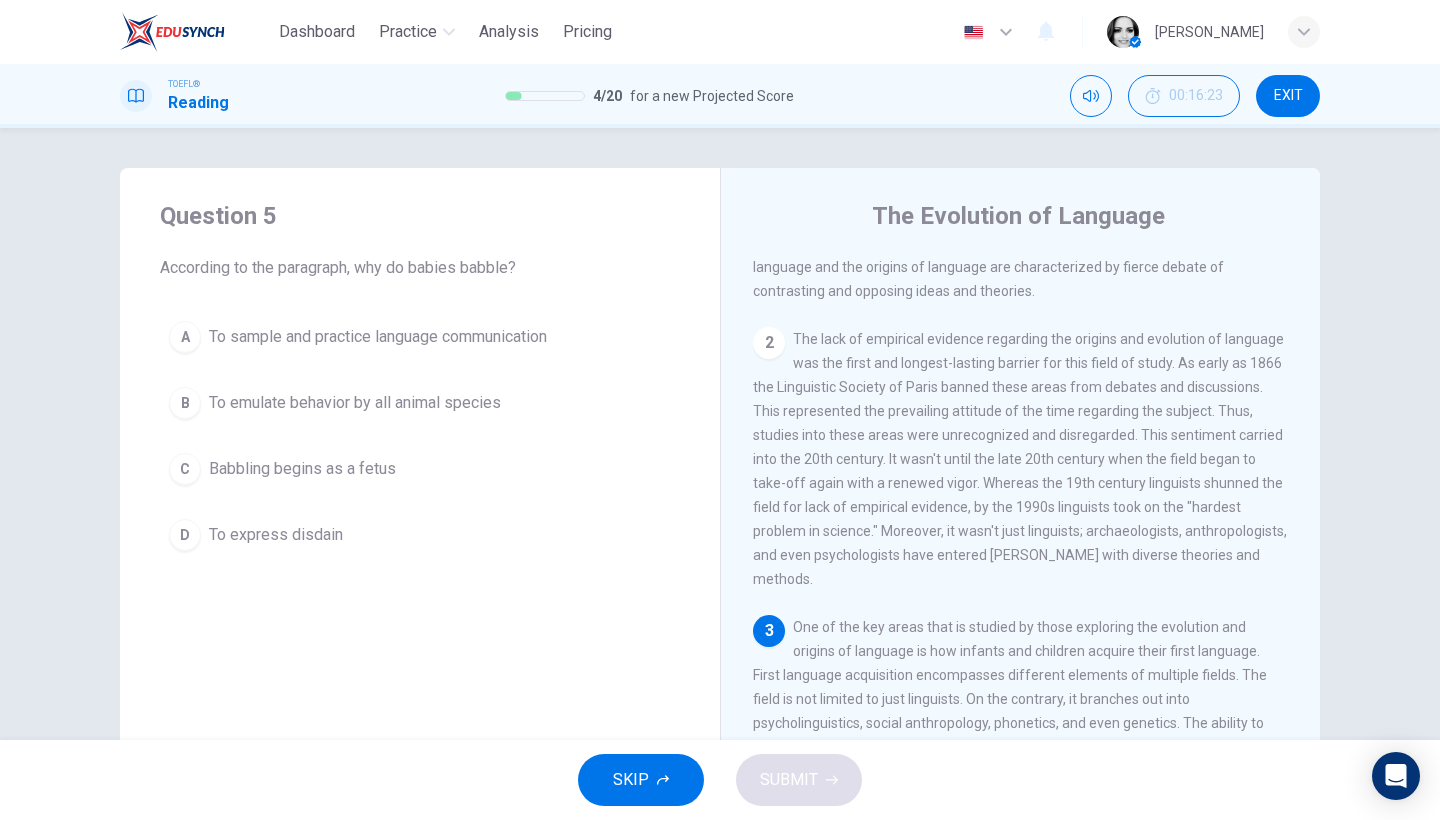 scroll, scrollTop: 441, scrollLeft: 0, axis: vertical 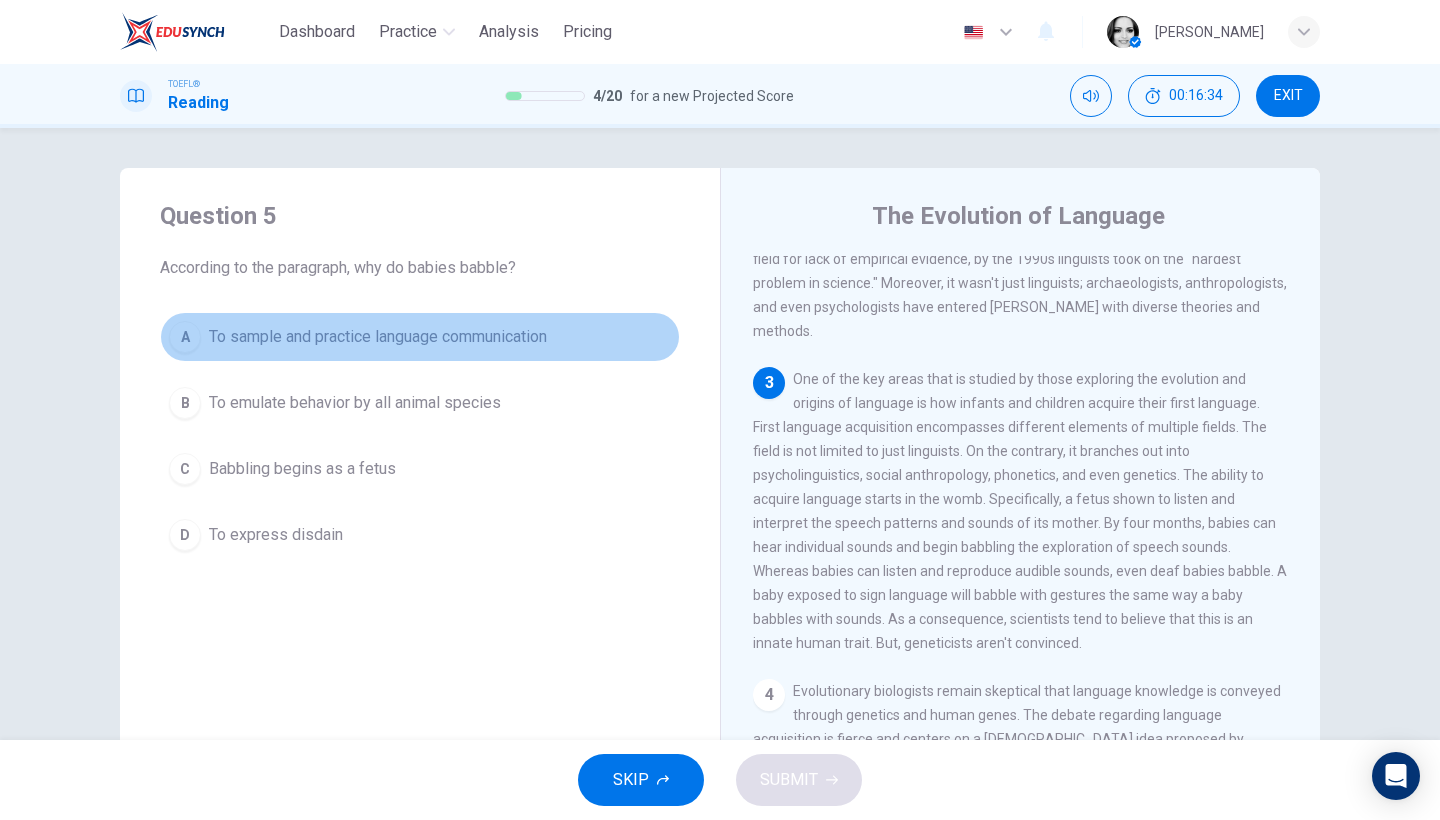 click on "To sample and practice language communication" at bounding box center (378, 337) 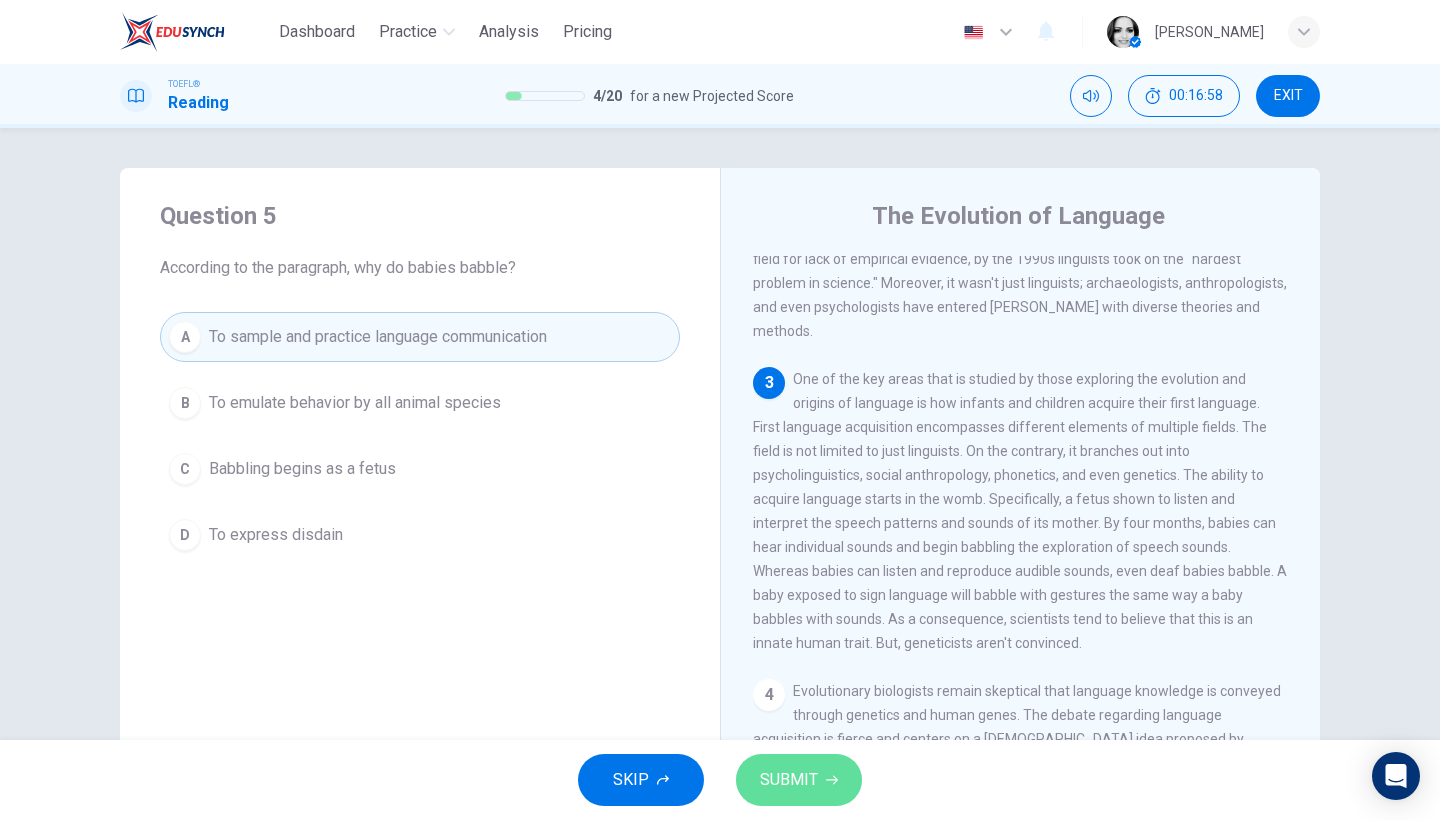 click on "SUBMIT" at bounding box center [789, 780] 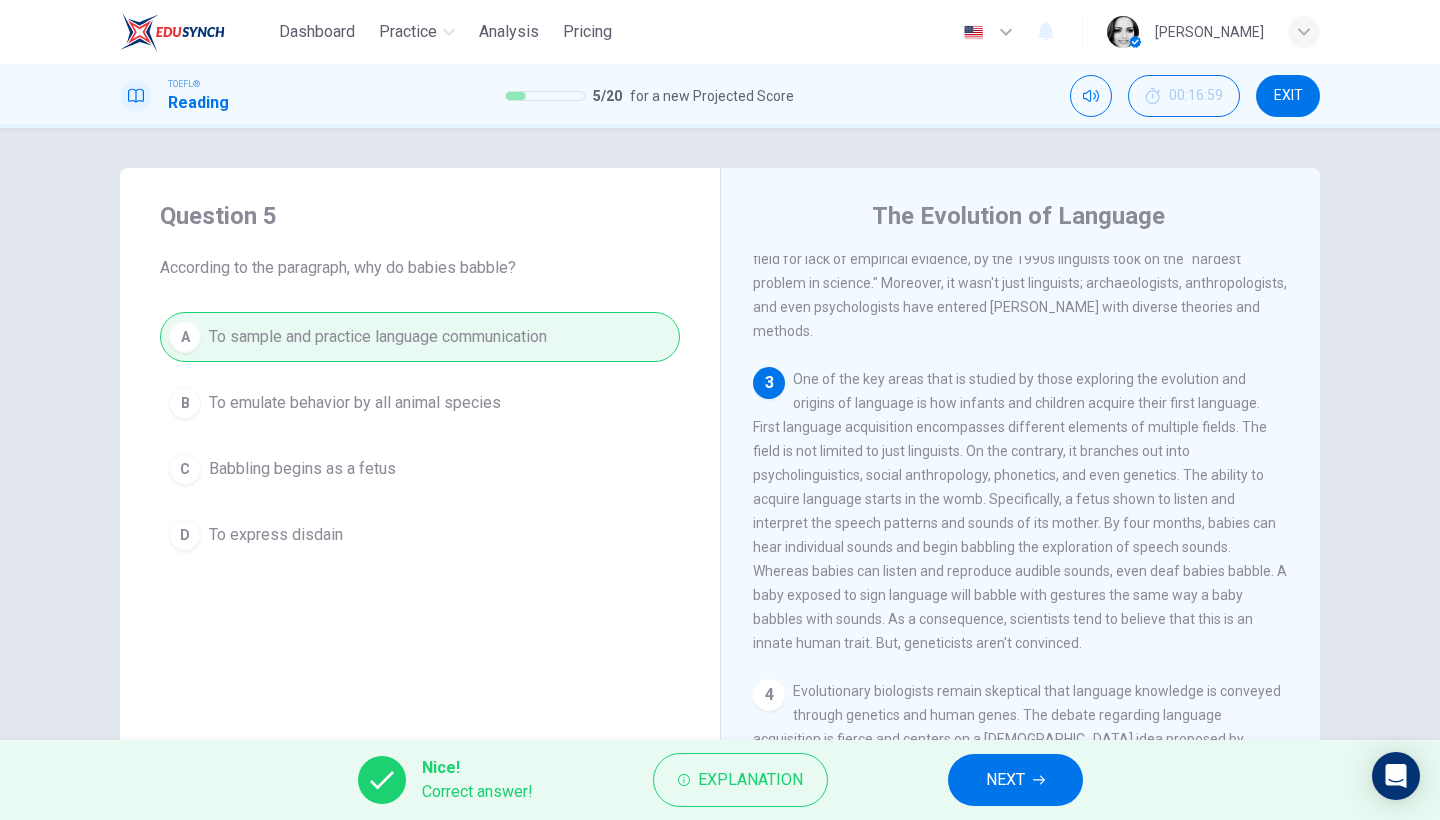 click on "NEXT" at bounding box center [1005, 780] 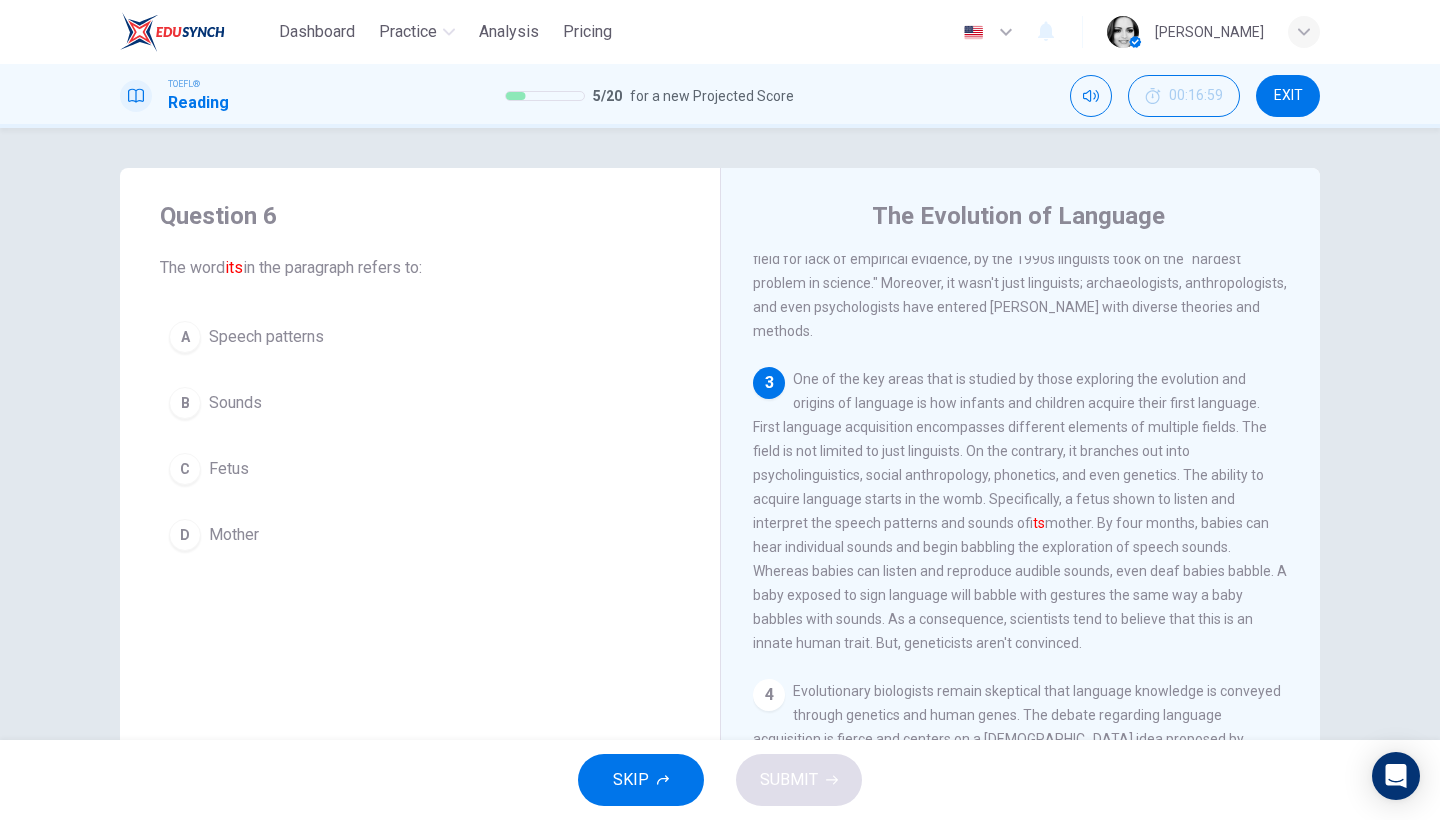 scroll, scrollTop: 528, scrollLeft: 0, axis: vertical 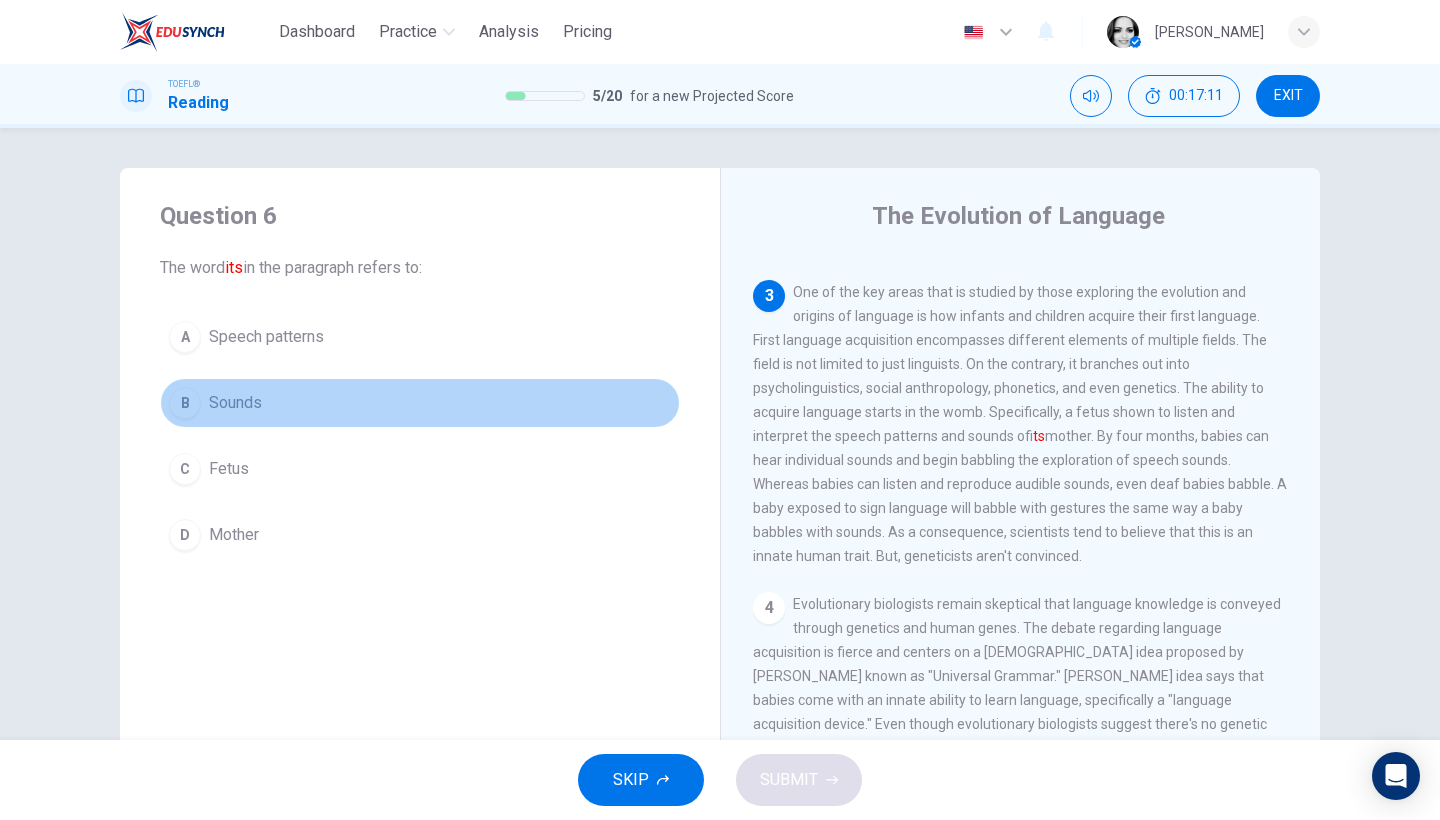 click on "Sounds" at bounding box center [235, 403] 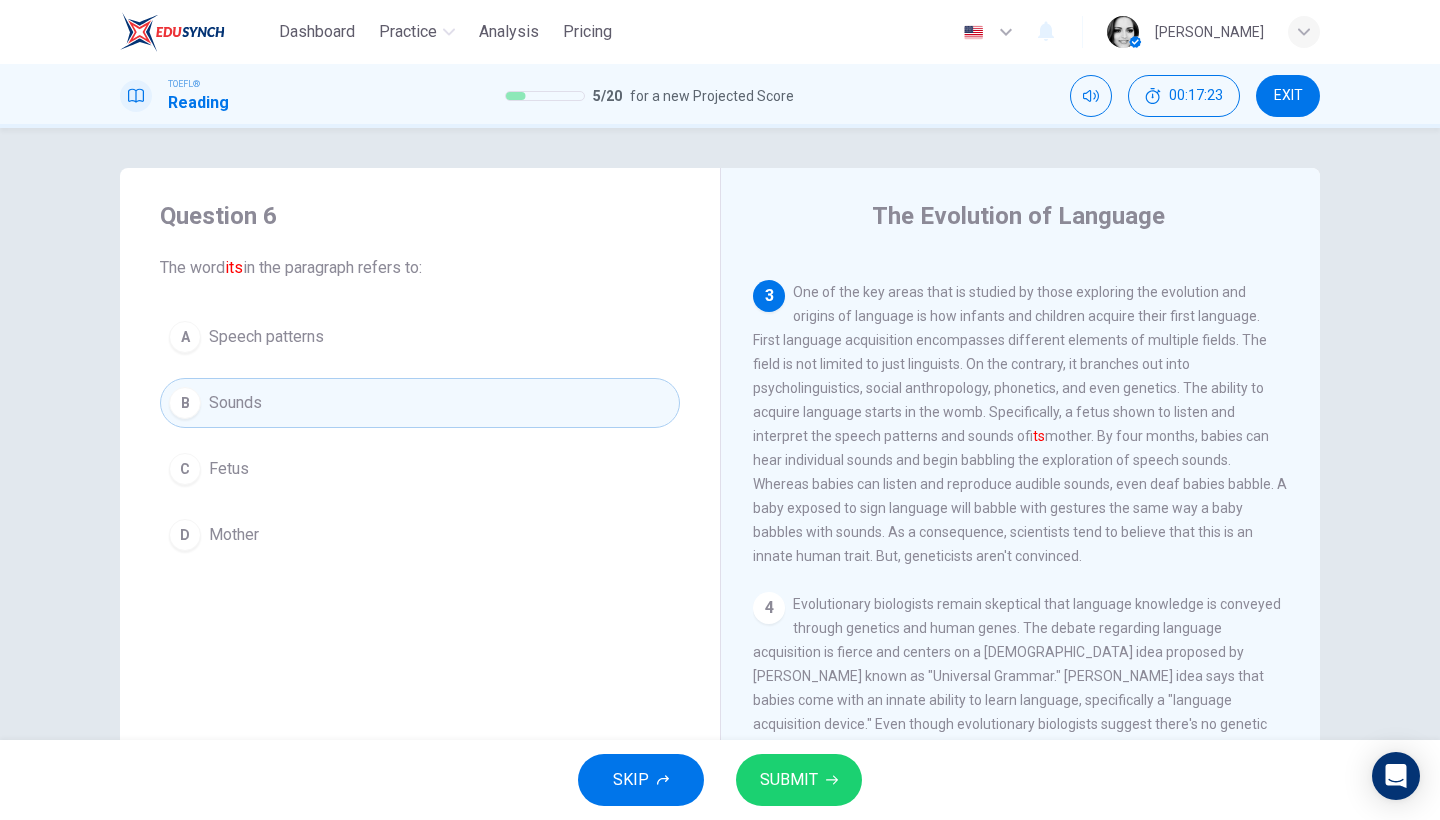 click on "SUBMIT" at bounding box center [789, 780] 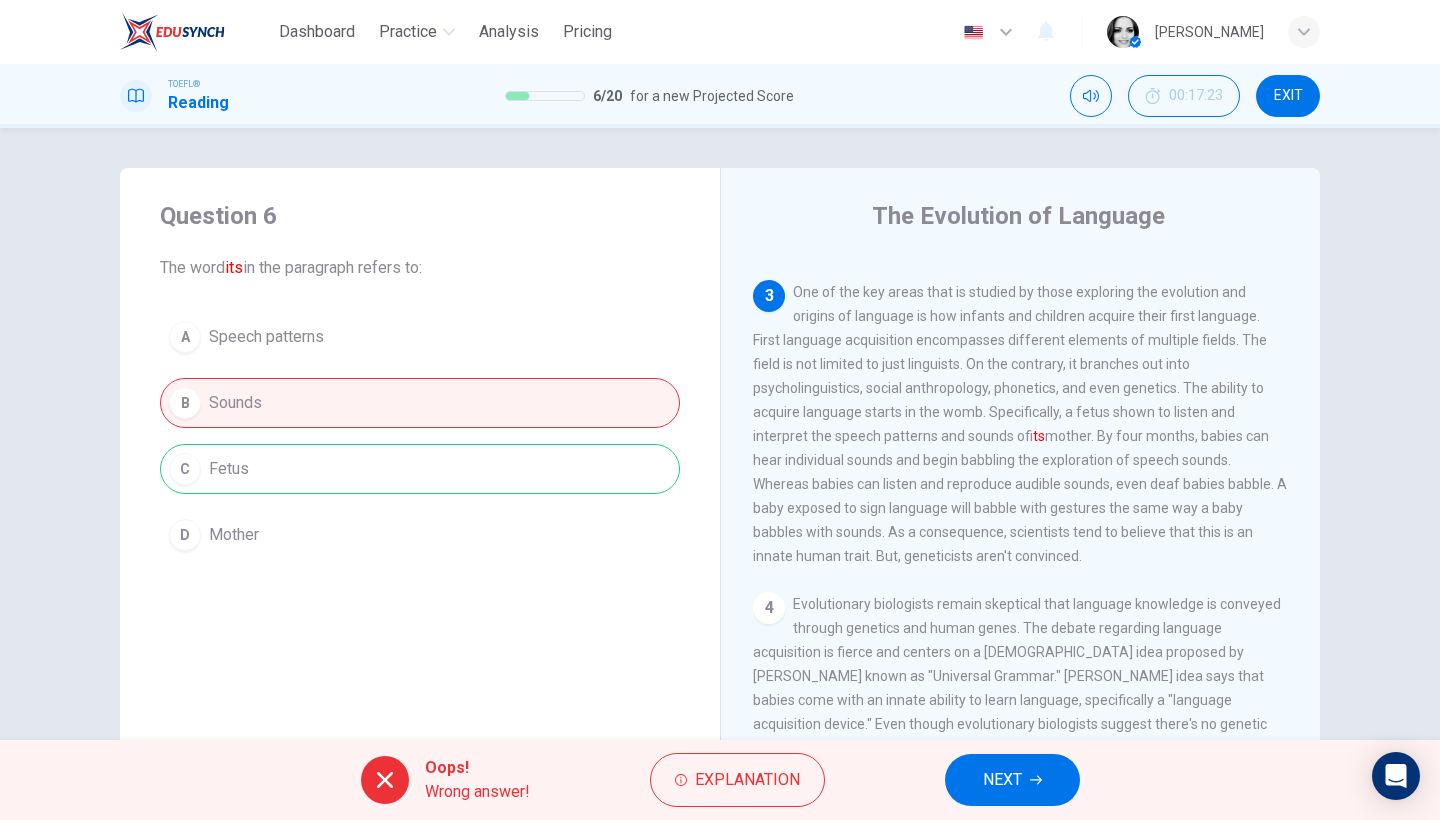 click on "NEXT" at bounding box center (1012, 780) 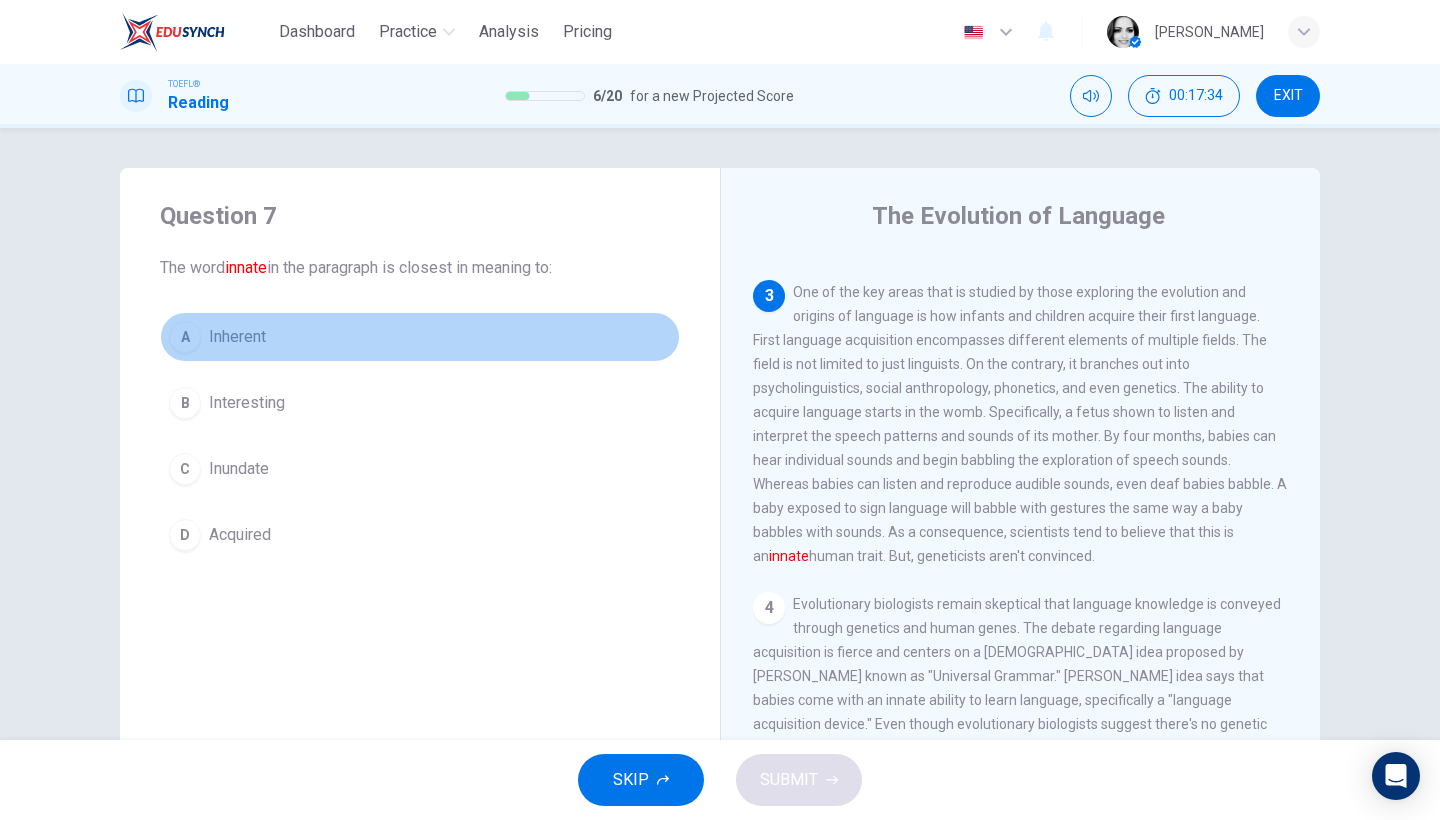 click on "A Inherent" at bounding box center (420, 337) 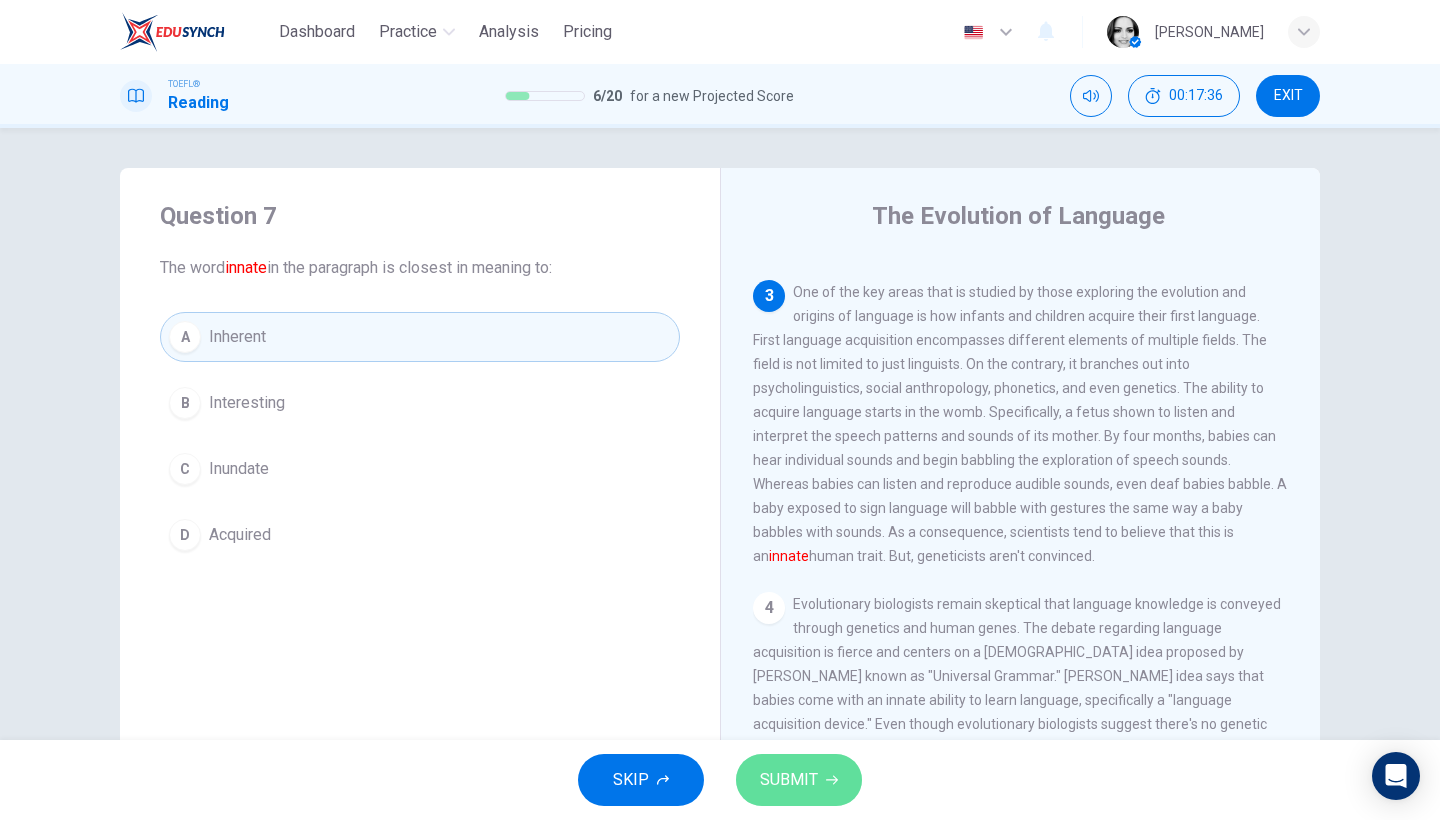 click on "SUBMIT" at bounding box center [789, 780] 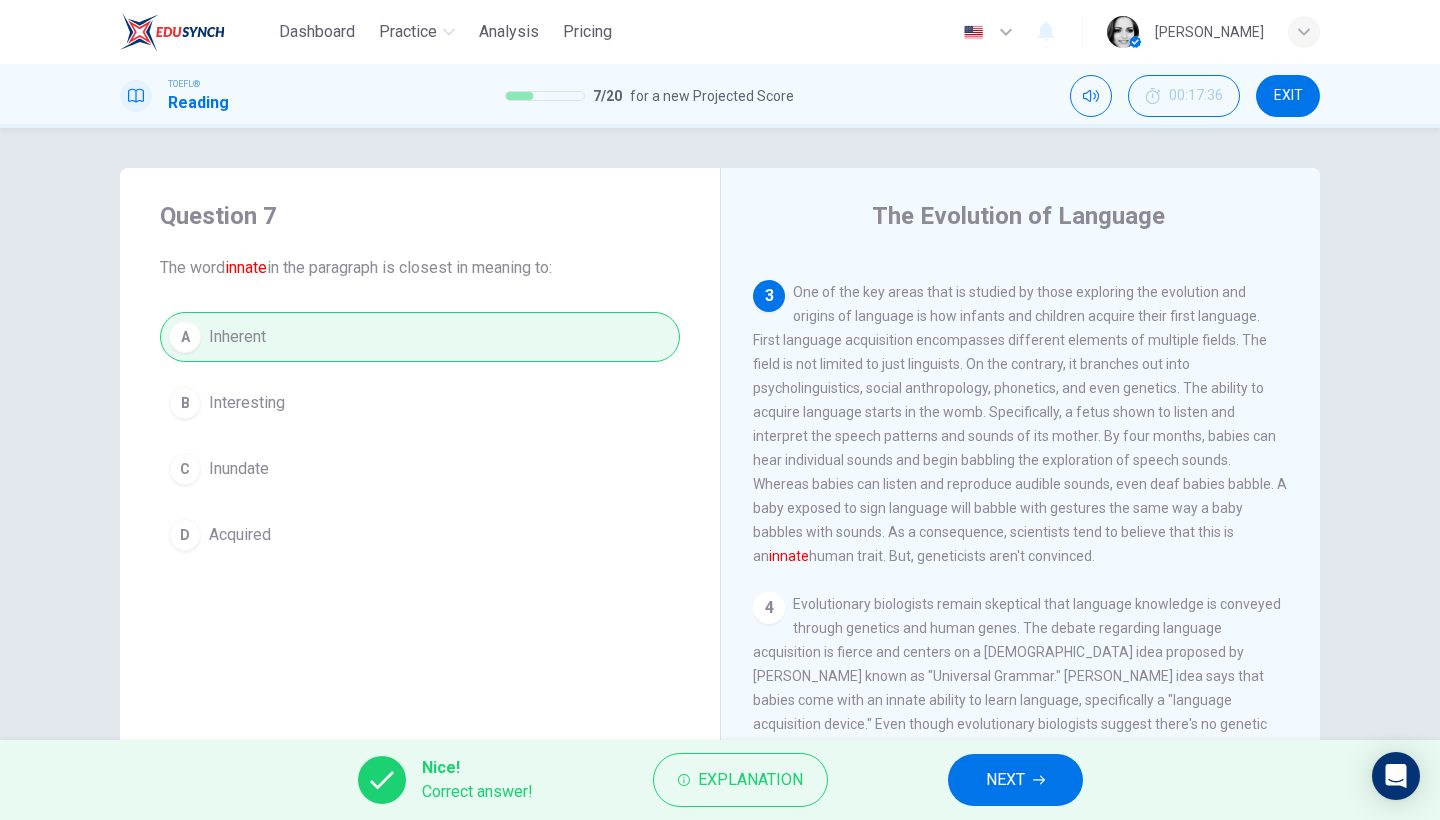 click on "NEXT" at bounding box center [1015, 780] 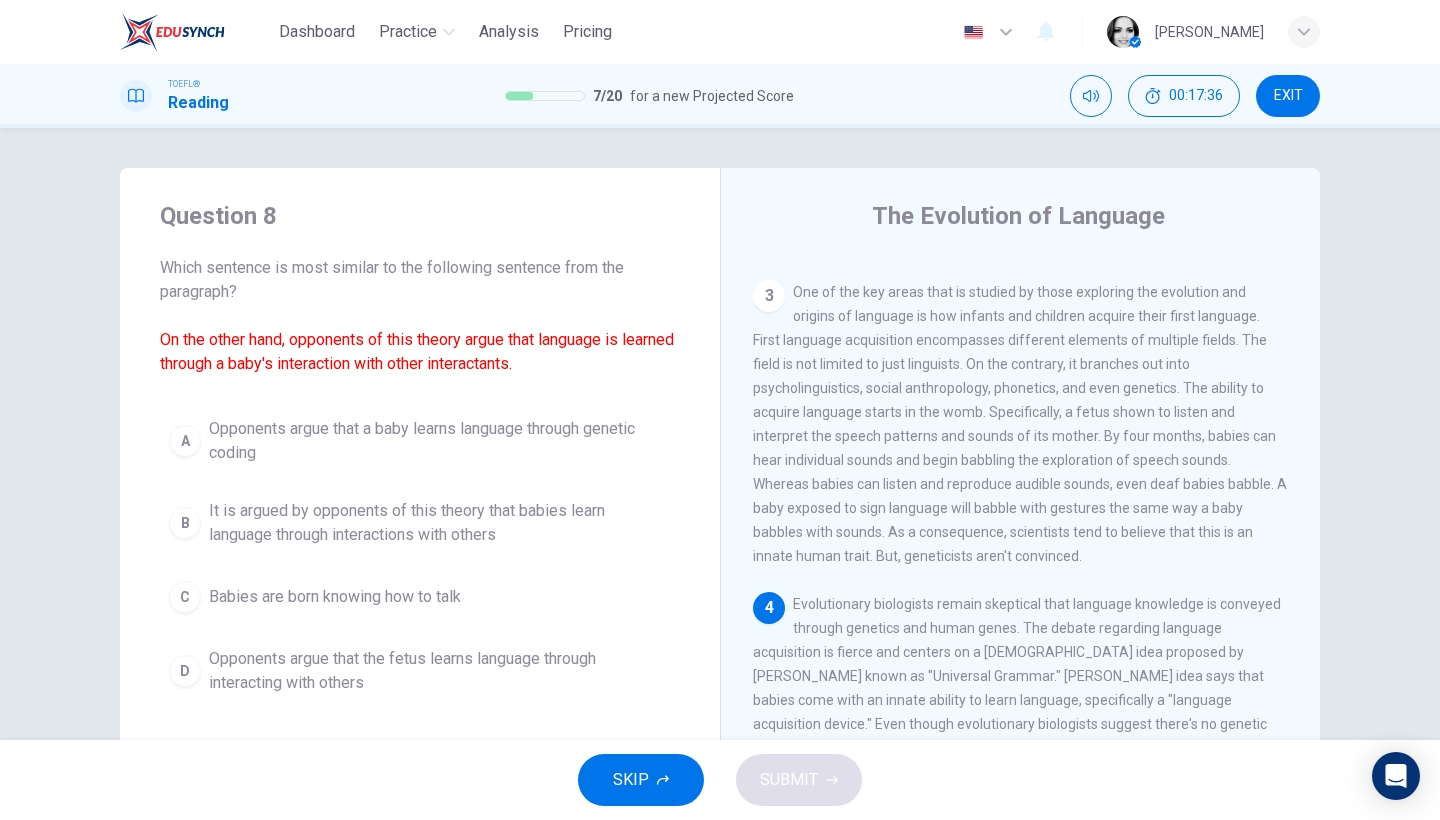 scroll, scrollTop: 753, scrollLeft: 0, axis: vertical 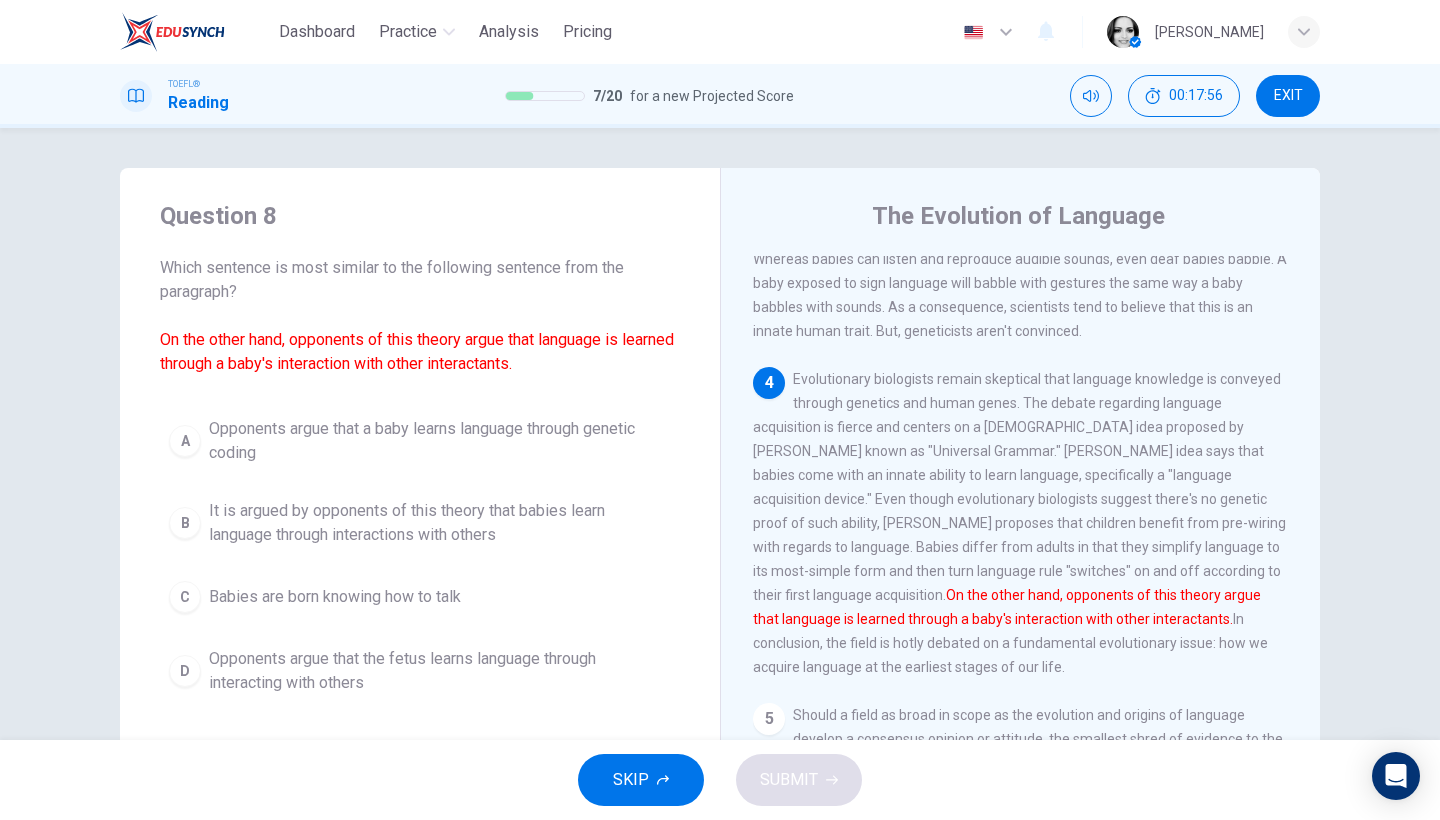 click on "It is argued by opponents of this theory that babies learn language through interactions with others" at bounding box center [440, 523] 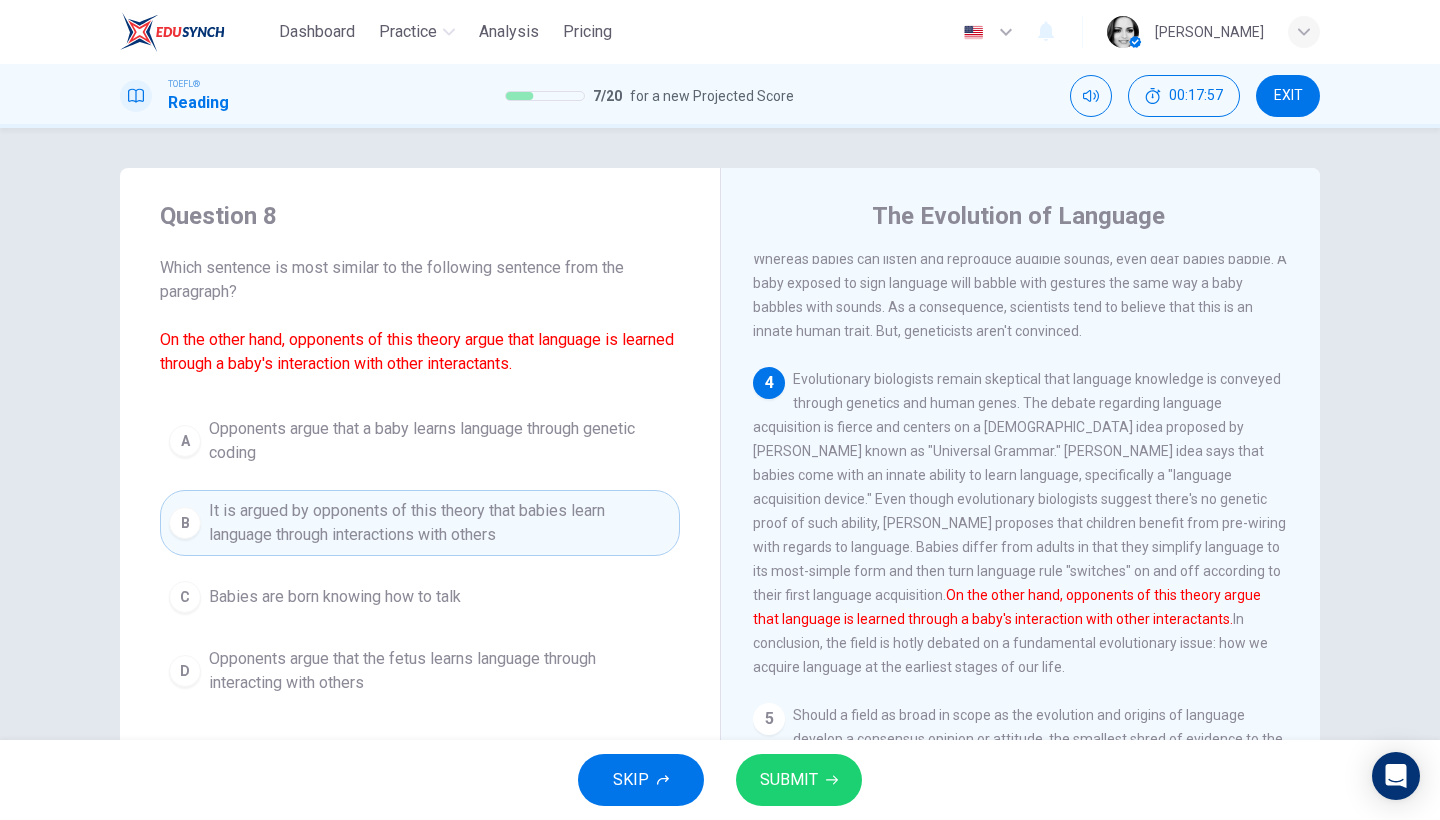 click on "SUBMIT" at bounding box center (789, 780) 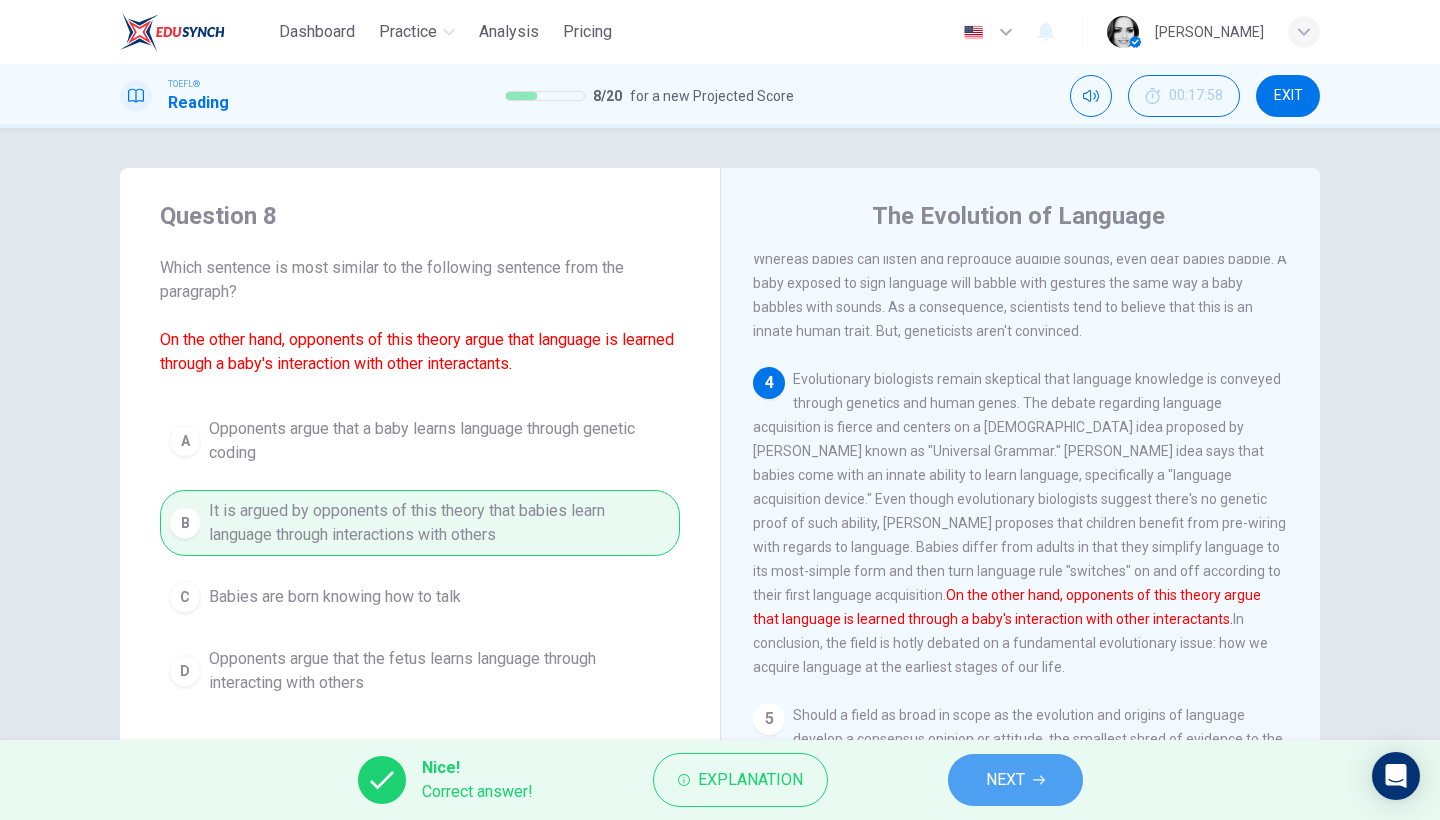 click on "NEXT" at bounding box center (1005, 780) 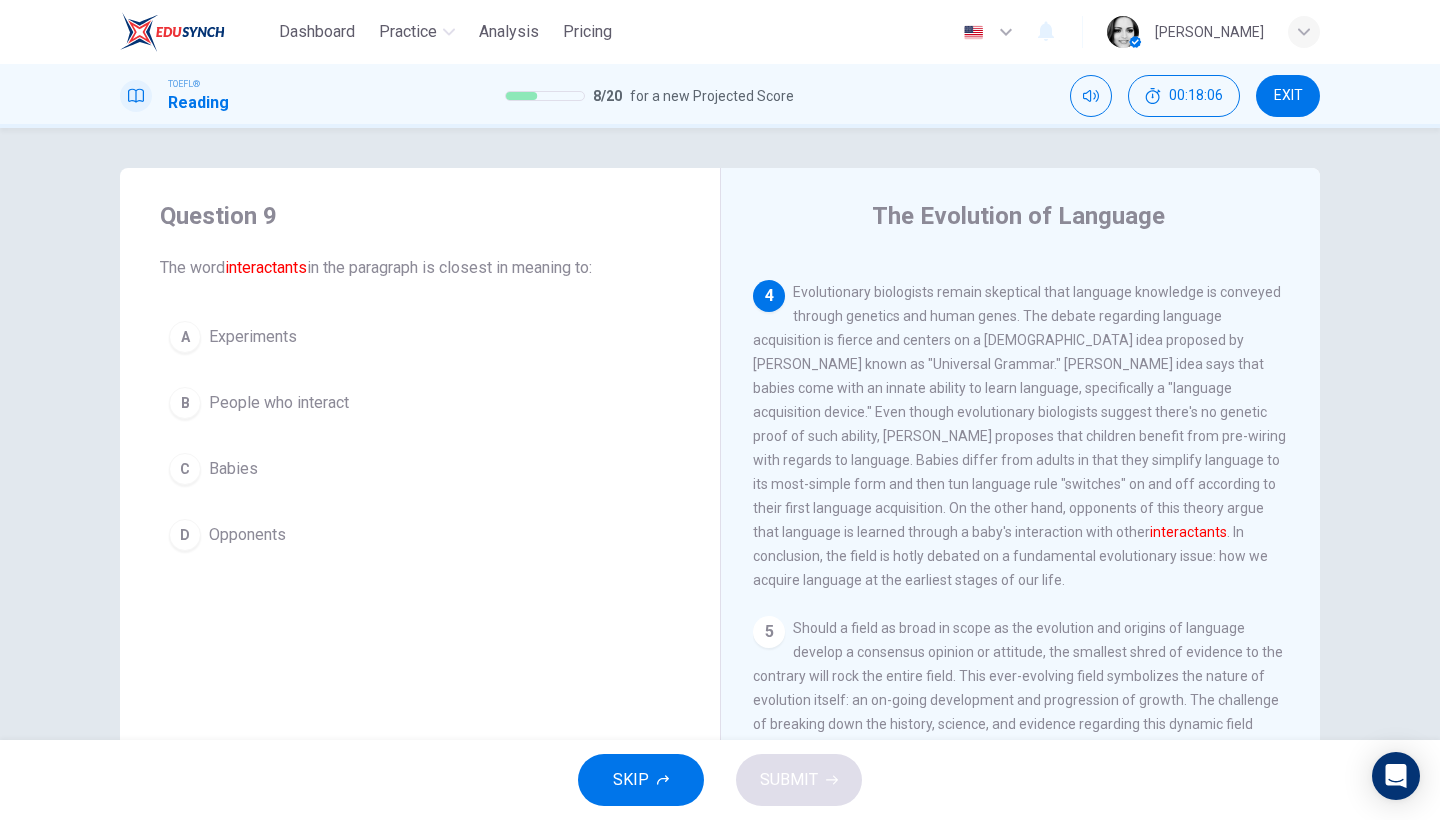 click on "Babies" at bounding box center [233, 469] 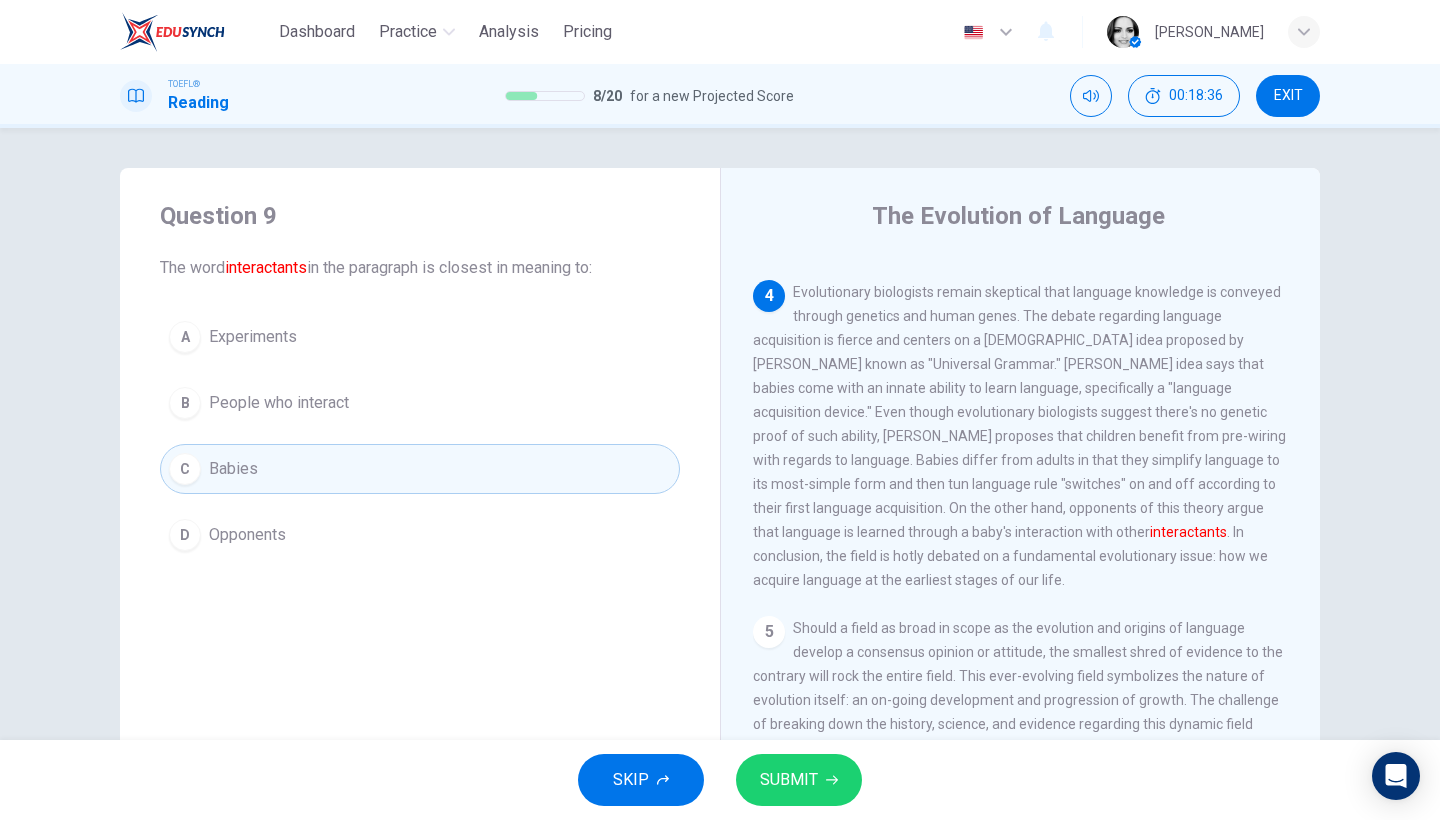 click 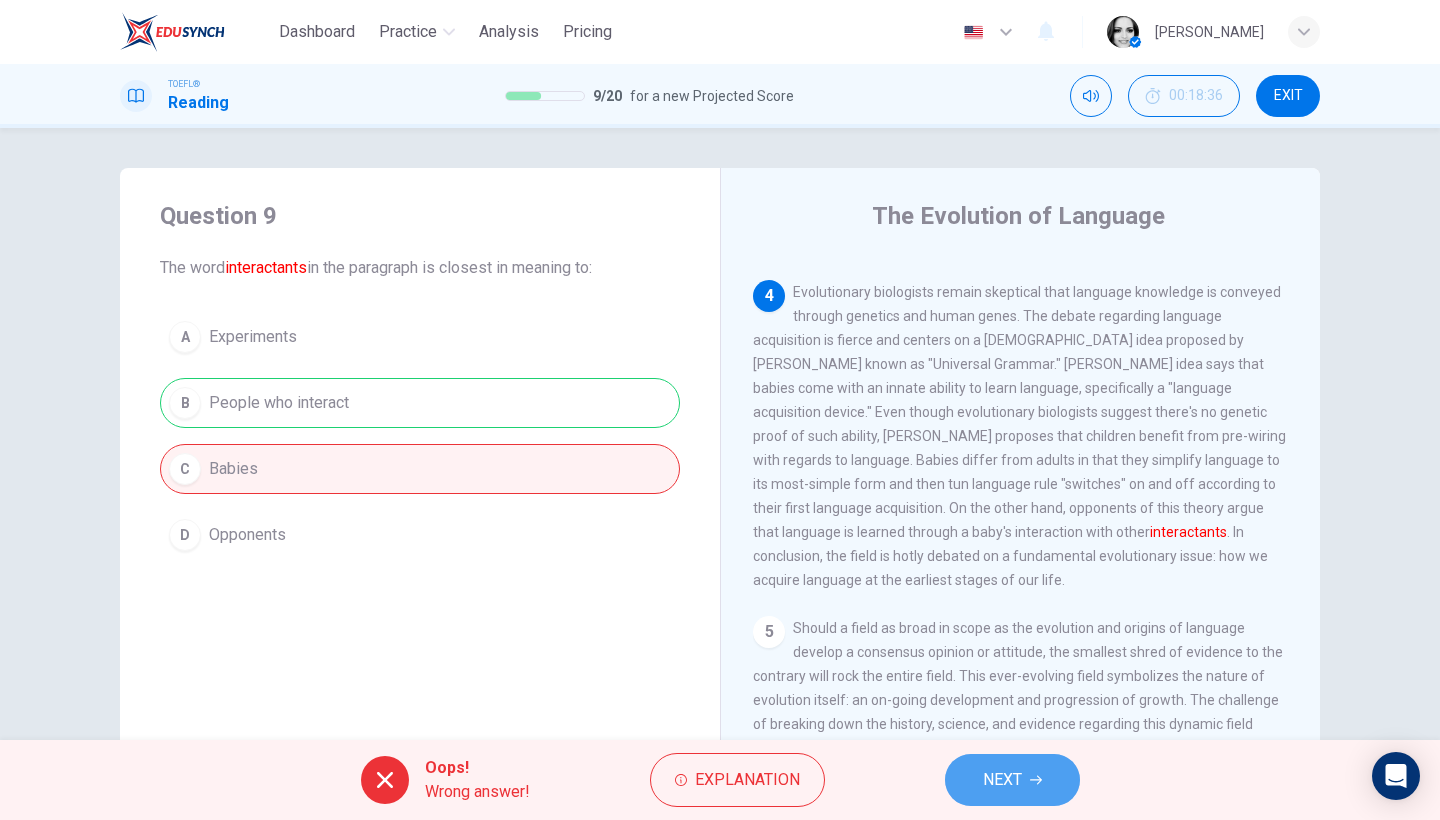 click on "NEXT" at bounding box center (1012, 780) 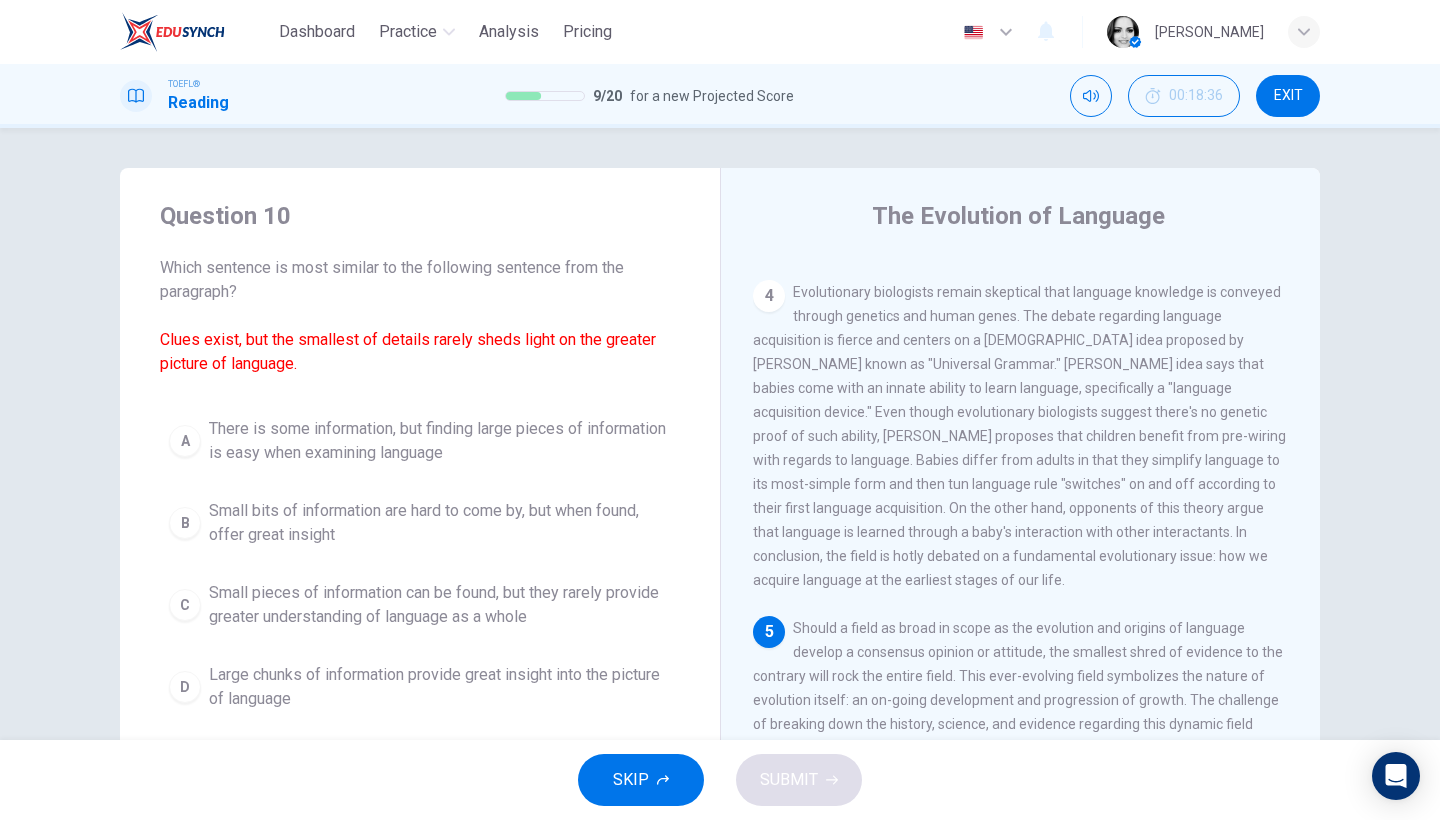 scroll, scrollTop: 865, scrollLeft: 0, axis: vertical 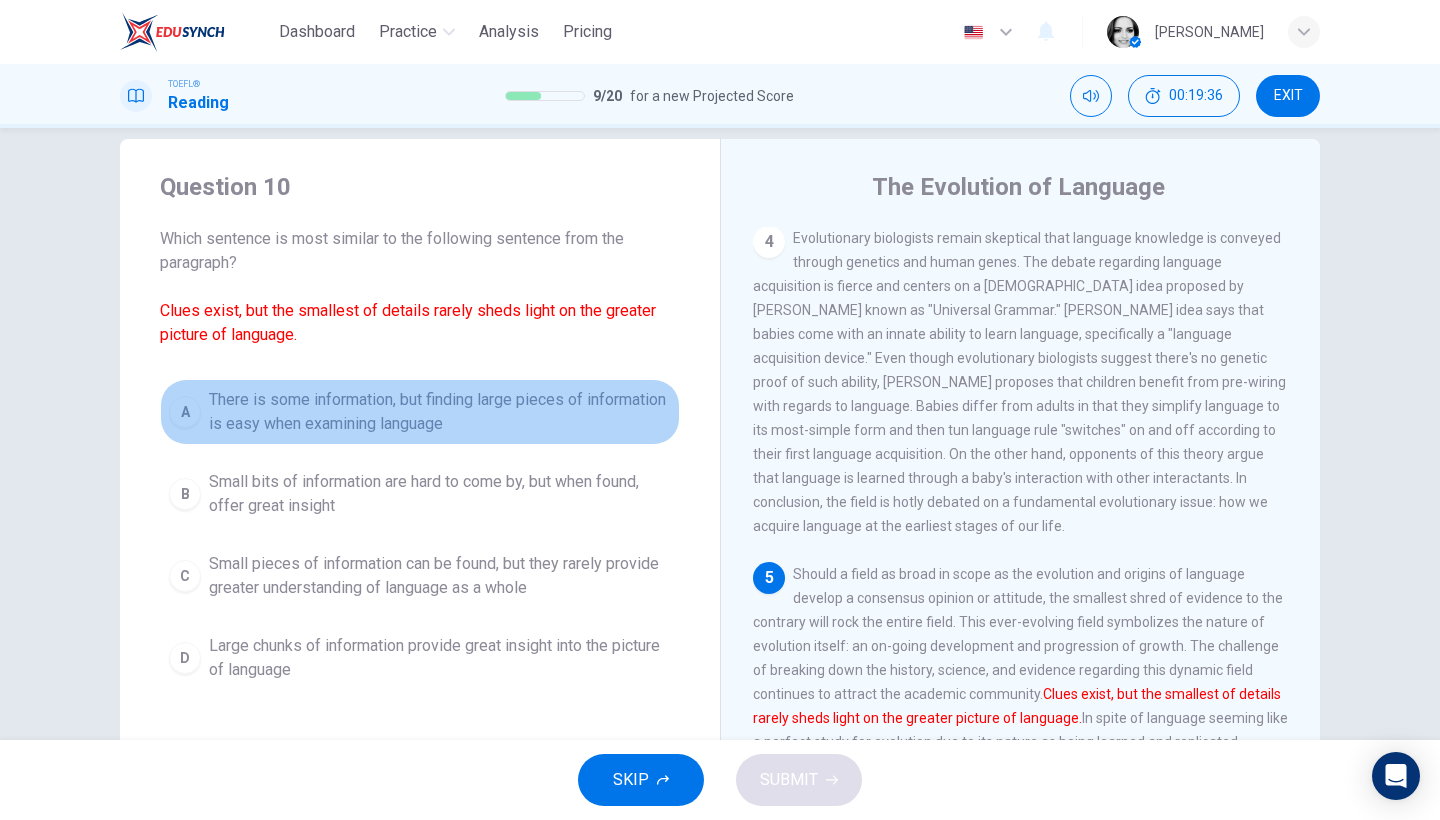 click on "A There is some information, but finding large pieces of information is easy when examining language" at bounding box center (420, 412) 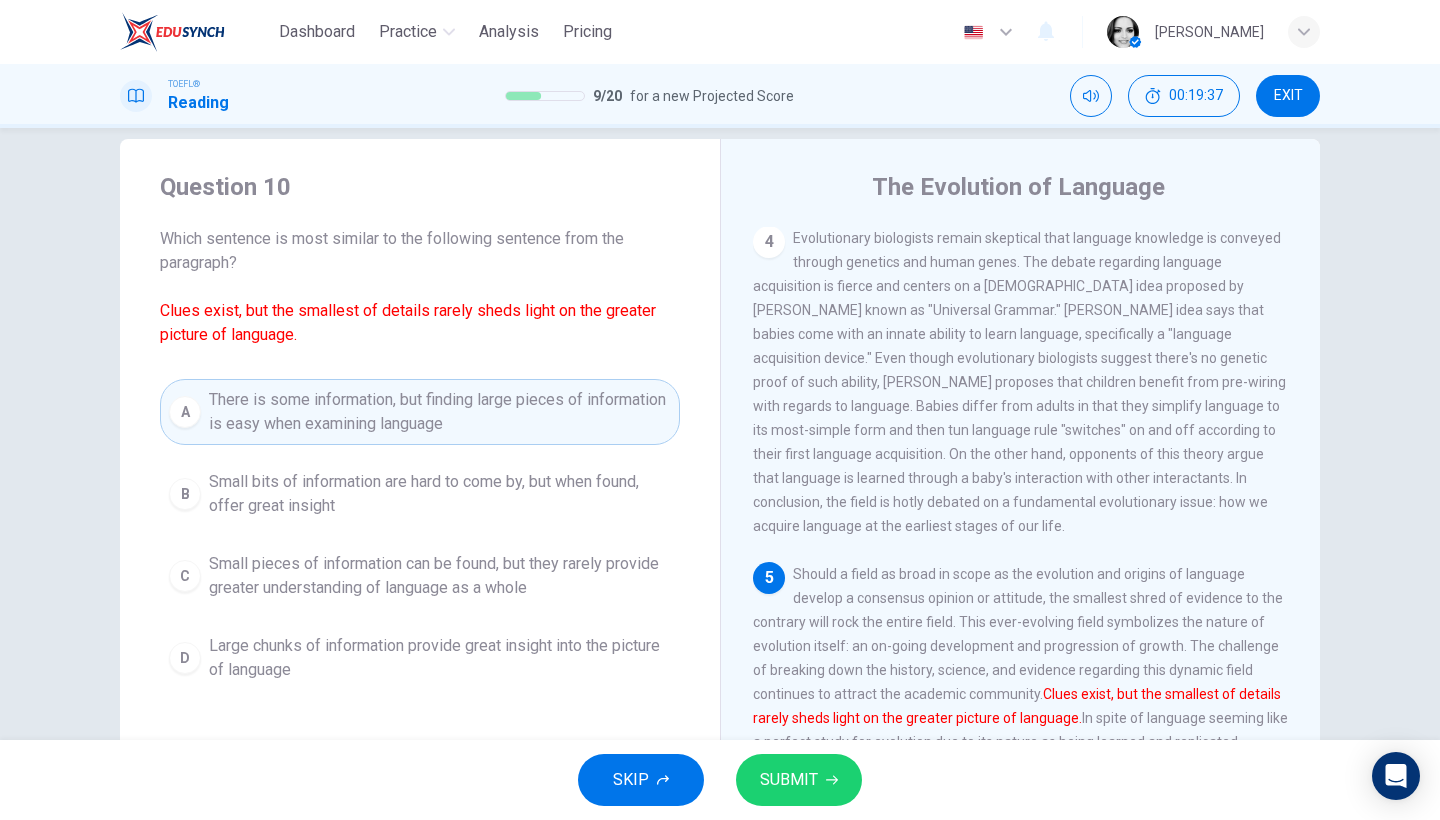 click on "Small bits of information are hard to come by, but when found, offer great insight" at bounding box center [440, 494] 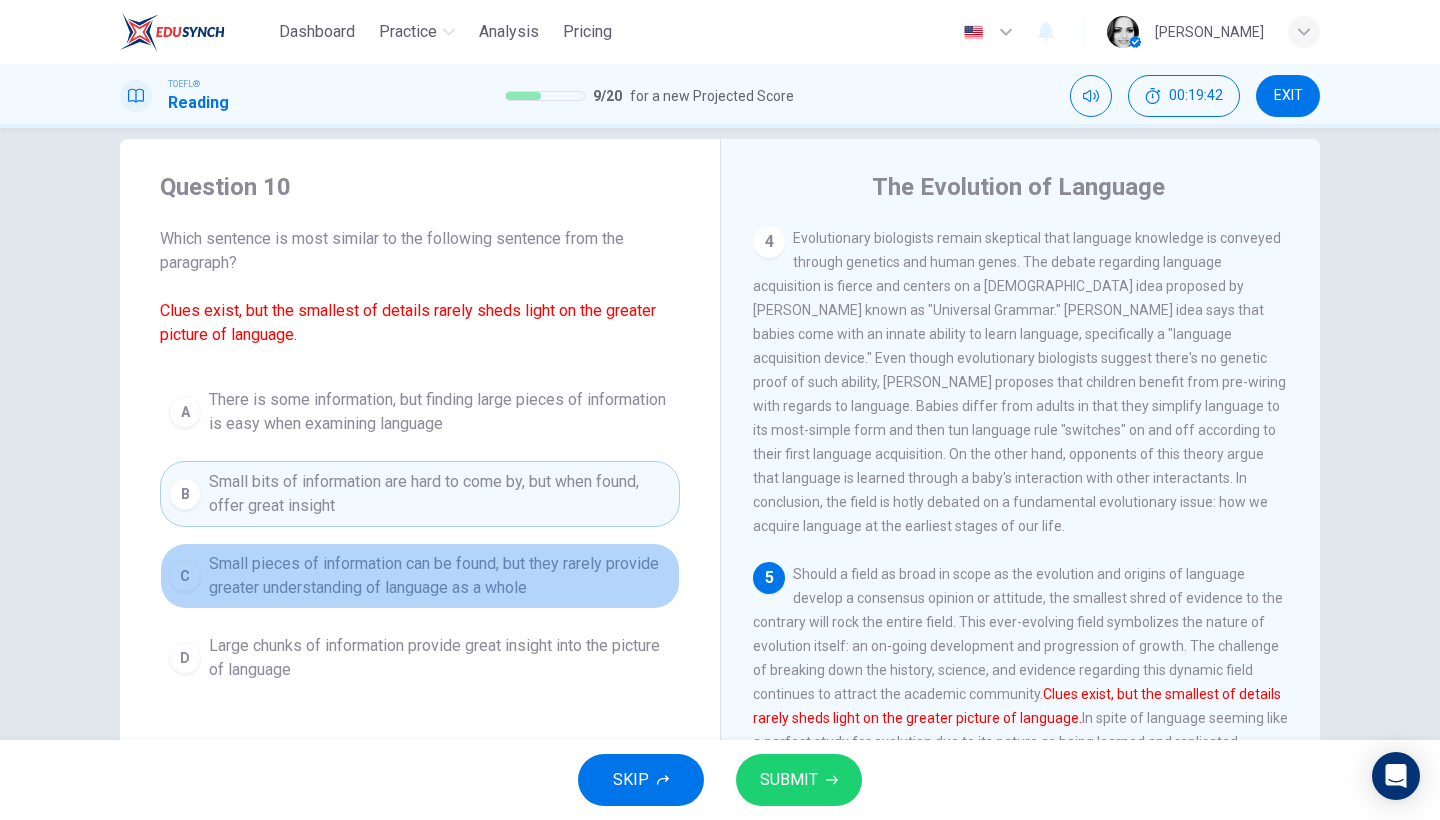 click on "Small pieces of information can be found, but they rarely provide greater understanding of language as a whole" at bounding box center (440, 576) 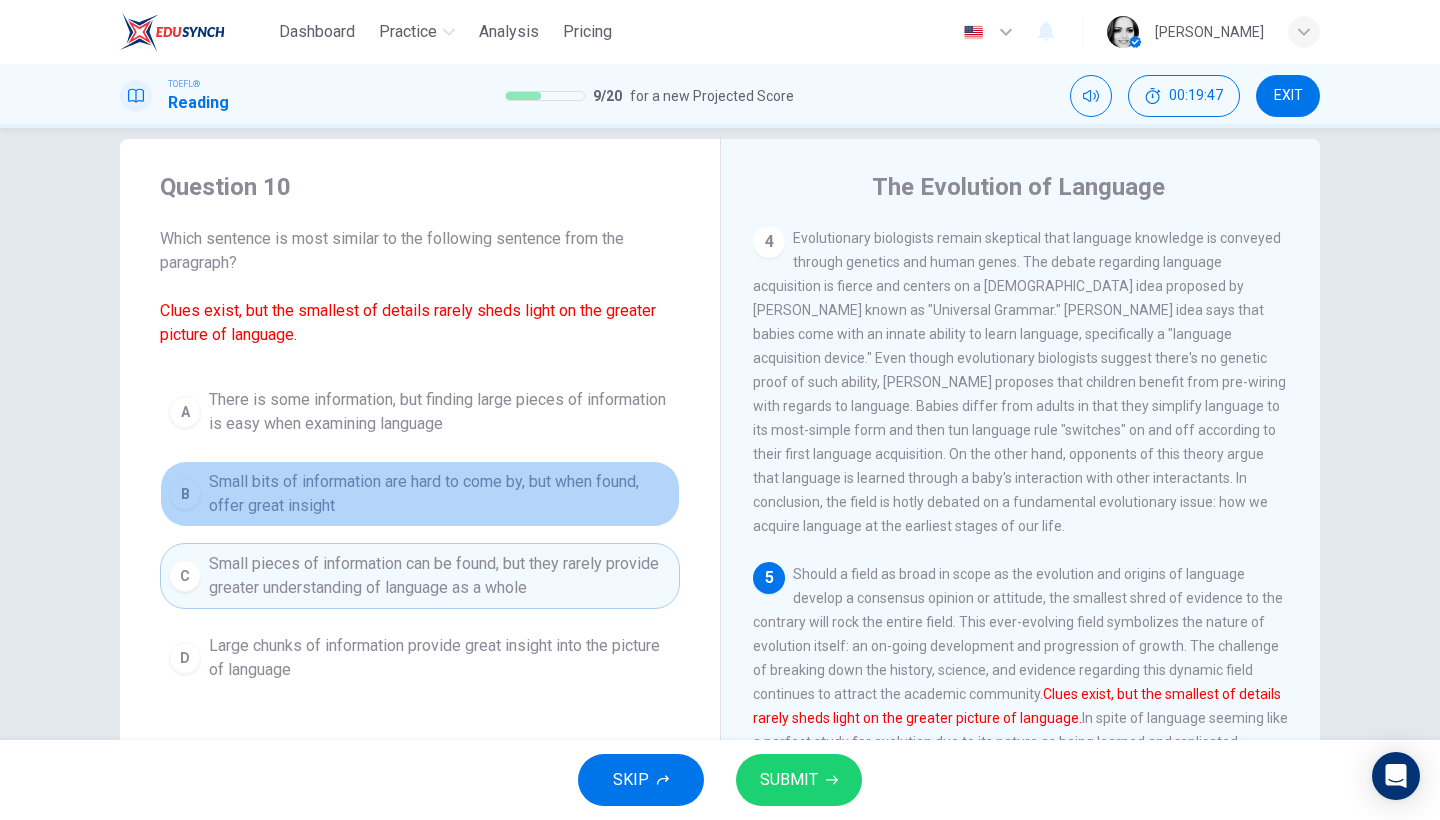 click on "Small bits of information are hard to come by, but when found, offer great insight" at bounding box center (440, 494) 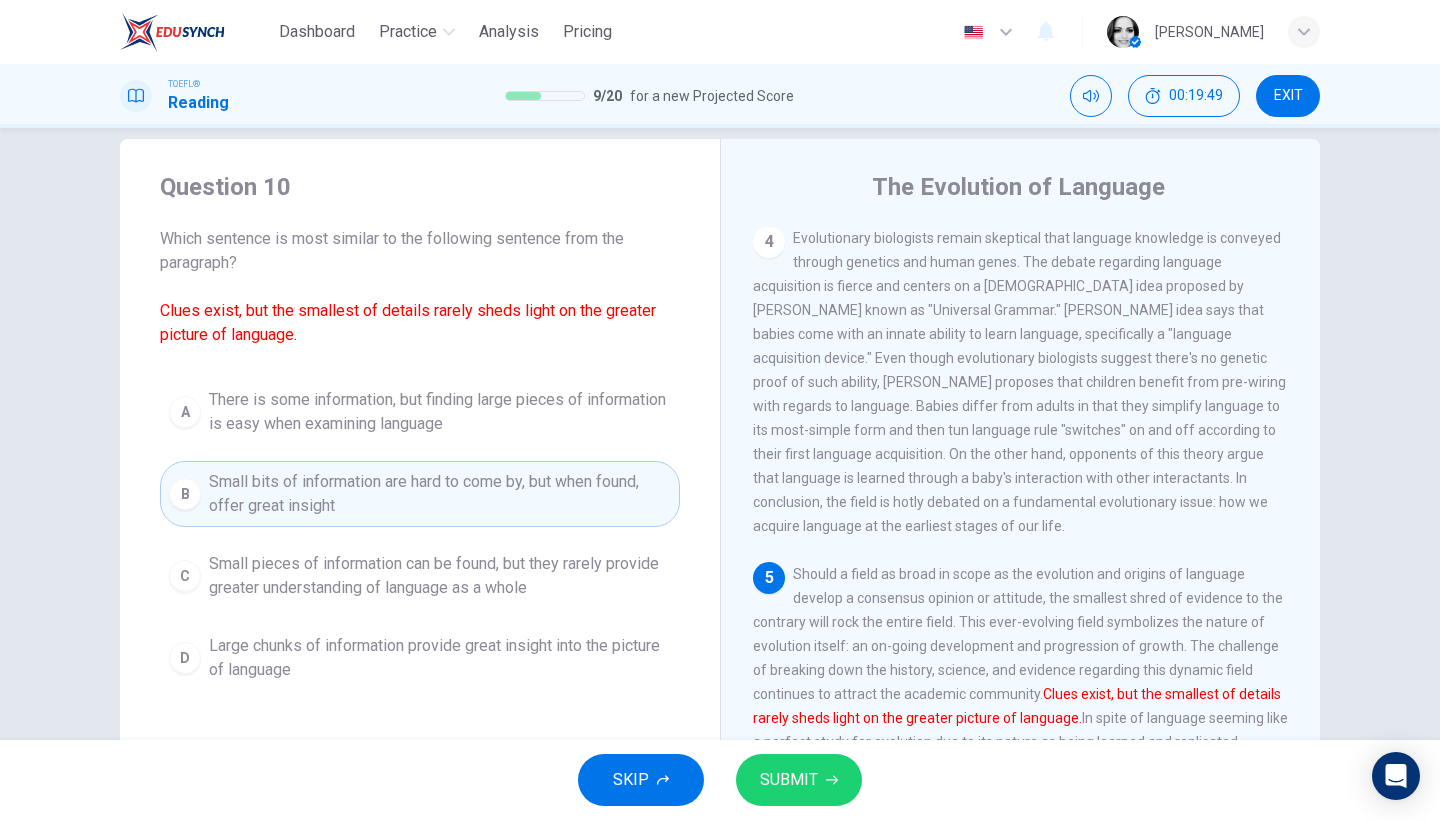 click on "SUBMIT" at bounding box center (789, 780) 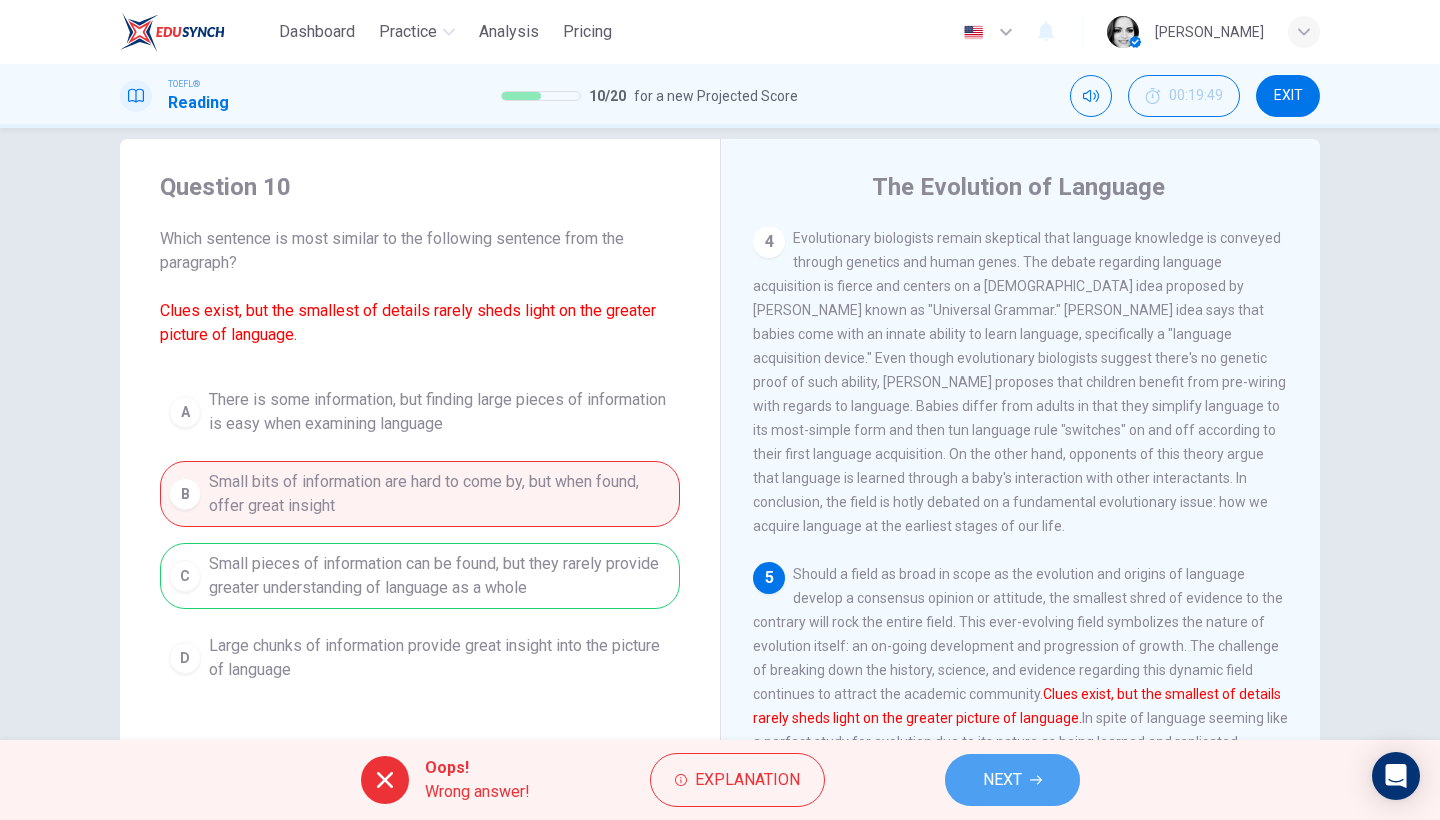 click on "NEXT" at bounding box center (1002, 780) 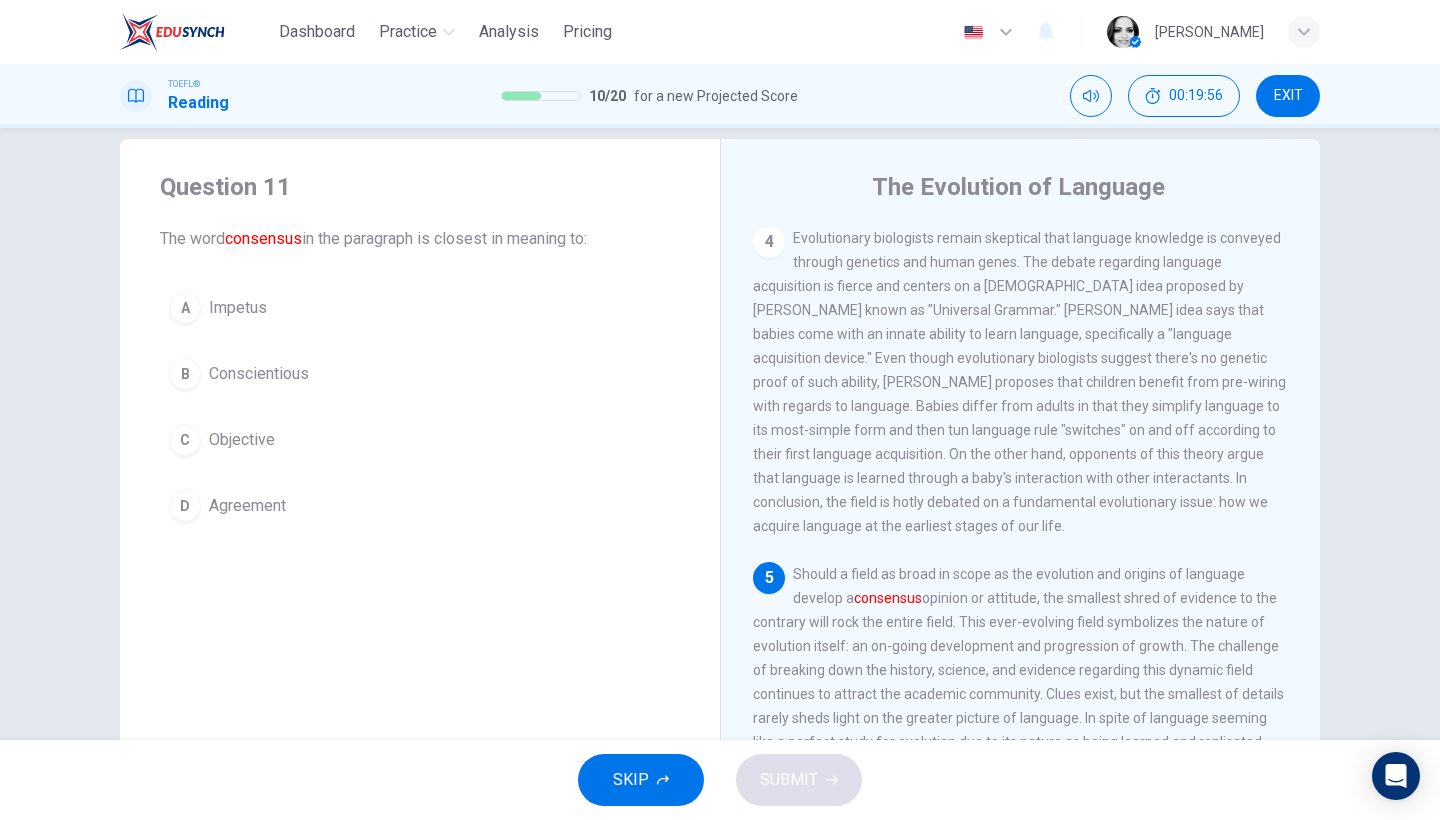 click on "Agreement" at bounding box center (247, 506) 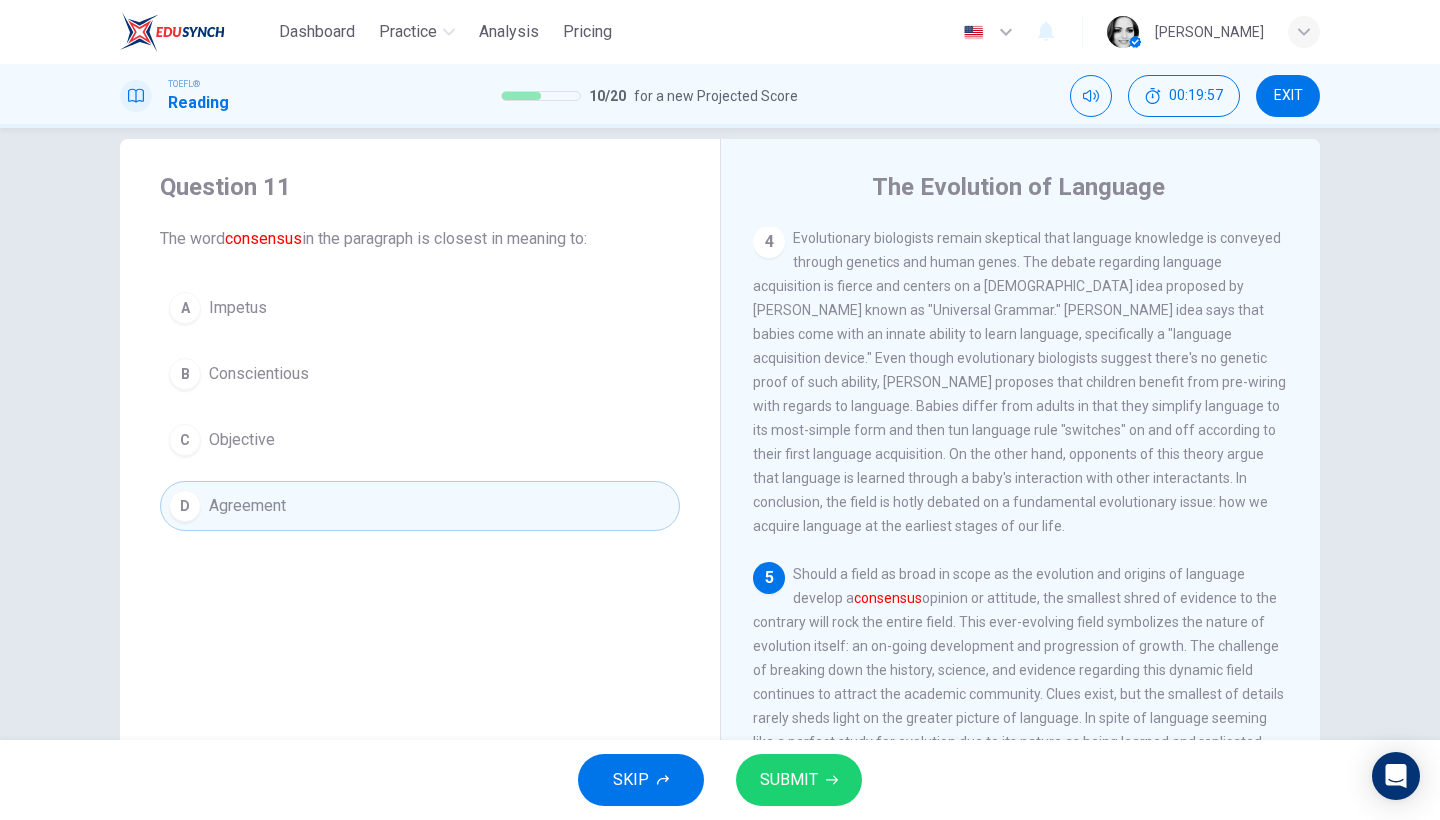 click on "SUBMIT" at bounding box center (789, 780) 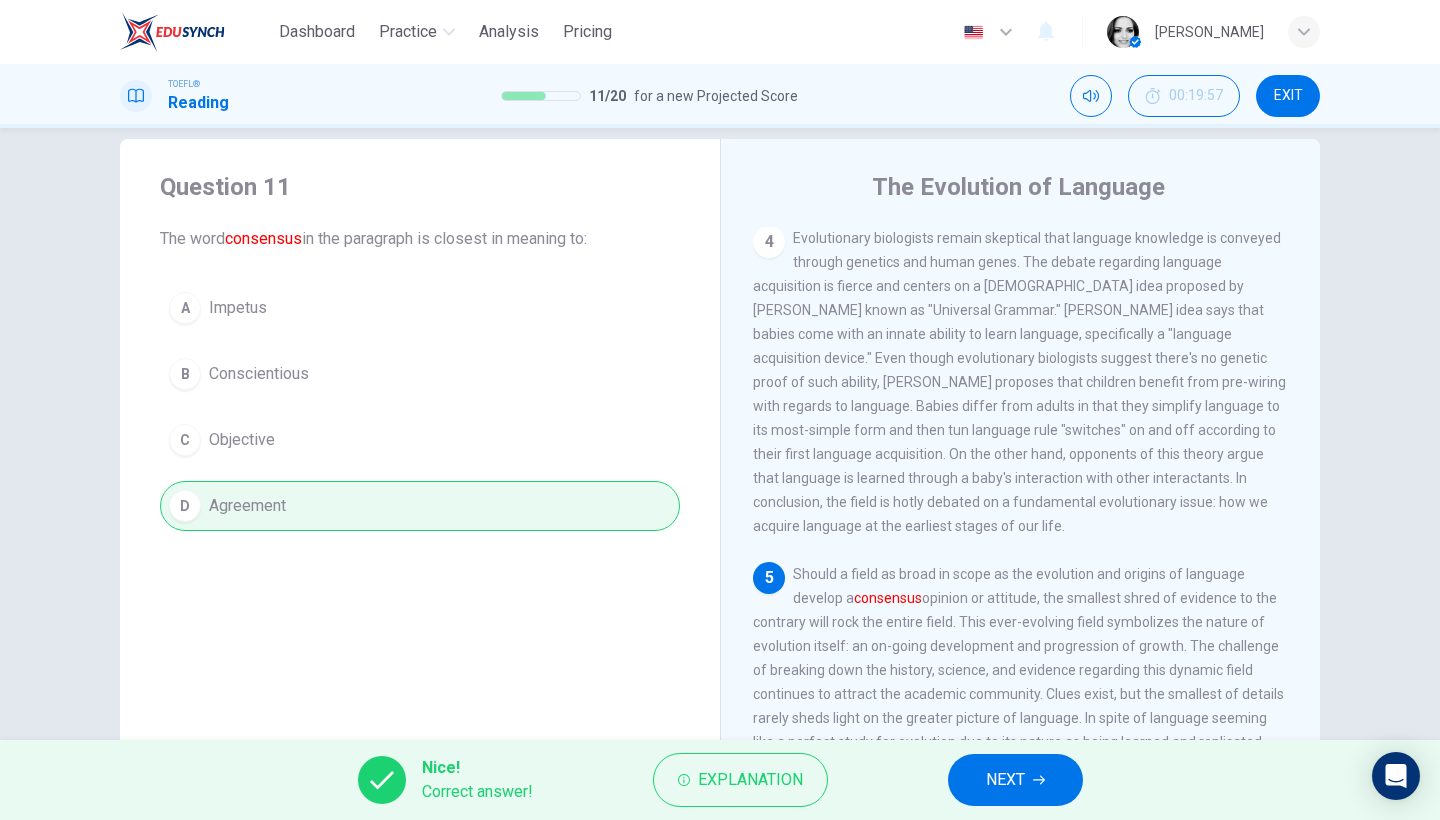 click on "NEXT" at bounding box center (1015, 780) 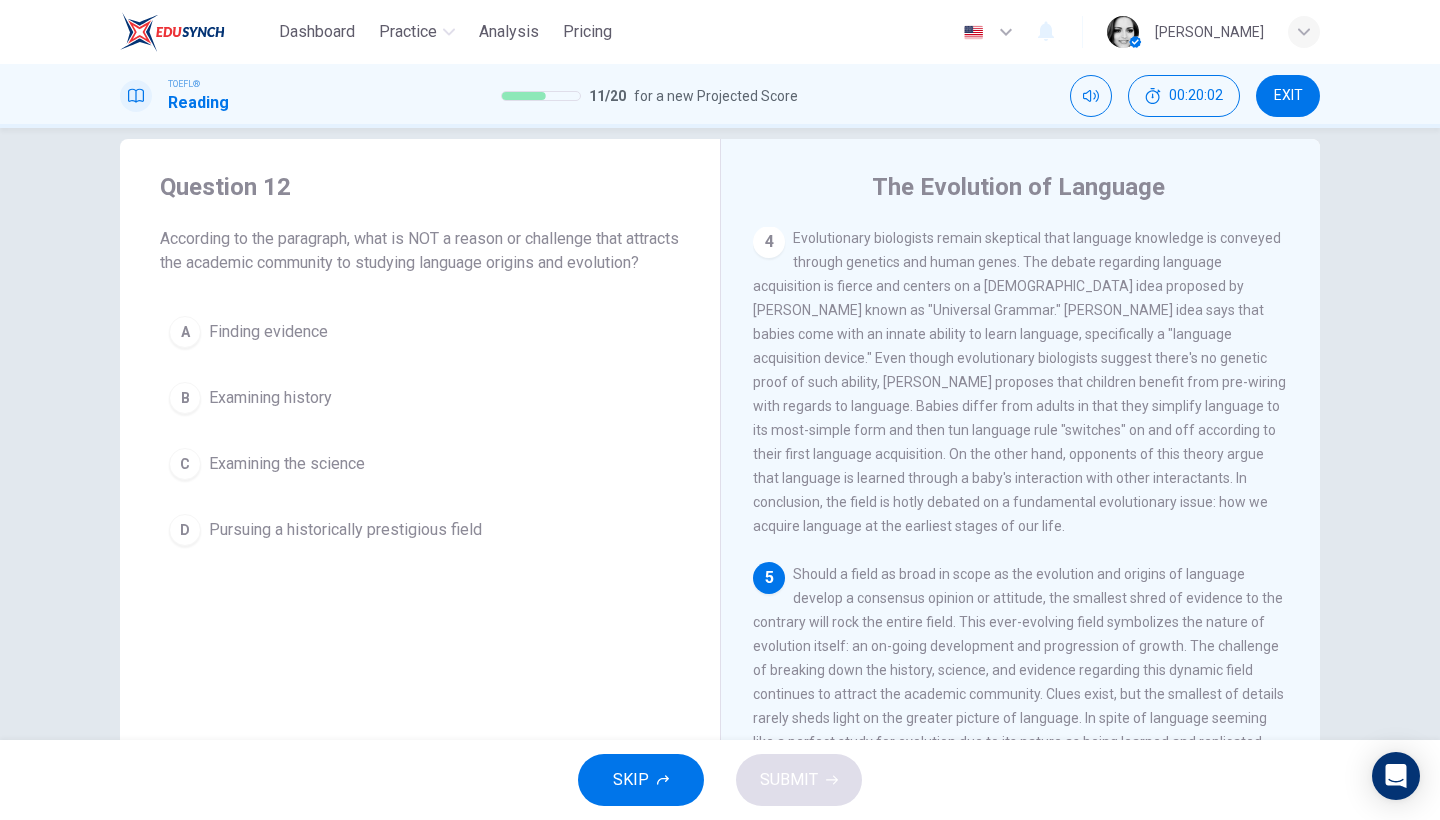 click on "Should a field as broad in scope as the evolution and origins of language develop a consensus opinion or attitude, the smallest shred of evidence to the contrary will rock the entire field. This ever-evolving field symbolizes the nature of evolution itself: an on-going development and progression of growth. The challenge of breaking down the history, science, and evidence regarding this dynamic field continues to attract the academic community. Clues exist, but the smallest of details rarely sheds light on the greater picture of language. In spite of language seeming like a perfect study for evolution due to its nature as being learned and replicated, subject to mutation, and that aspects of language can be selected against, the truth is the complexity goes beyond even that of evolution. Thus, science's "hardest question" continues to challenge the brightest minds in academia." at bounding box center (1018, 694) 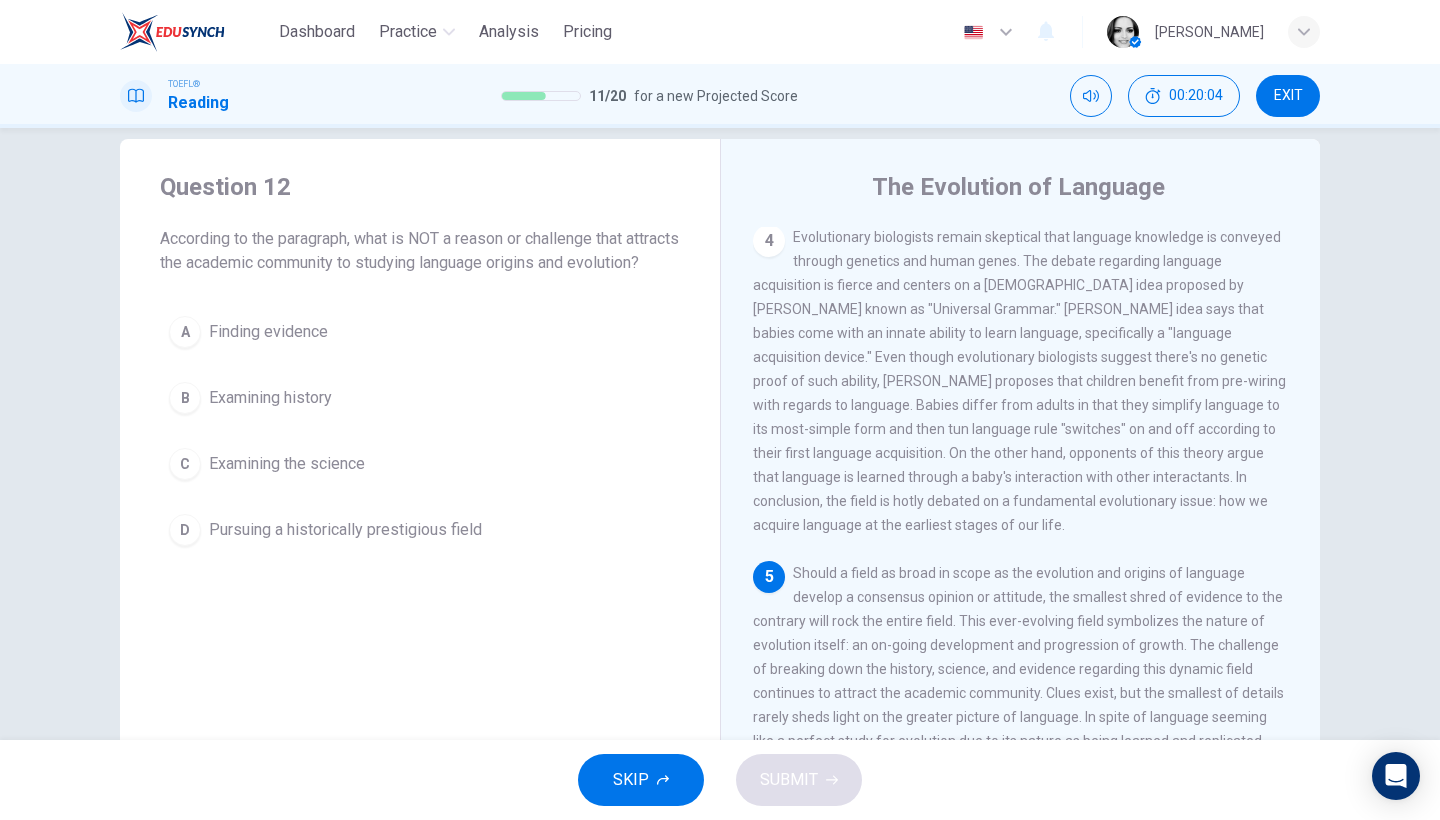 scroll, scrollTop: 865, scrollLeft: 0, axis: vertical 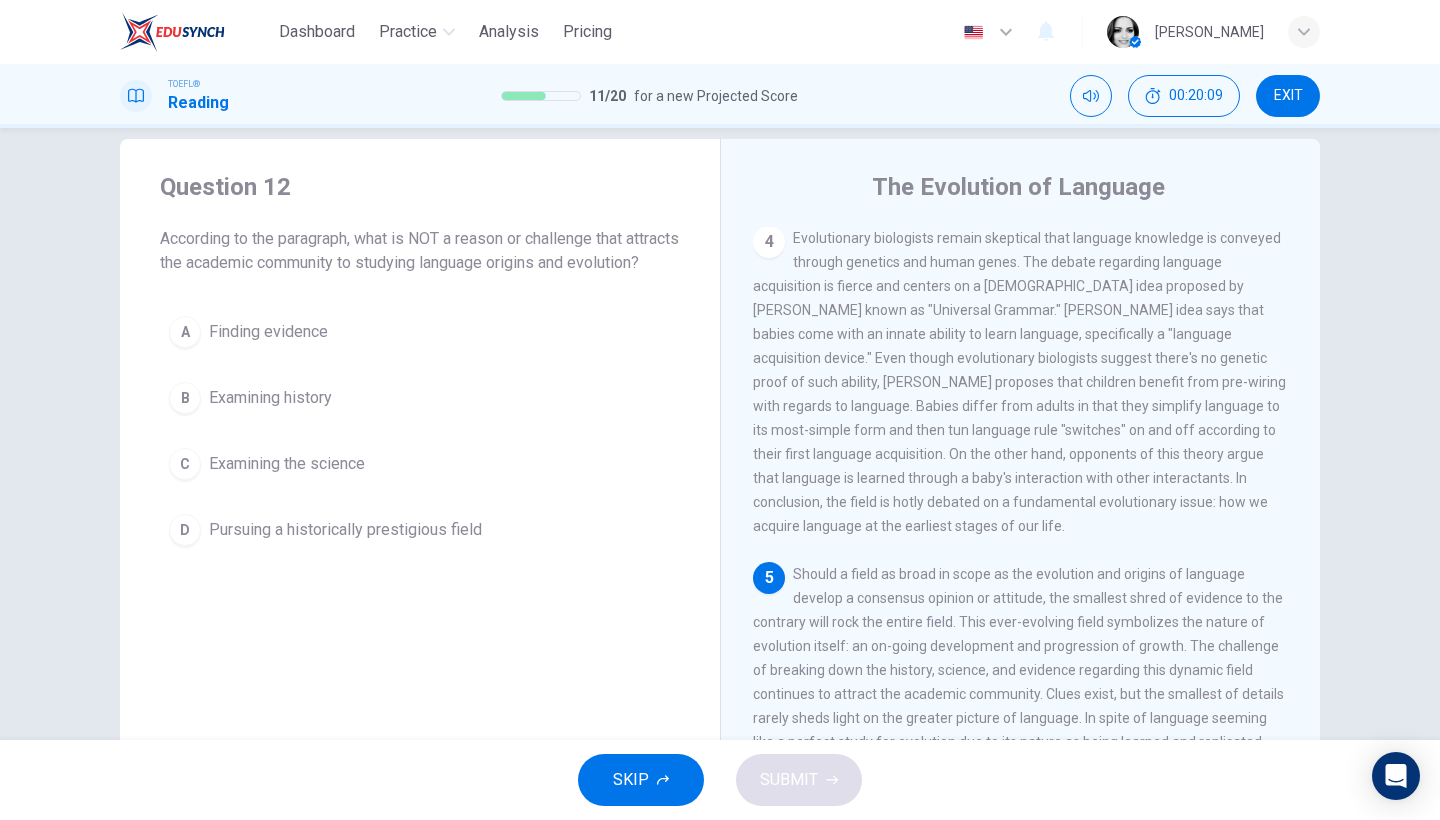 click on "EXIT" at bounding box center [1288, 96] 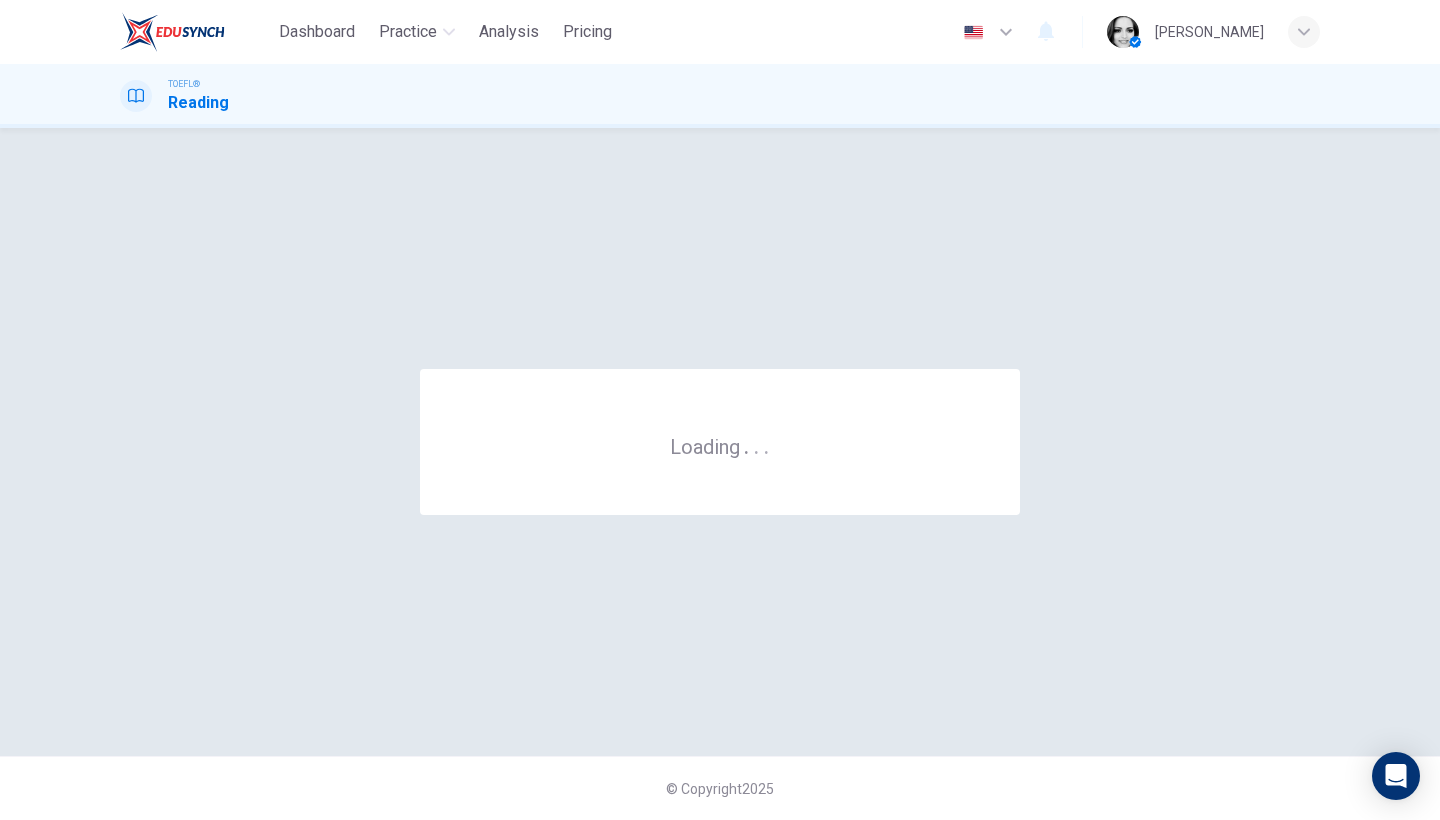 scroll, scrollTop: 0, scrollLeft: 0, axis: both 